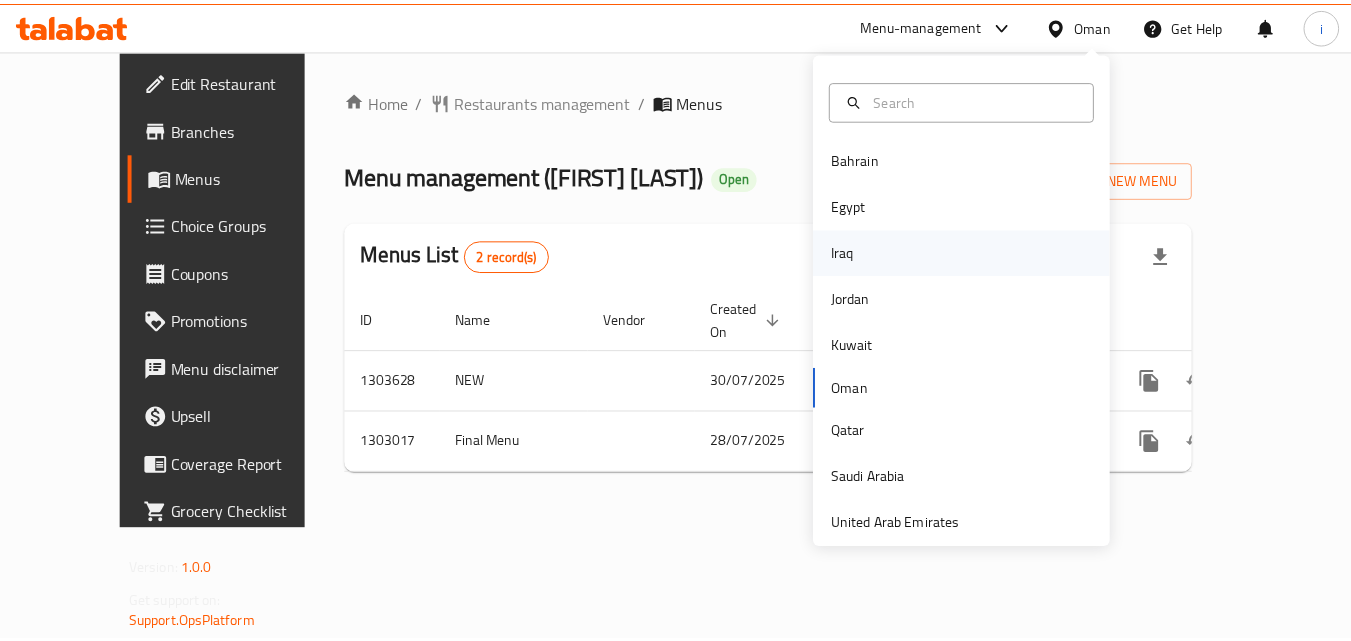 scroll, scrollTop: 0, scrollLeft: 0, axis: both 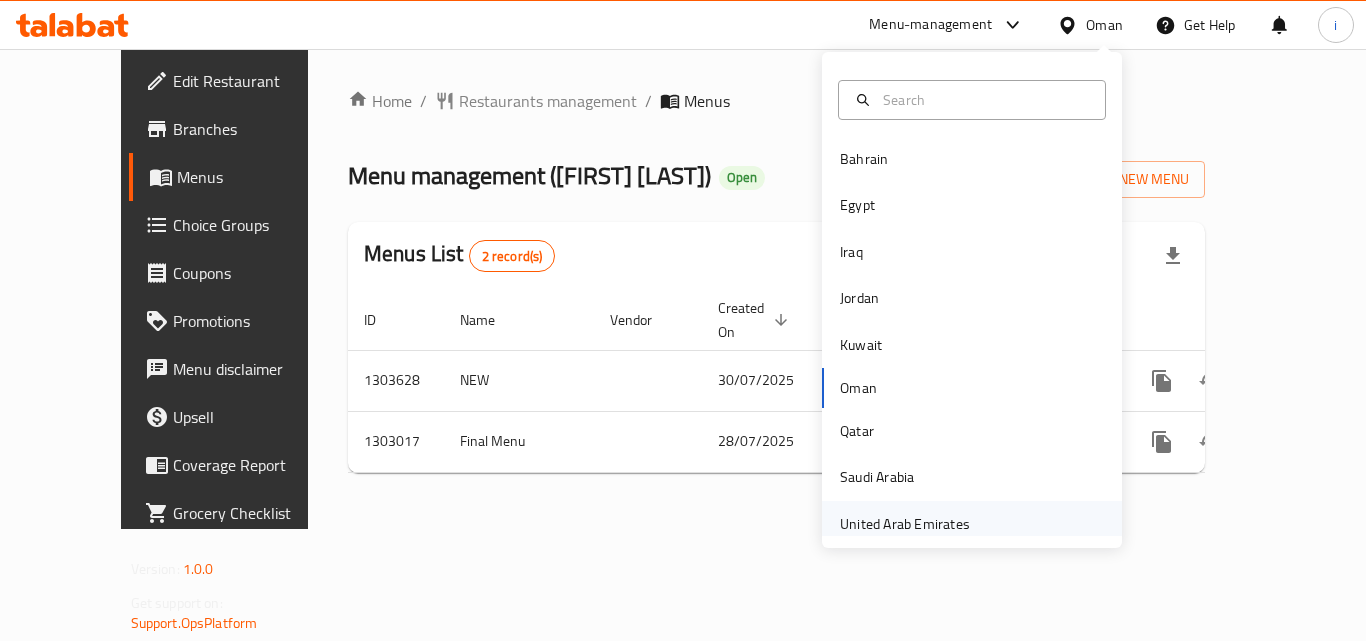 click on "United Arab Emirates" at bounding box center [905, 524] 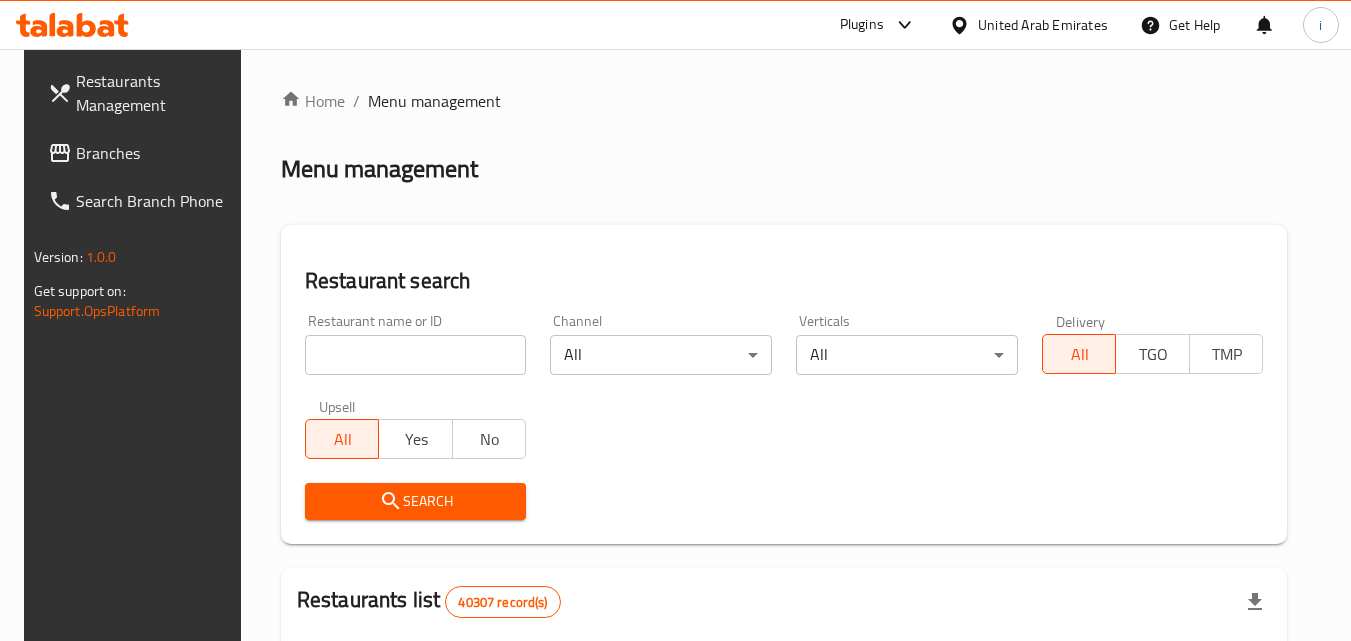 click 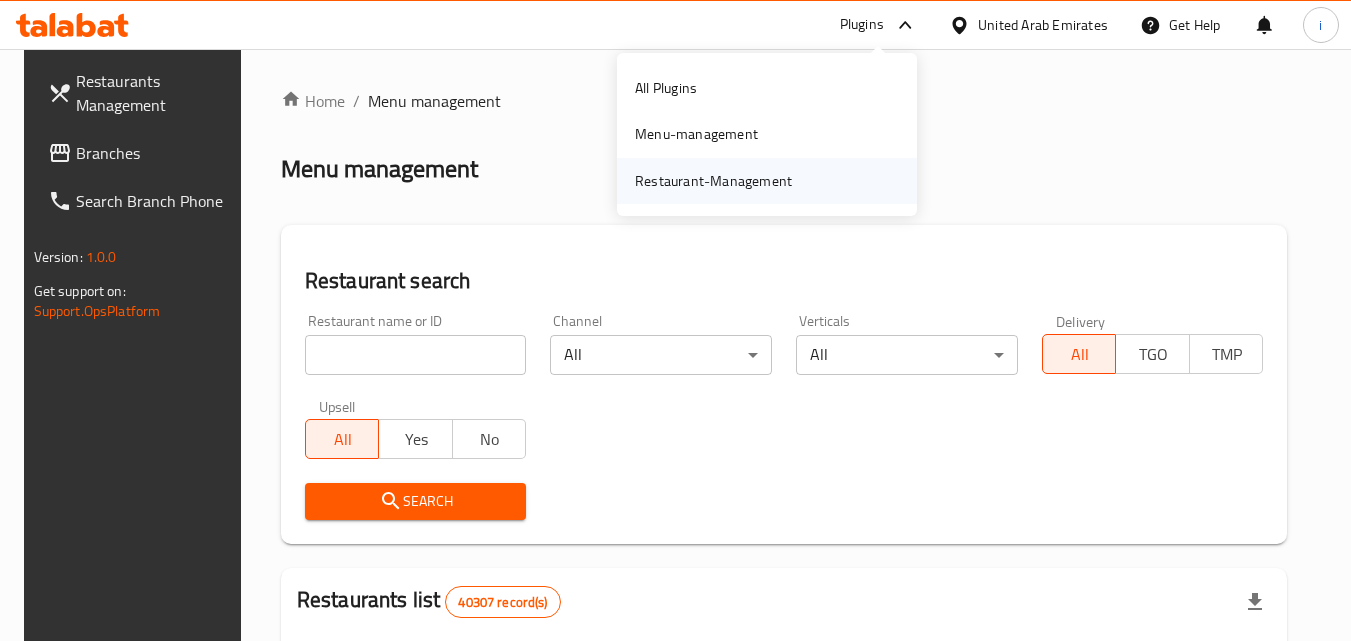 click on "Restaurant-Management" at bounding box center [767, 181] 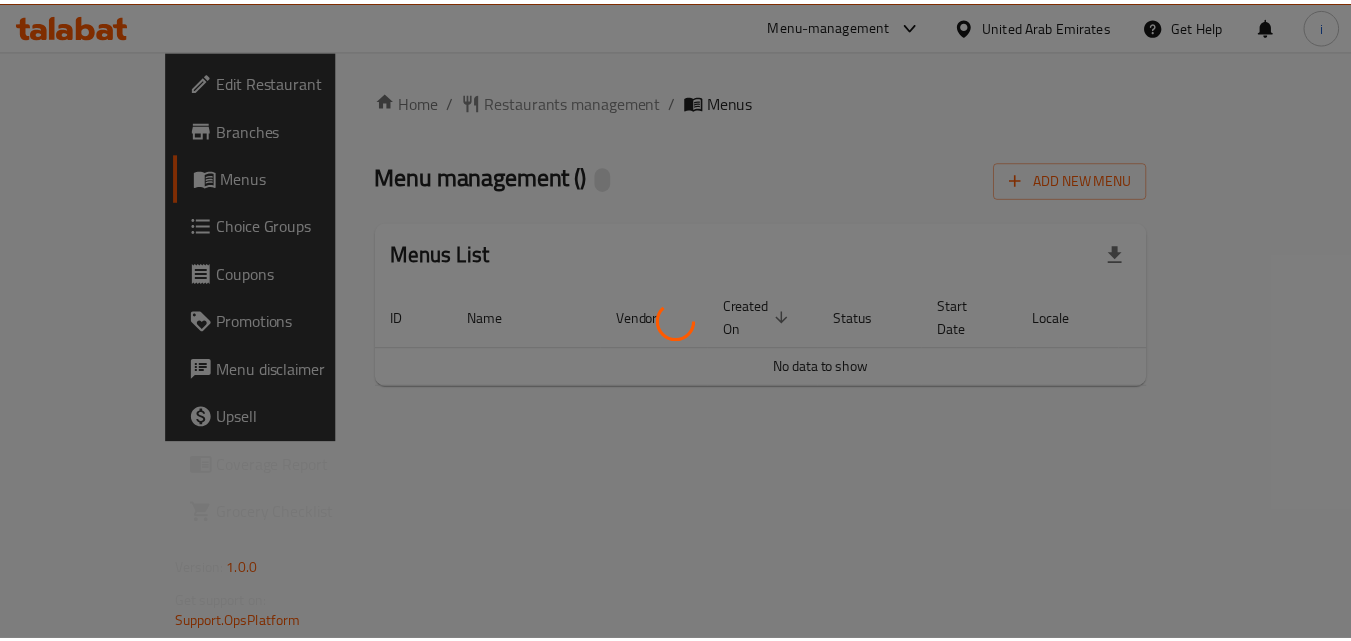 scroll, scrollTop: 0, scrollLeft: 0, axis: both 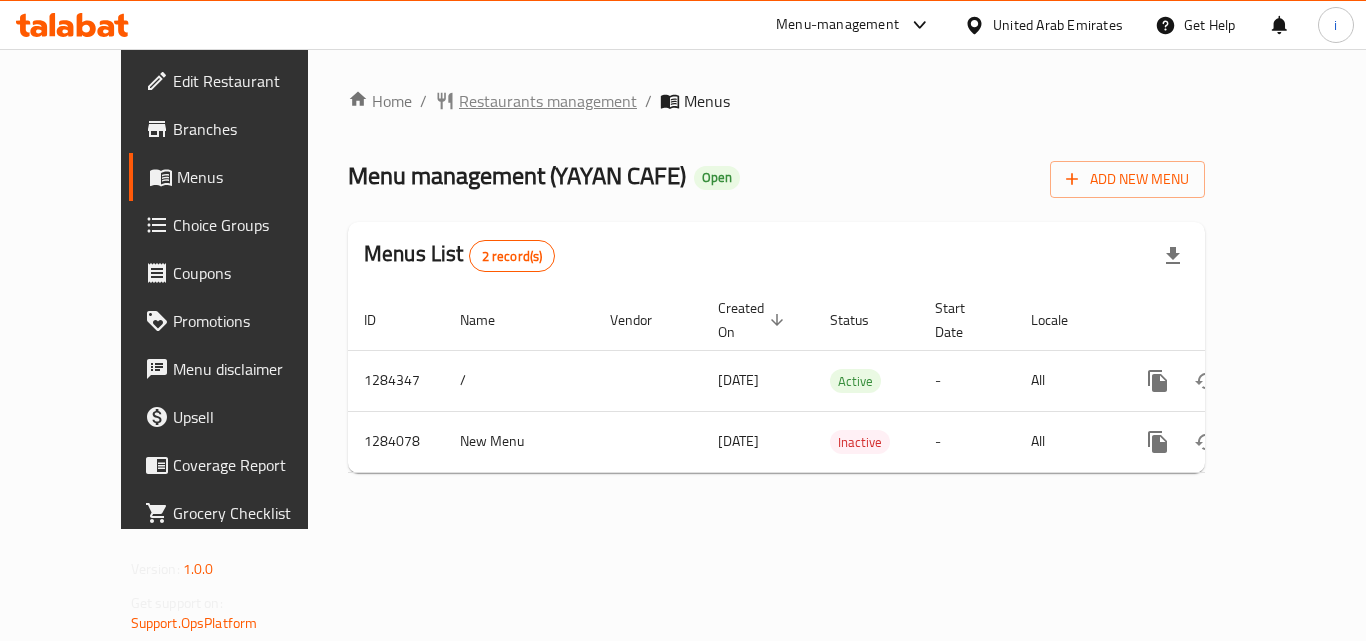 click on "Restaurants management" at bounding box center (548, 101) 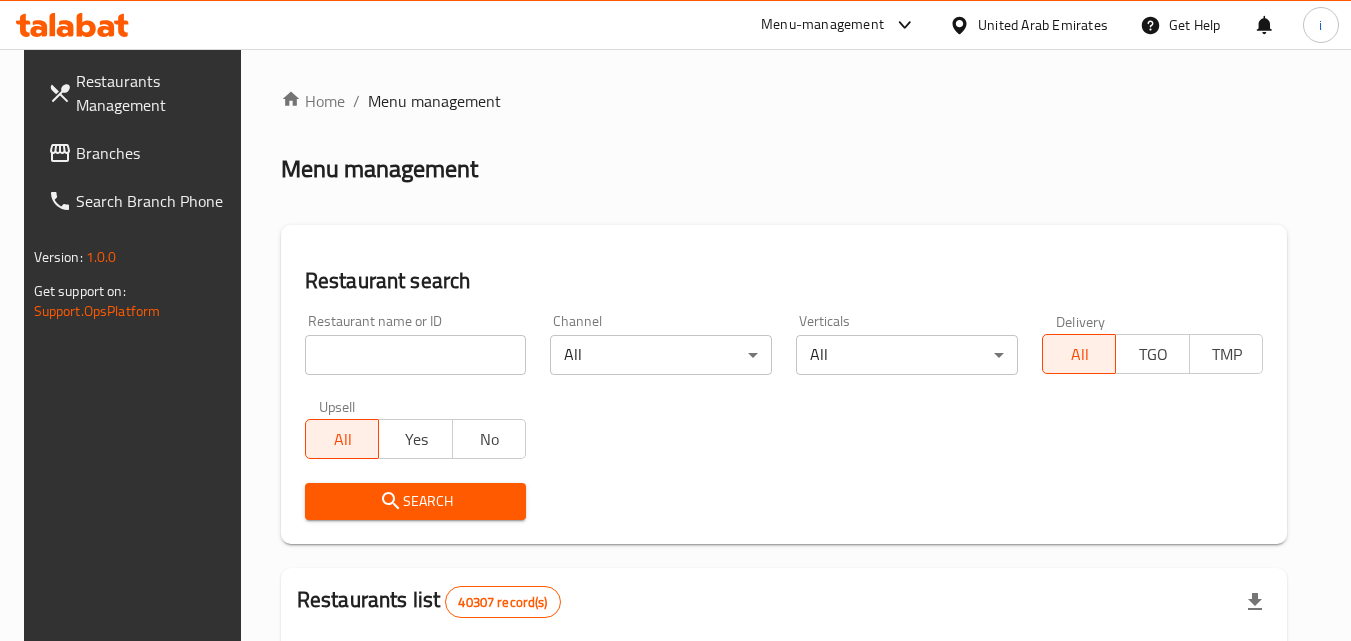 click at bounding box center (416, 355) 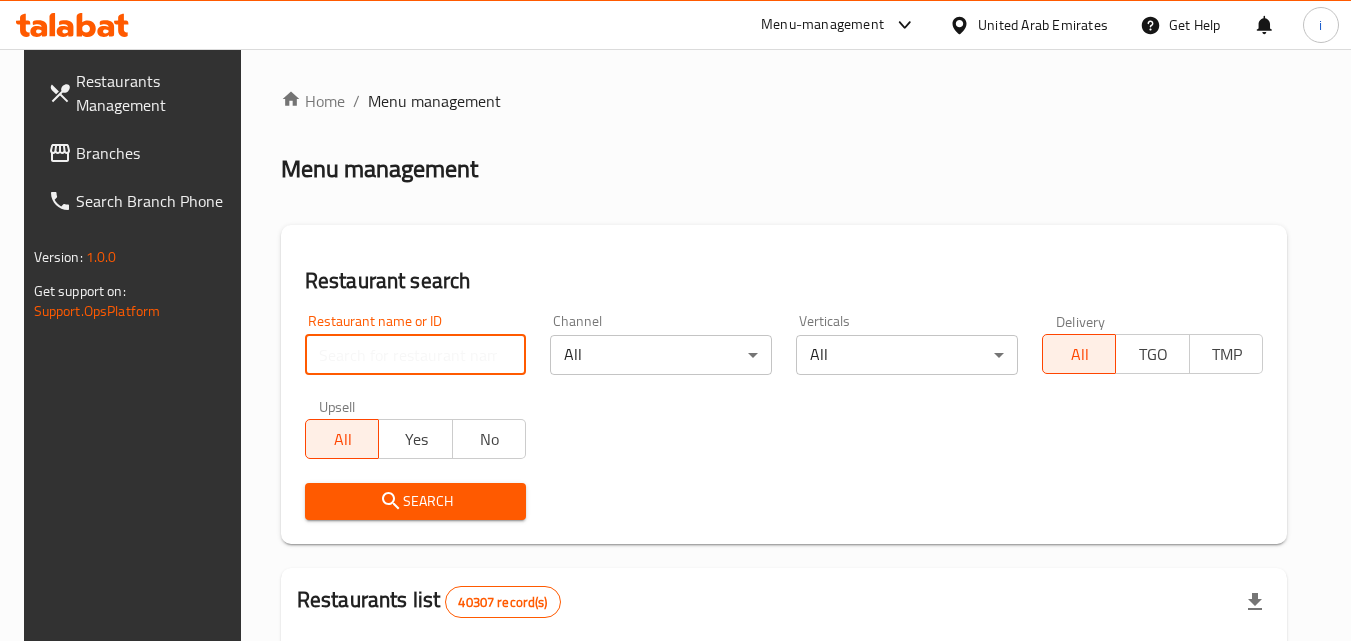 paste on "695565" 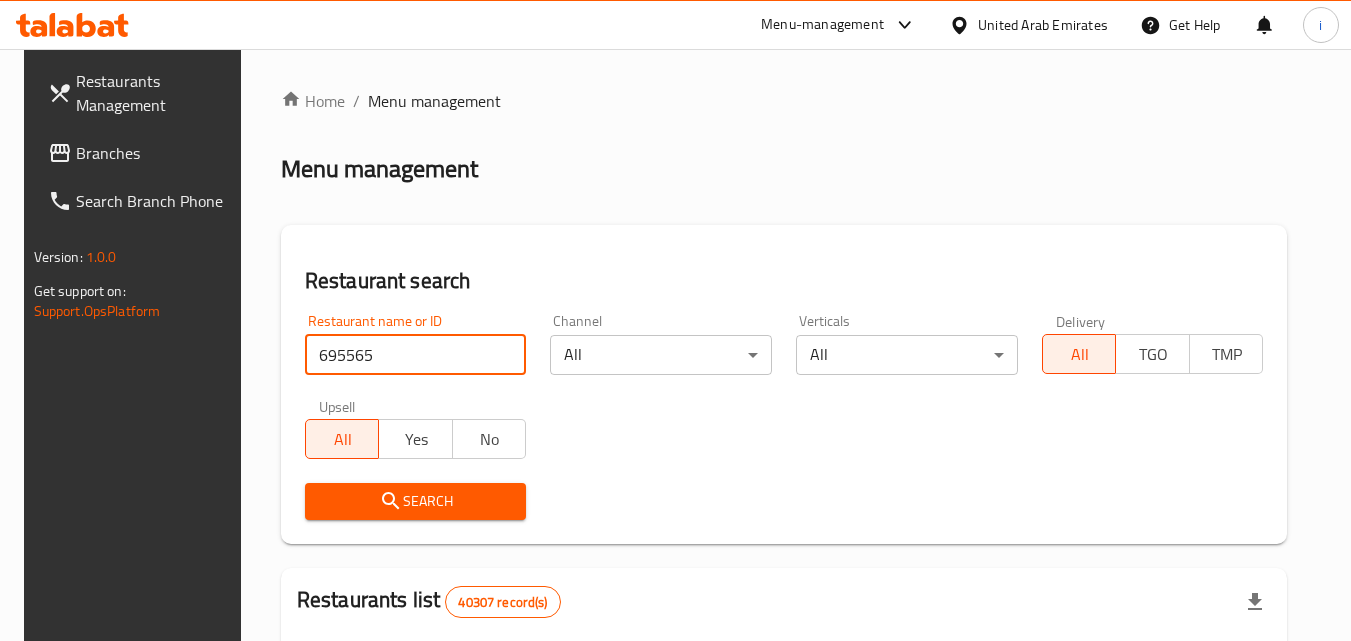 type on "695565" 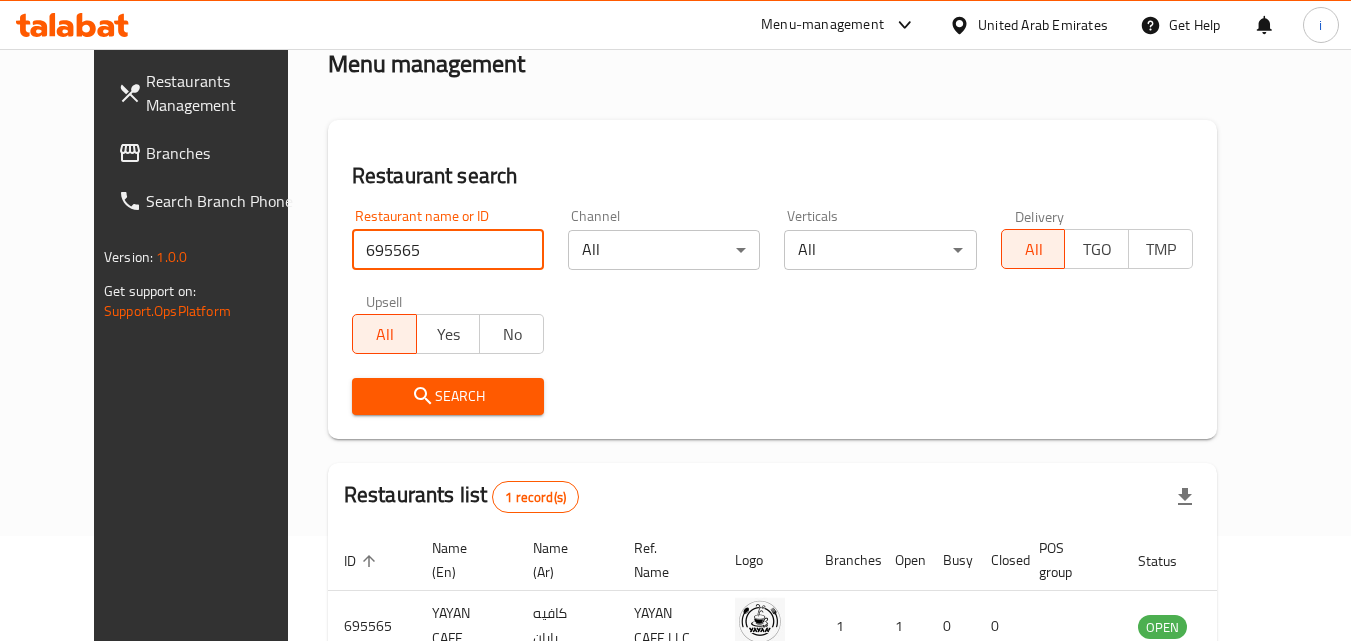 scroll, scrollTop: 234, scrollLeft: 0, axis: vertical 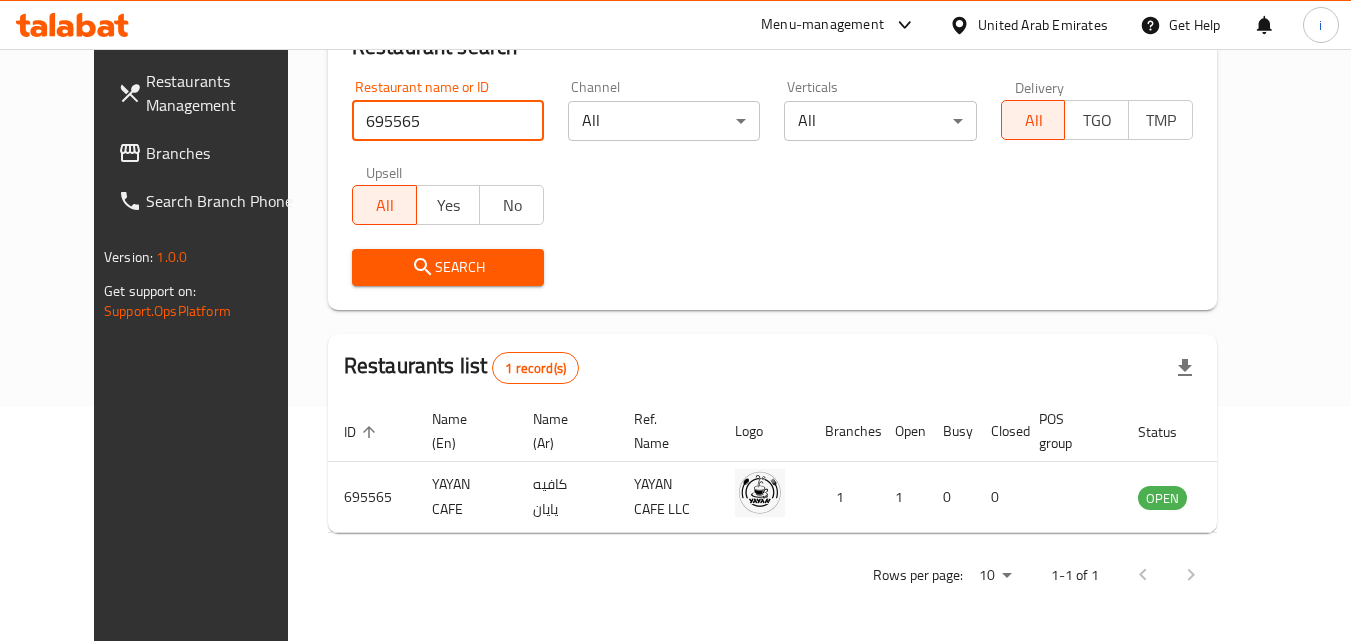 click 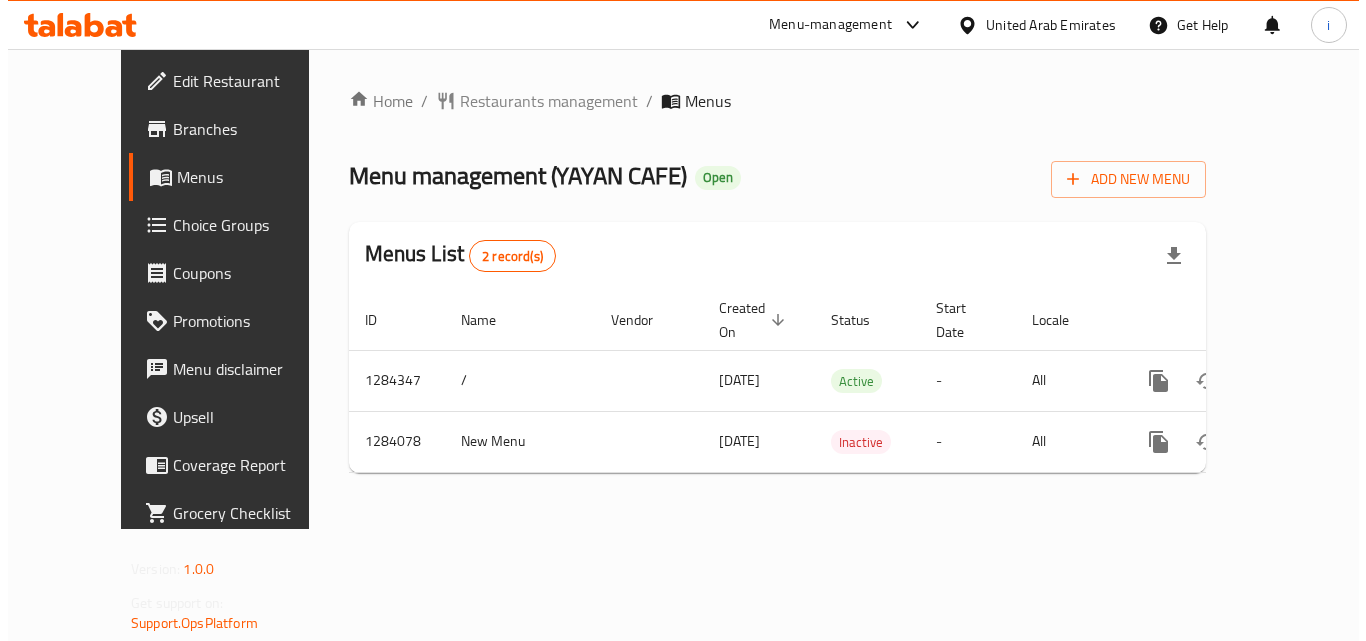 scroll, scrollTop: 0, scrollLeft: 0, axis: both 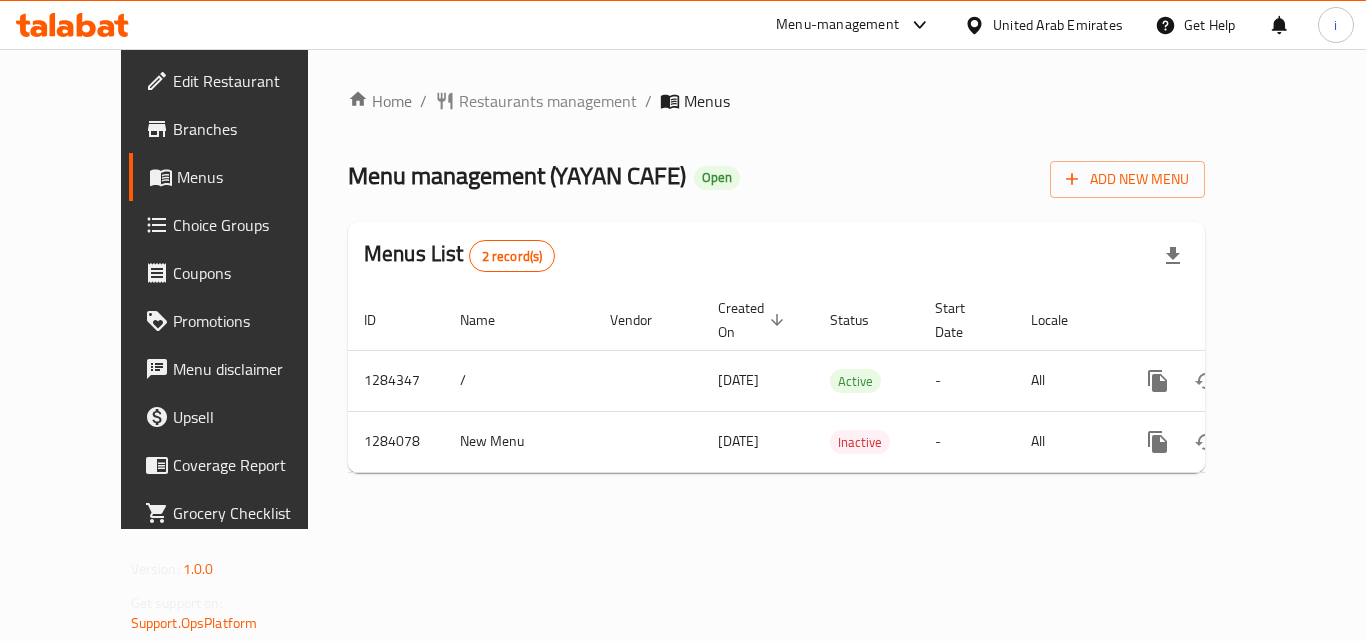click on "United Arab Emirates" at bounding box center (1058, 25) 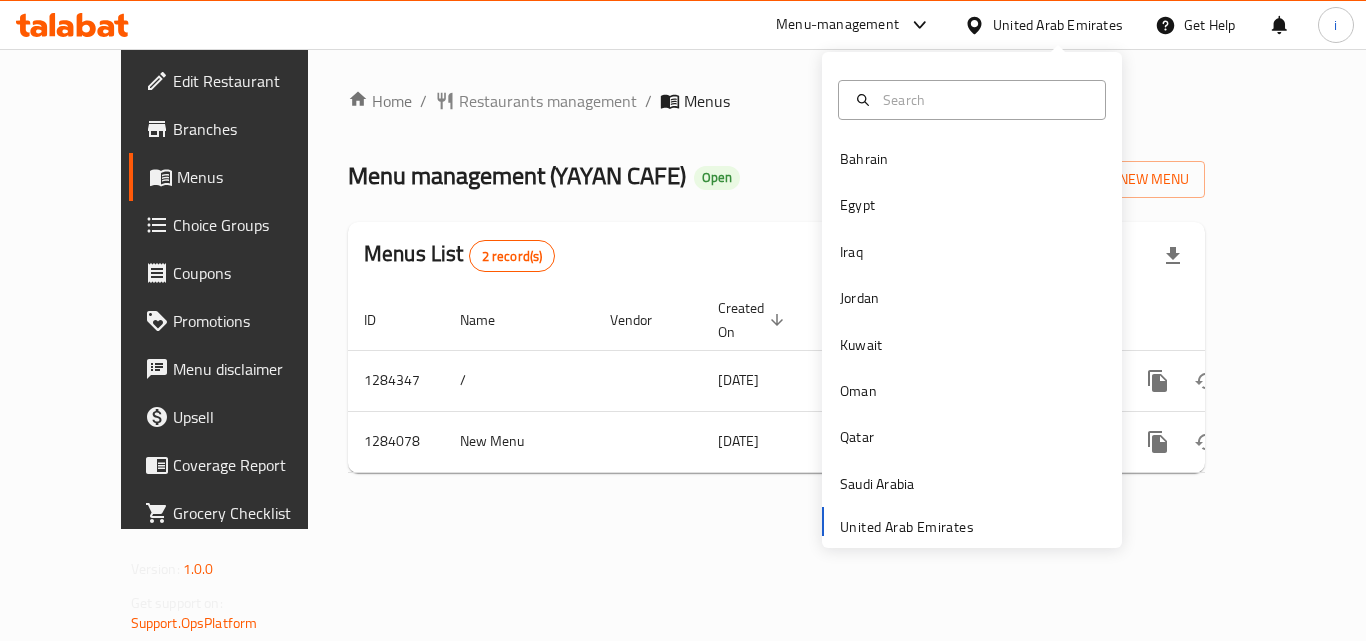 click on "Menu-management" at bounding box center (837, 25) 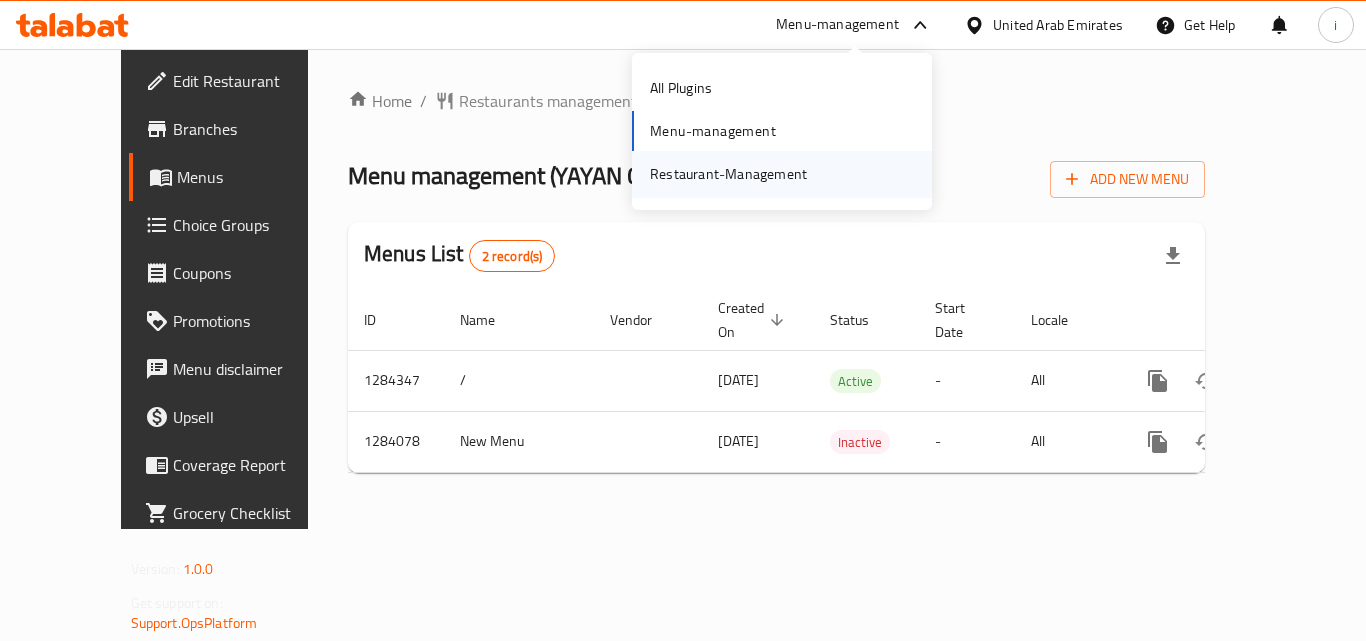 click on "Restaurant-Management" at bounding box center [728, 174] 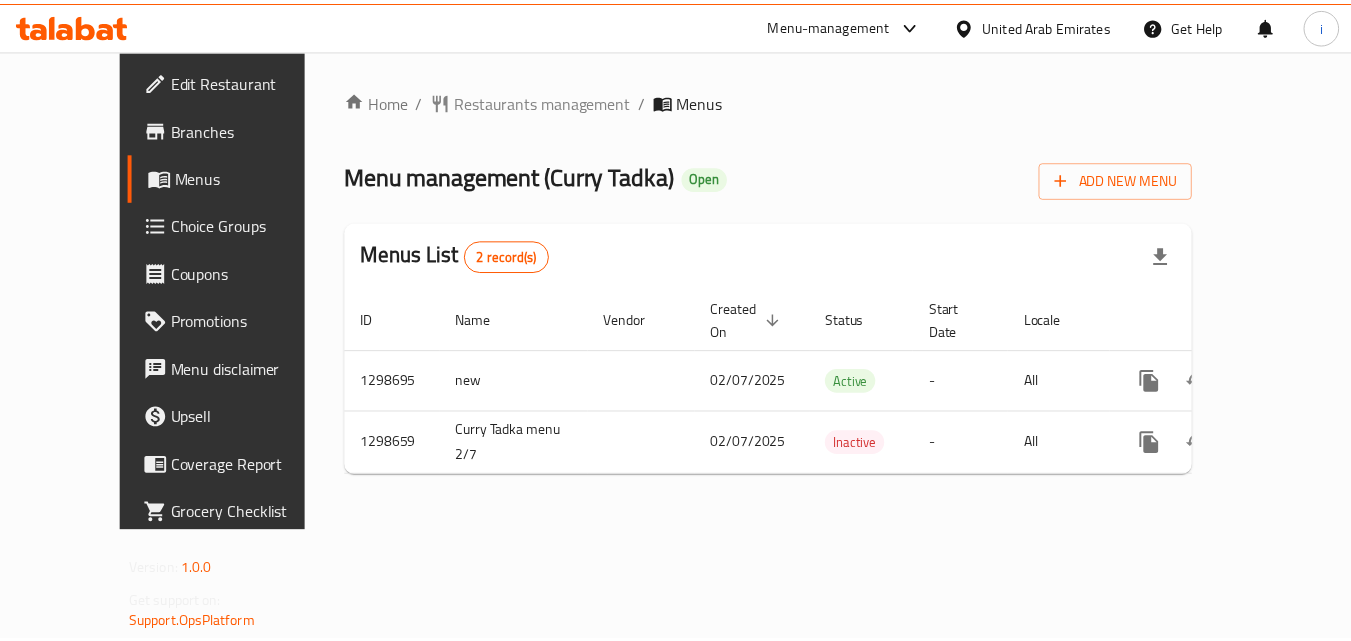scroll, scrollTop: 0, scrollLeft: 0, axis: both 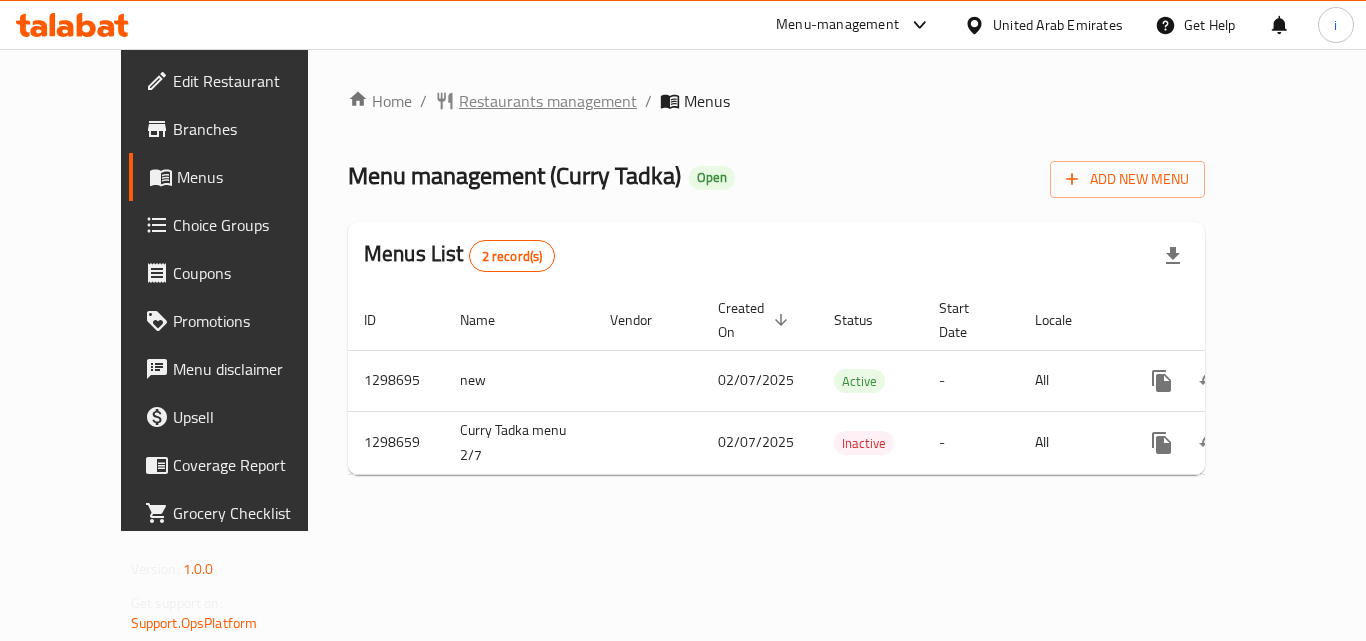 click on "Restaurants management" at bounding box center (548, 101) 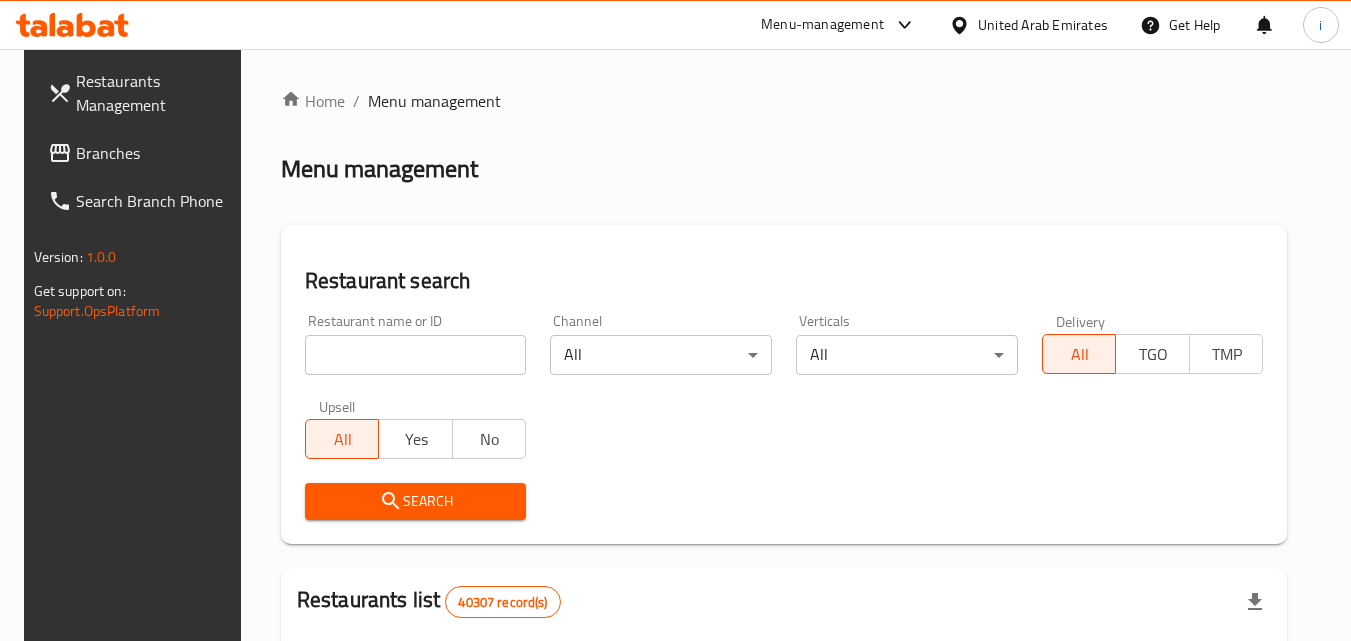 click at bounding box center [416, 355] 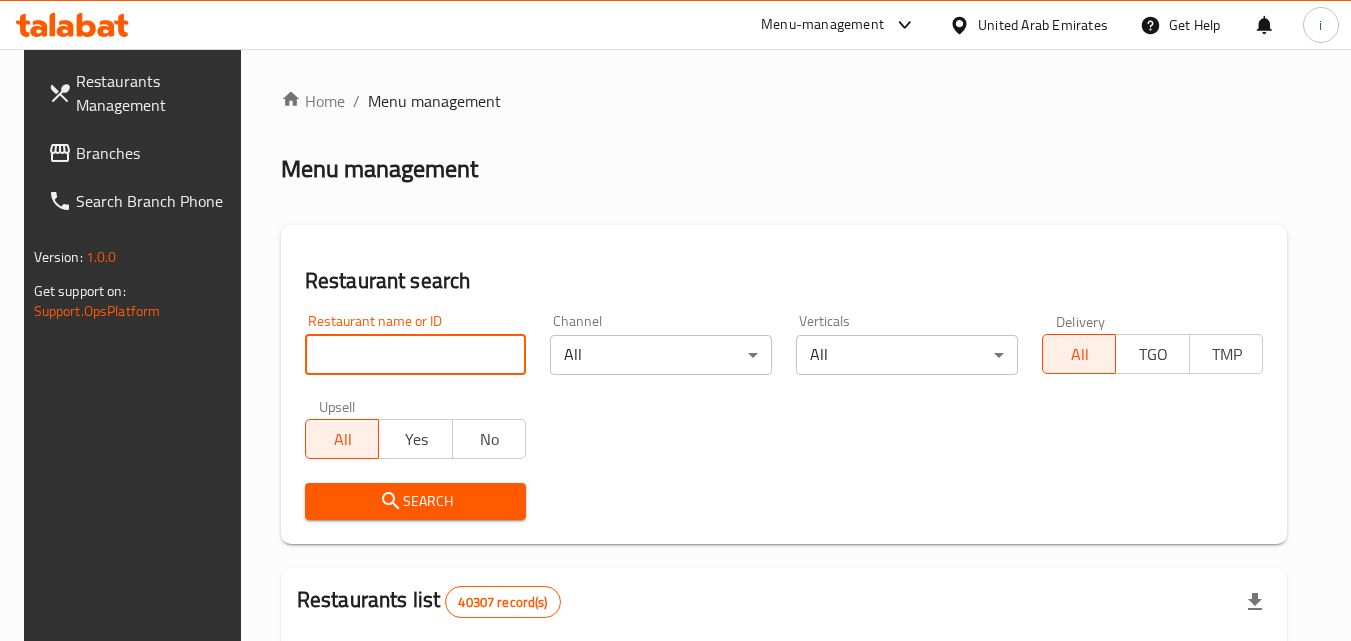 paste on "700749" 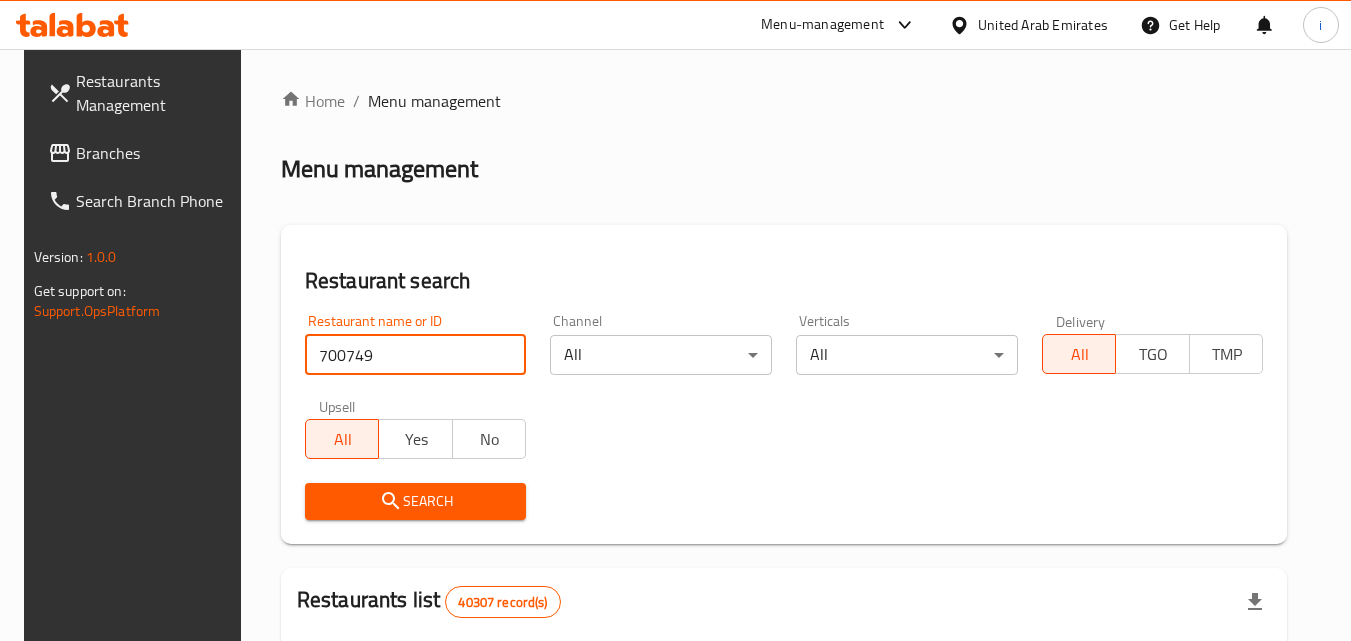 type on "700749" 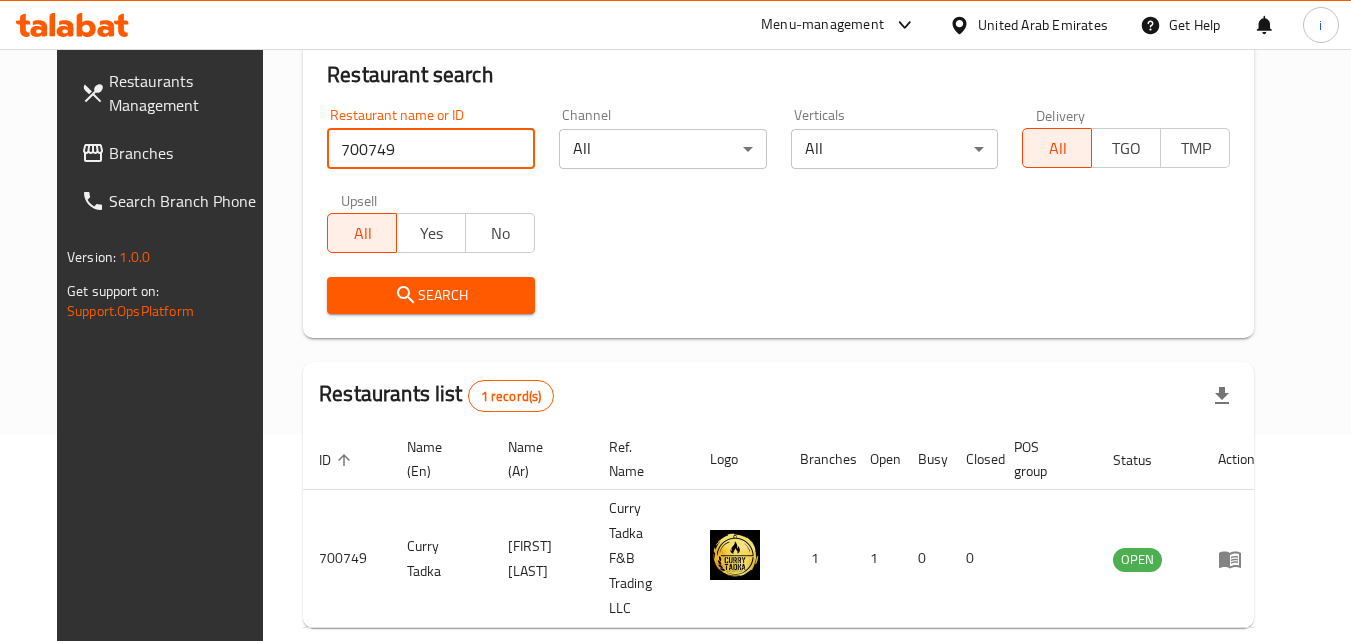 scroll, scrollTop: 234, scrollLeft: 0, axis: vertical 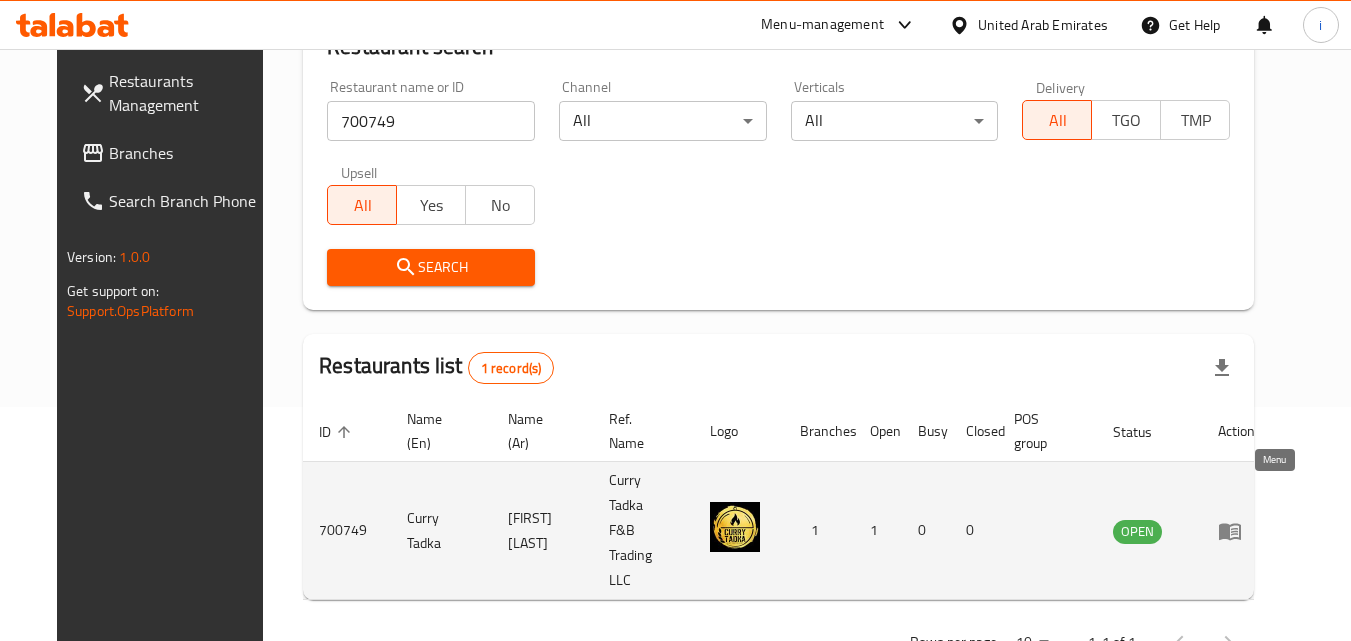 click 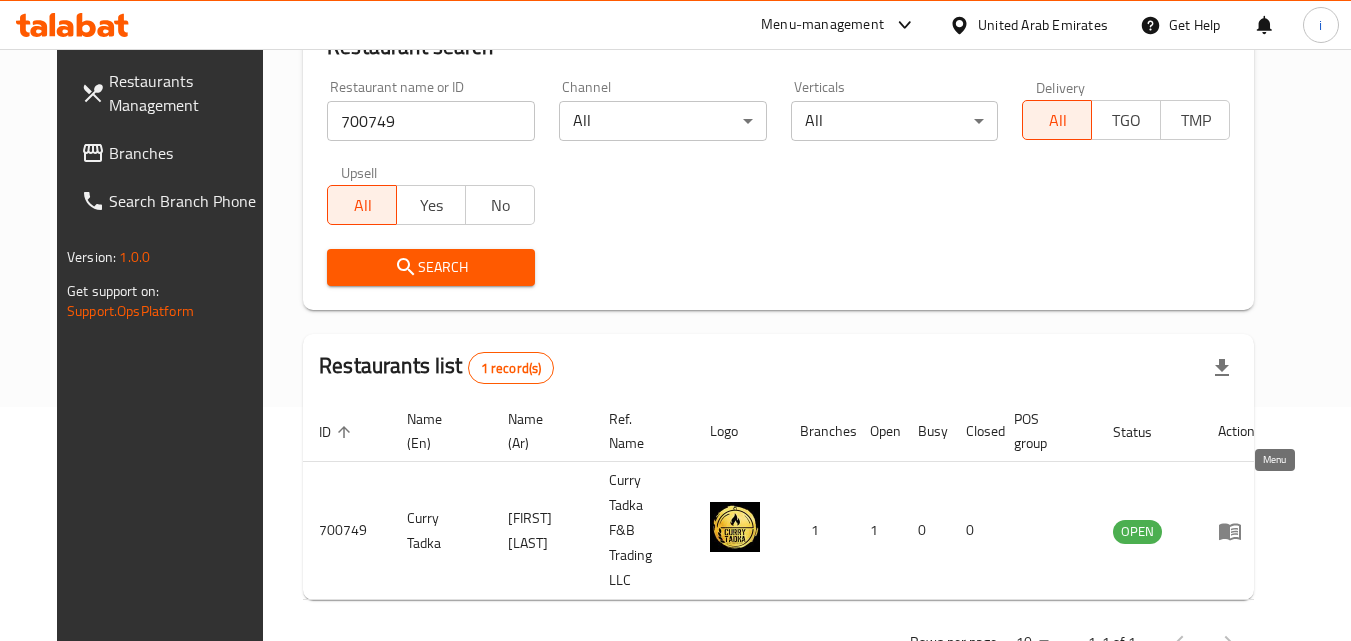 scroll, scrollTop: 0, scrollLeft: 0, axis: both 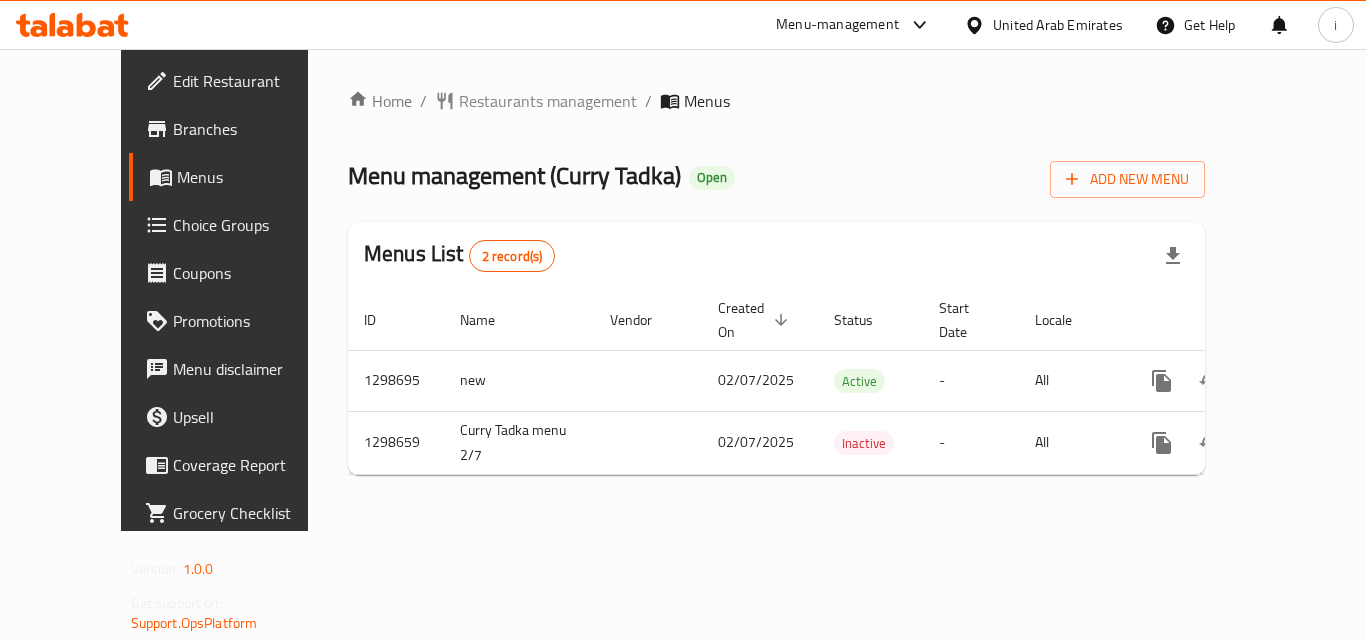 click on "United Arab Emirates" at bounding box center [1058, 25] 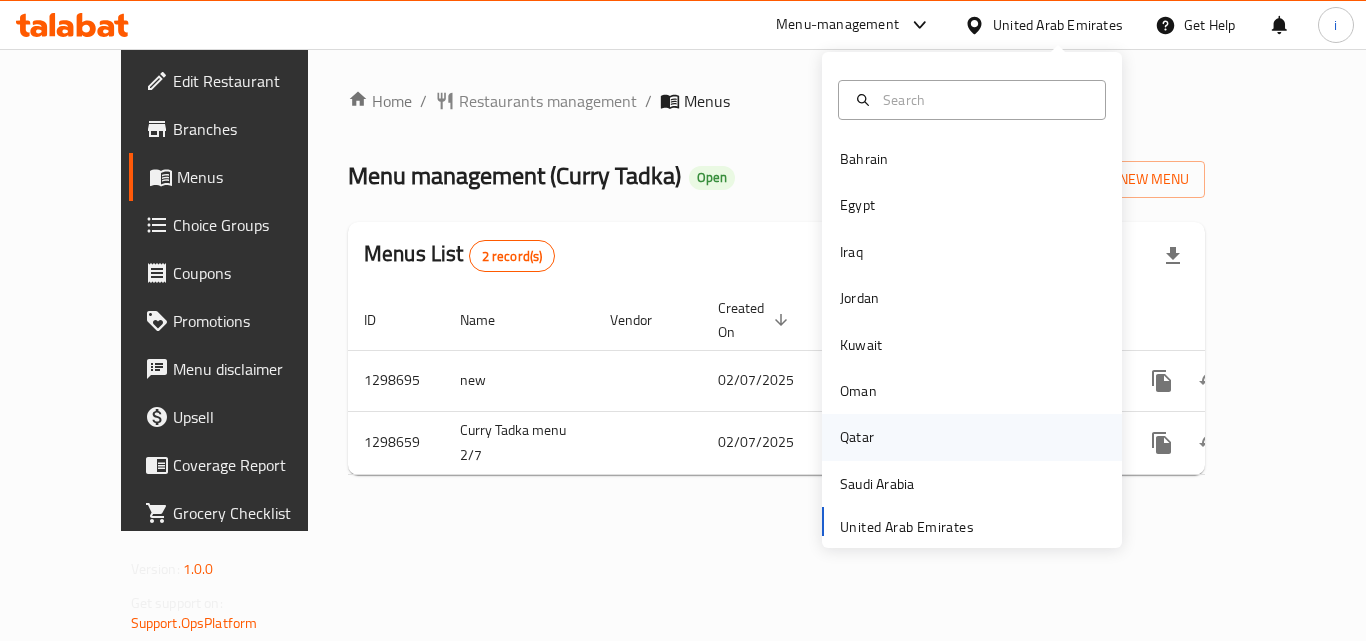 click on "Qatar" at bounding box center (857, 437) 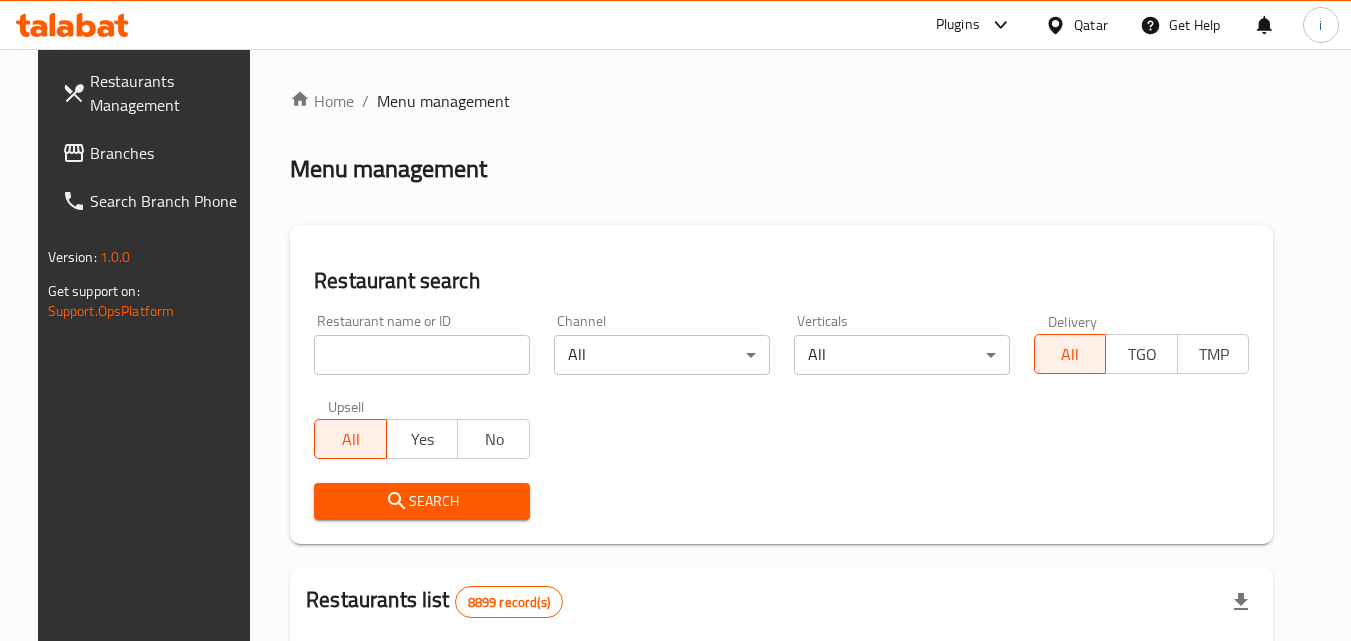 click on "Plugins" at bounding box center [958, 25] 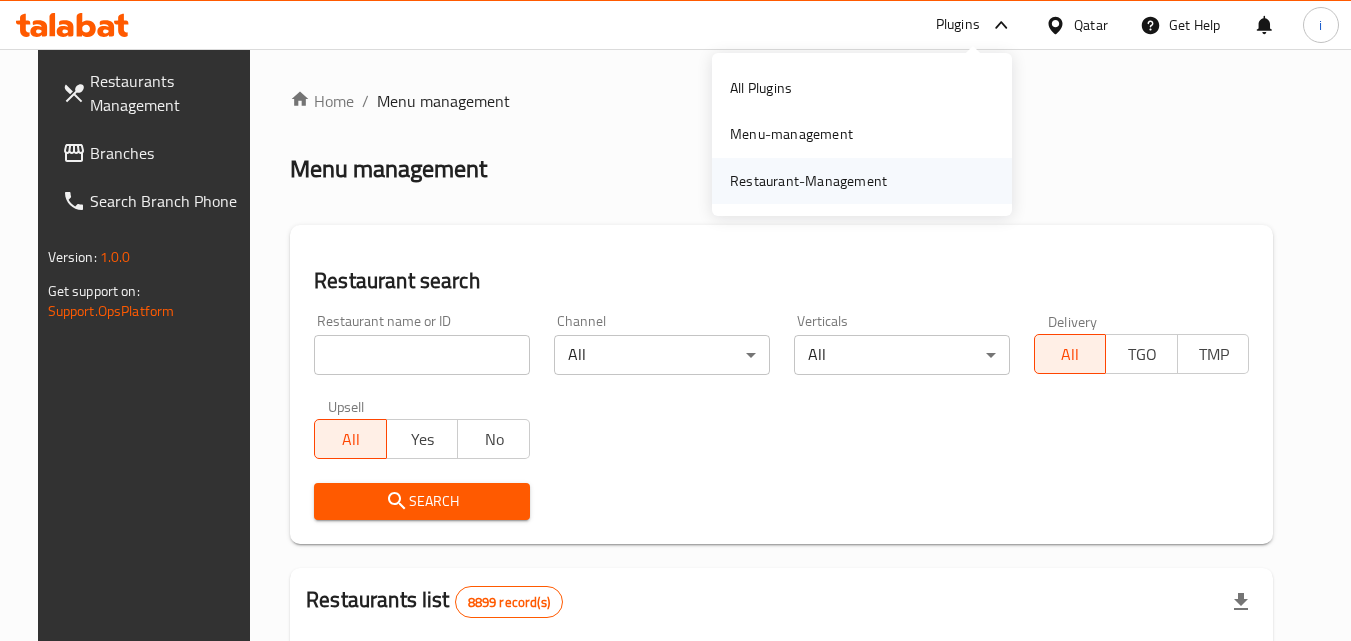 click on "Restaurant-Management" at bounding box center [808, 181] 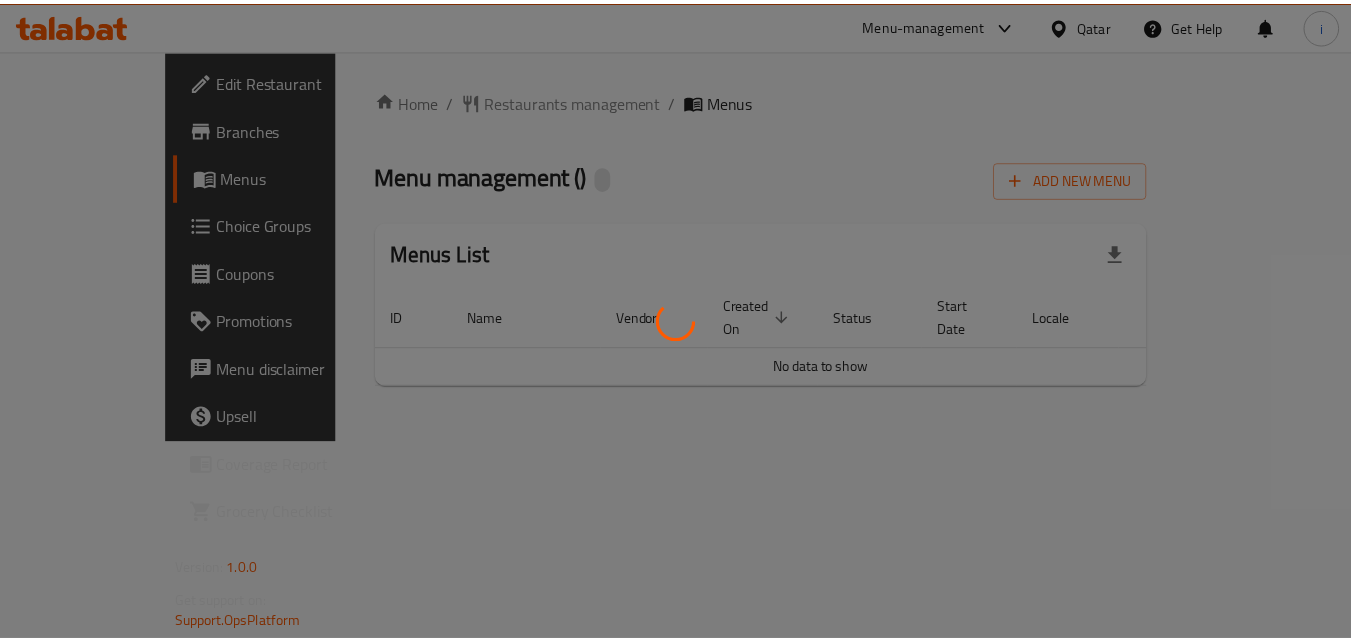 scroll, scrollTop: 0, scrollLeft: 0, axis: both 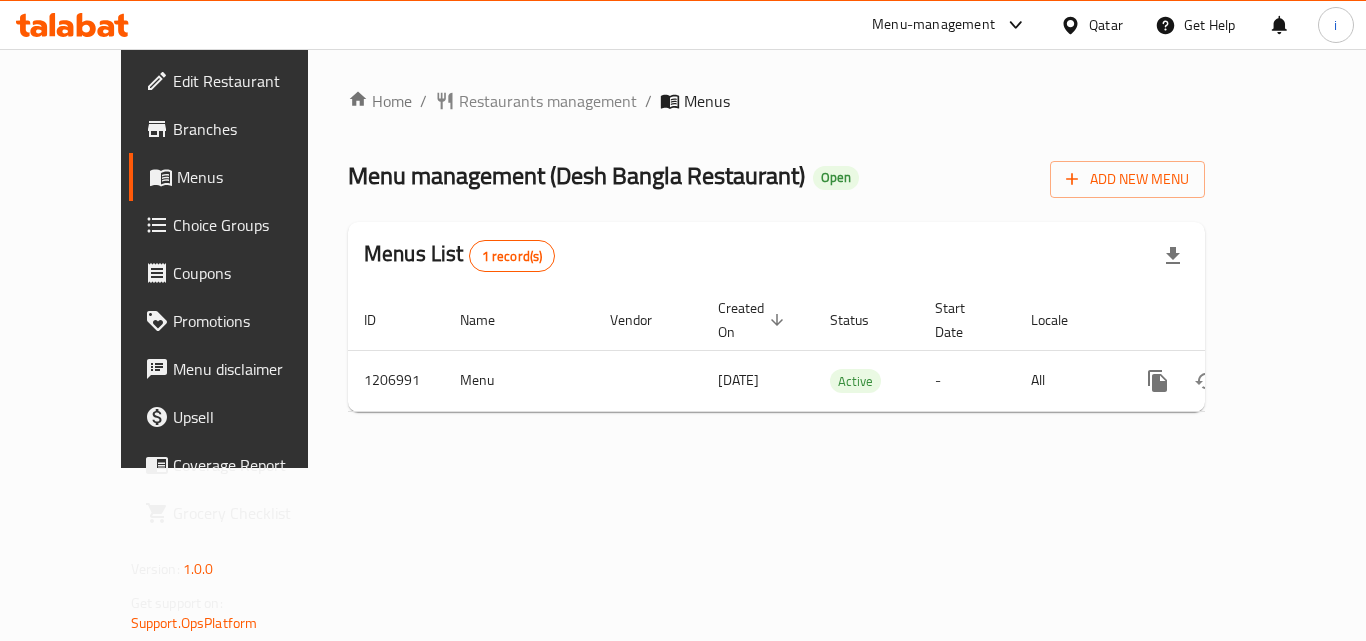 click on "Restaurants management" at bounding box center (548, 101) 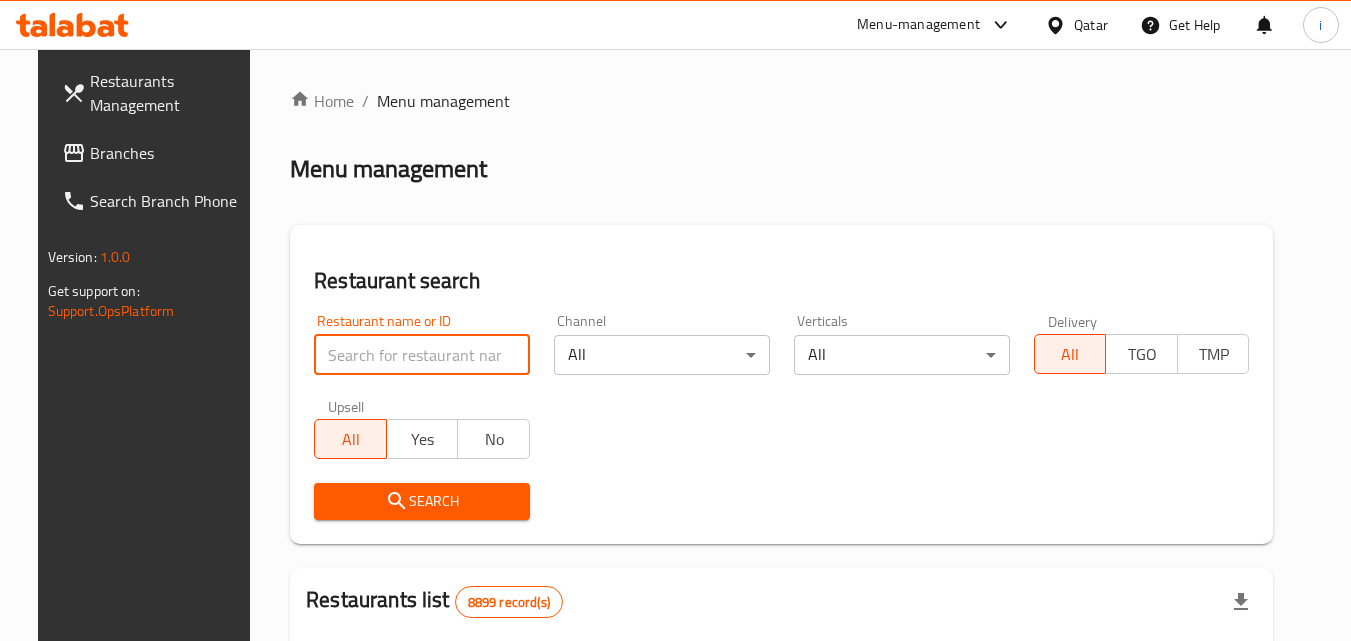 click at bounding box center (422, 355) 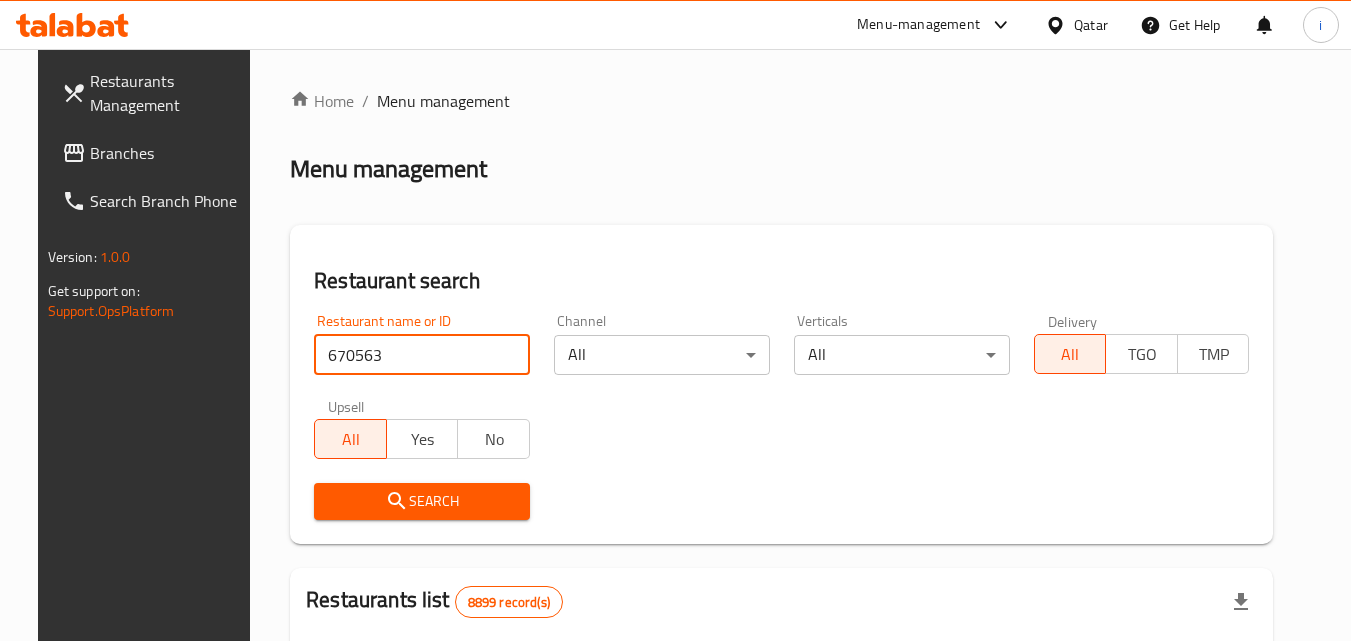 type on "670563" 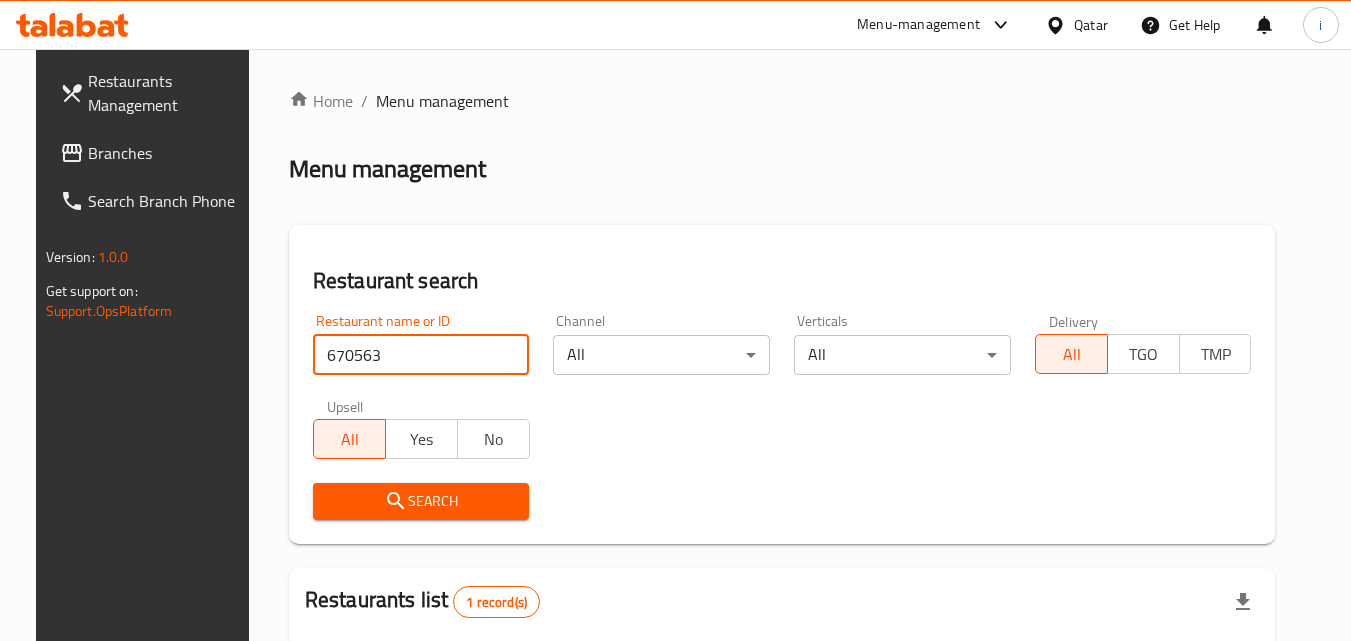 scroll, scrollTop: 234, scrollLeft: 0, axis: vertical 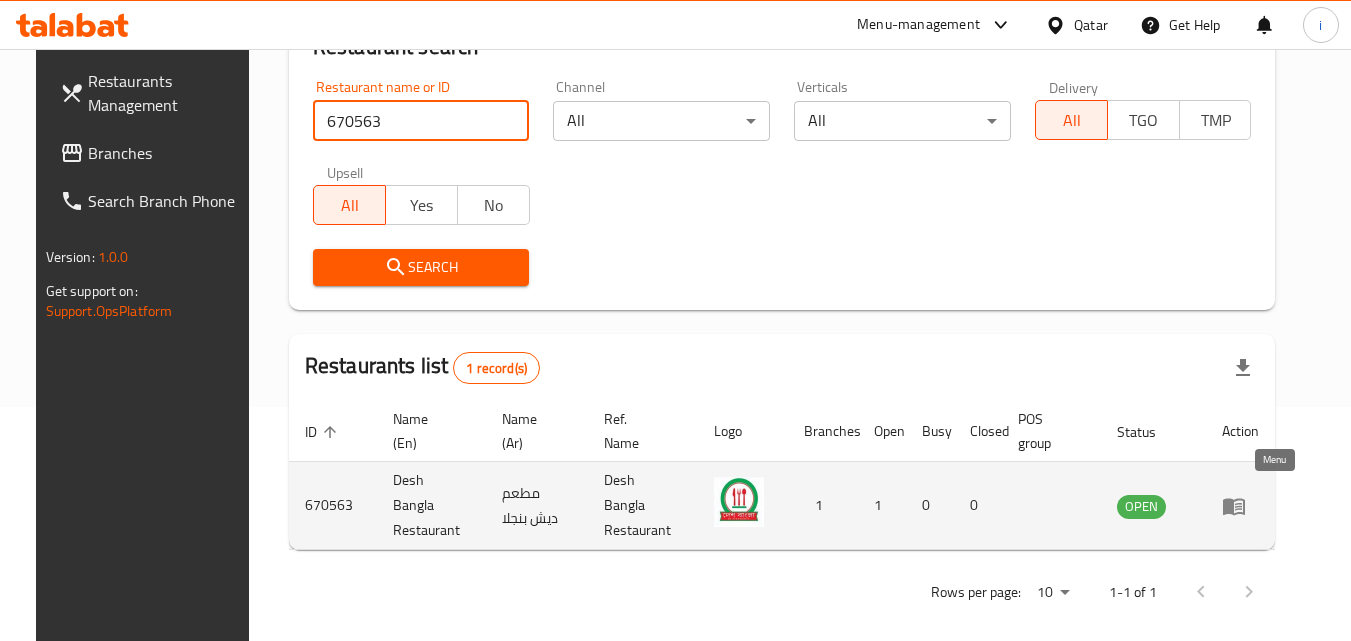 click 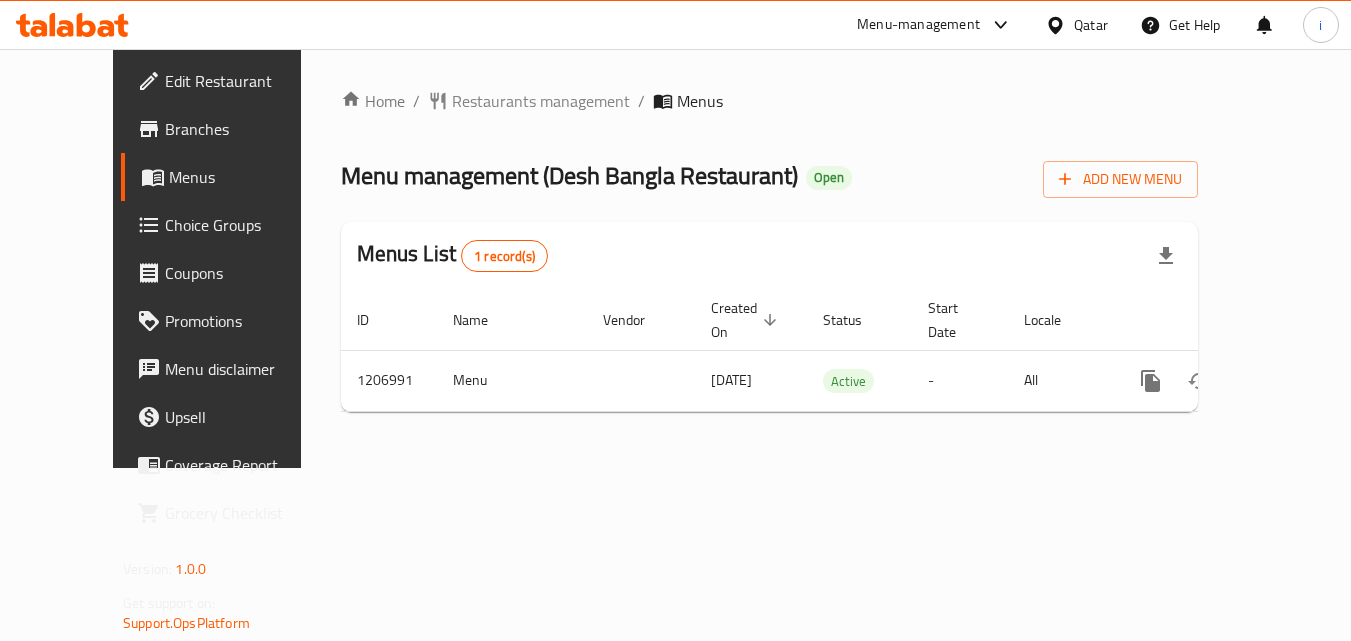 scroll, scrollTop: 0, scrollLeft: 0, axis: both 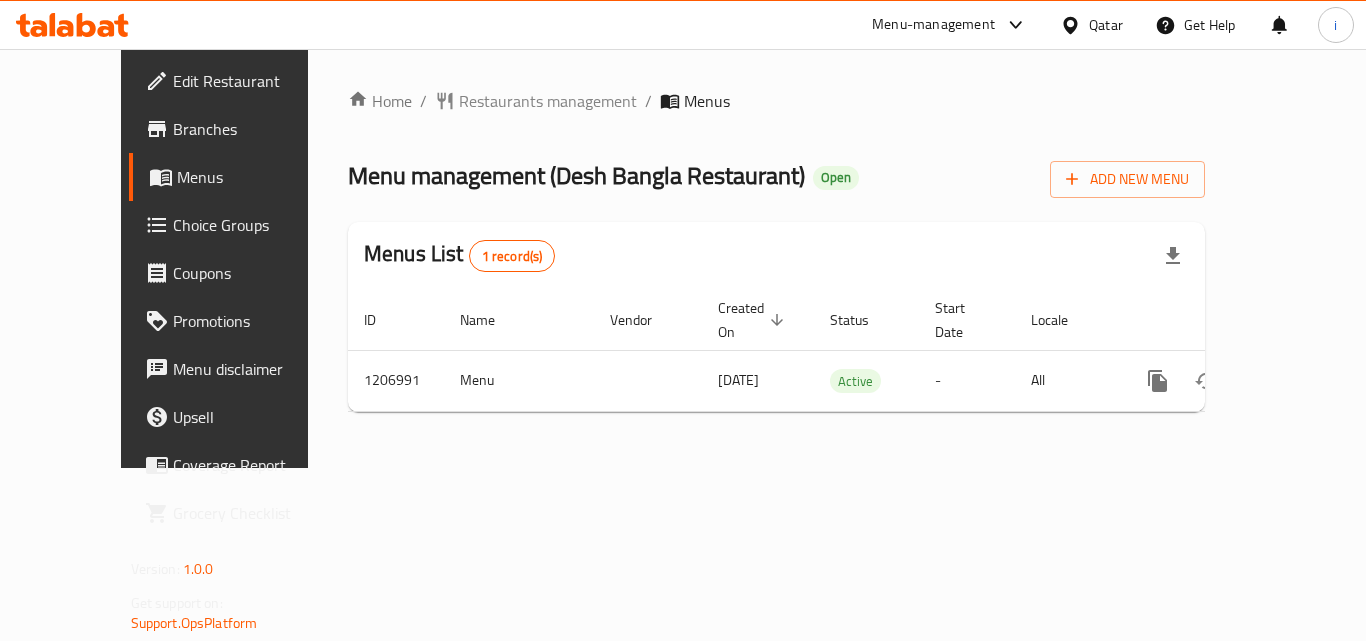 click on "Qatar" at bounding box center [1106, 25] 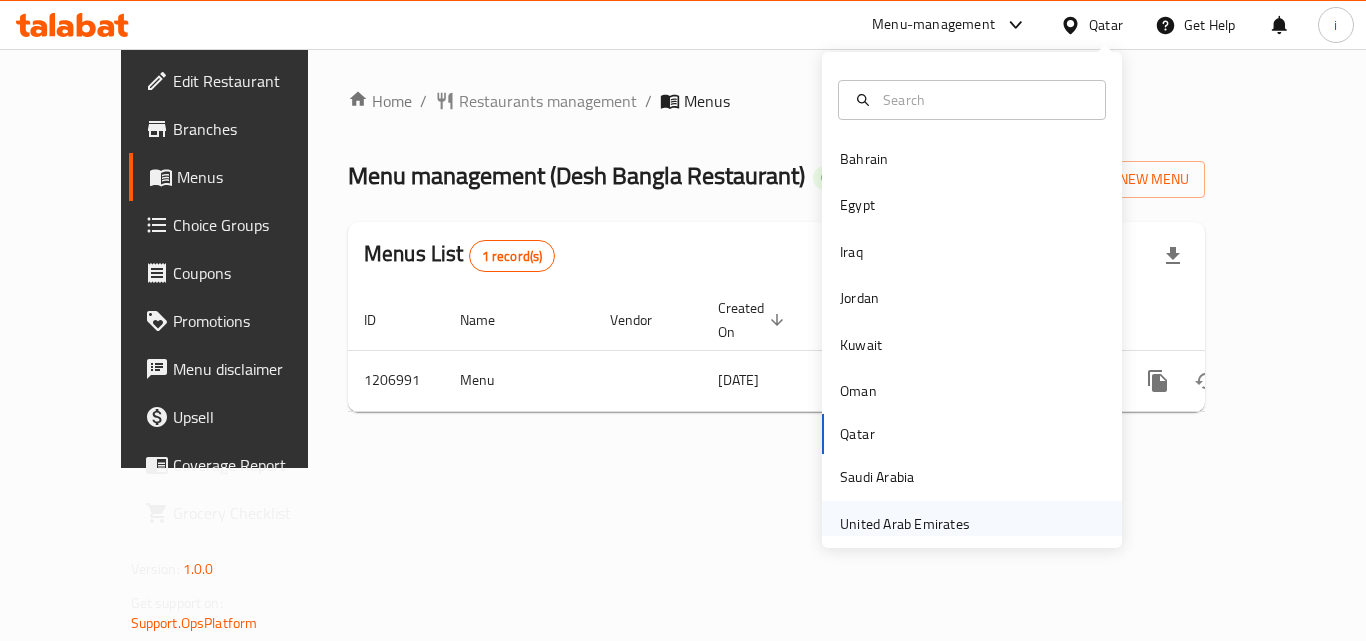 click on "United Arab Emirates" at bounding box center (905, 524) 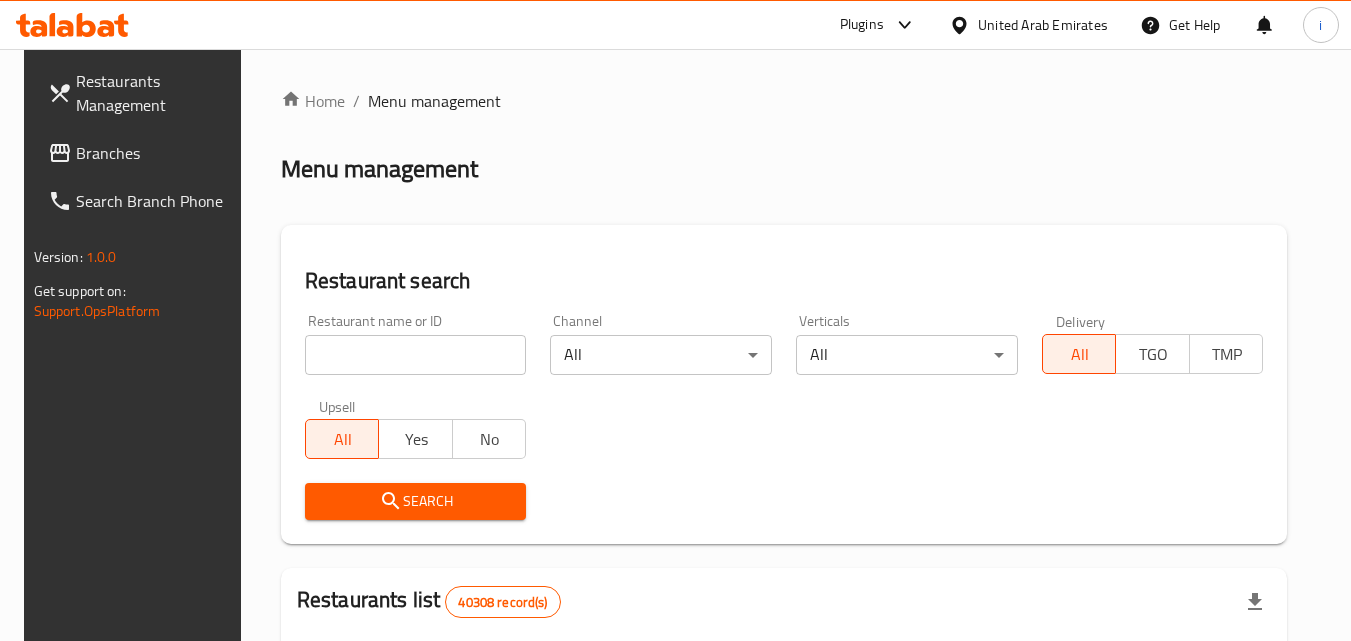 click on "Branches" at bounding box center [155, 153] 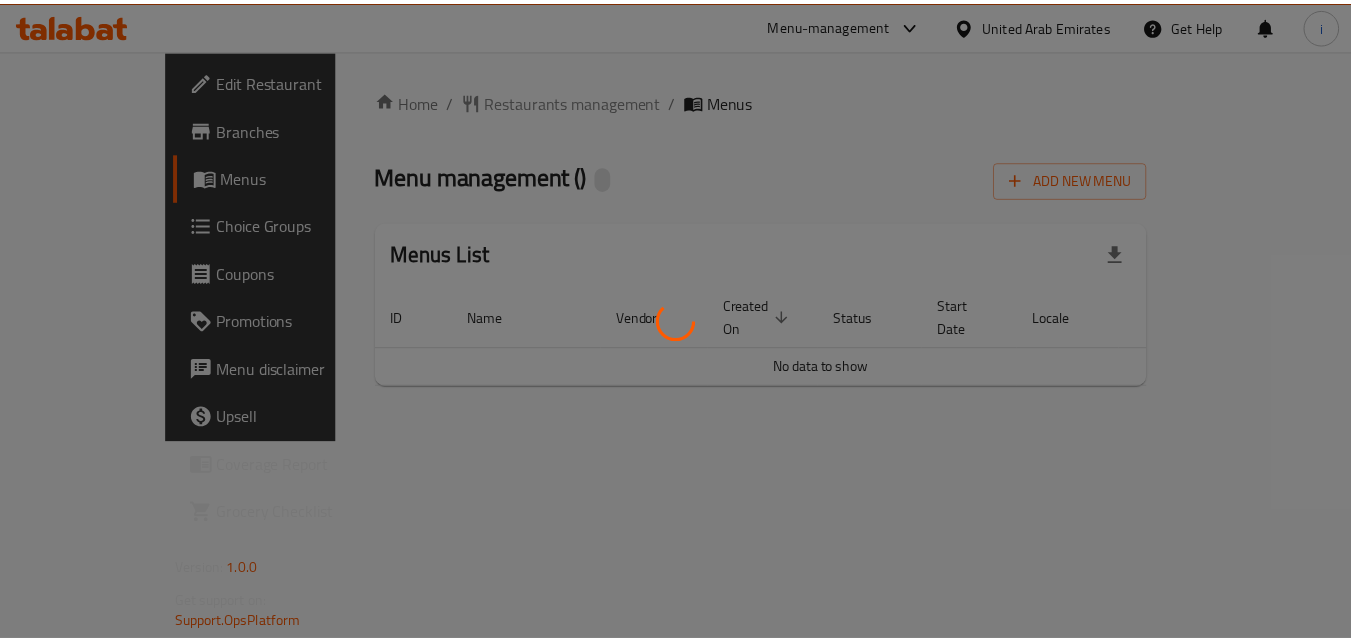 scroll, scrollTop: 0, scrollLeft: 0, axis: both 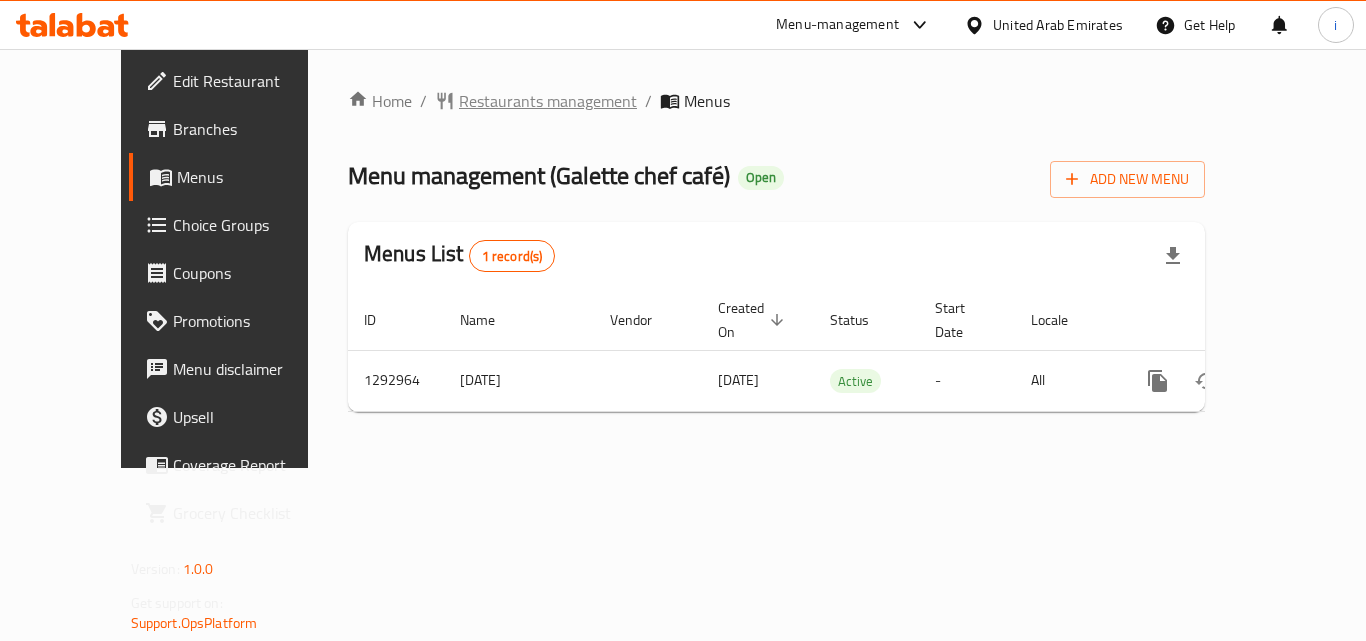 click on "Restaurants management" at bounding box center [548, 101] 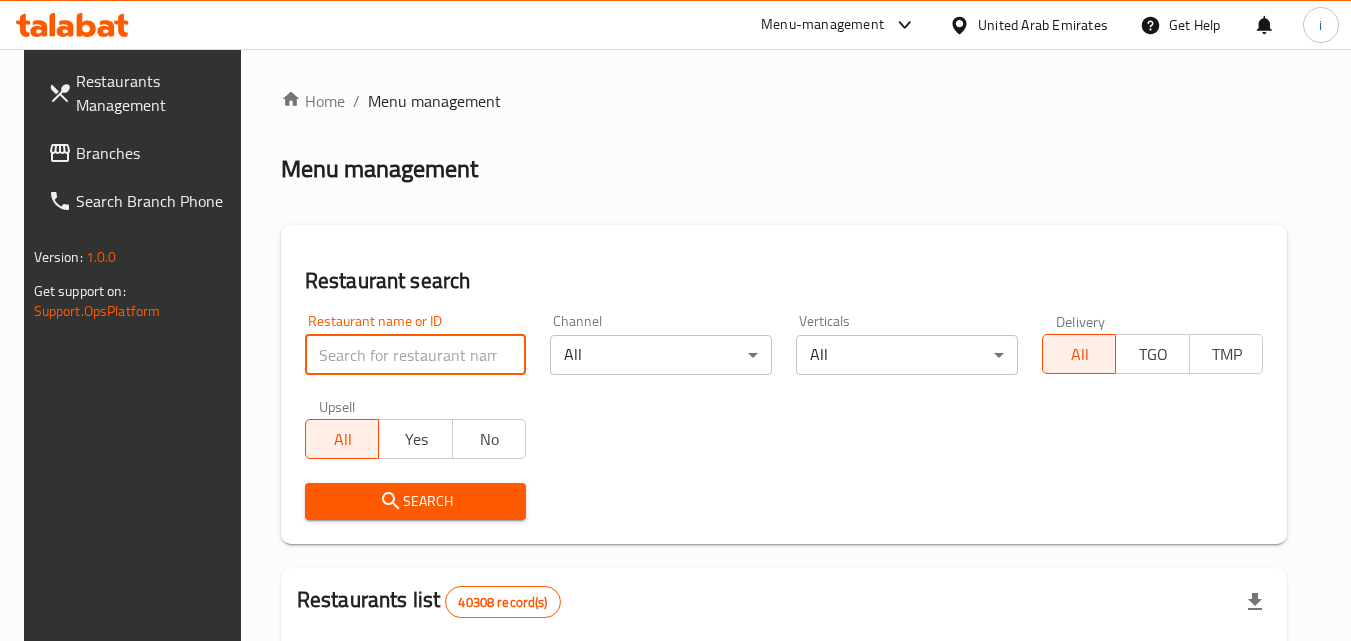 click at bounding box center [416, 355] 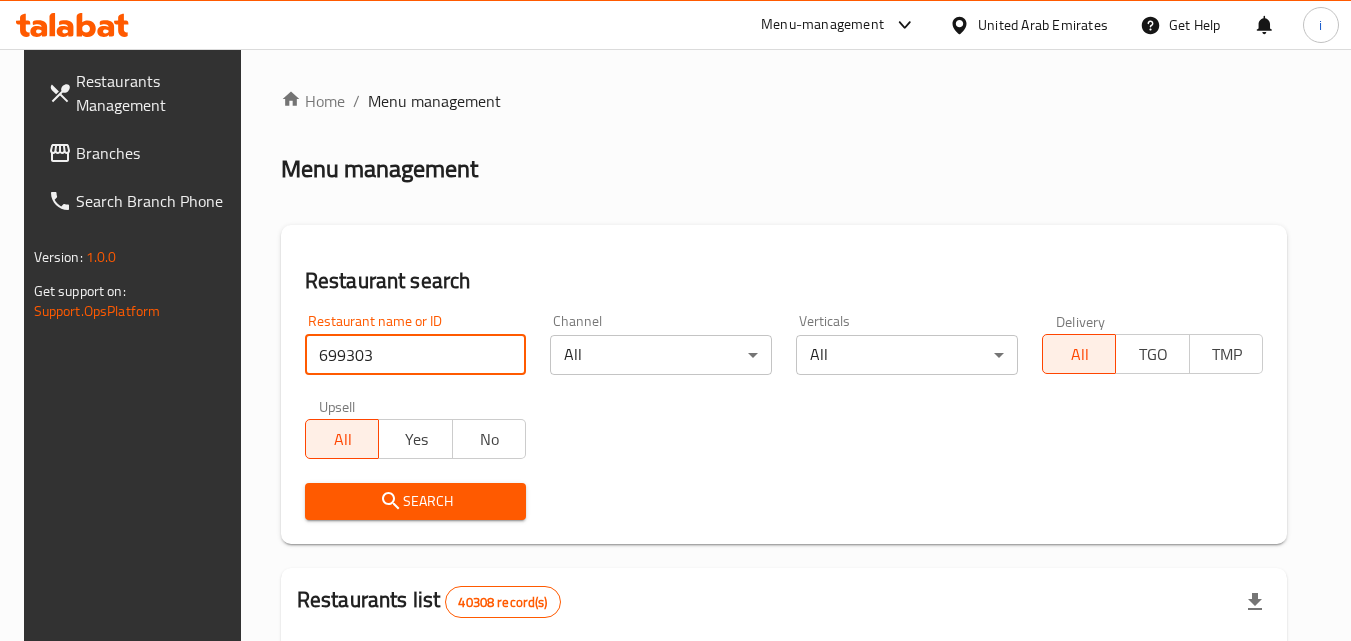 type on "699303" 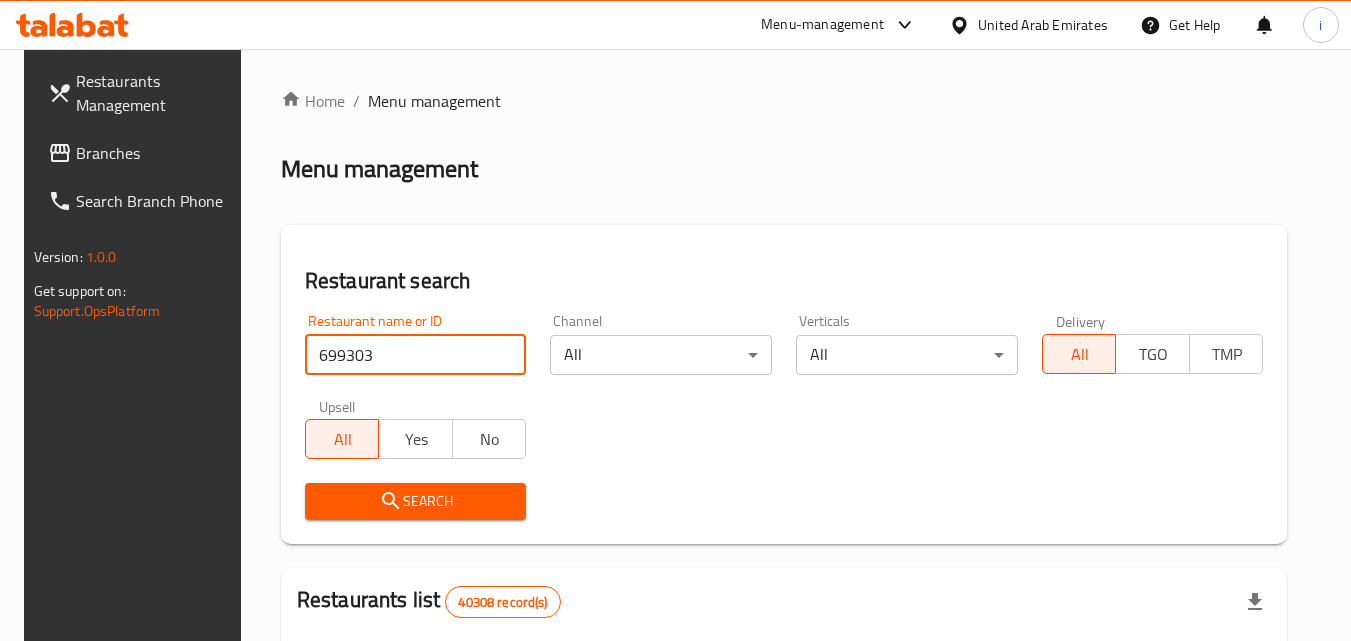 click on "Search" at bounding box center [416, 501] 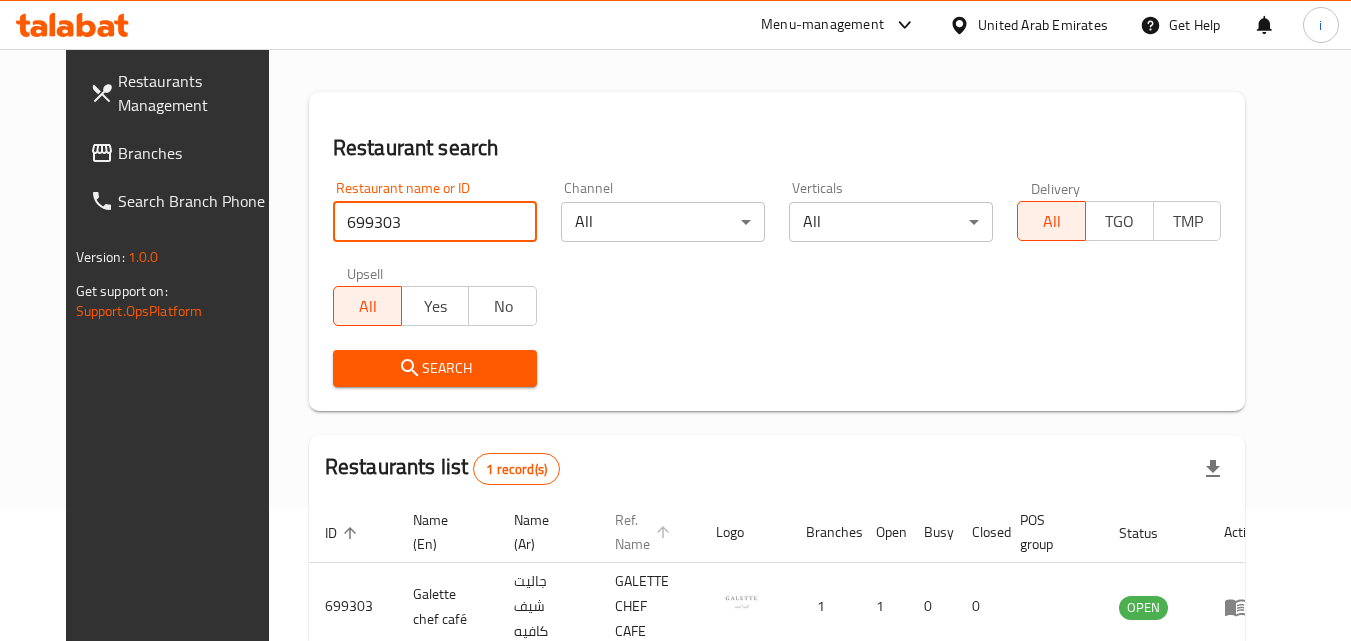 scroll, scrollTop: 234, scrollLeft: 0, axis: vertical 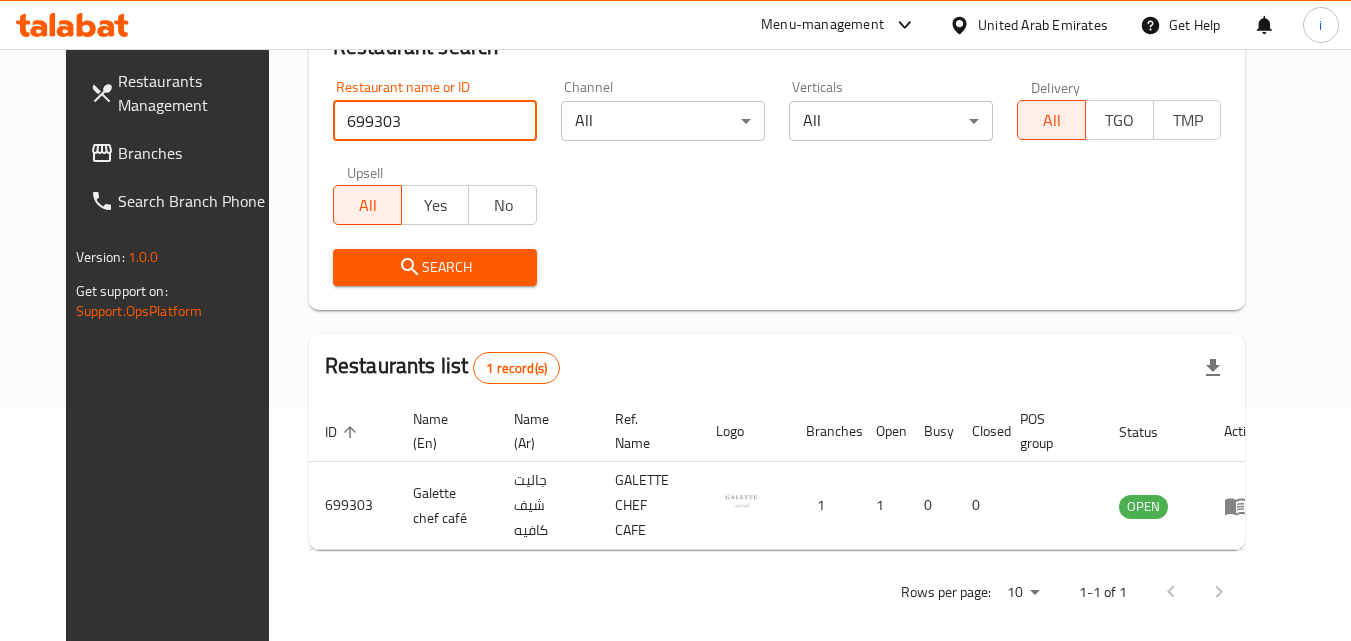 click at bounding box center [1242, 506] 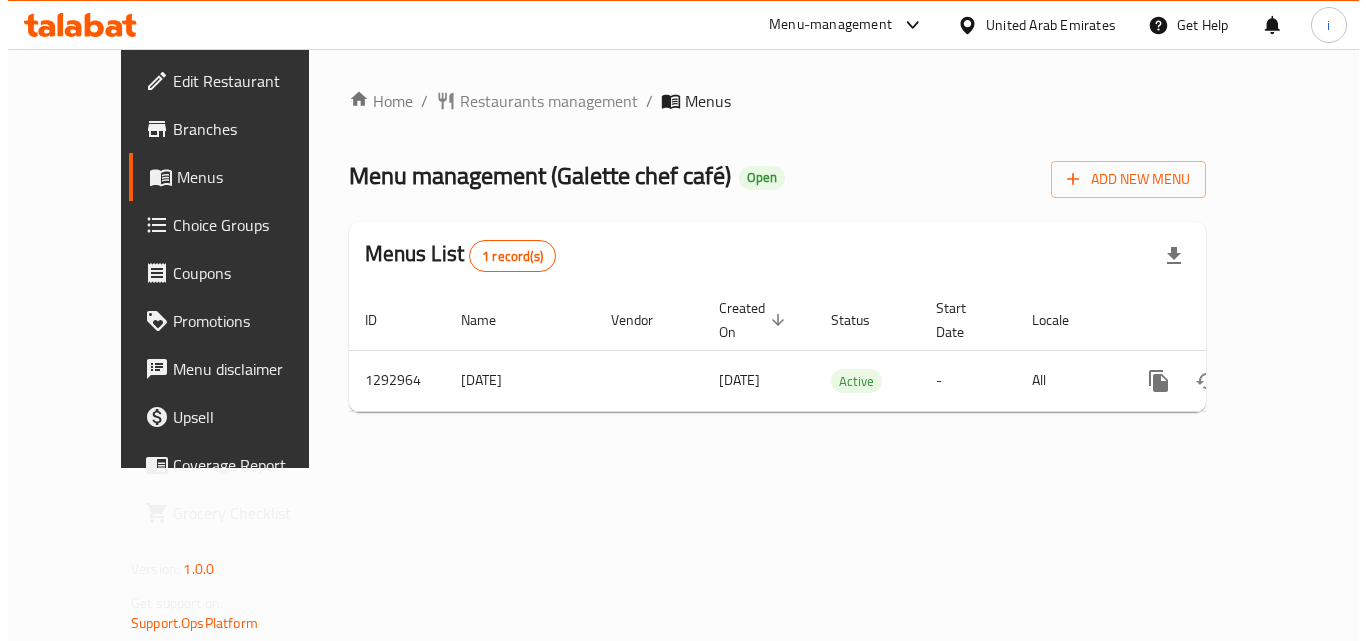 scroll, scrollTop: 0, scrollLeft: 0, axis: both 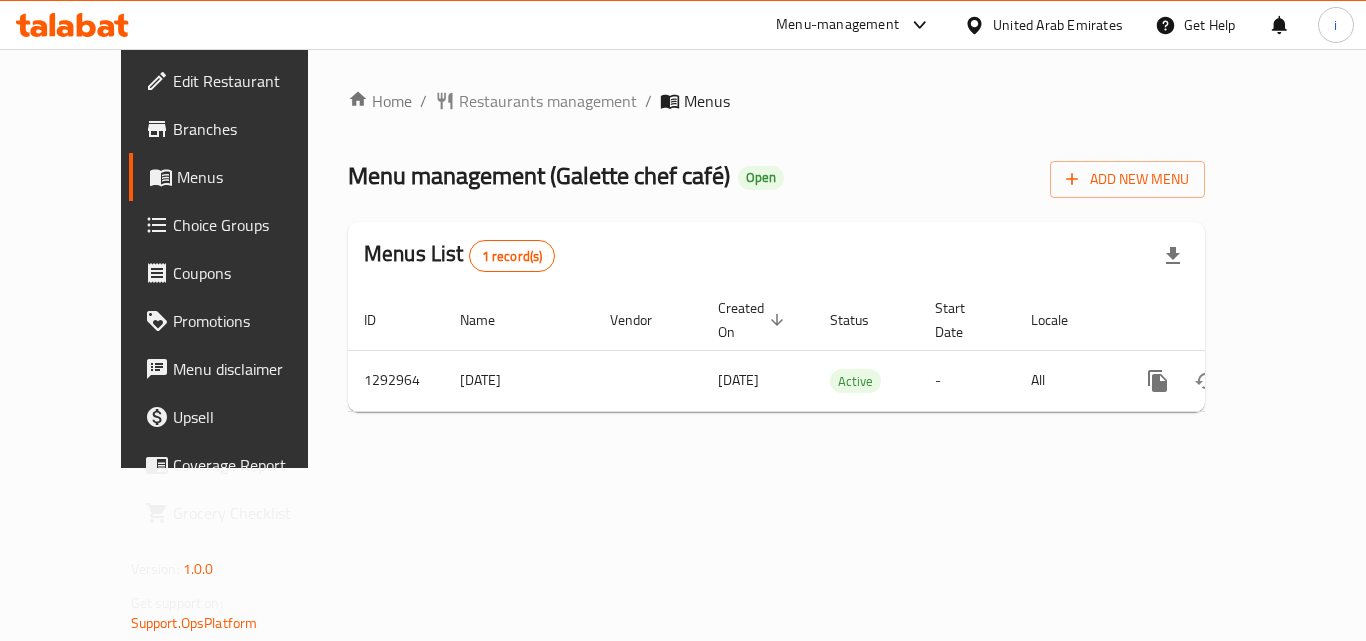 click on "Menu-management" 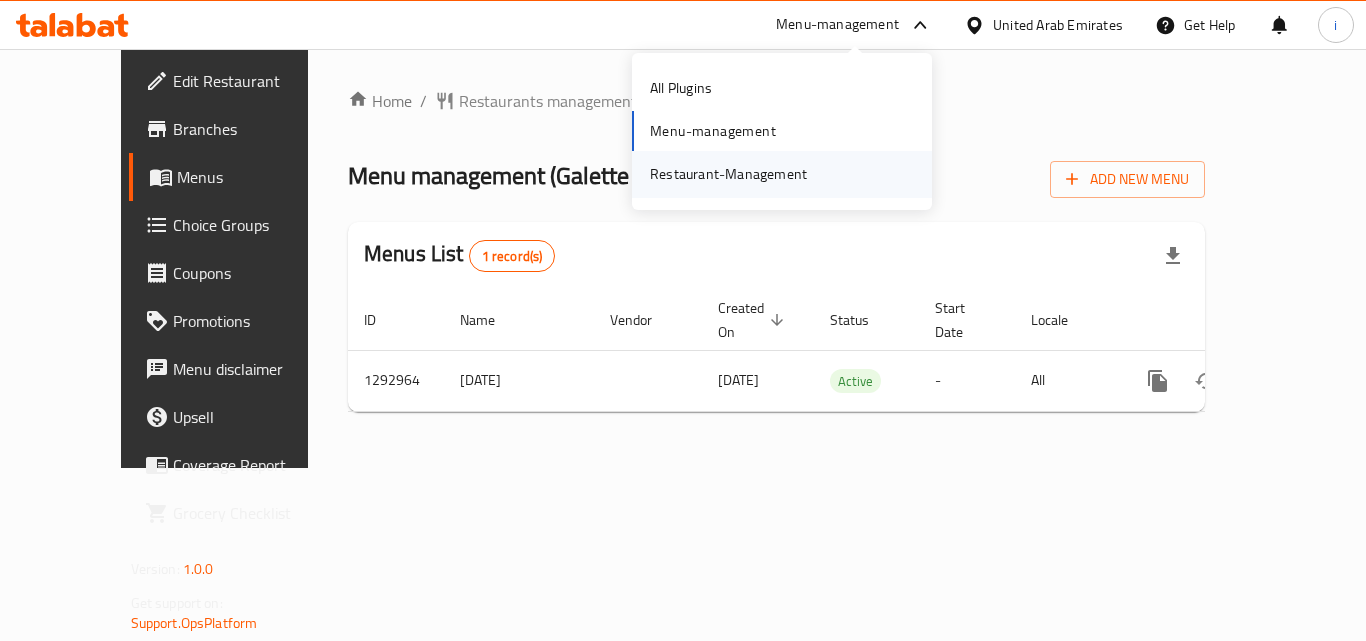 click on "Restaurant-Management" 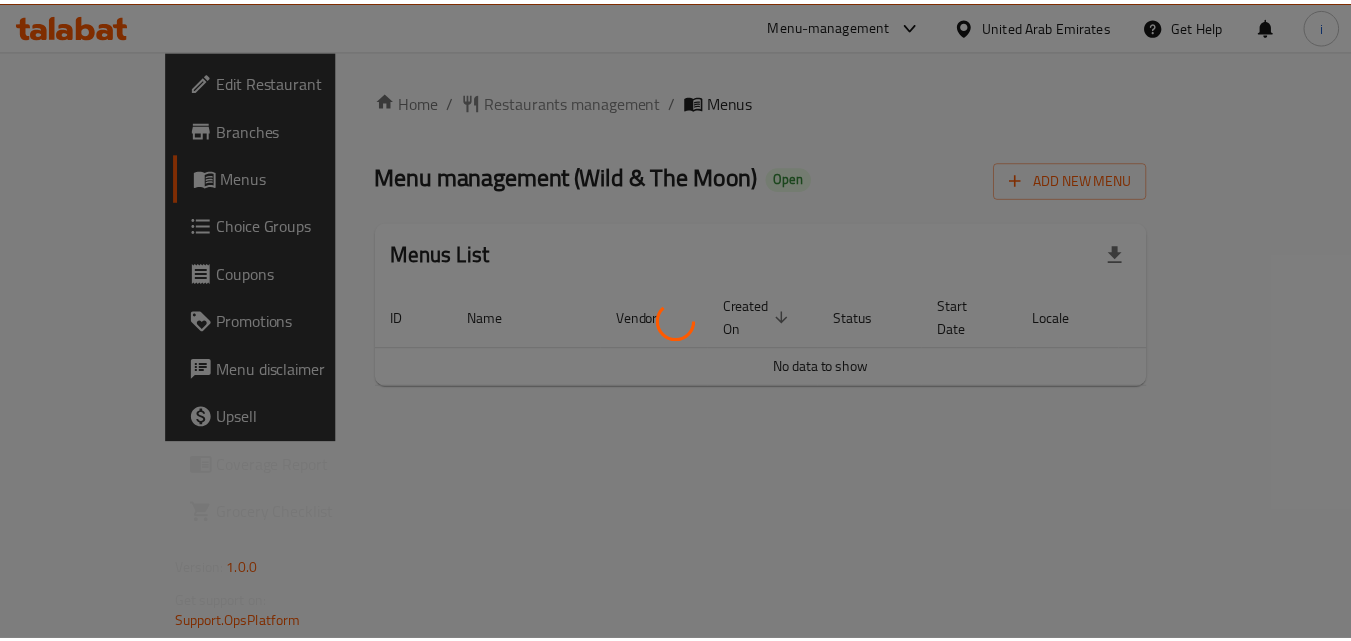 scroll, scrollTop: 0, scrollLeft: 0, axis: both 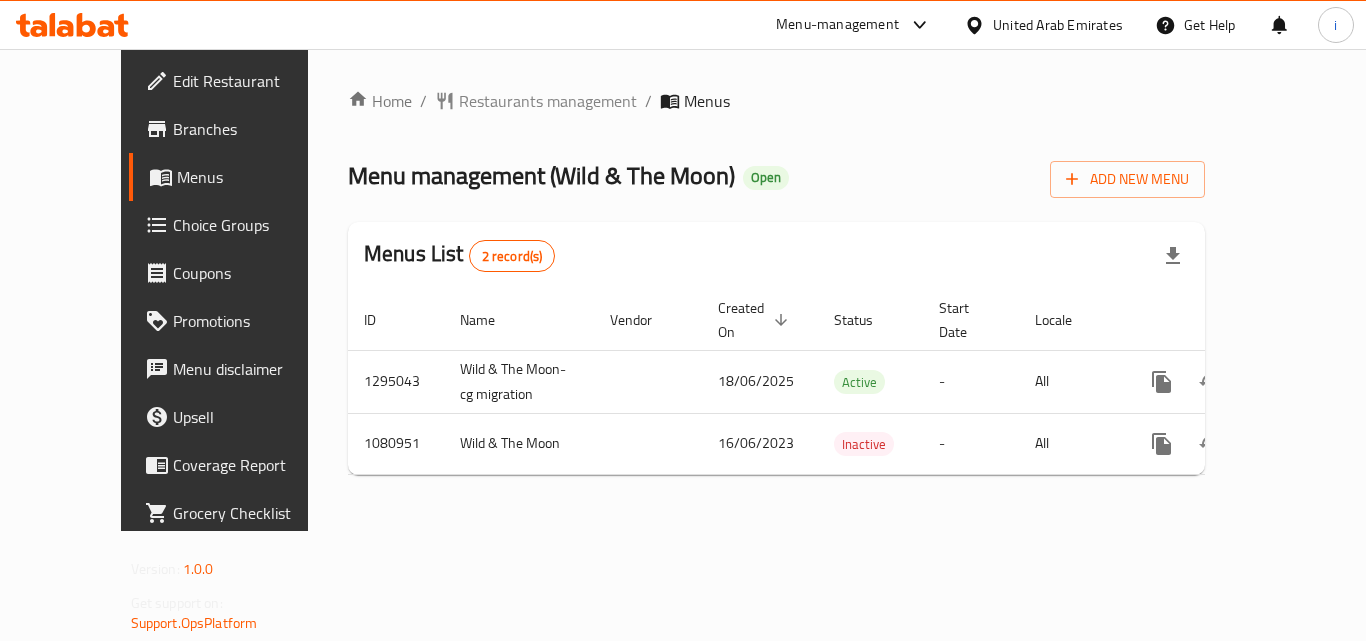 click on "Restaurants management" at bounding box center (548, 101) 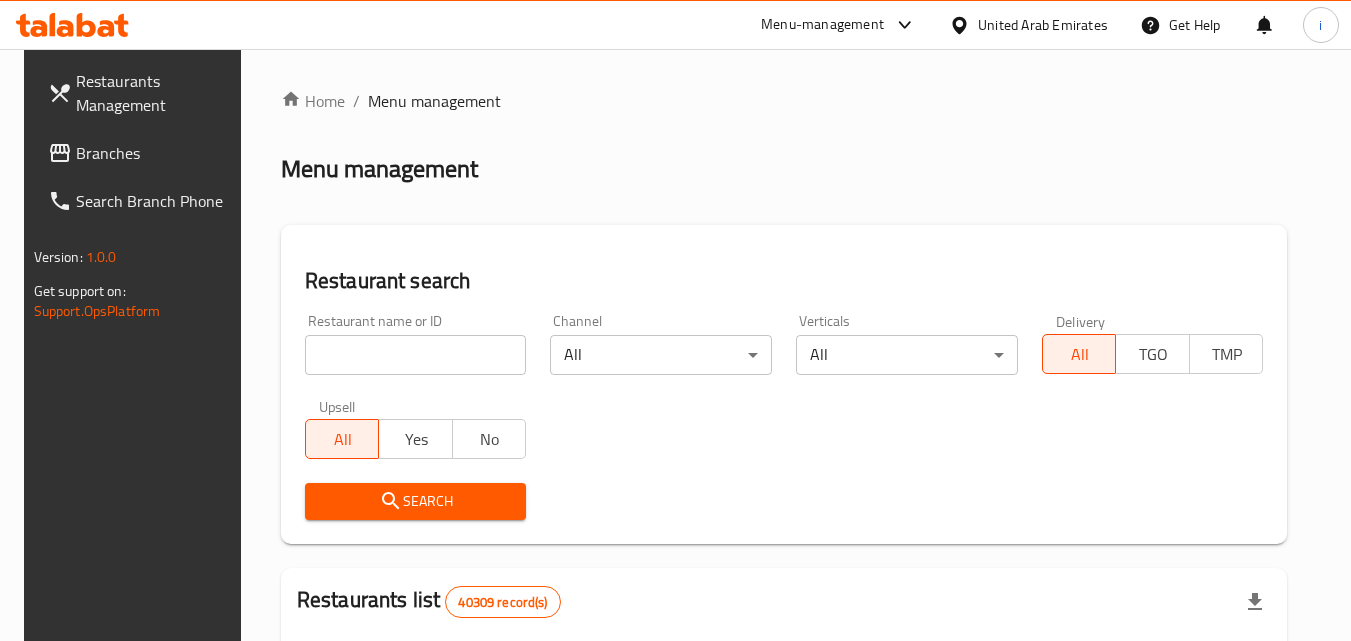 click at bounding box center (416, 355) 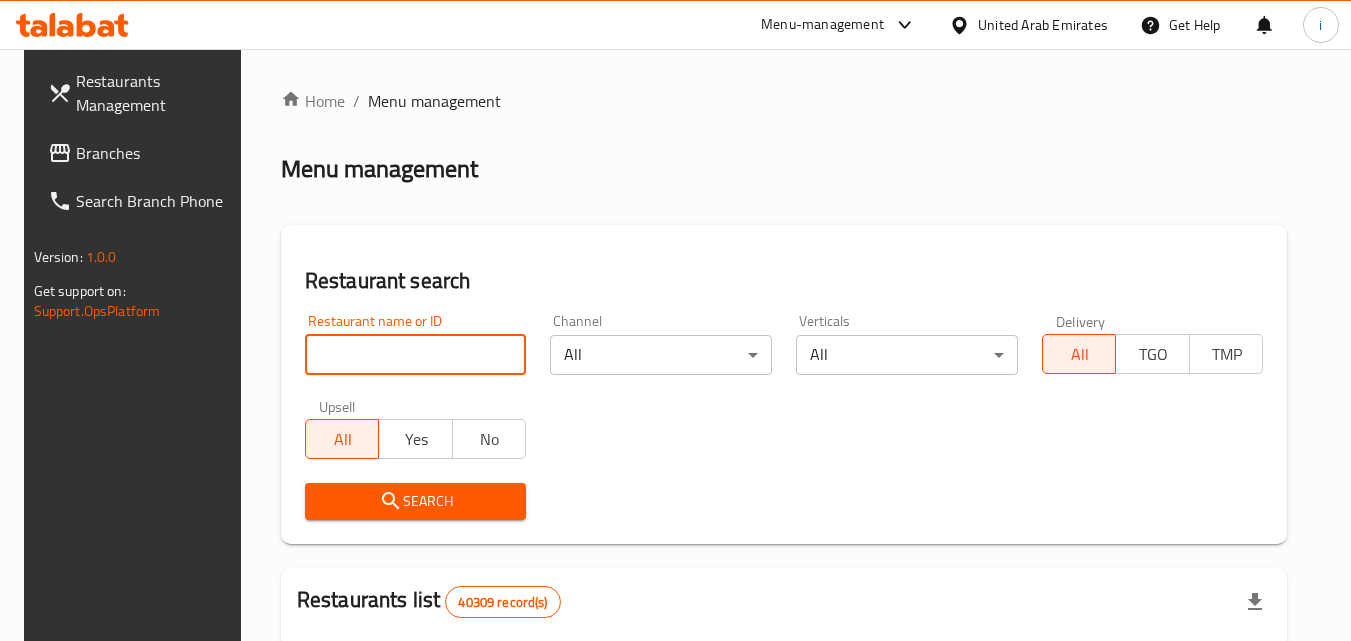 paste on "664235" 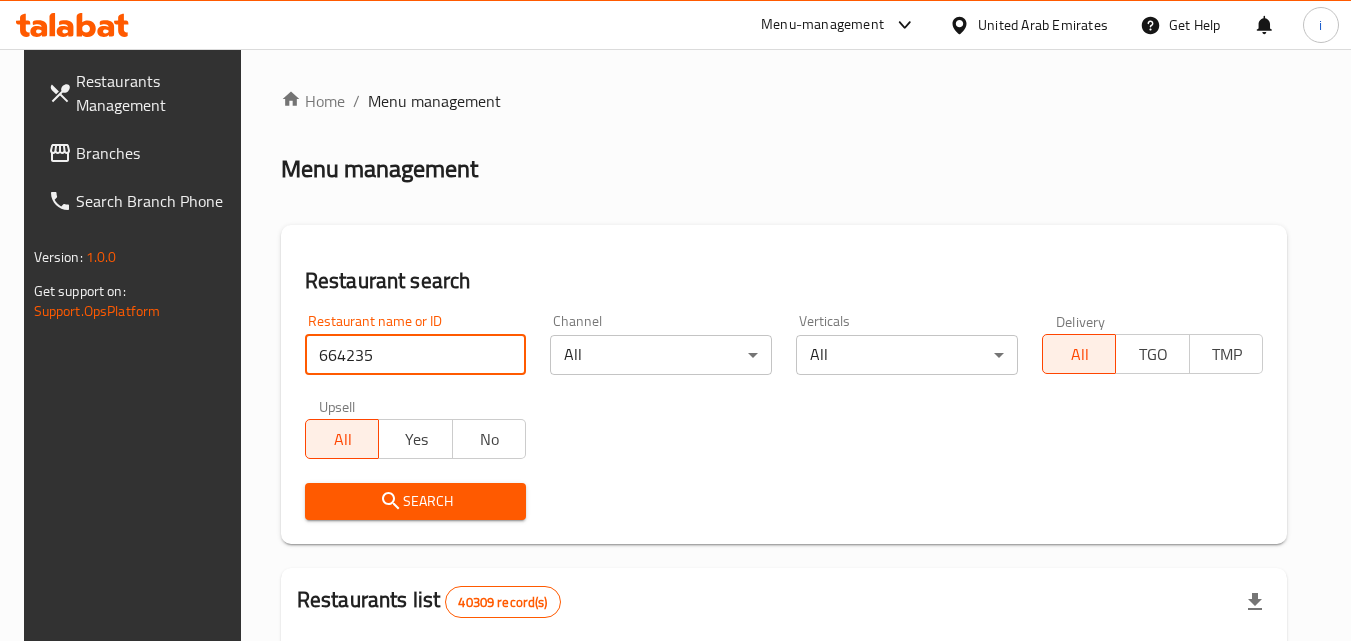 type on "664235" 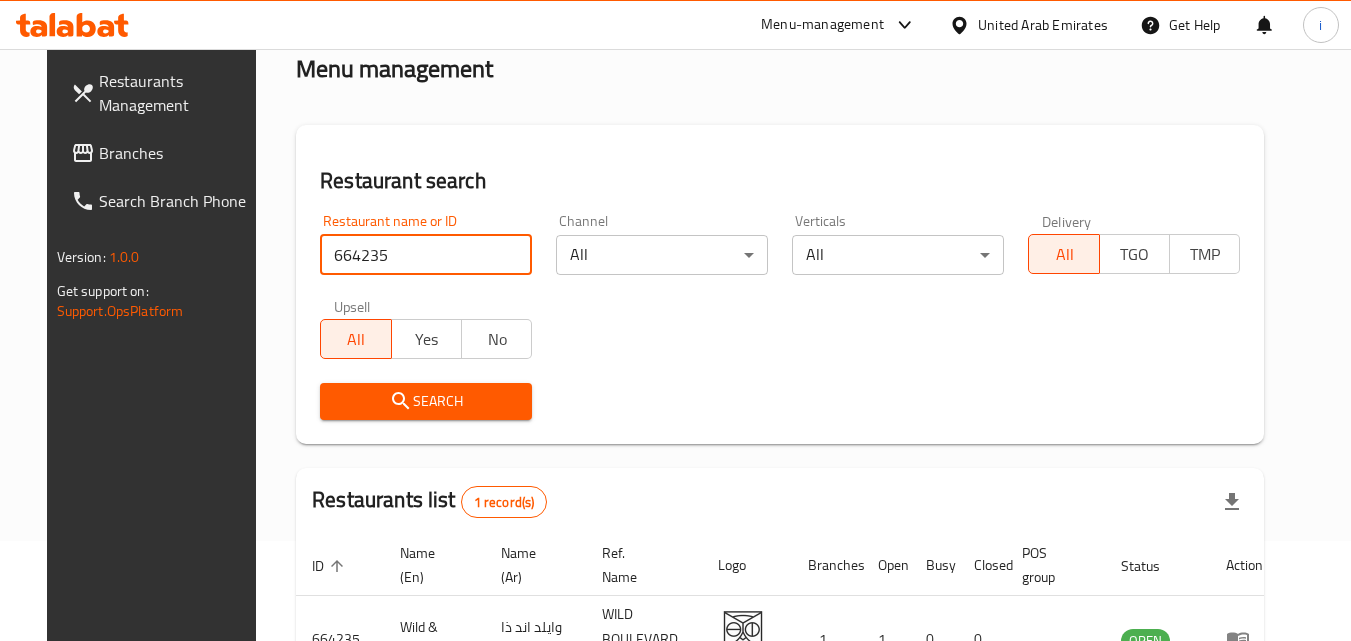 scroll, scrollTop: 251, scrollLeft: 0, axis: vertical 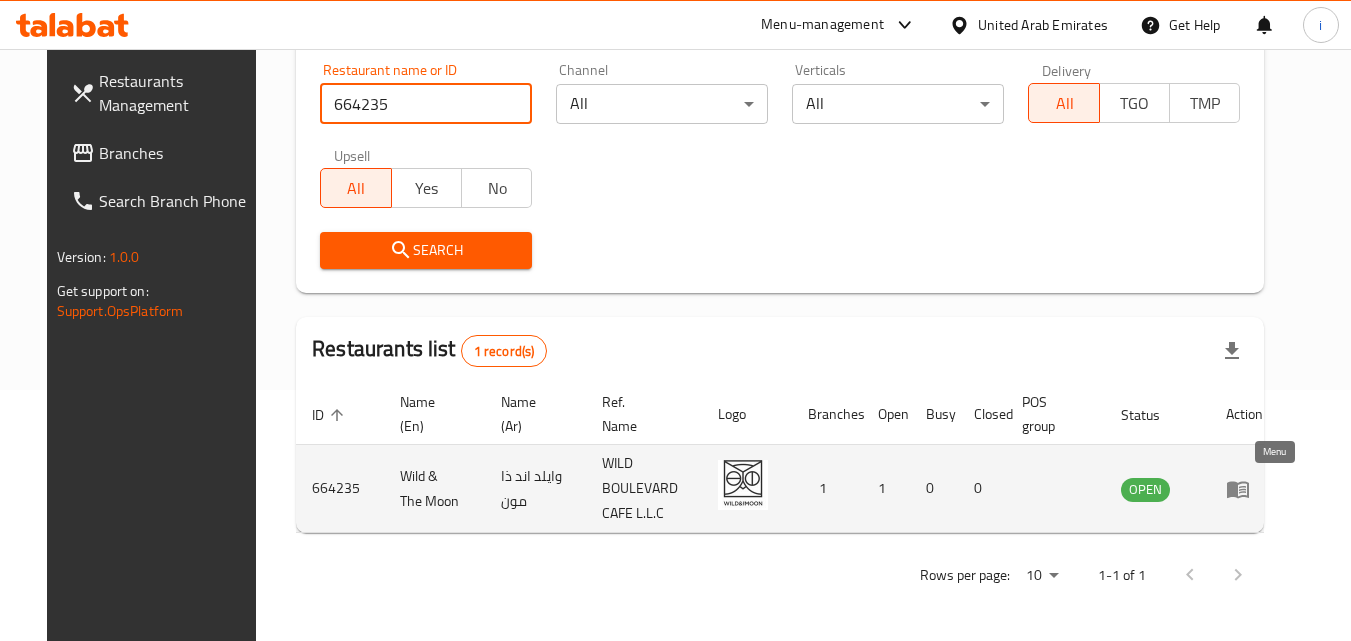 click 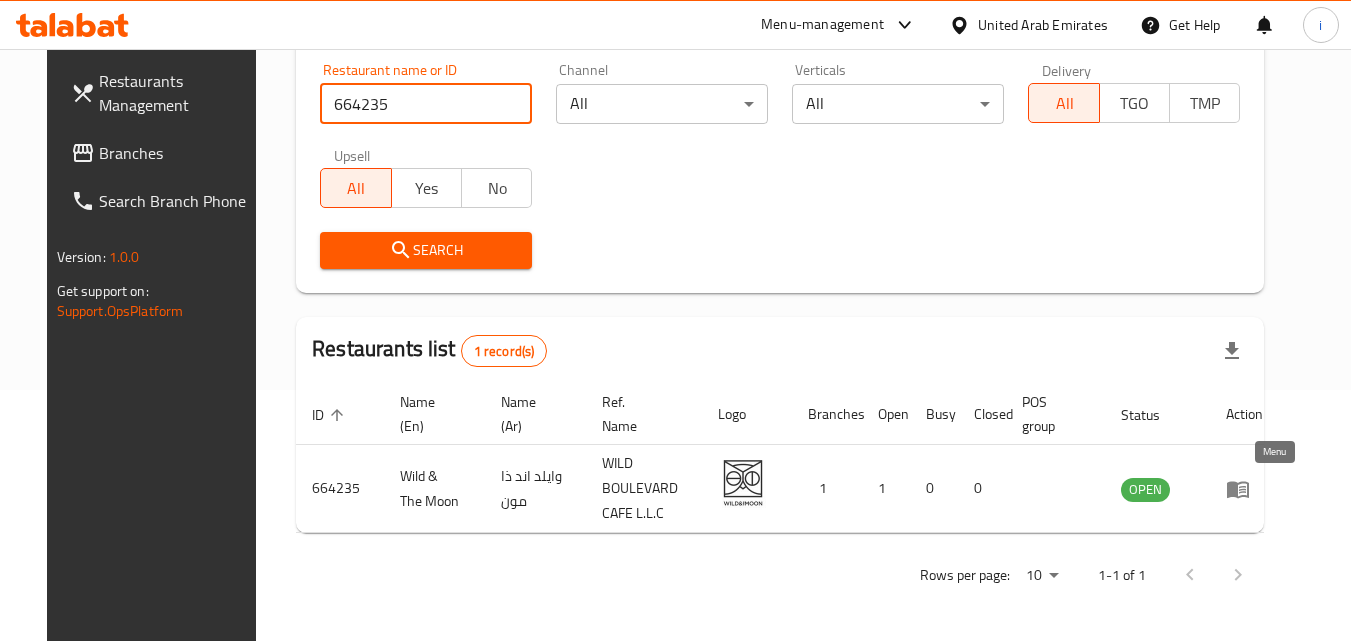 scroll, scrollTop: 0, scrollLeft: 0, axis: both 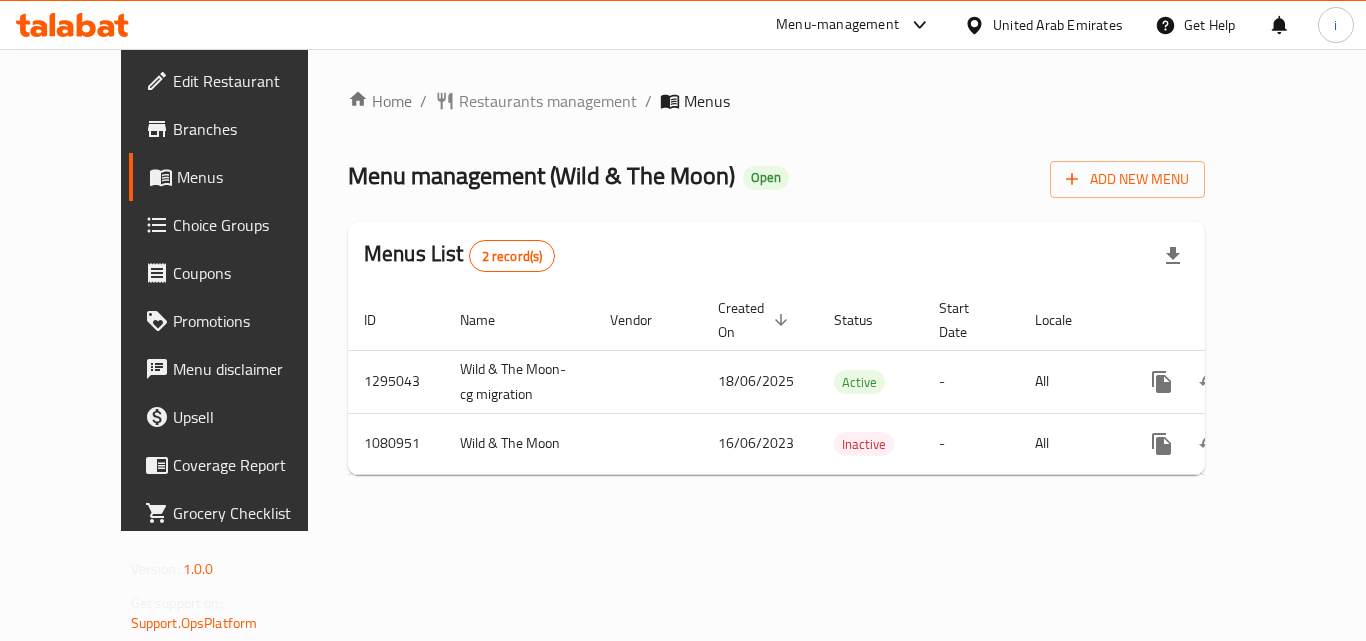 click on "United Arab Emirates" at bounding box center (1058, 25) 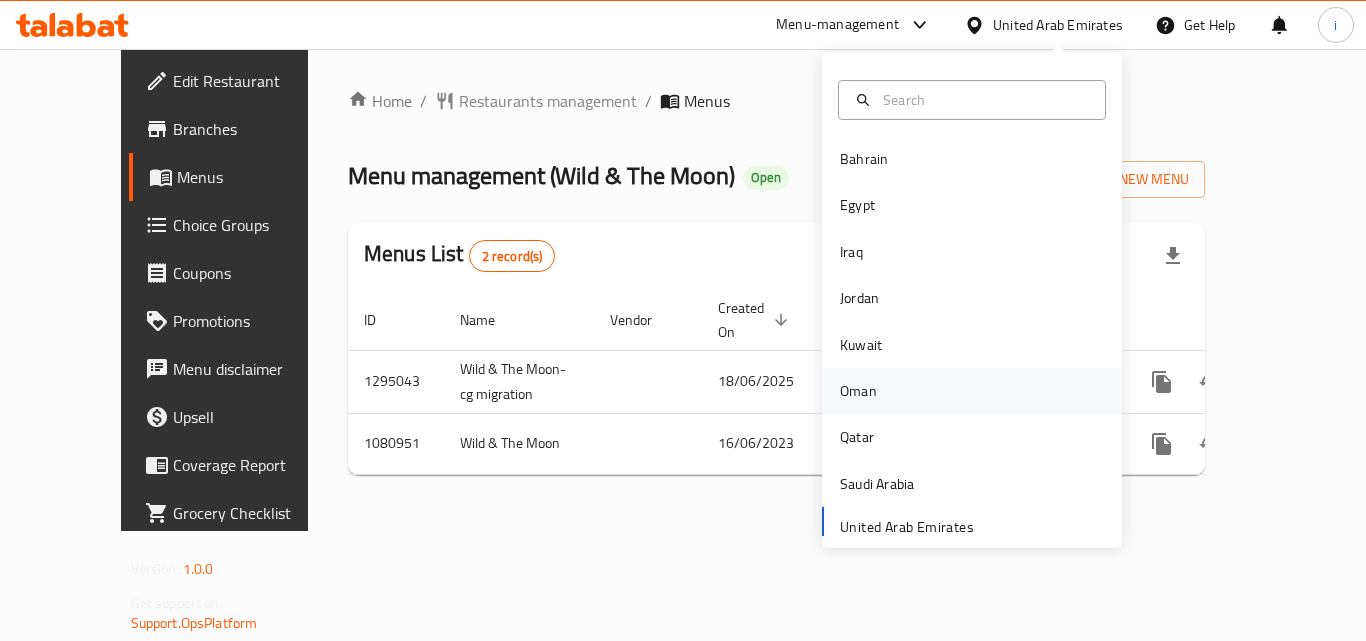 click on "Oman" at bounding box center (858, 391) 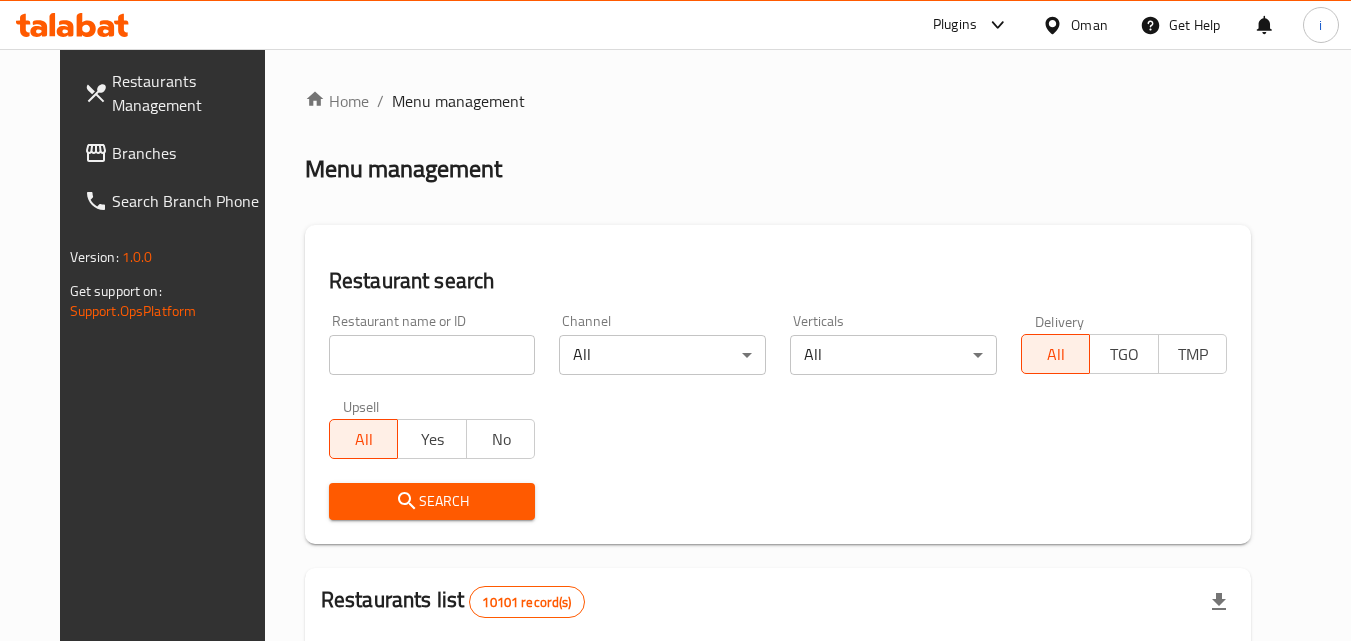 click 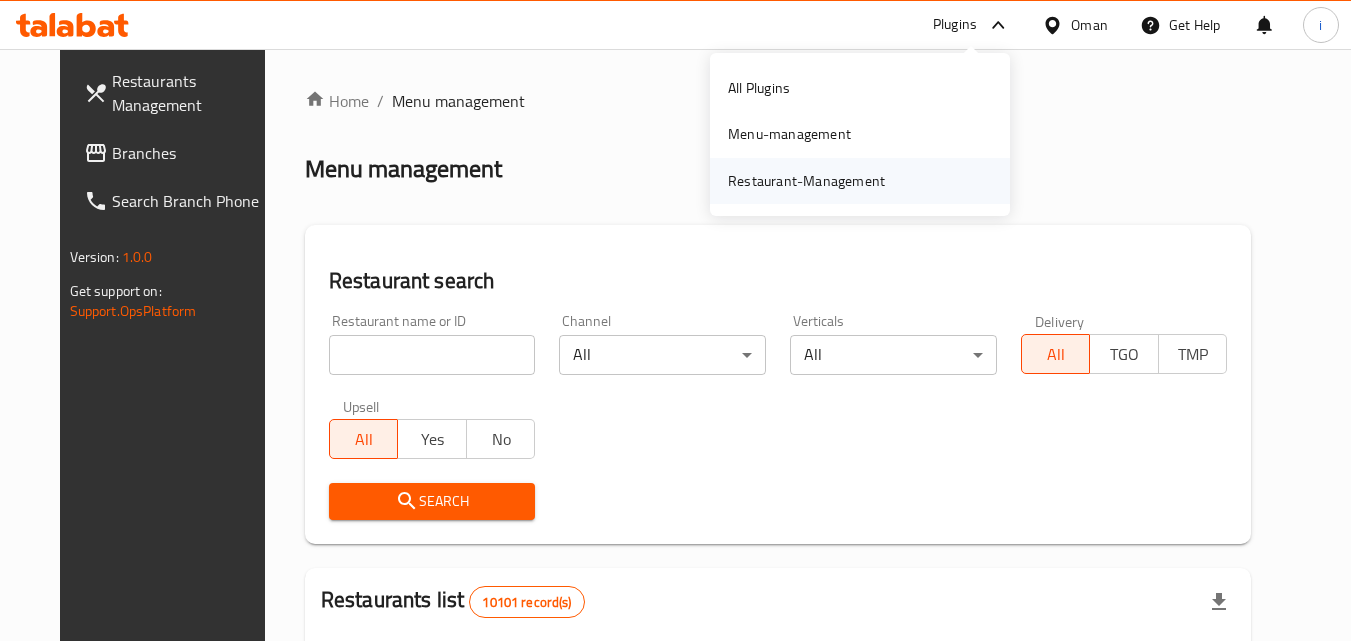 click on "Restaurant-Management" at bounding box center [806, 181] 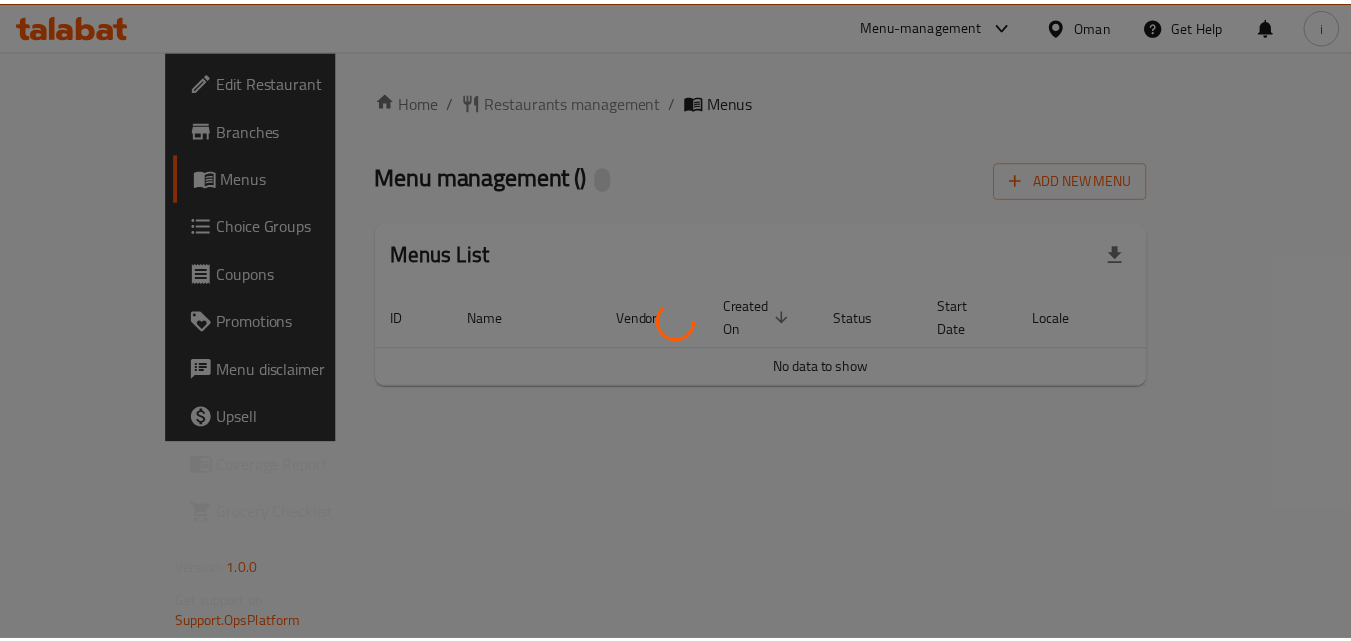 scroll, scrollTop: 0, scrollLeft: 0, axis: both 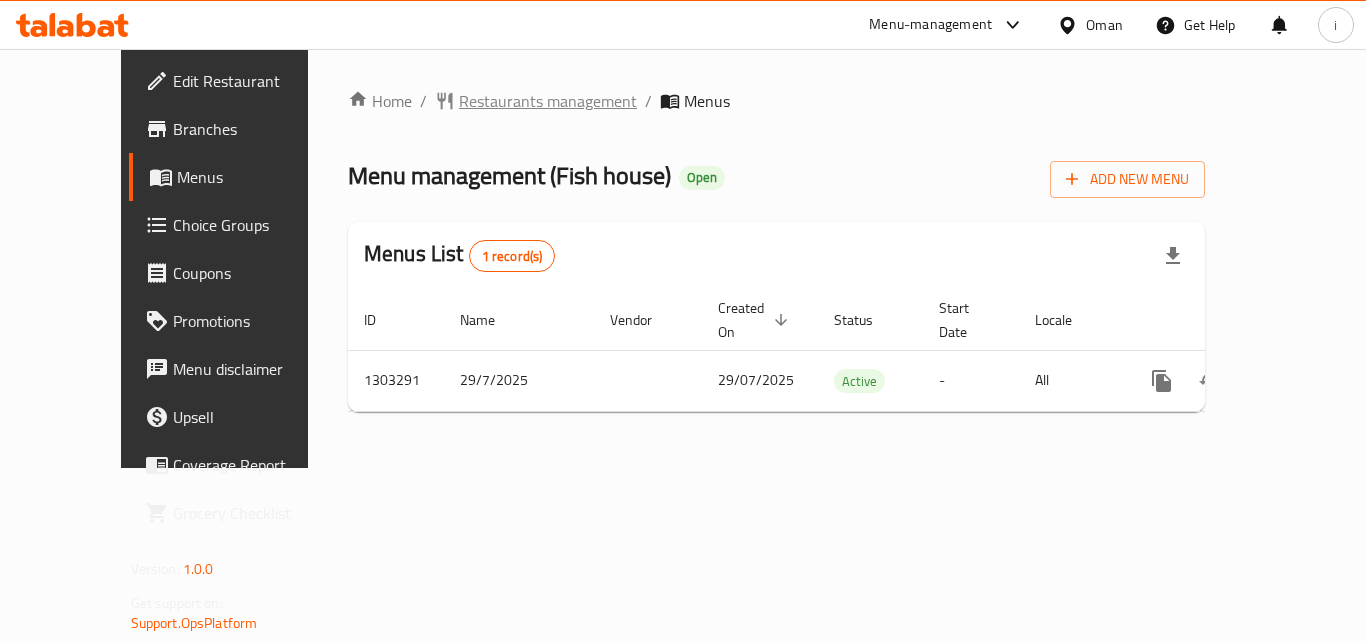 click on "Restaurants management" at bounding box center [548, 101] 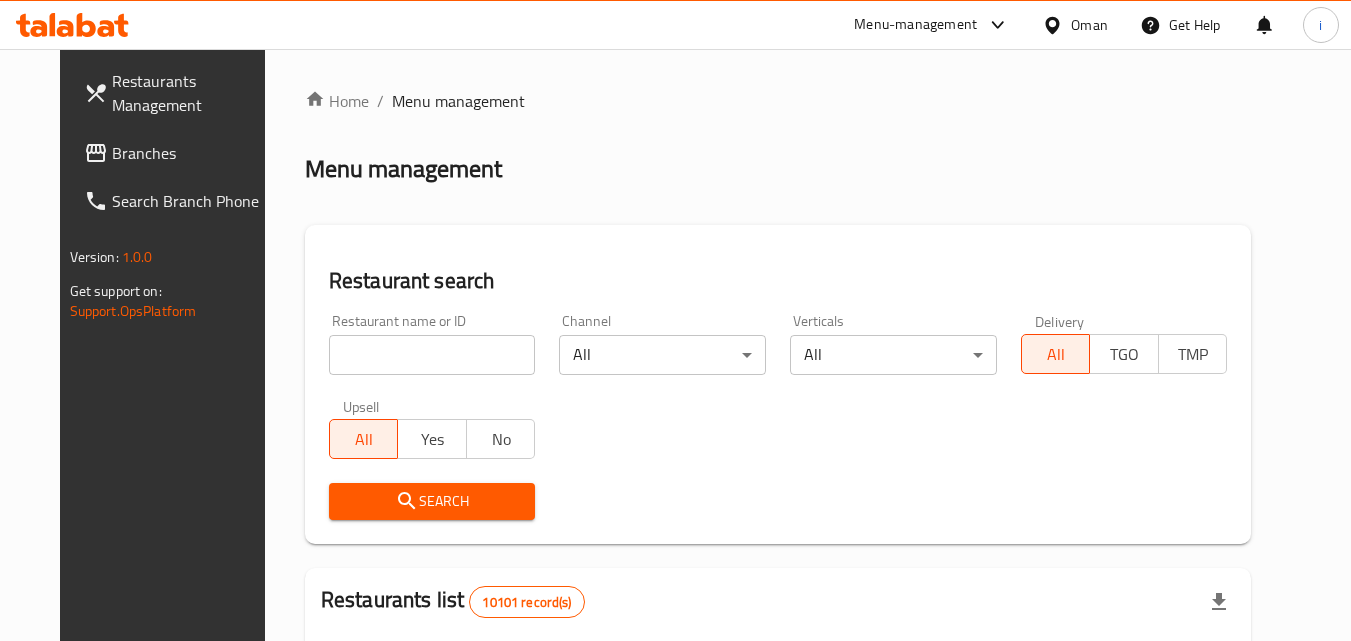 click at bounding box center (432, 355) 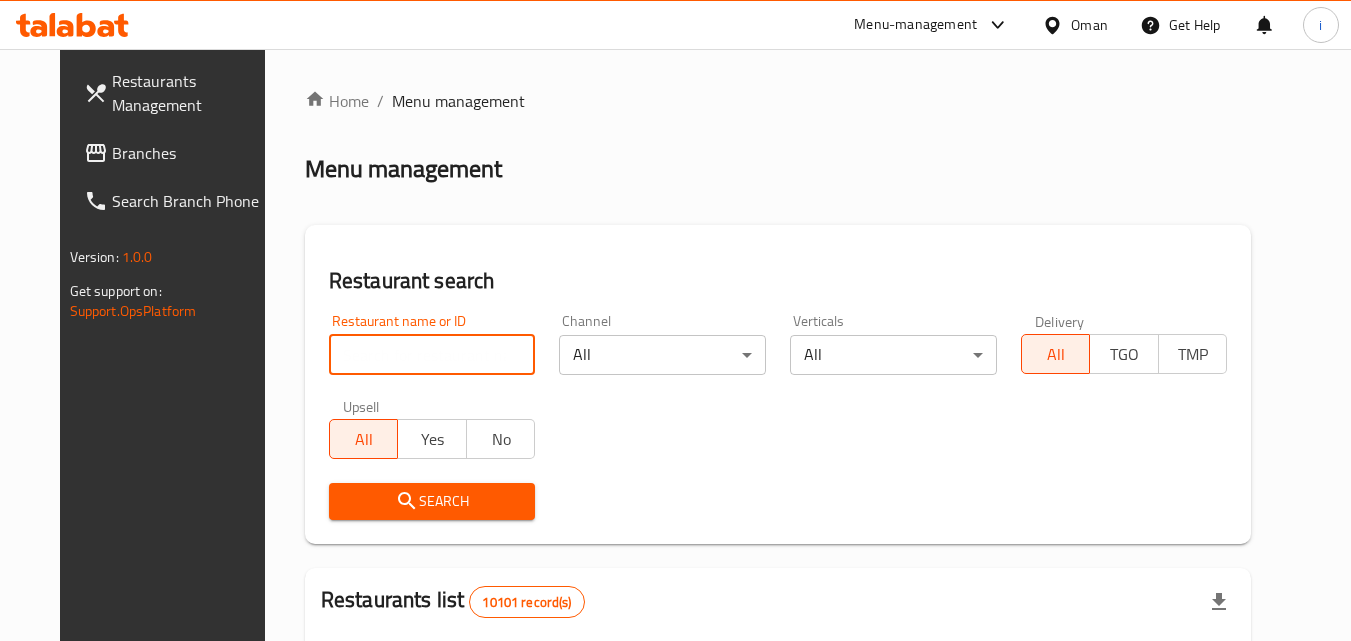 paste on "702599" 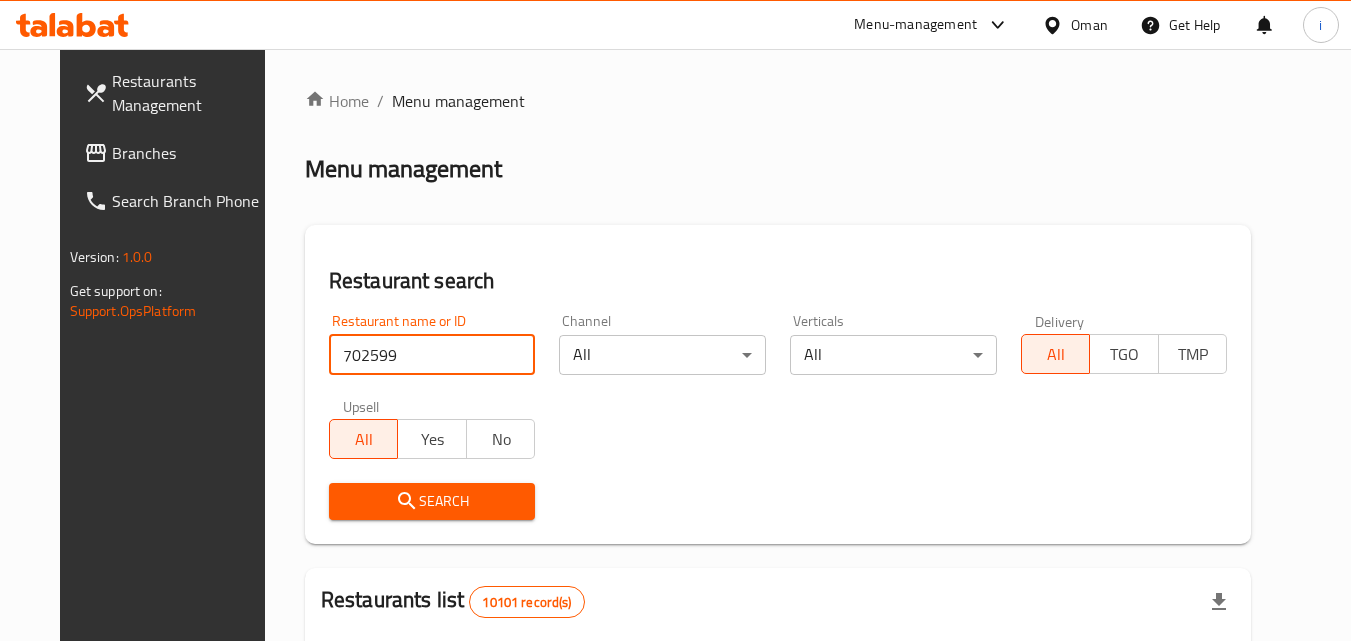 type on "702599" 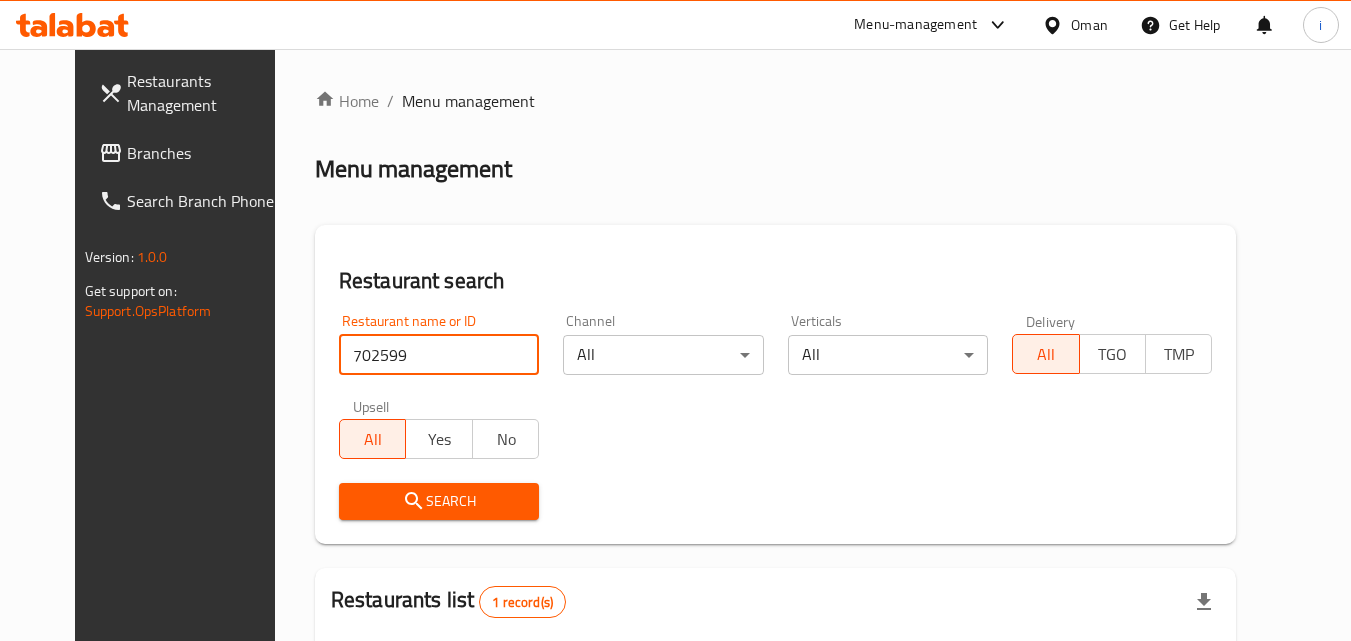 scroll, scrollTop: 234, scrollLeft: 0, axis: vertical 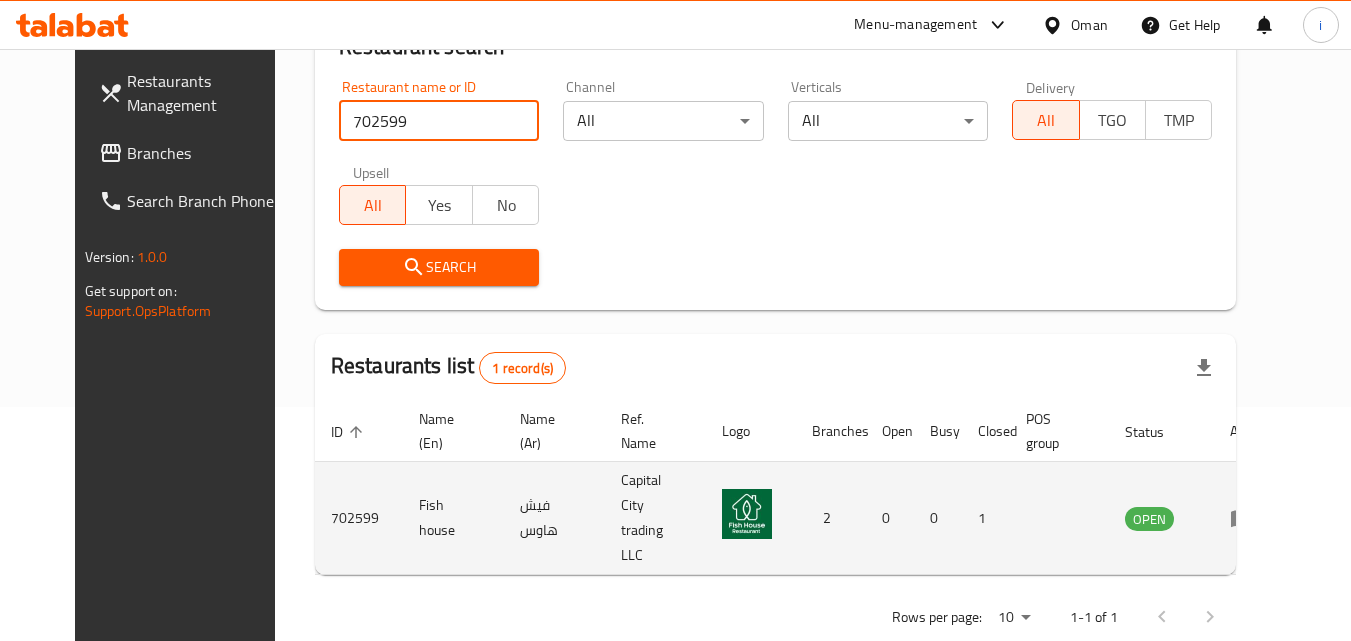 click 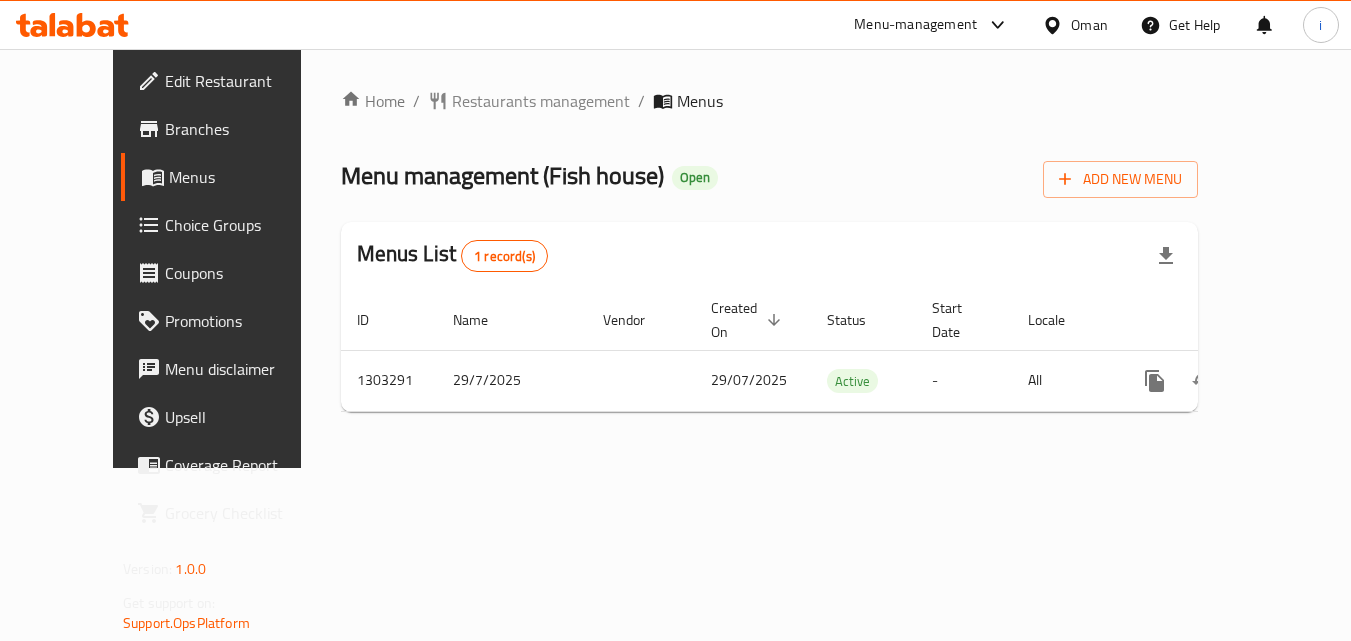 scroll, scrollTop: 0, scrollLeft: 0, axis: both 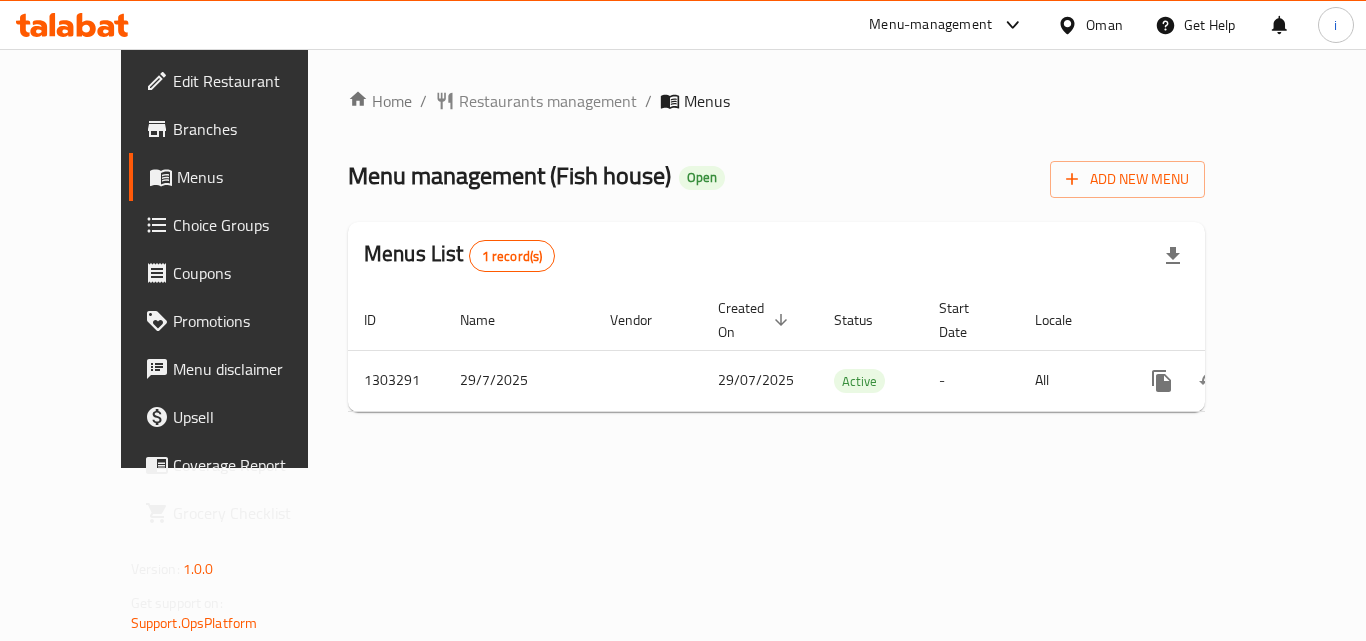 click on "Oman" at bounding box center [1104, 25] 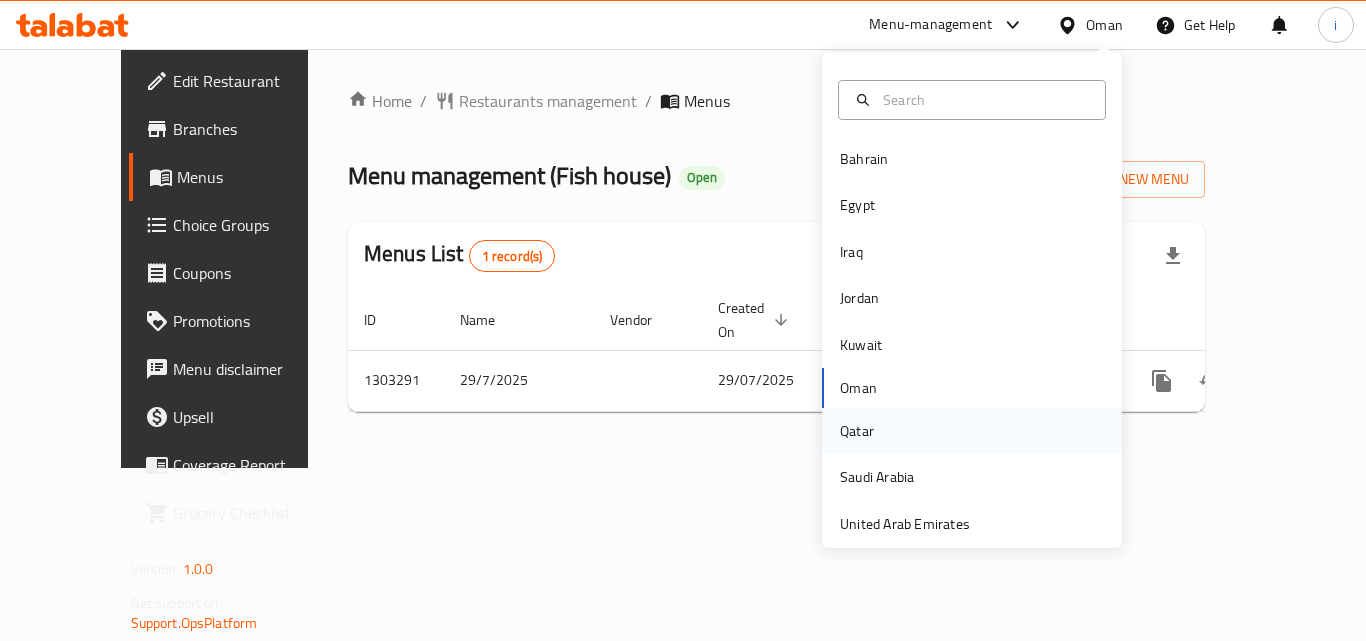 click on "Qatar" at bounding box center (857, 431) 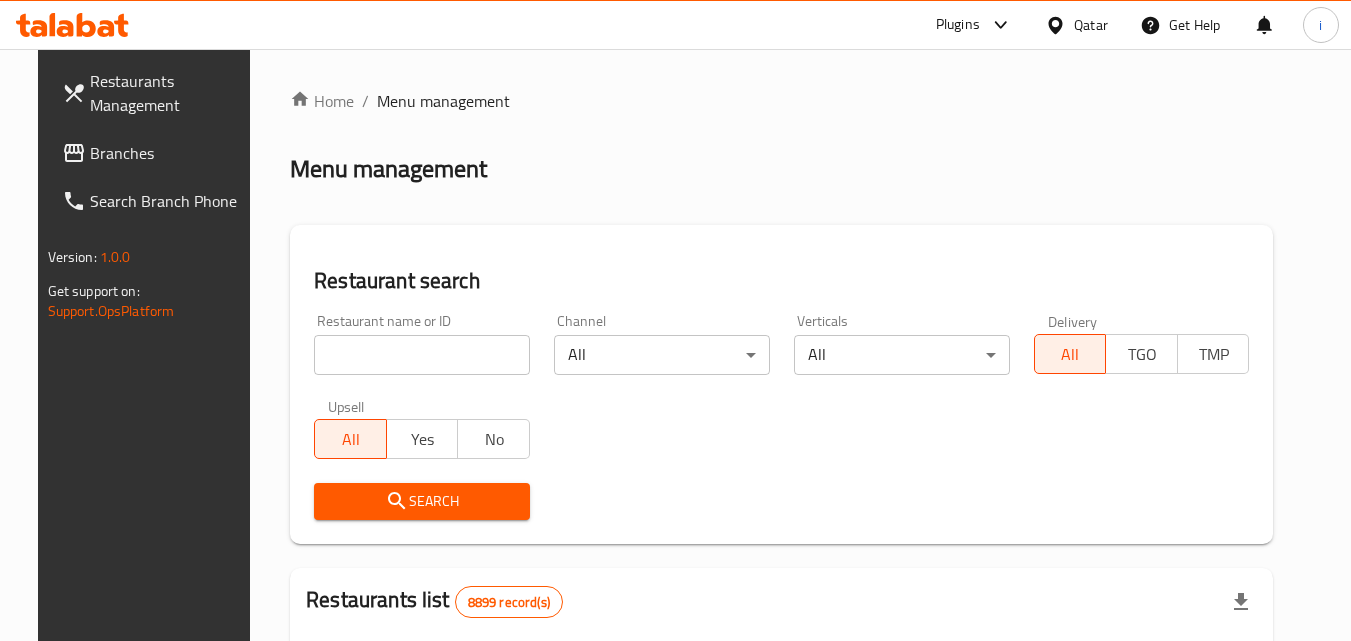 click on "Restaurants Management   Branches   Search Branch Phone  Version:    1.0.0  Get support on:    Support.OpsPlatform Home / Menu management Menu management Restaurant search Restaurant name or ID Restaurant name or ID Channel All ​ Verticals All ​ Delivery All TGO TMP Upsell All Yes No   Search Restaurants list   8899 record(s) ID sorted ascending Name (En) Name (Ar) Ref. Name Logo Branches Open Busy Closed POS group Status Action 639 Hardee's هارديز TMP 23 18 0 0 Americana-Digital OPEN 663 Jabal Lebnan جبل لبنان 1 1 0 0 HIDDEN 664 Kanafji كنفجي 1 1 0 0 HIDDEN 665 Take Away تيك آوي 1 1 0 0 HIDDEN 666 Zaman Al-Khair Restaurant مطعم زمان الخير 1 0 0 0 INACTIVE 667 Al-Rabwah الربوة 1 0 0 0 INACTIVE 672 Bait Jedy بيت جدي 1 1 0 0 HIDDEN 673 Coffee Centre مركز القهوة 1 0 0 0 INACTIVE 676 Morning fresh مورنيج فريش 1 1 0 0 HIDDEN 680 Al-Qarmouty القرموطي 1 0 0 0 HIDDEN Rows per page: 10 1-10 of 8899" at bounding box center [676, 709] 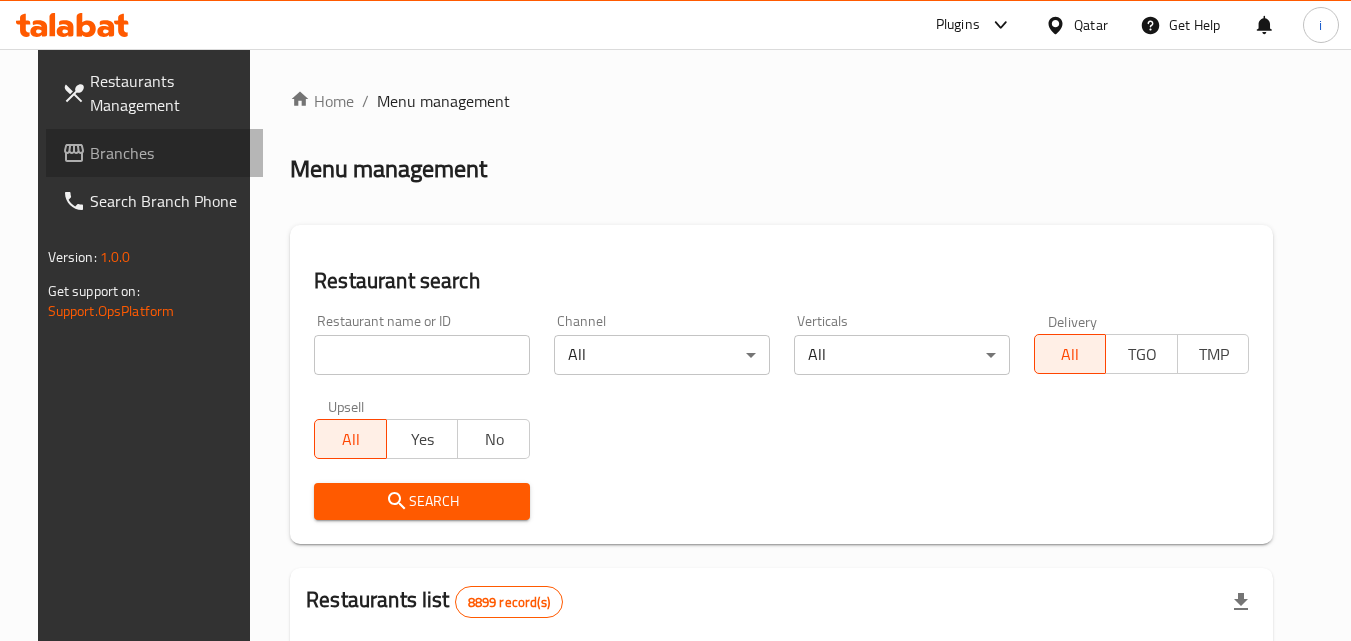 click on "Branches" at bounding box center [169, 153] 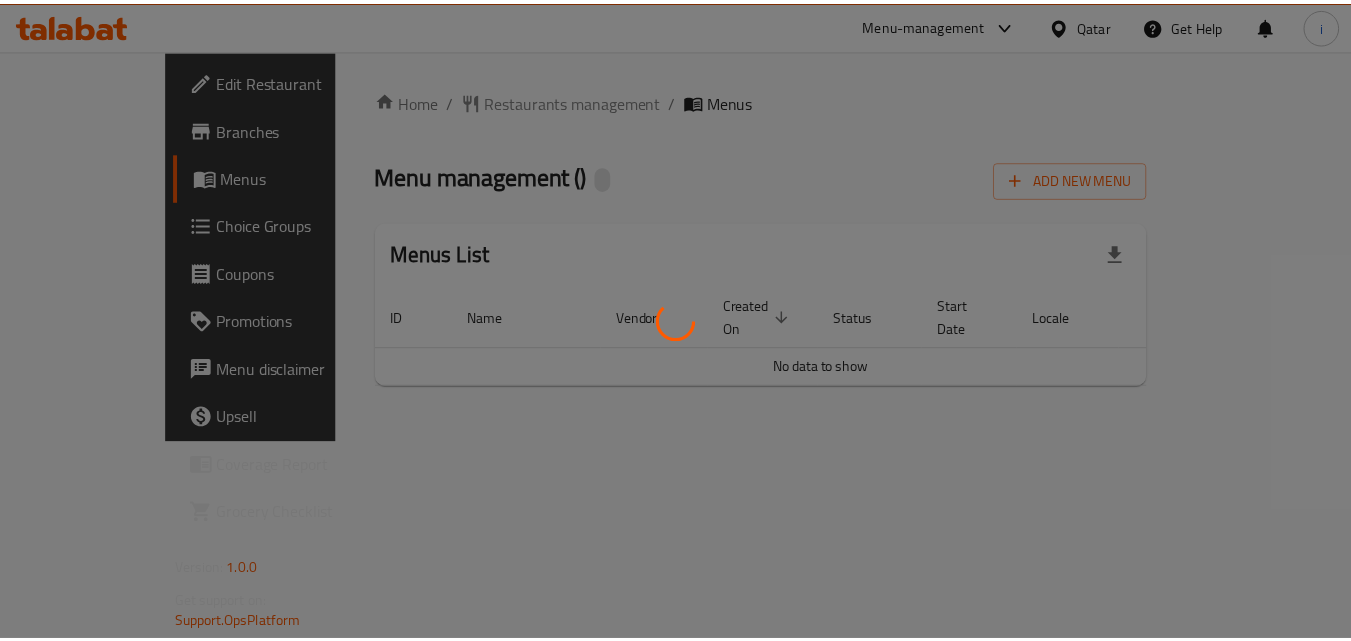 scroll, scrollTop: 0, scrollLeft: 0, axis: both 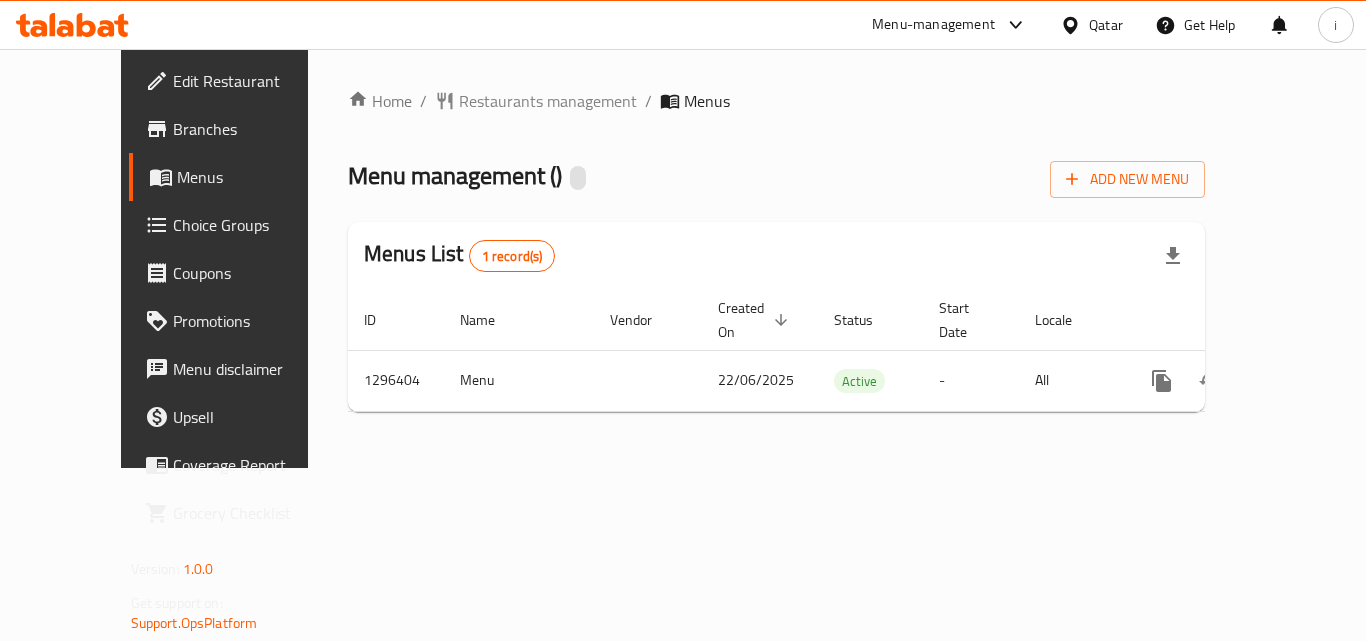 click on "Restaurants management" at bounding box center (548, 101) 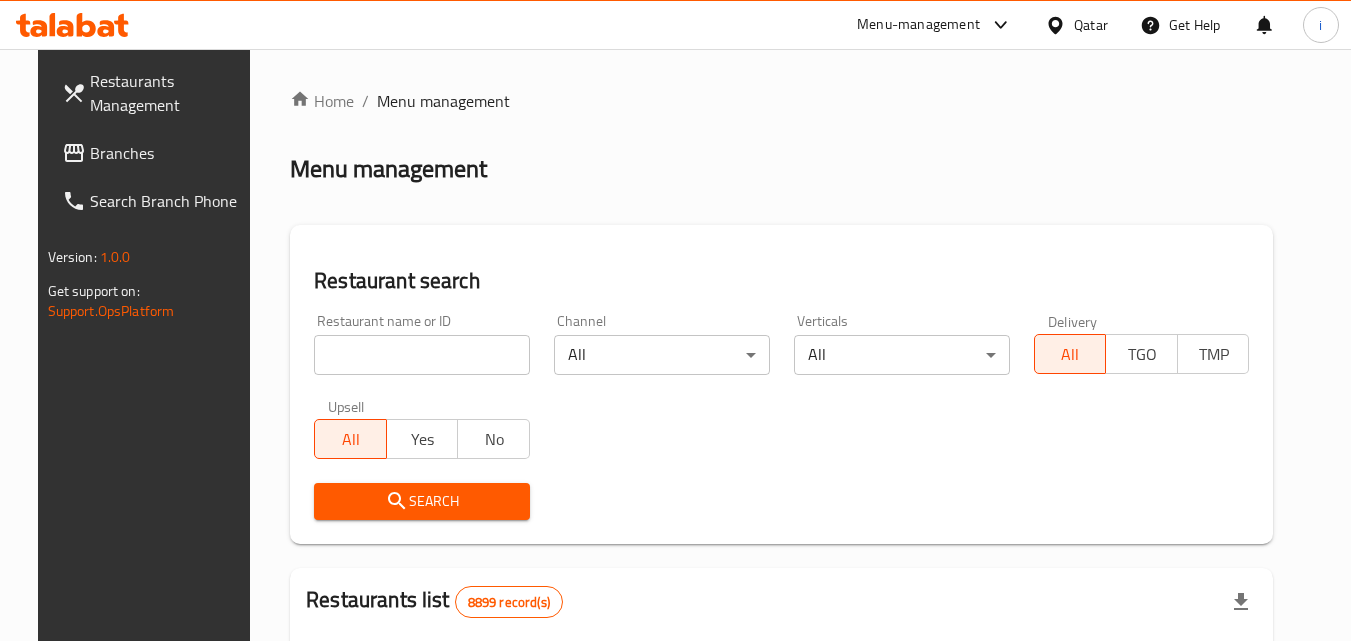 click at bounding box center (422, 355) 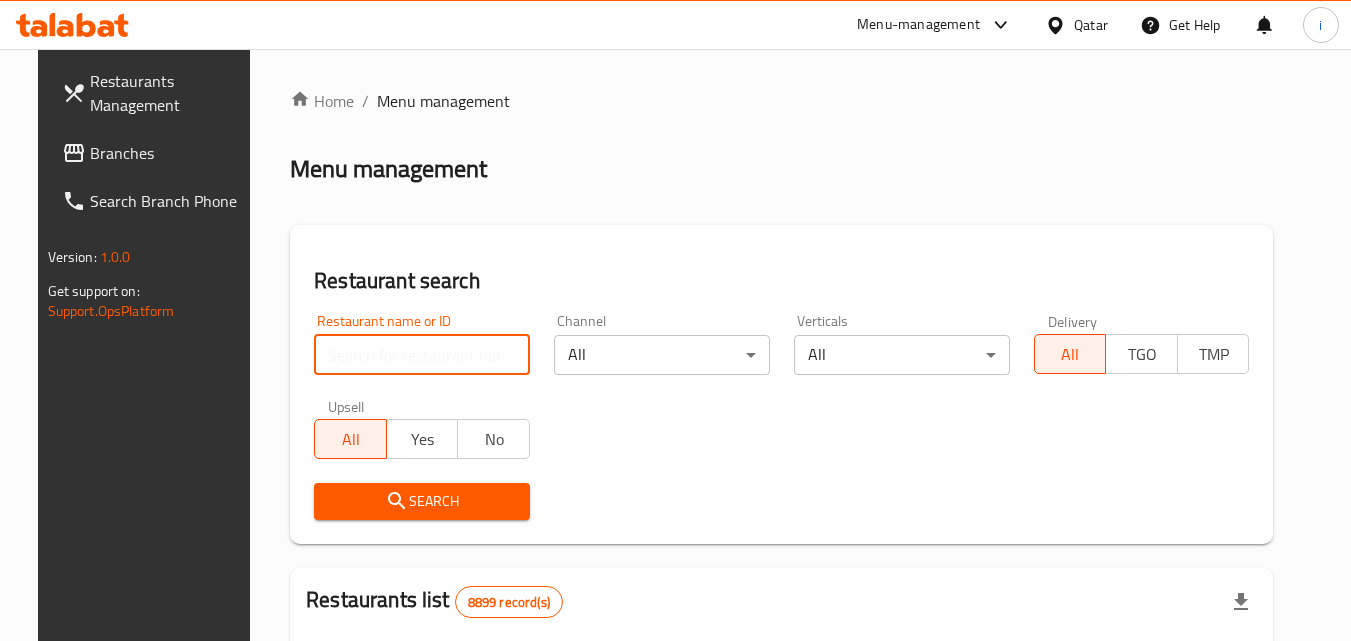 paste on "700016" 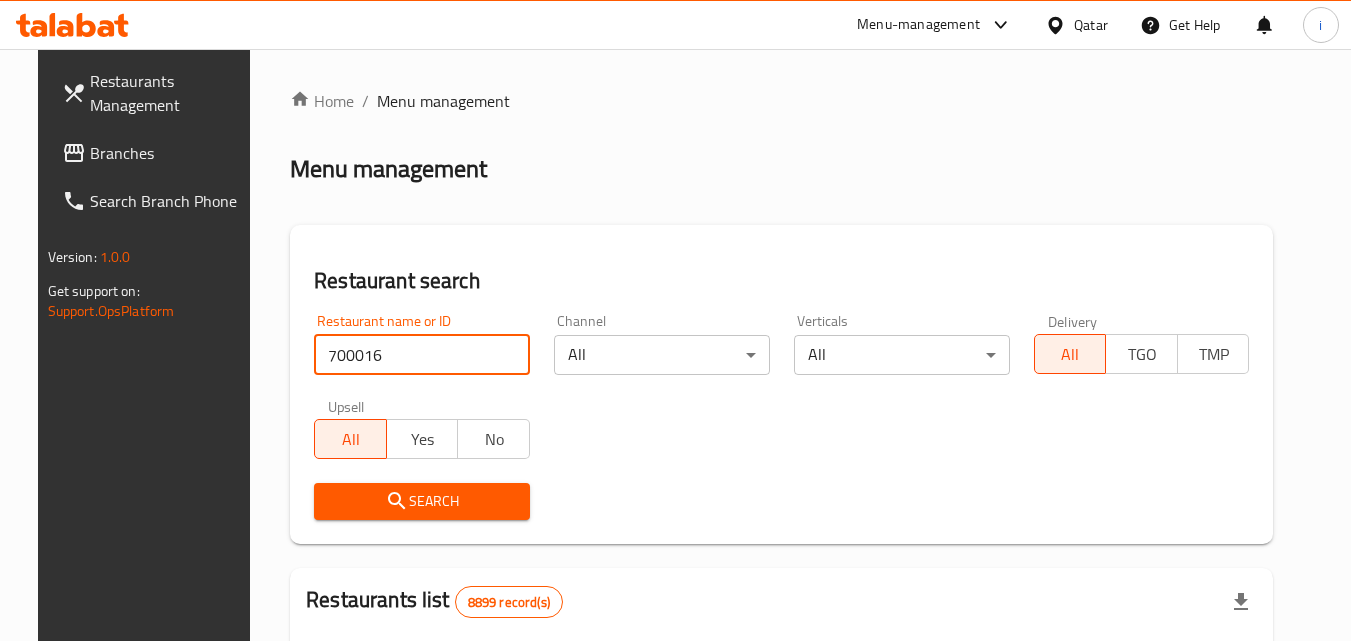 type on "700016" 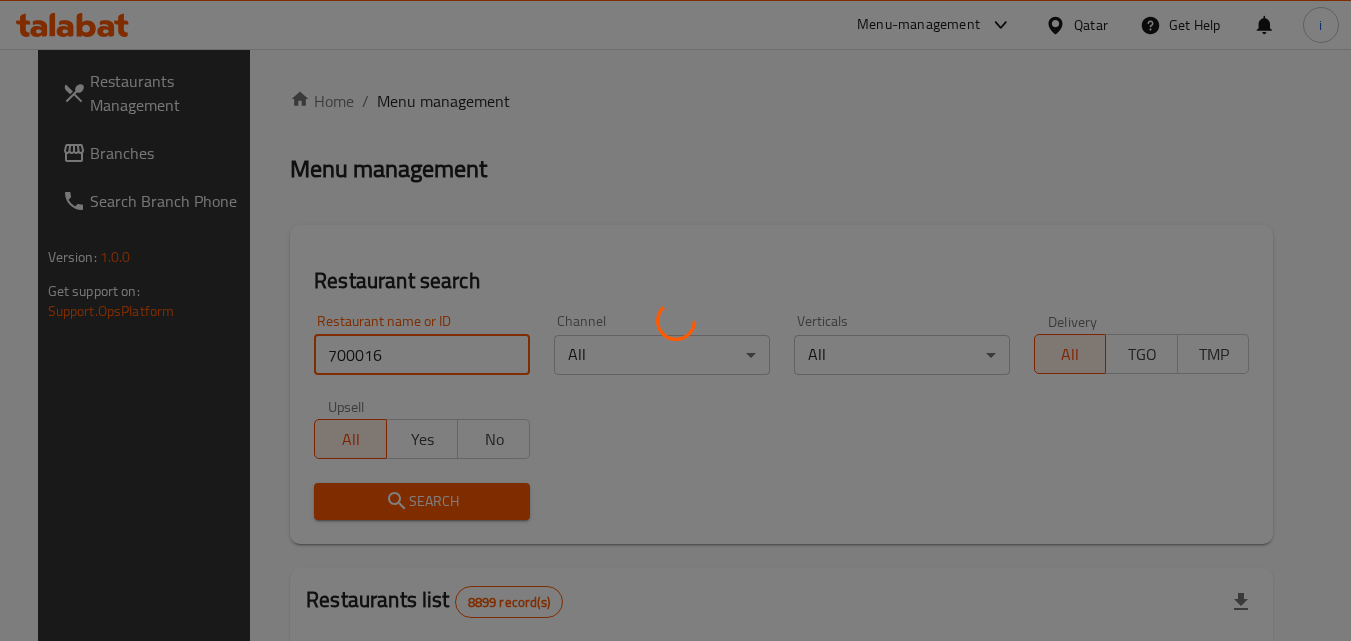 scroll, scrollTop: 234, scrollLeft: 0, axis: vertical 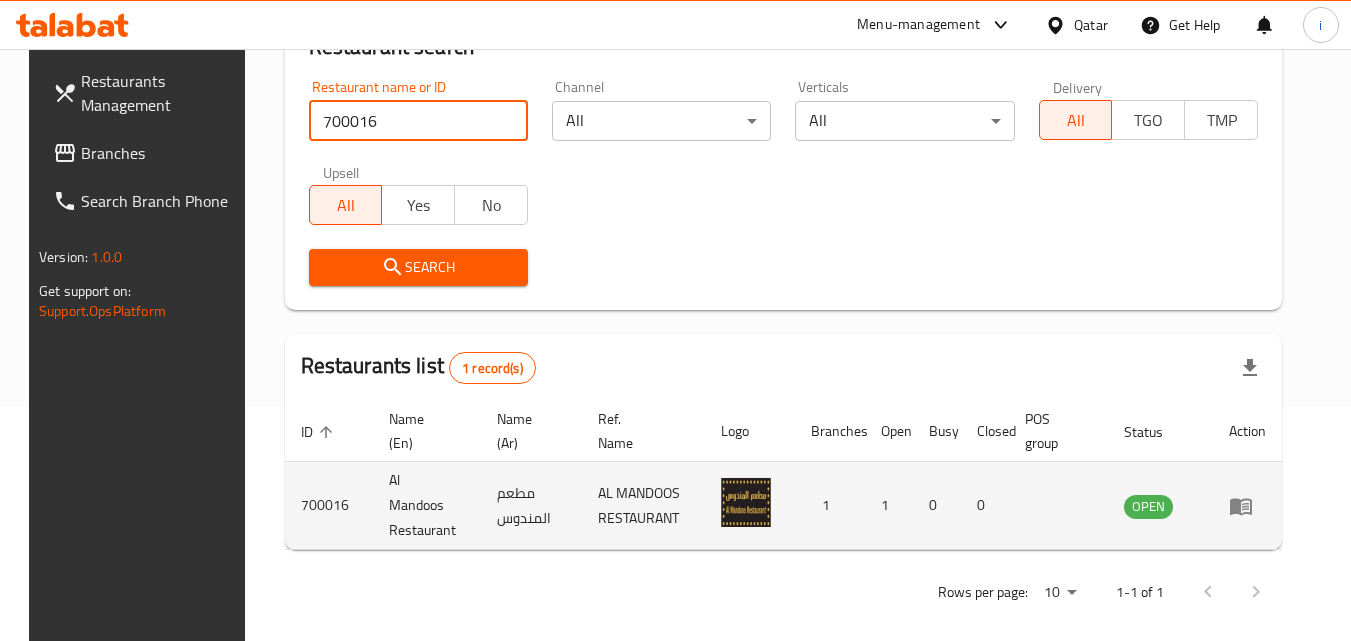 click 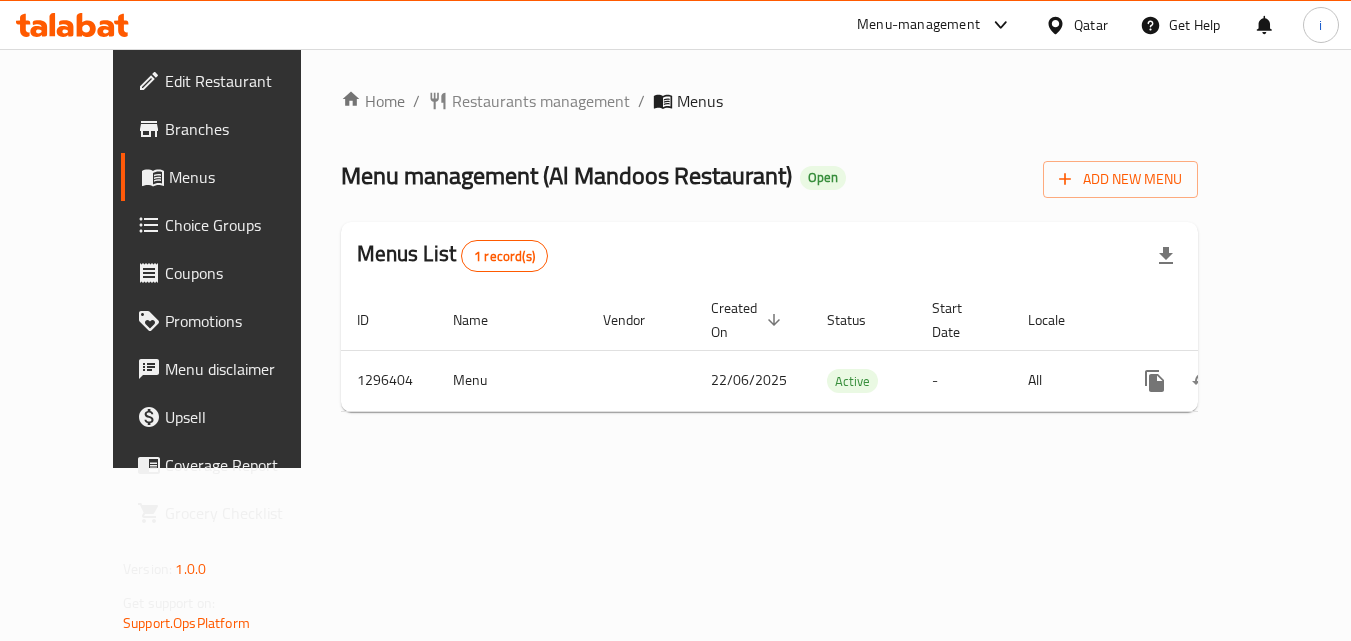 scroll, scrollTop: 0, scrollLeft: 0, axis: both 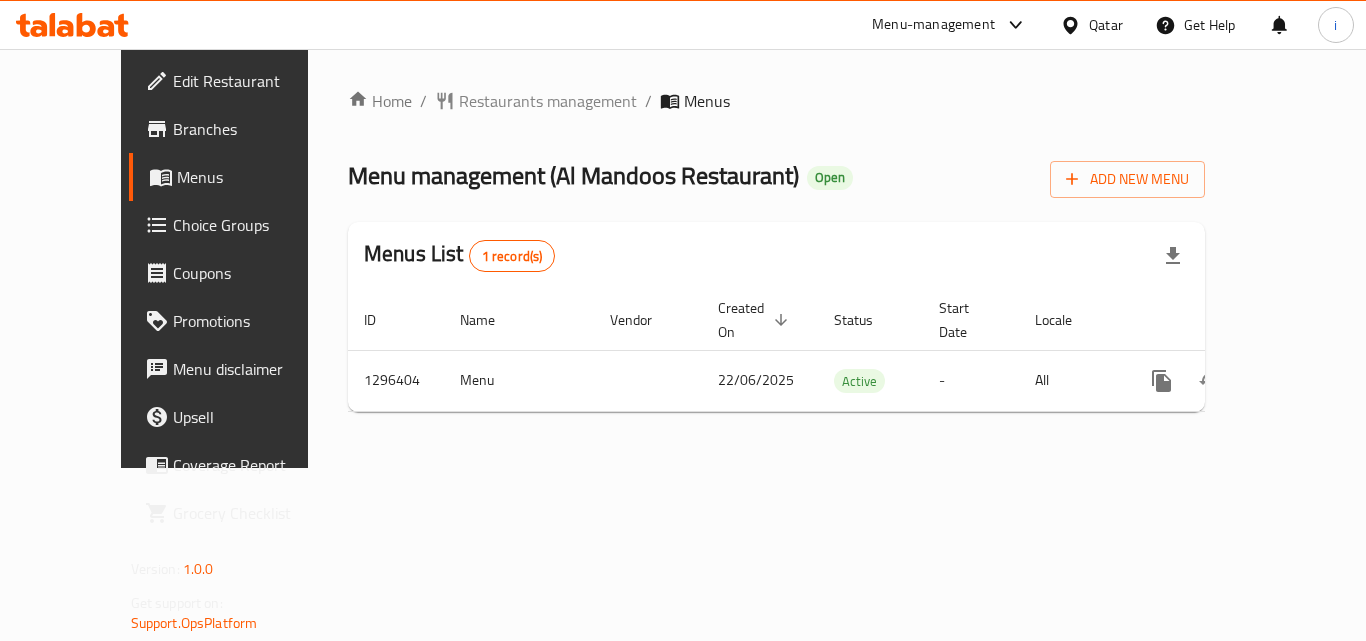 click 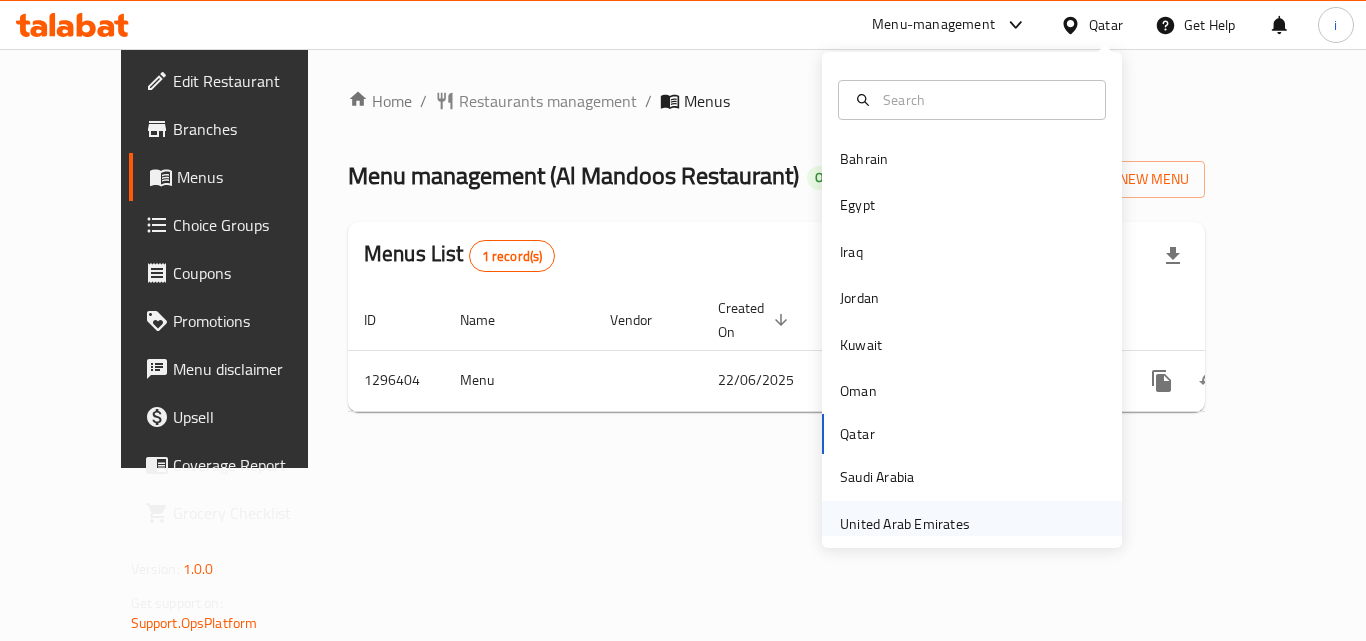 click on "United Arab Emirates" at bounding box center [905, 524] 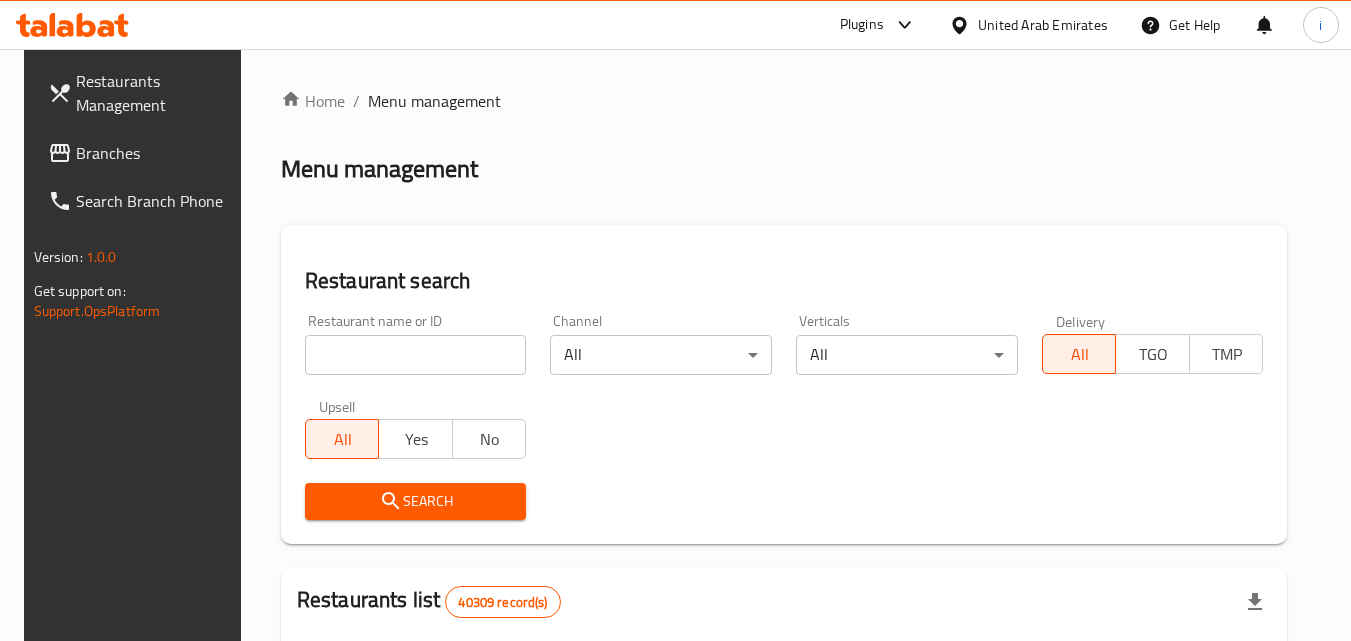 click on "Branches" at bounding box center [155, 153] 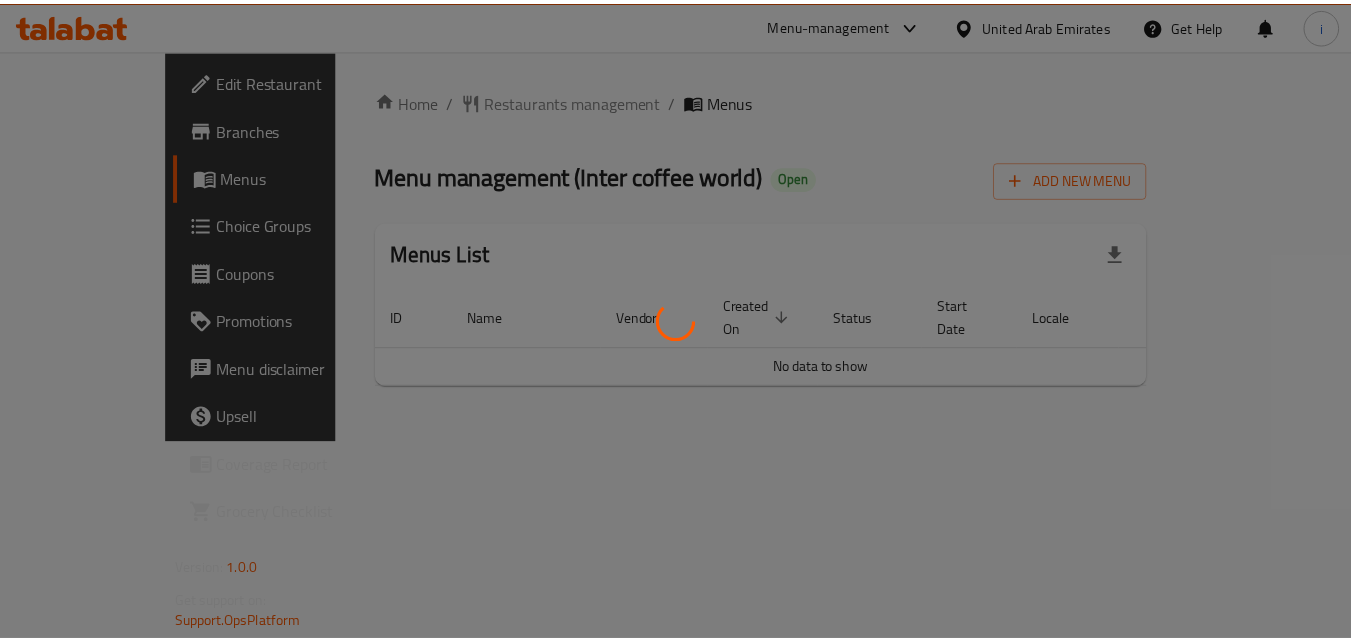 scroll, scrollTop: 0, scrollLeft: 0, axis: both 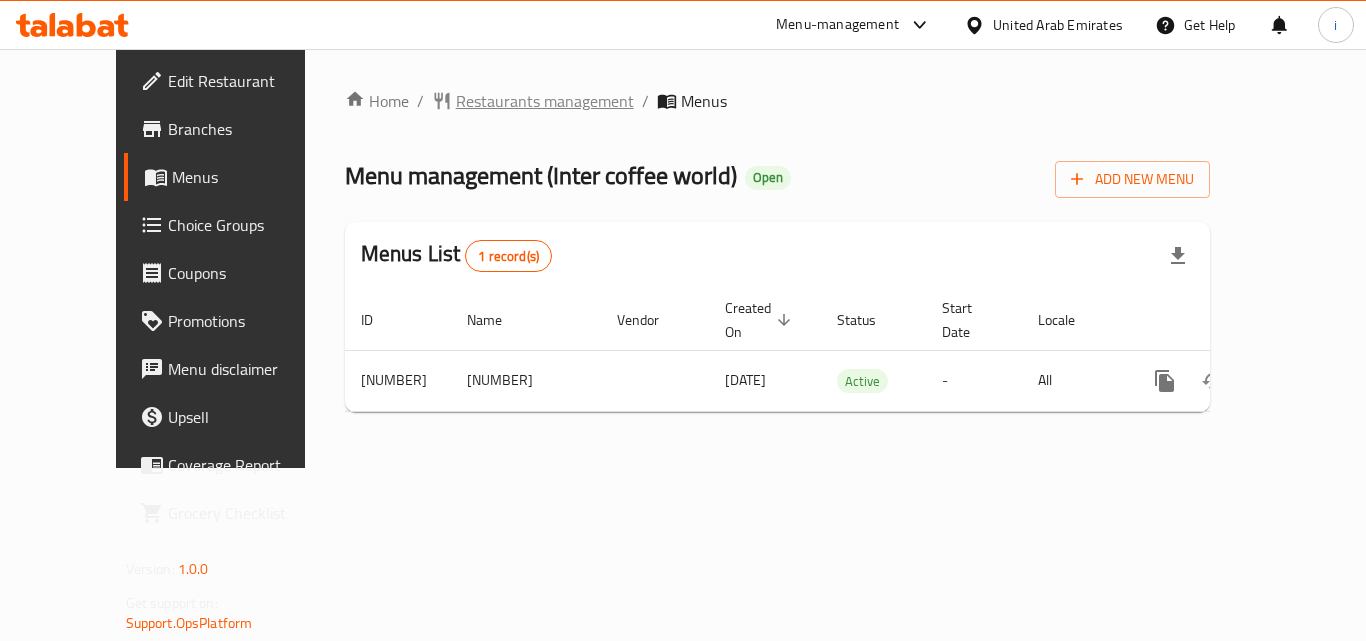 click on "Restaurants management" at bounding box center [545, 101] 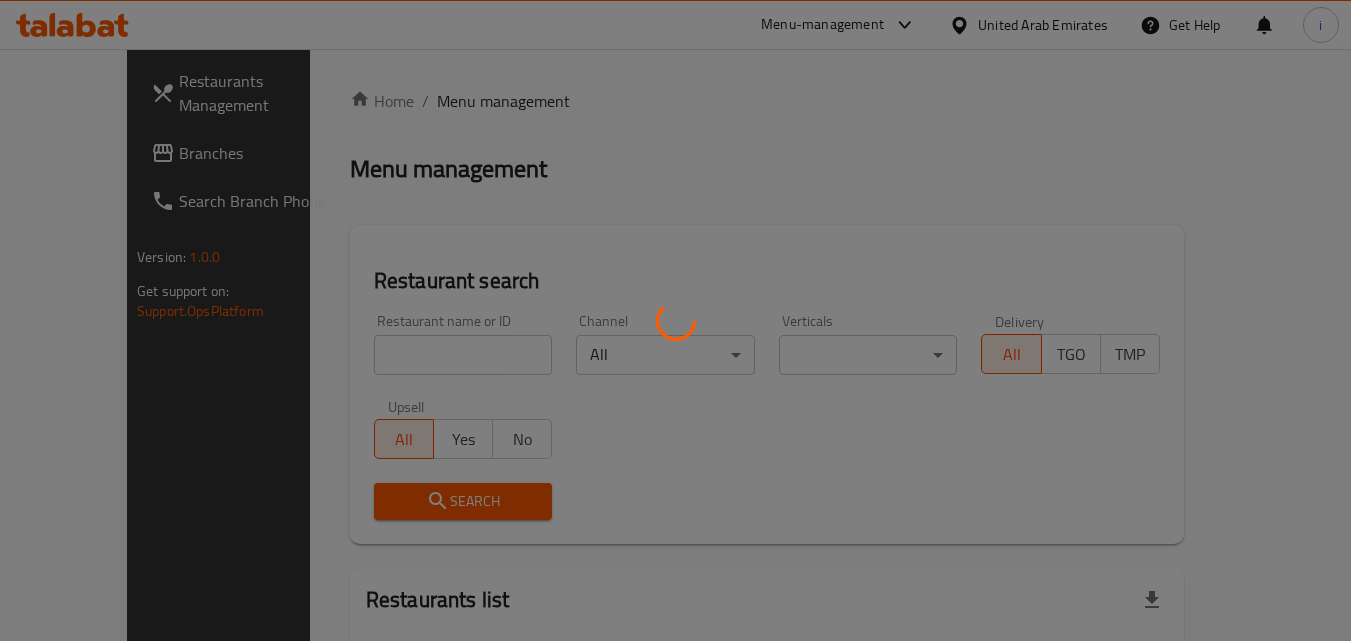 click at bounding box center [675, 320] 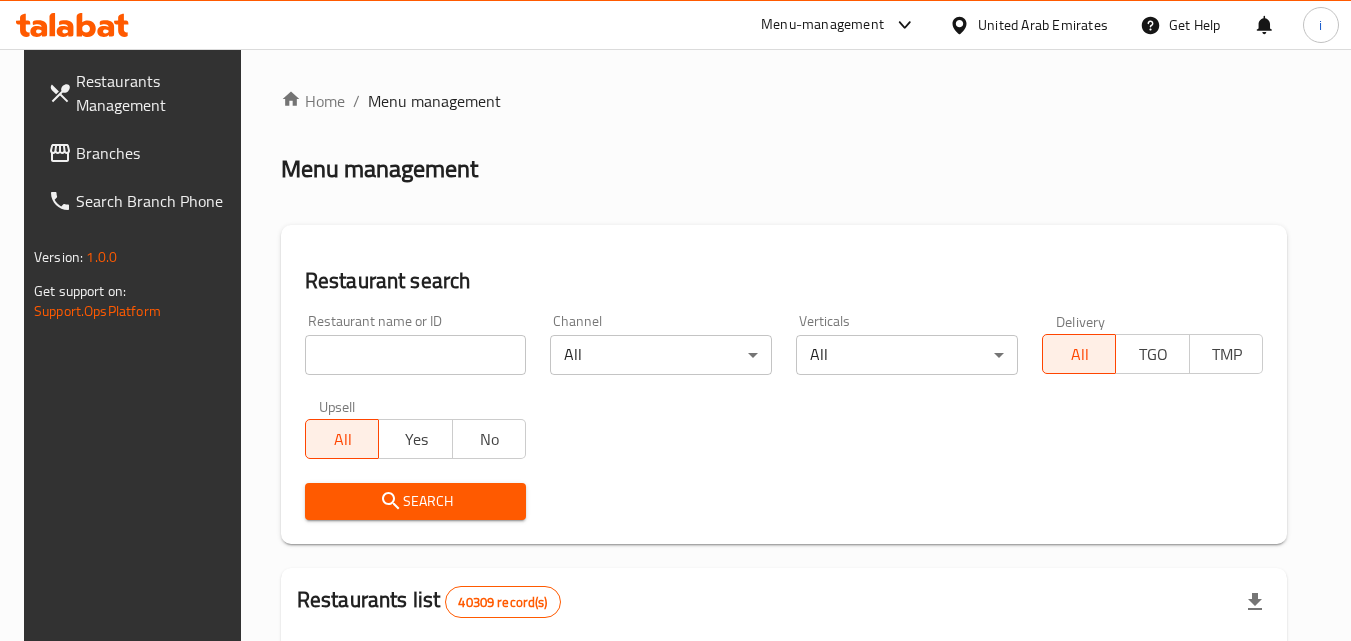 click at bounding box center [416, 355] 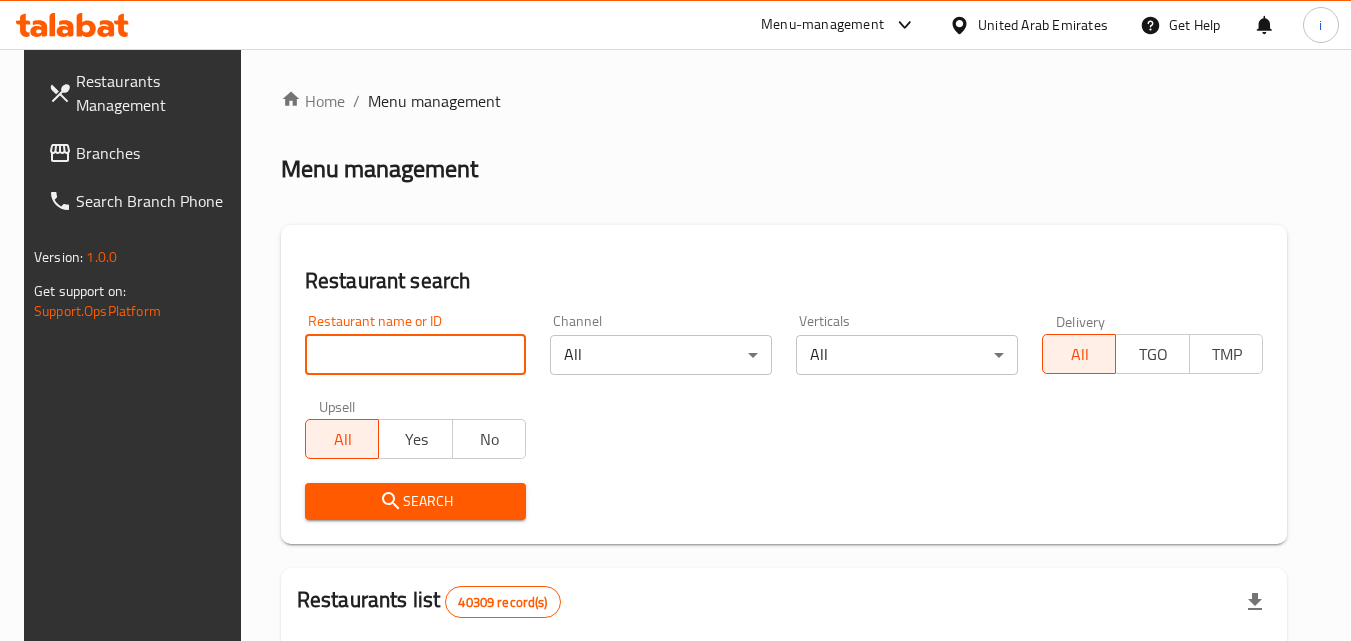 paste on "691232" 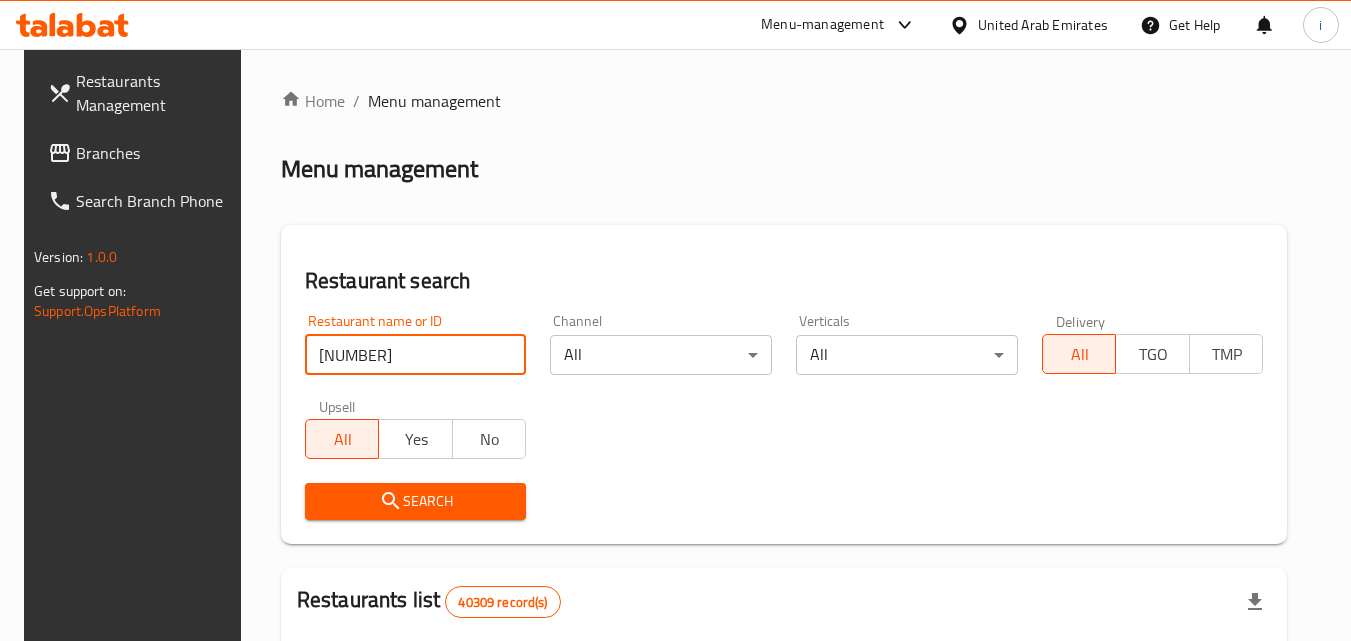 type on "691232" 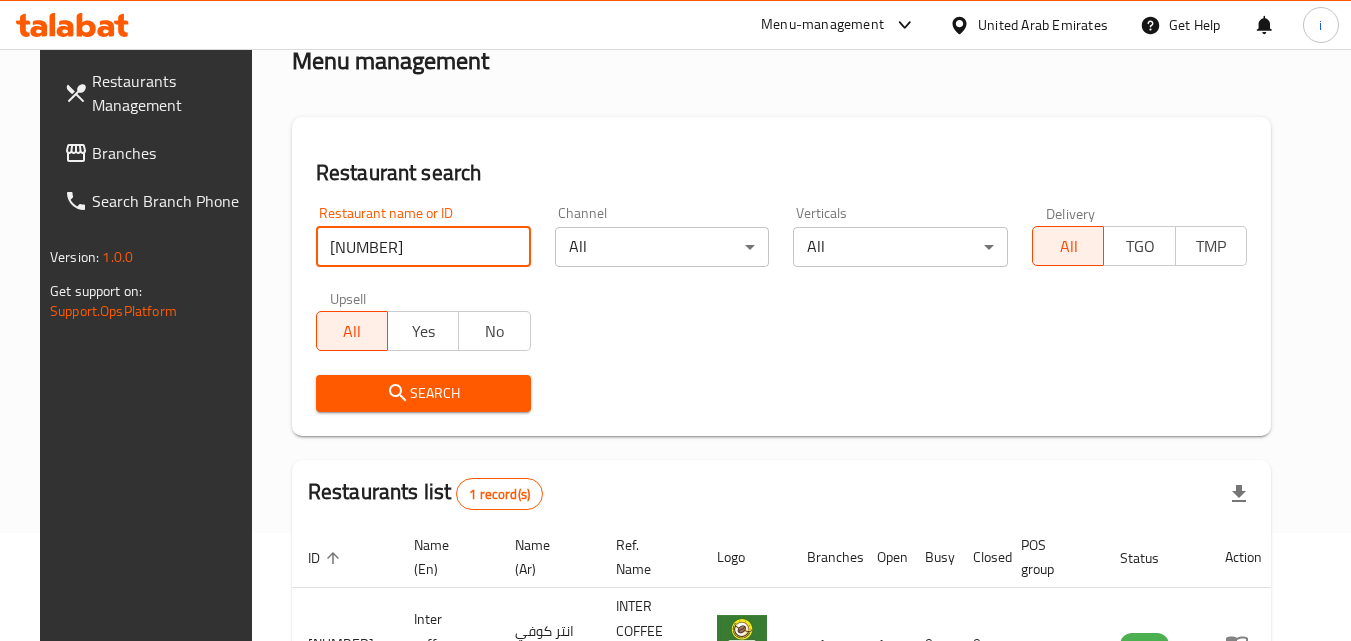 scroll, scrollTop: 234, scrollLeft: 0, axis: vertical 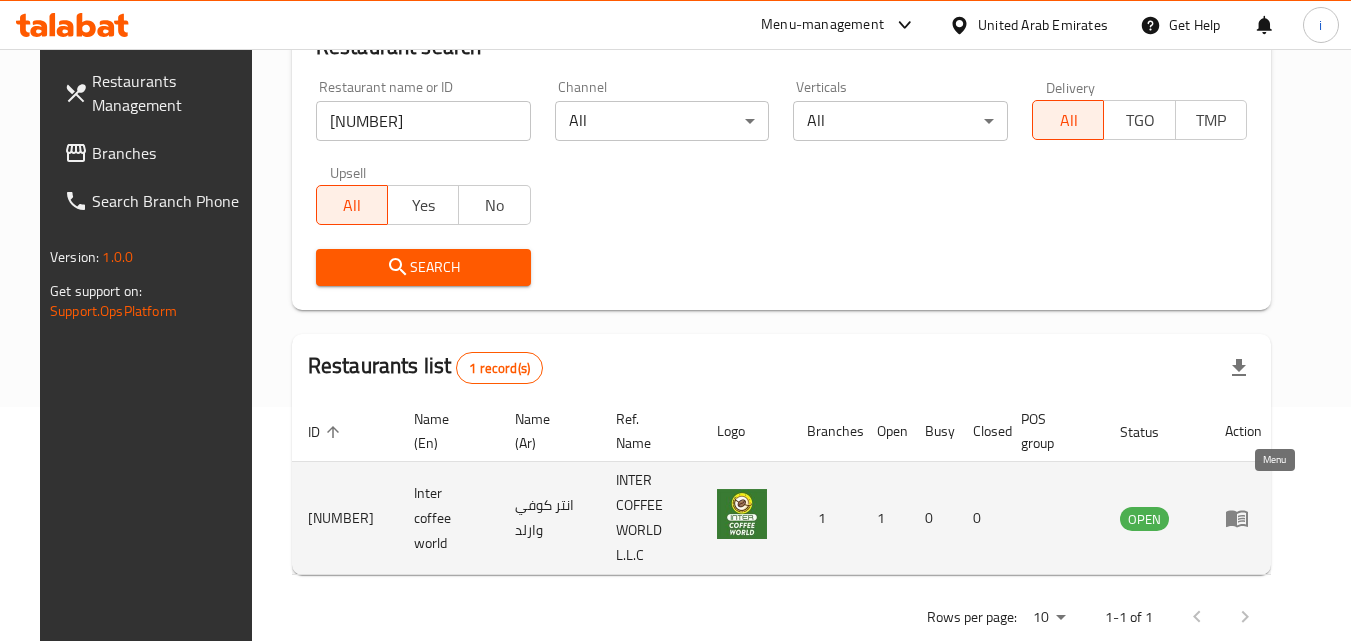 click 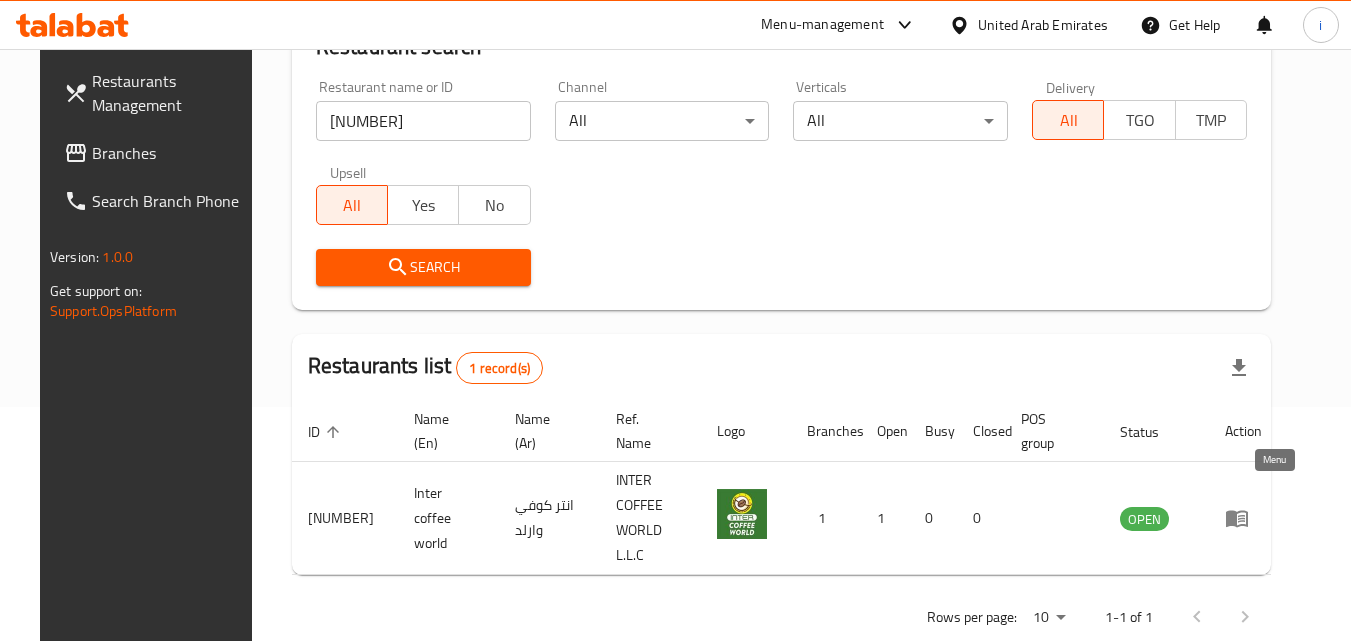 scroll, scrollTop: 0, scrollLeft: 0, axis: both 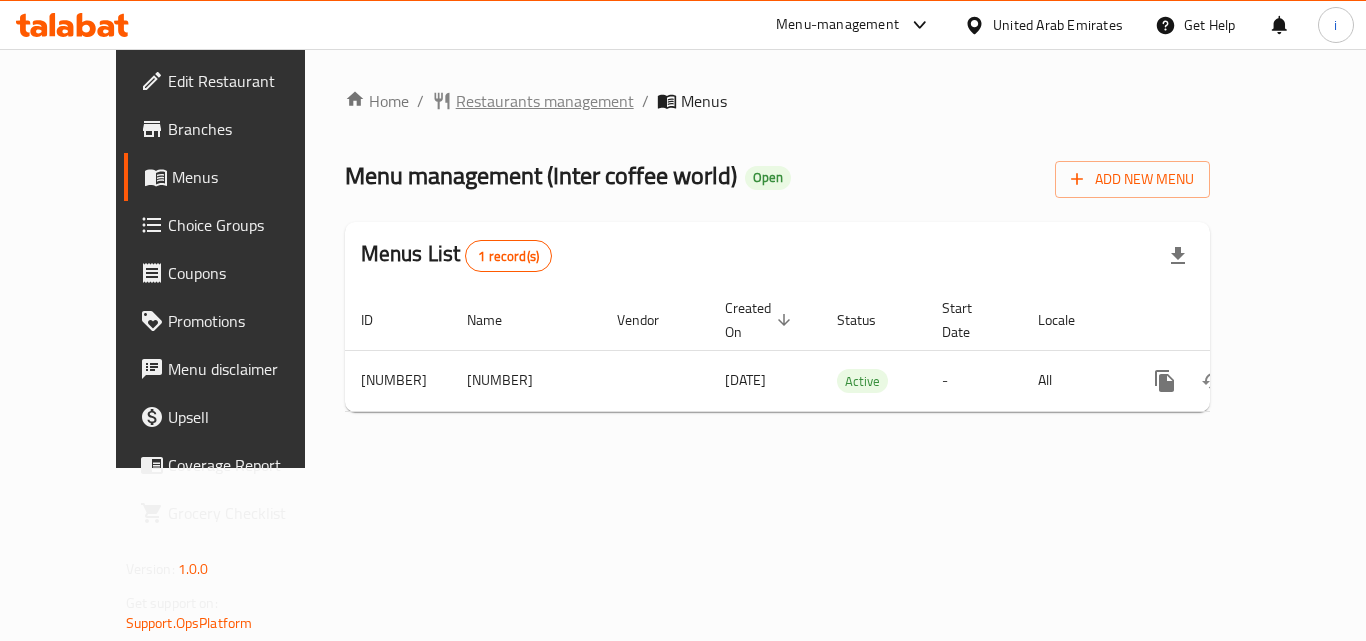 click on "Restaurants management" at bounding box center (545, 101) 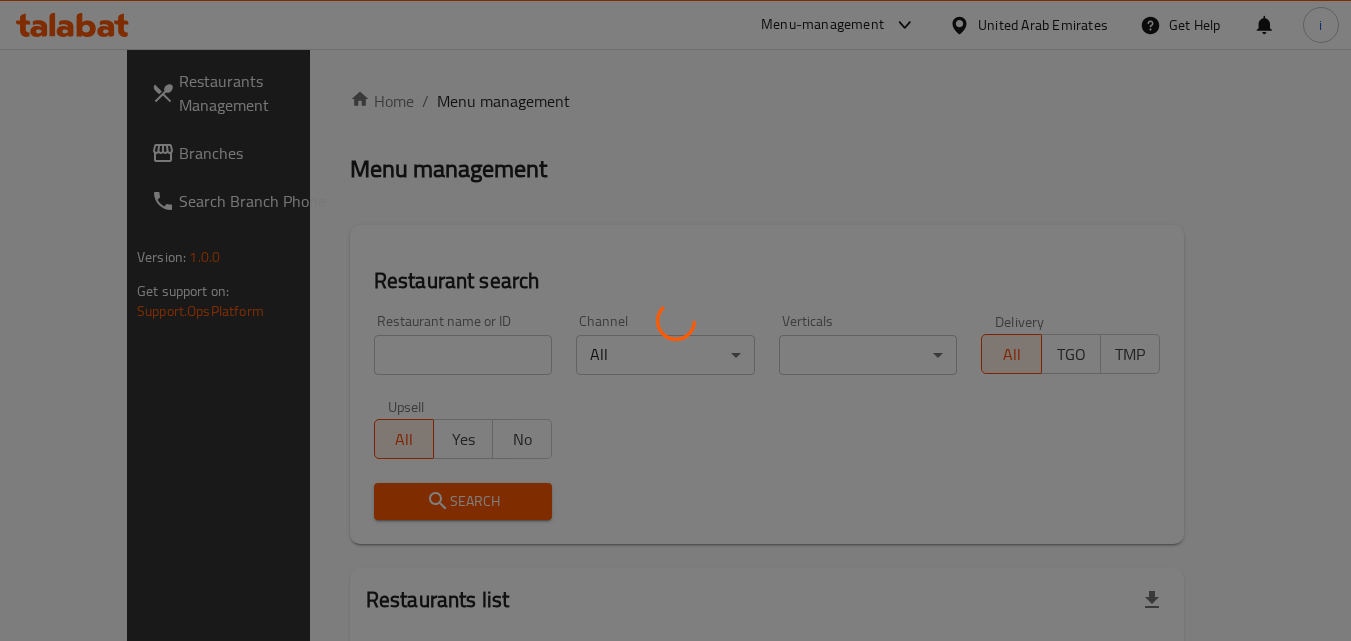 click at bounding box center (675, 320) 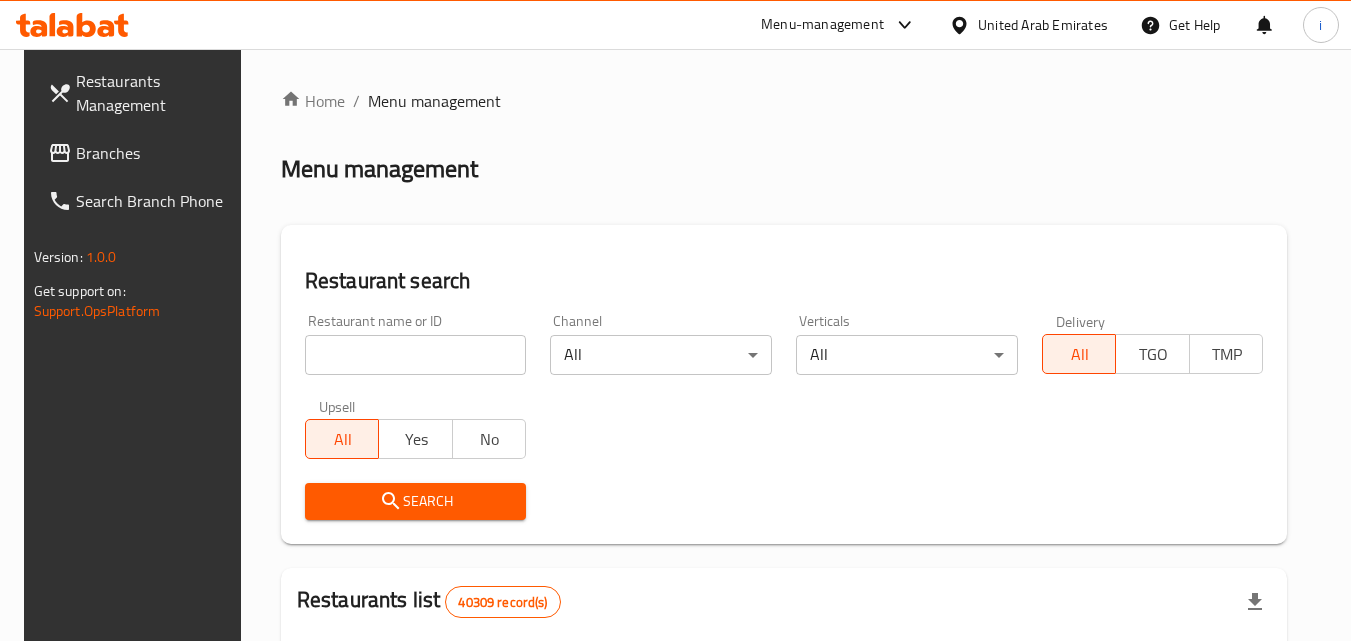 click at bounding box center [416, 355] 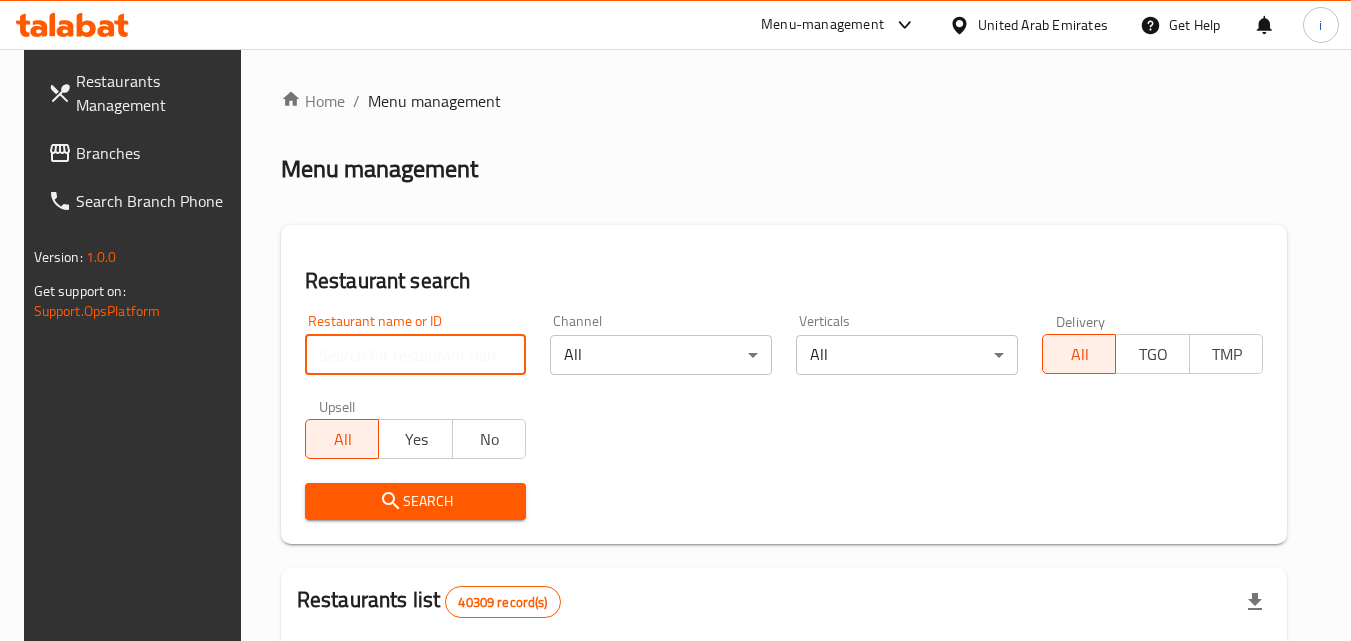 paste on "691232" 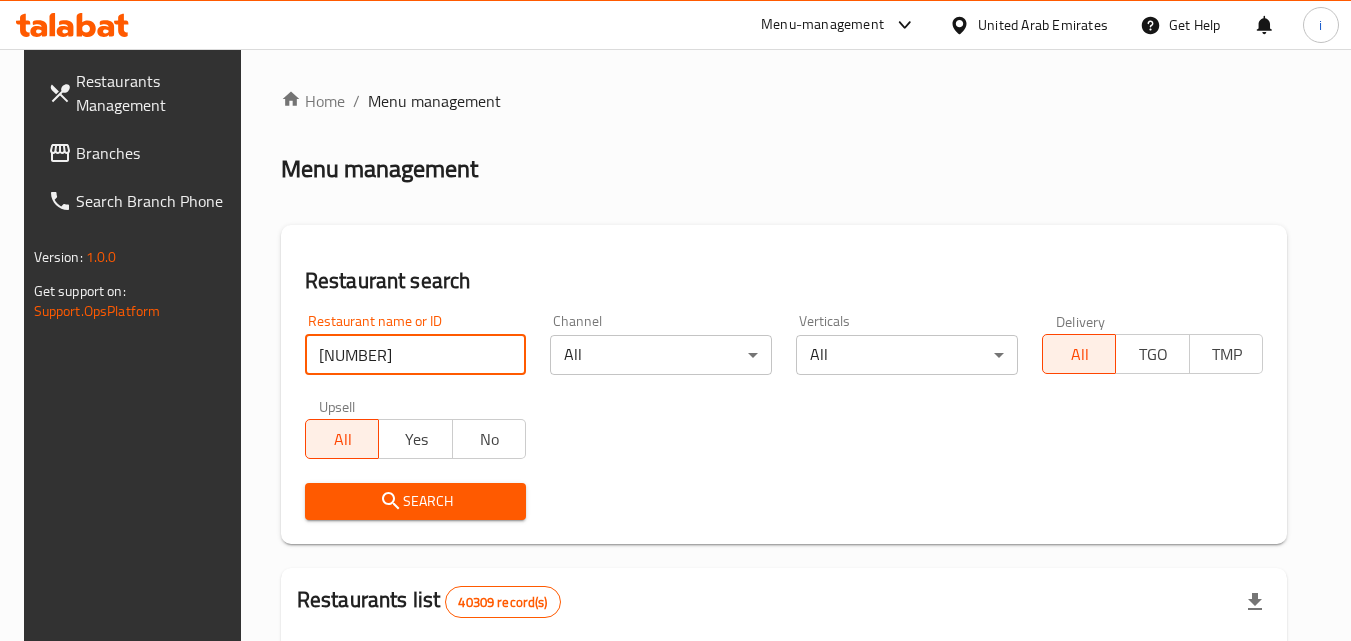 type on "691232" 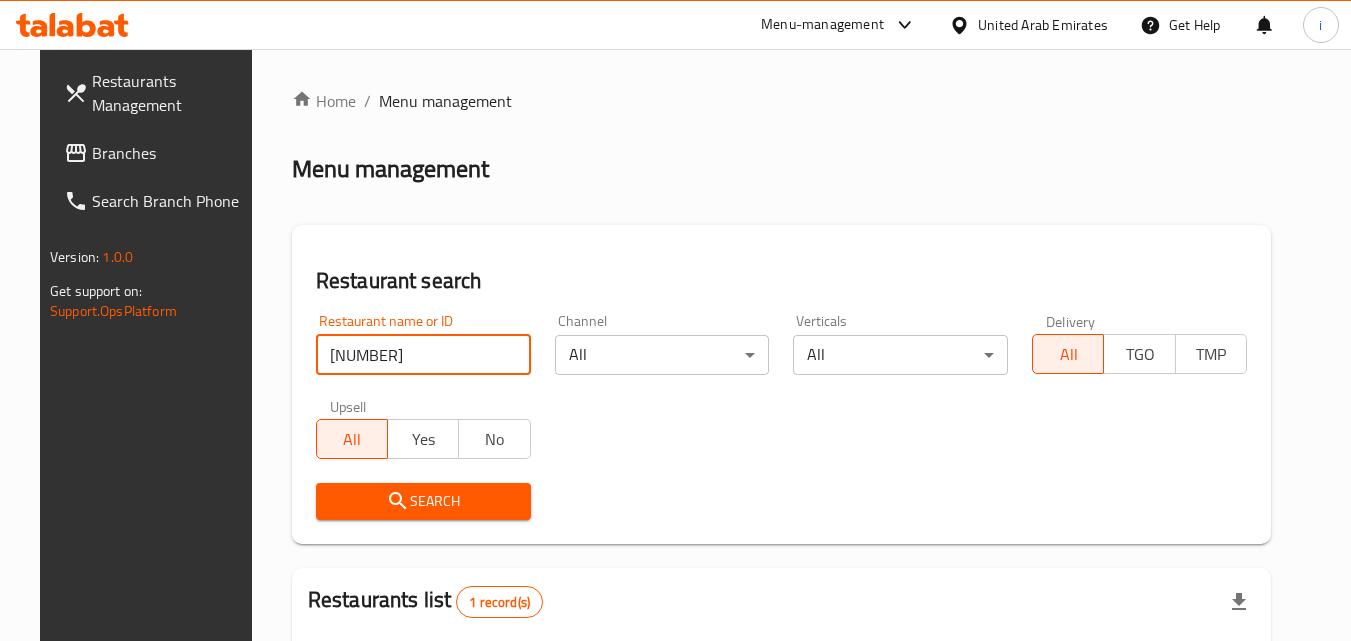 scroll, scrollTop: 234, scrollLeft: 0, axis: vertical 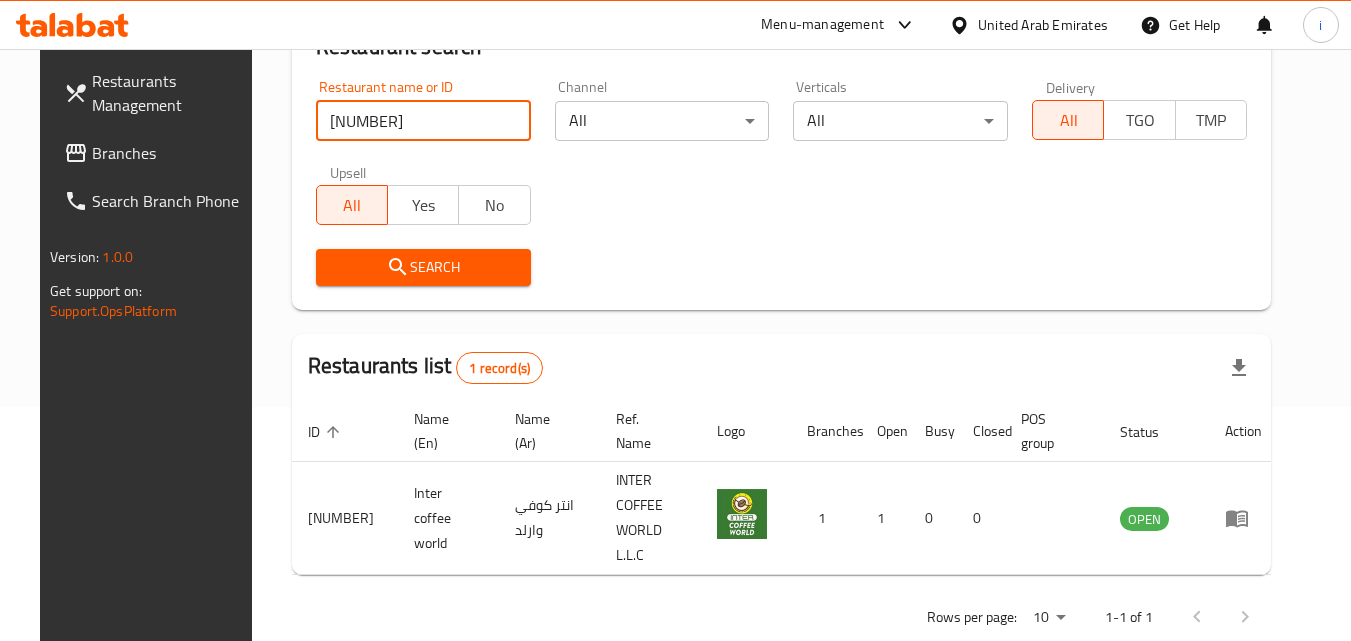 click at bounding box center (963, 25) 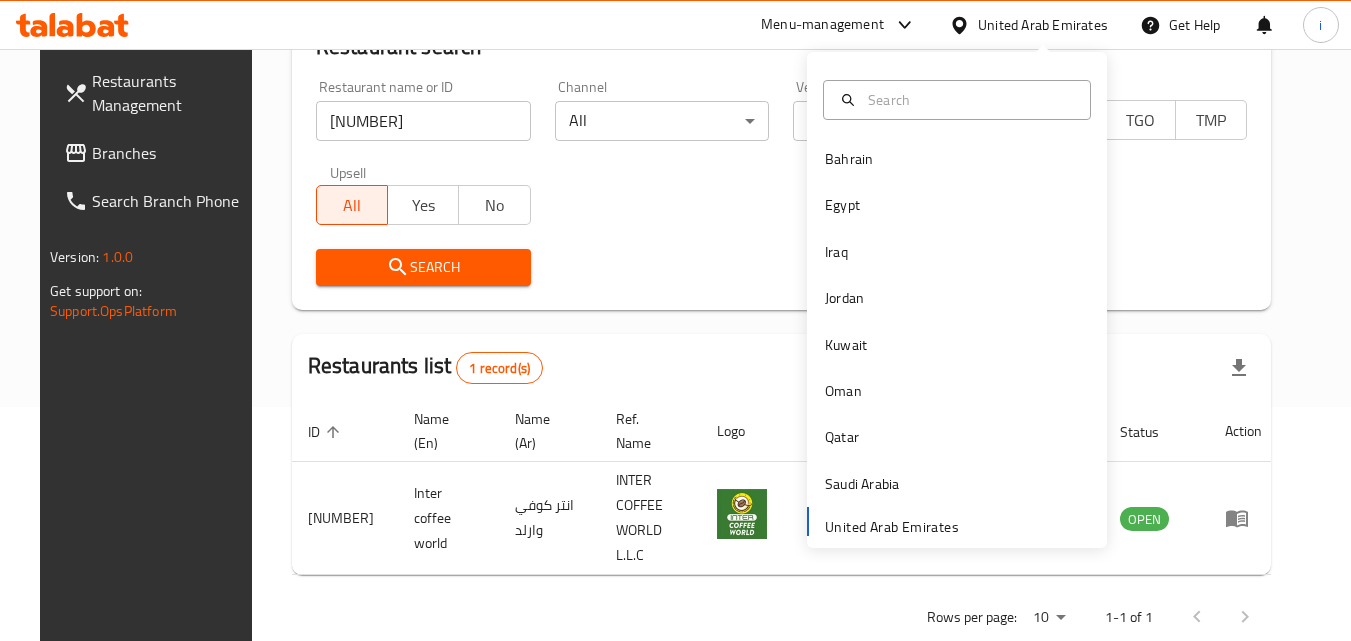 click on "Menu-management" at bounding box center (822, 25) 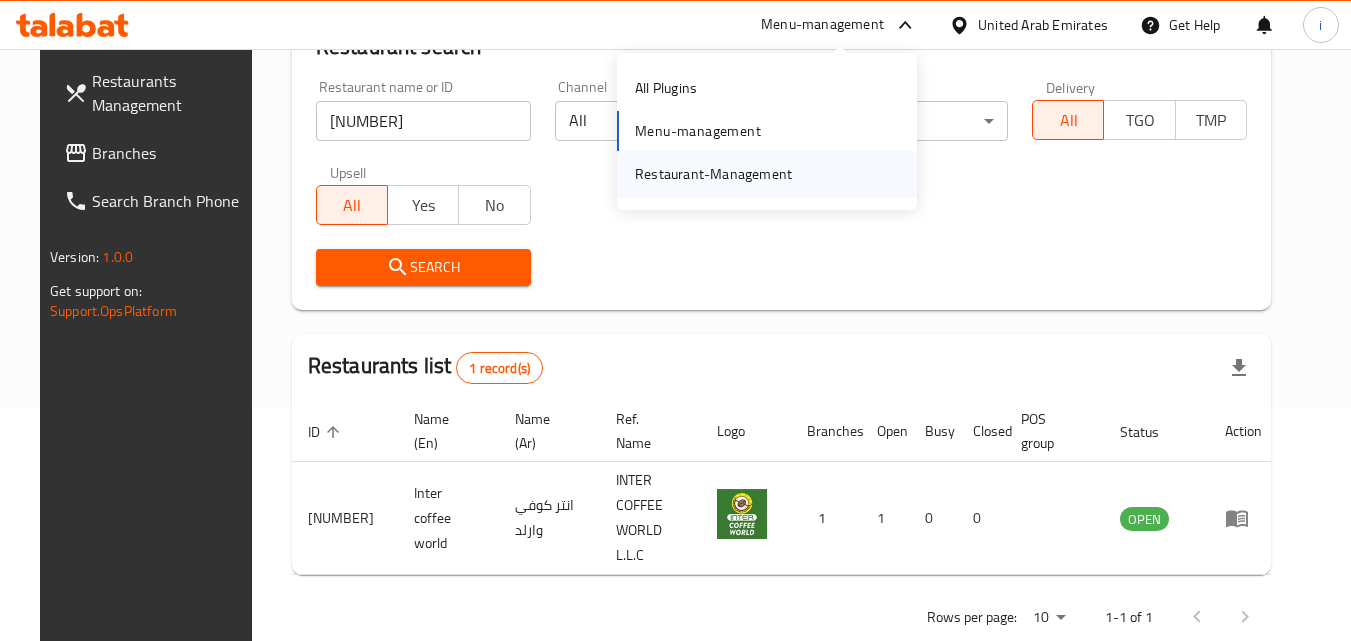 click on "Restaurant-Management" at bounding box center [713, 174] 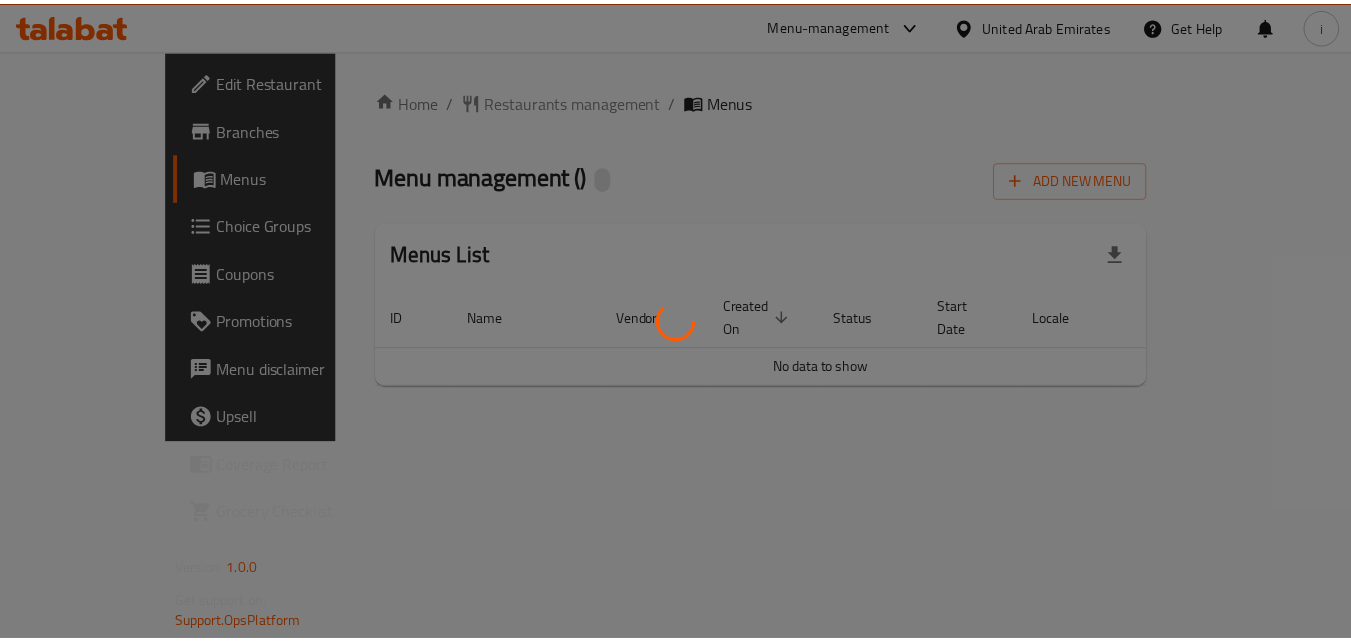 scroll, scrollTop: 0, scrollLeft: 0, axis: both 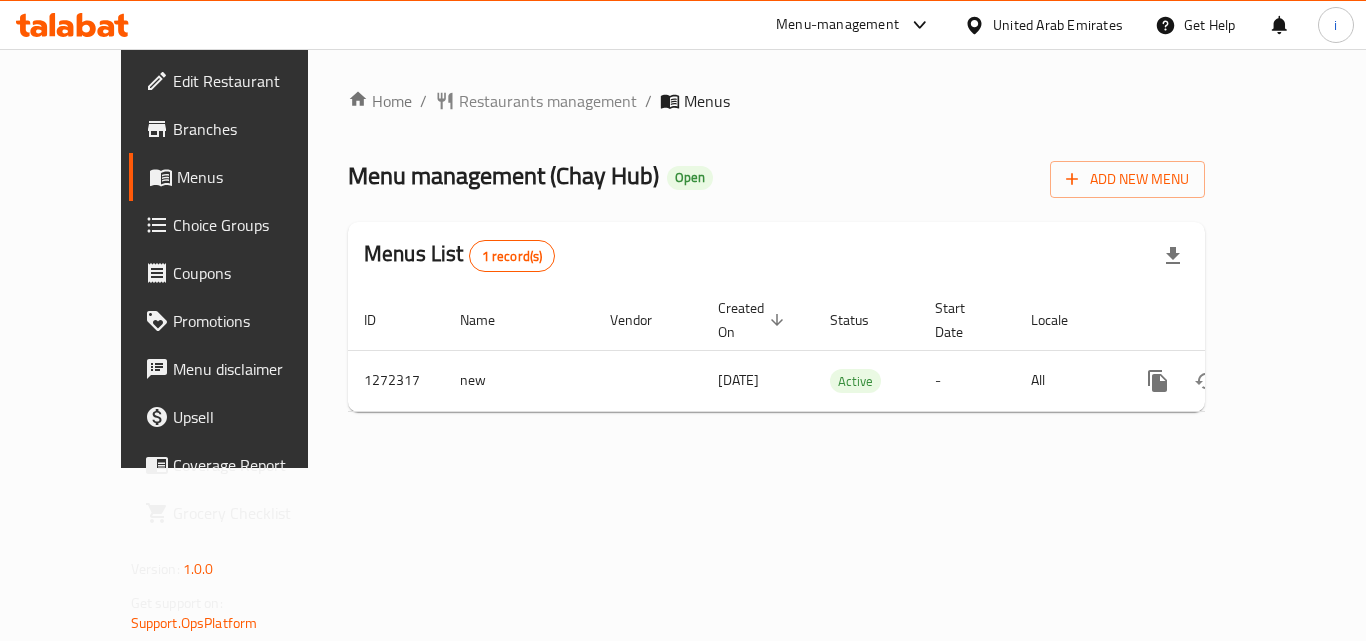 click on "Restaurants management" at bounding box center [548, 101] 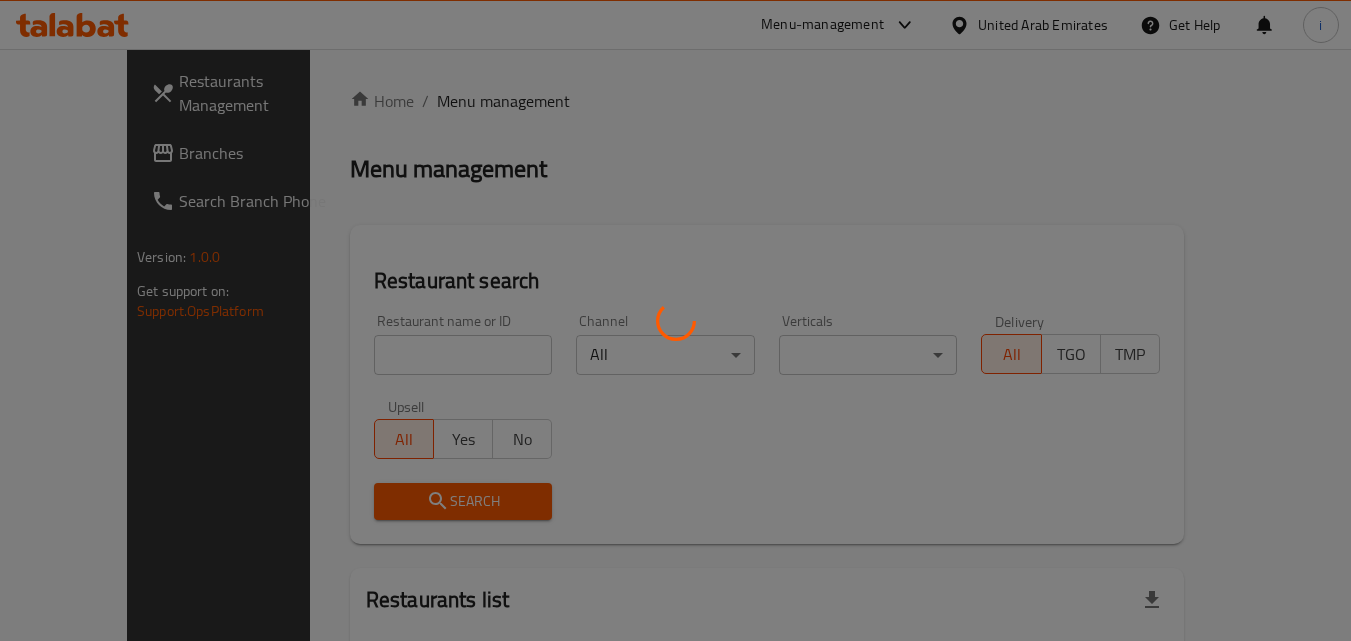 click at bounding box center [675, 320] 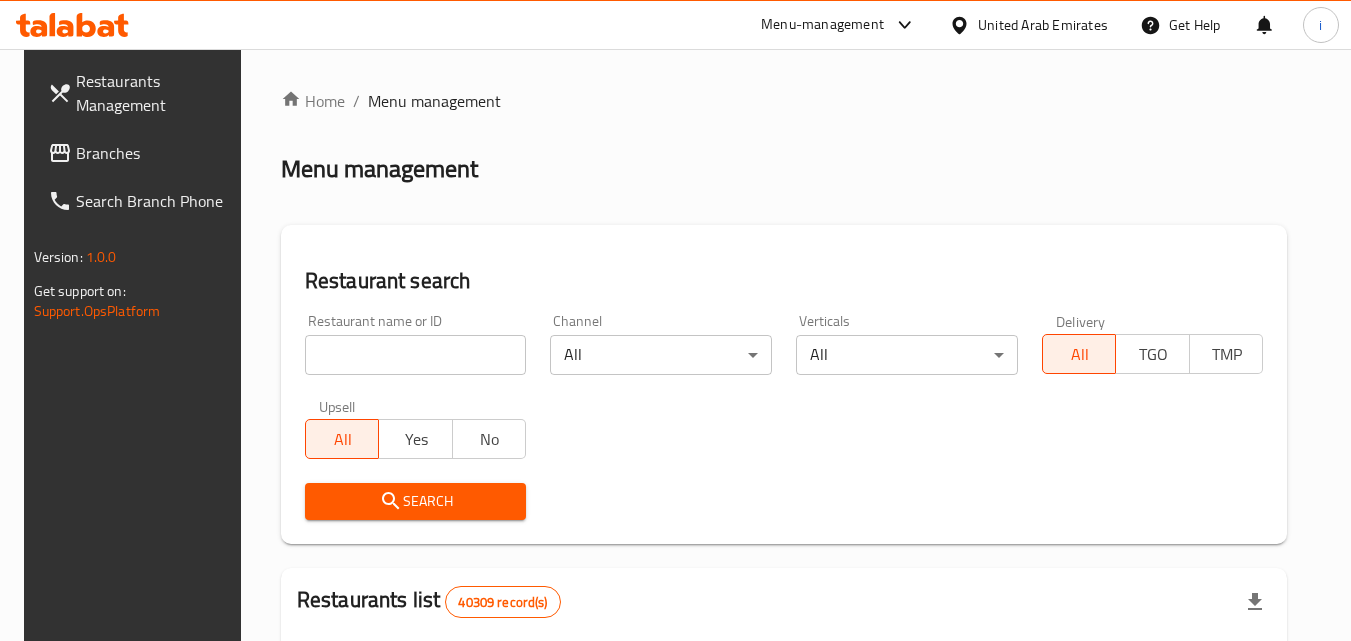 click at bounding box center (416, 355) 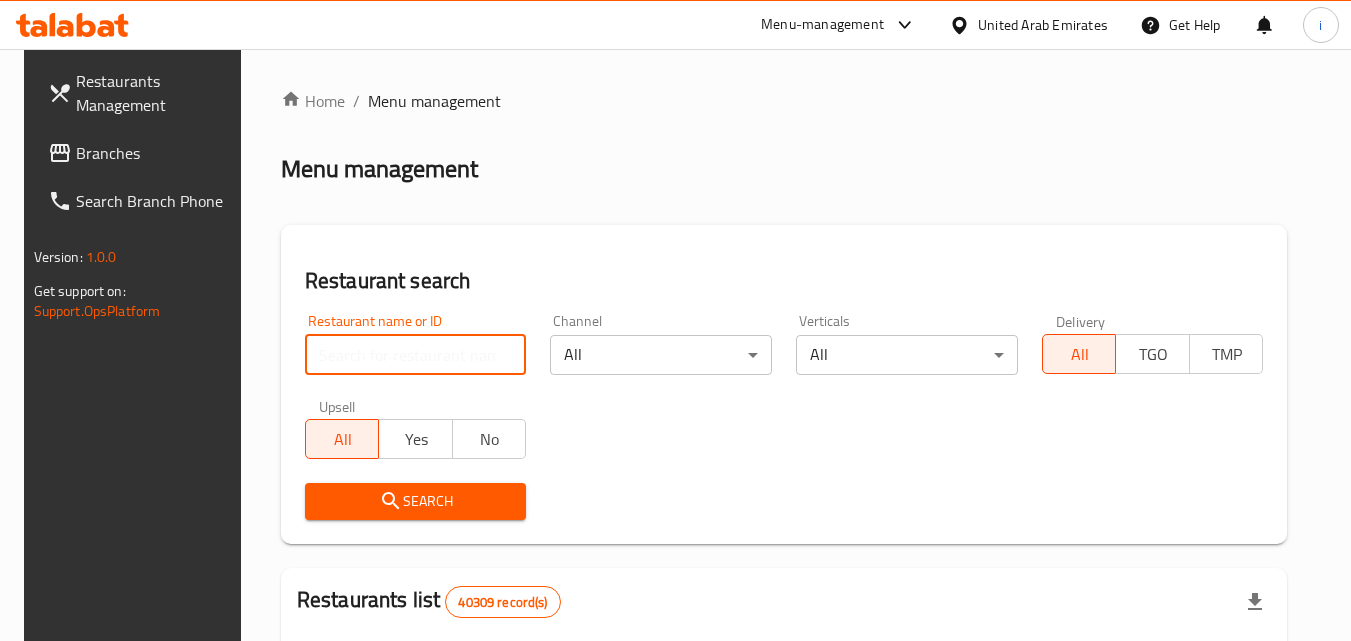 paste on "690206" 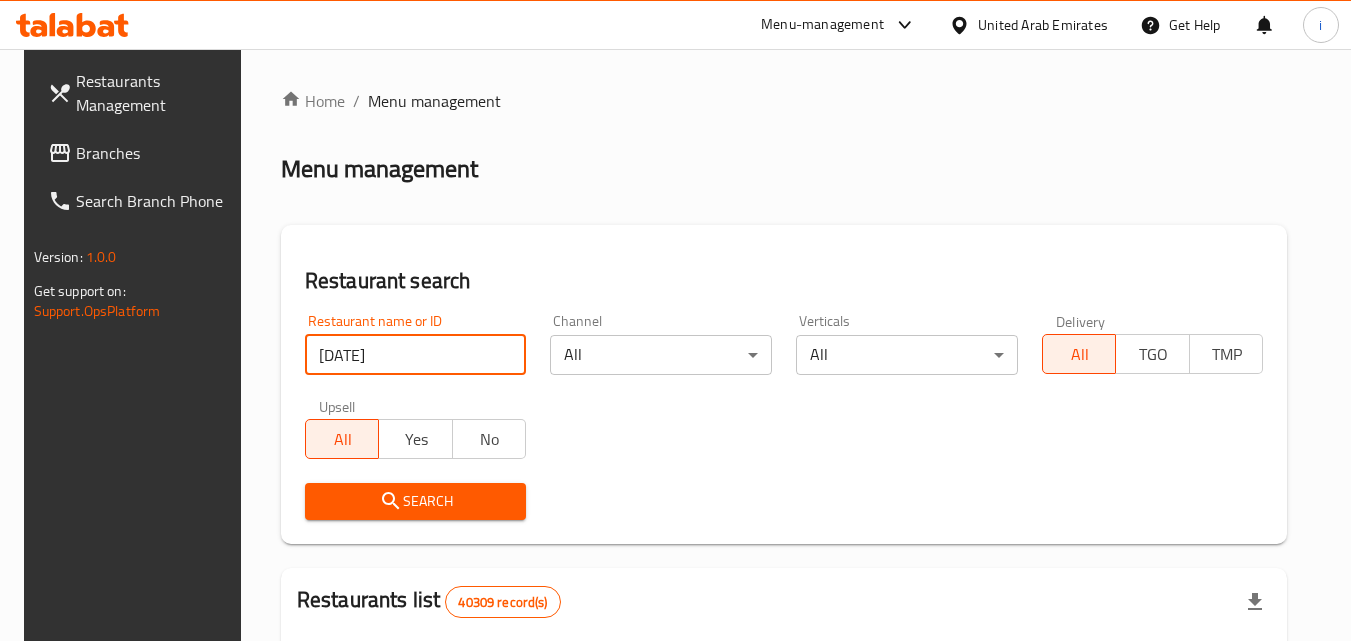 type on "690206" 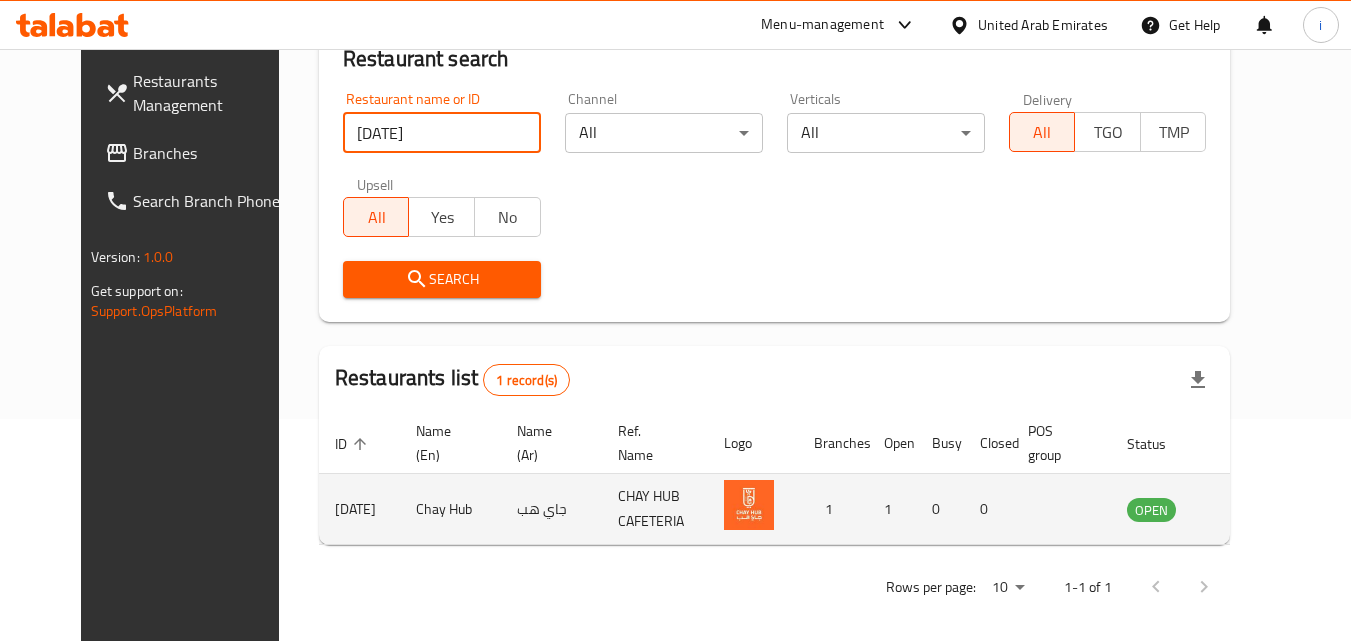 scroll, scrollTop: 234, scrollLeft: 0, axis: vertical 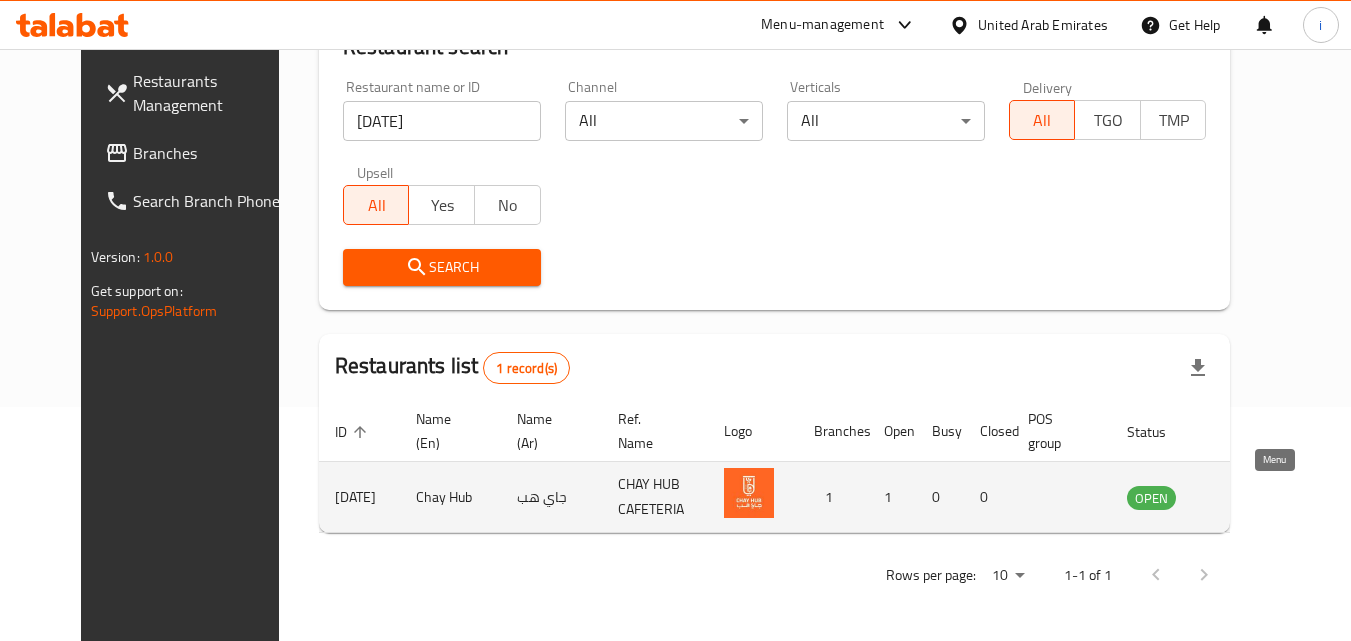 click 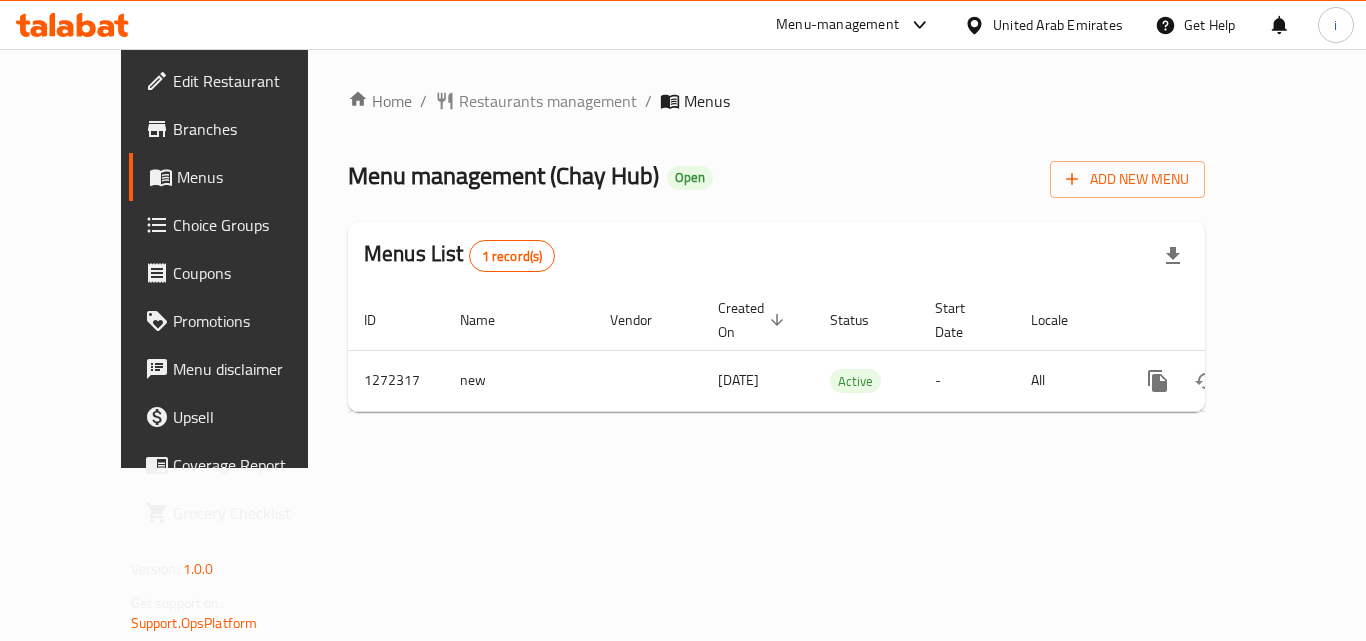 click on "United Arab Emirates" at bounding box center [1058, 25] 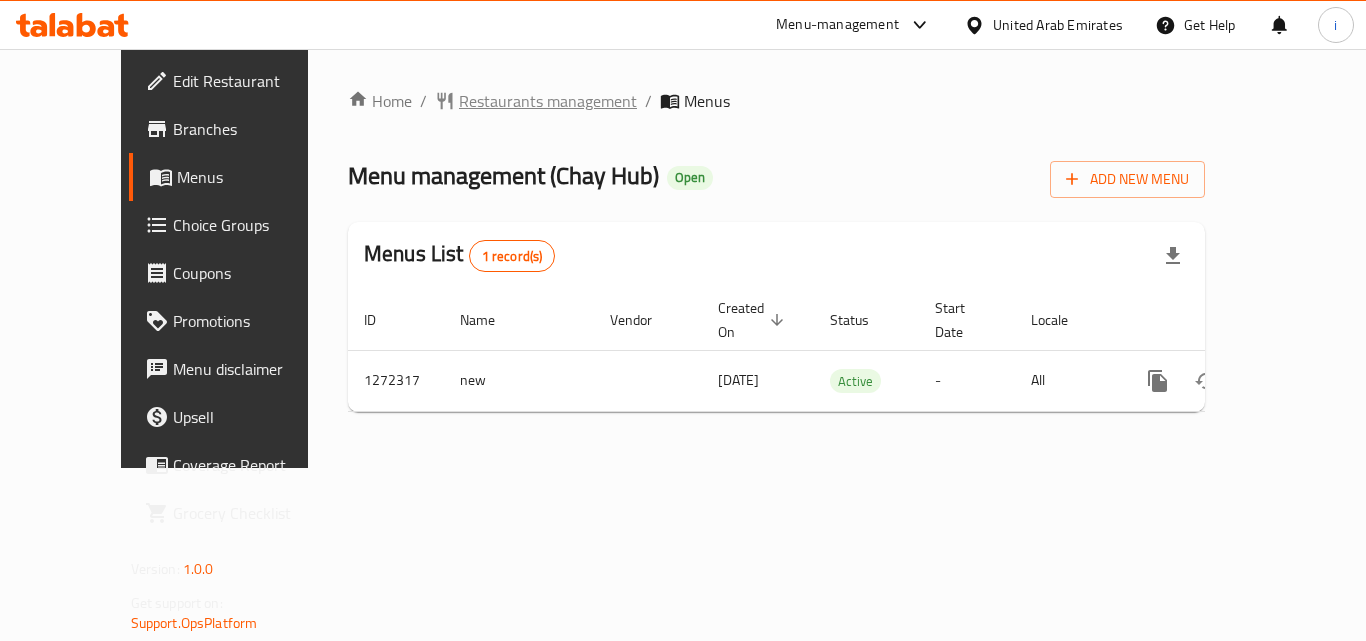 click on "Restaurants management" at bounding box center [548, 101] 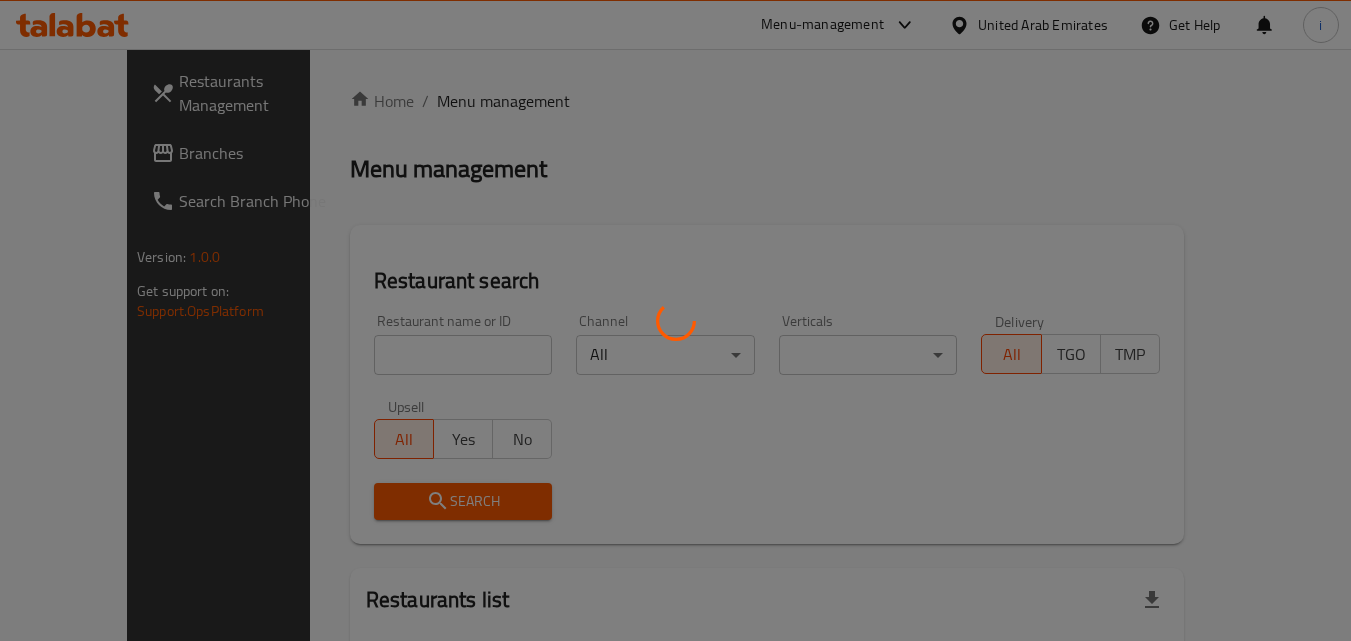 click at bounding box center (675, 320) 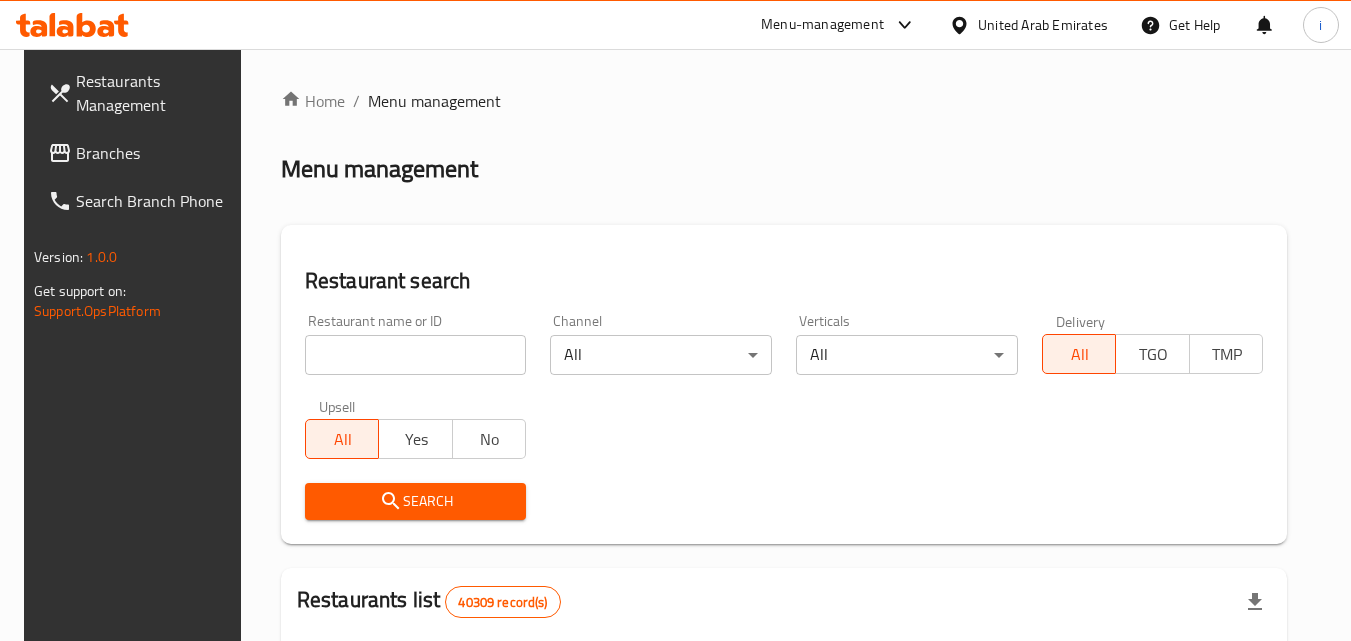 click on "Branches" at bounding box center [155, 153] 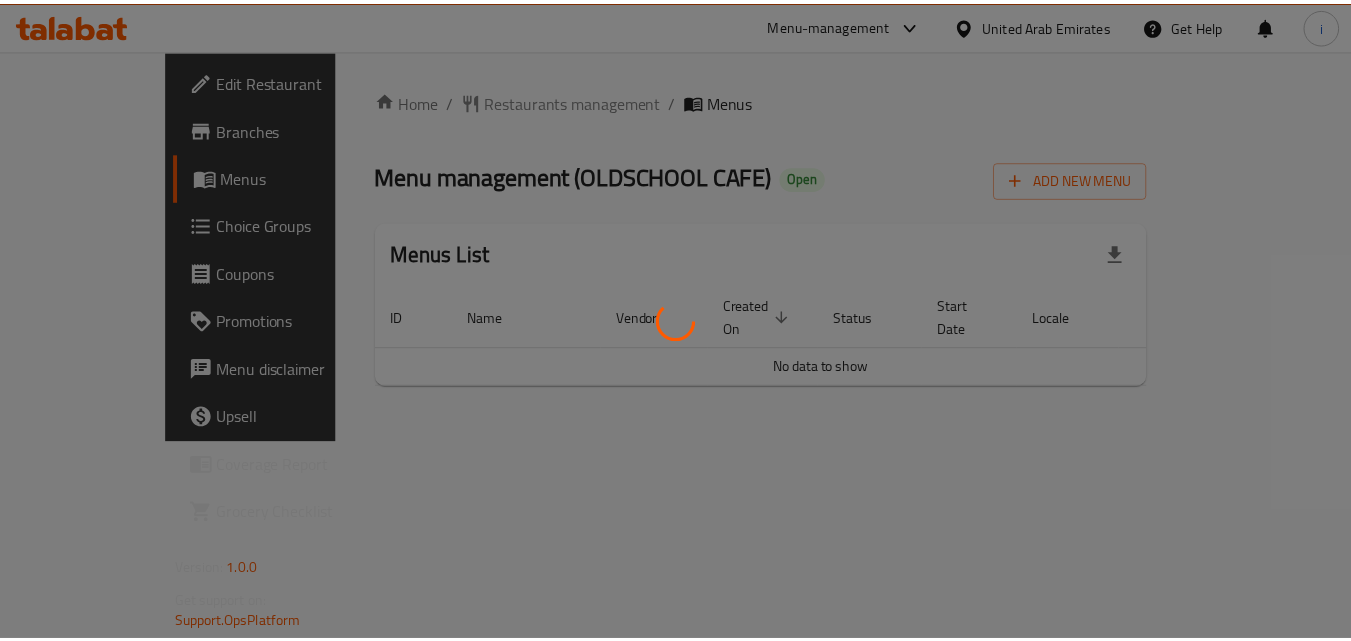 scroll, scrollTop: 0, scrollLeft: 0, axis: both 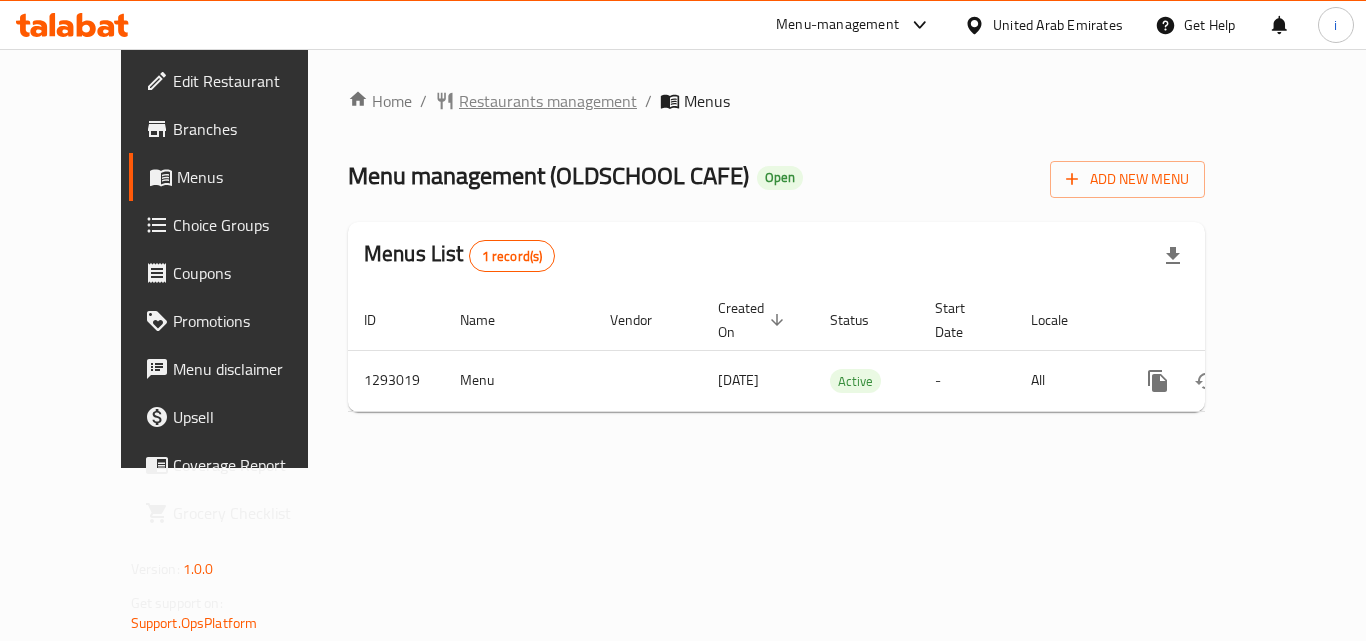 click on "Restaurants management" at bounding box center [548, 101] 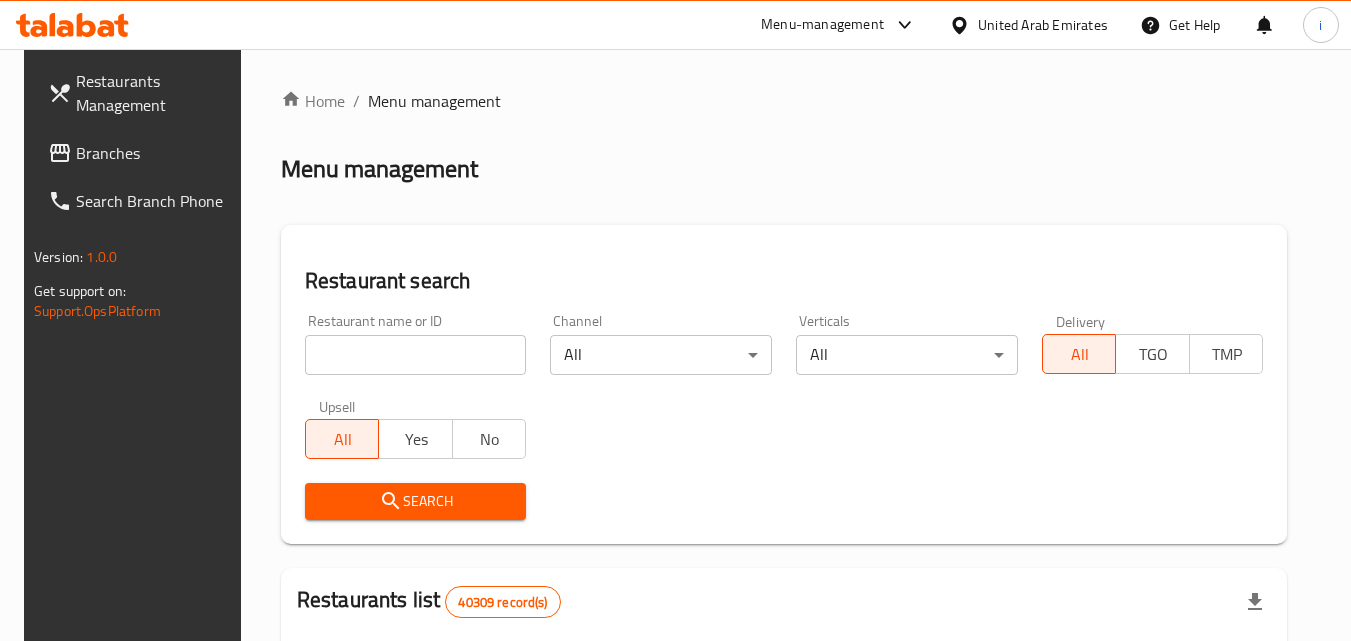 click at bounding box center (675, 320) 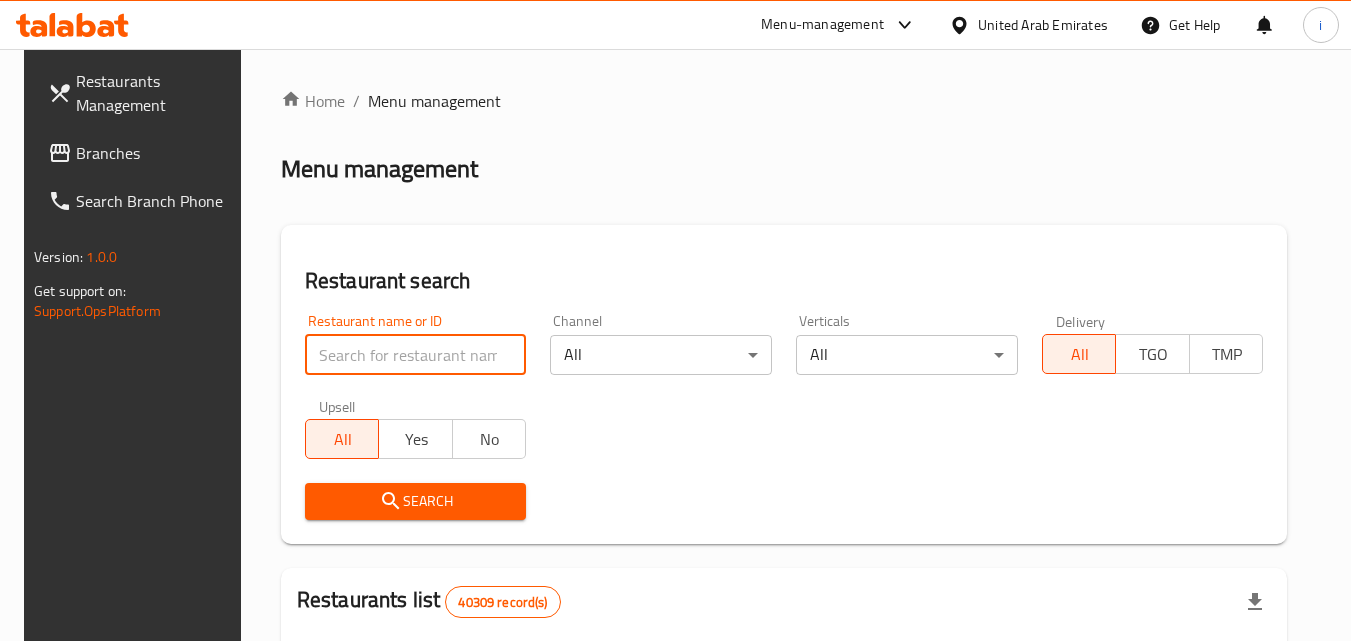 click at bounding box center (416, 355) 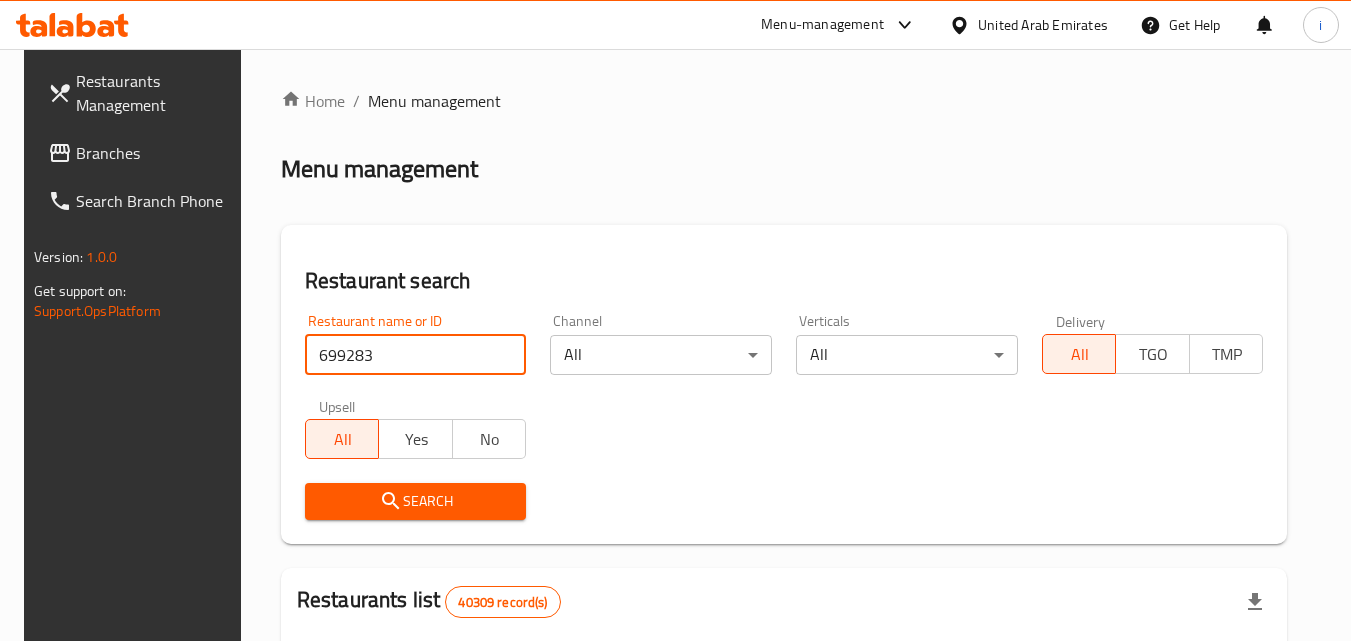 type on "699283" 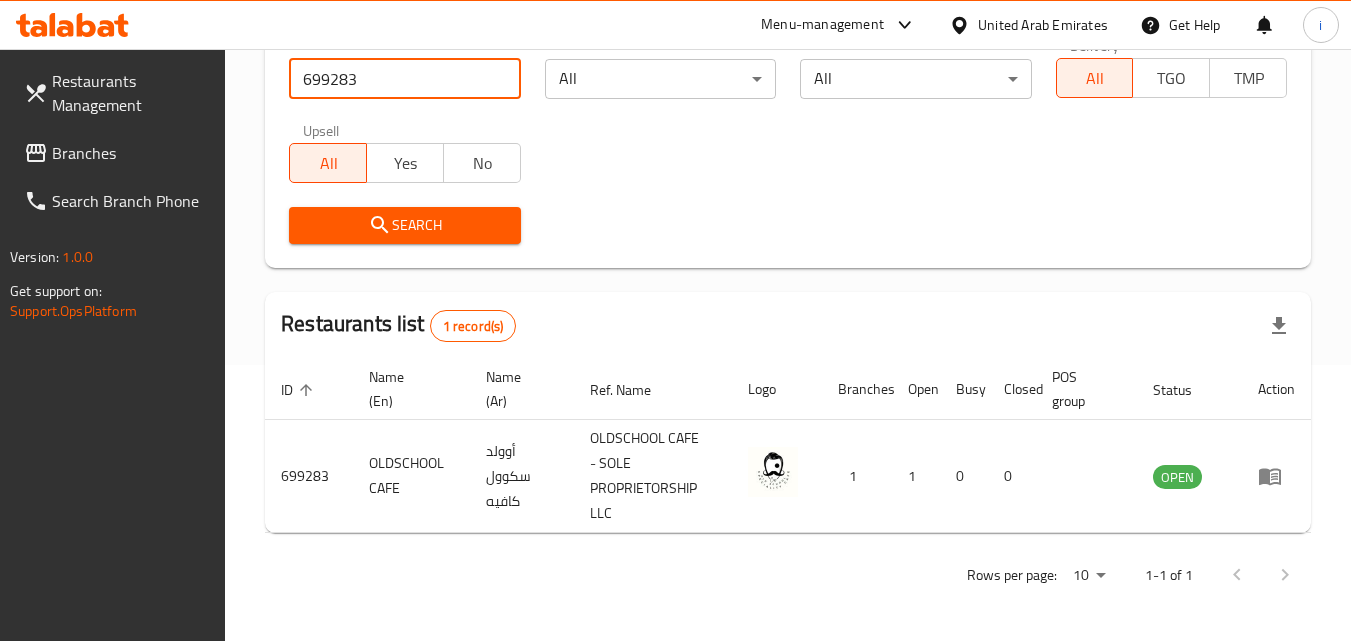 scroll, scrollTop: 276, scrollLeft: 0, axis: vertical 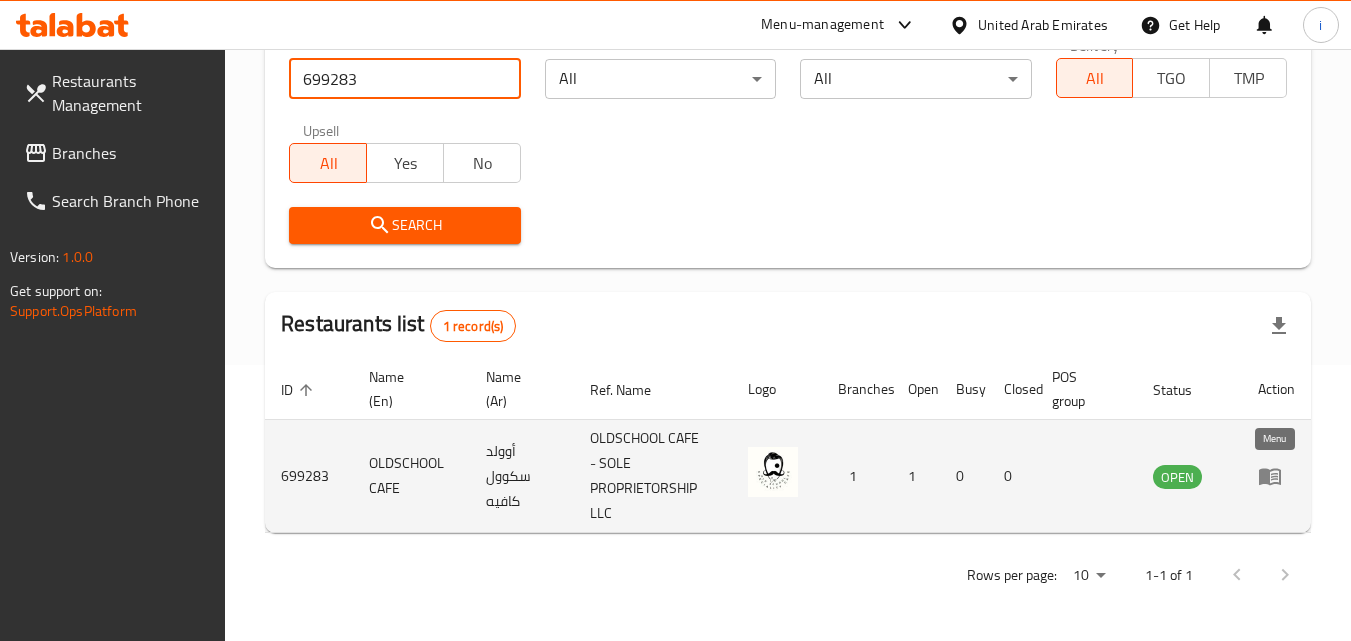 click 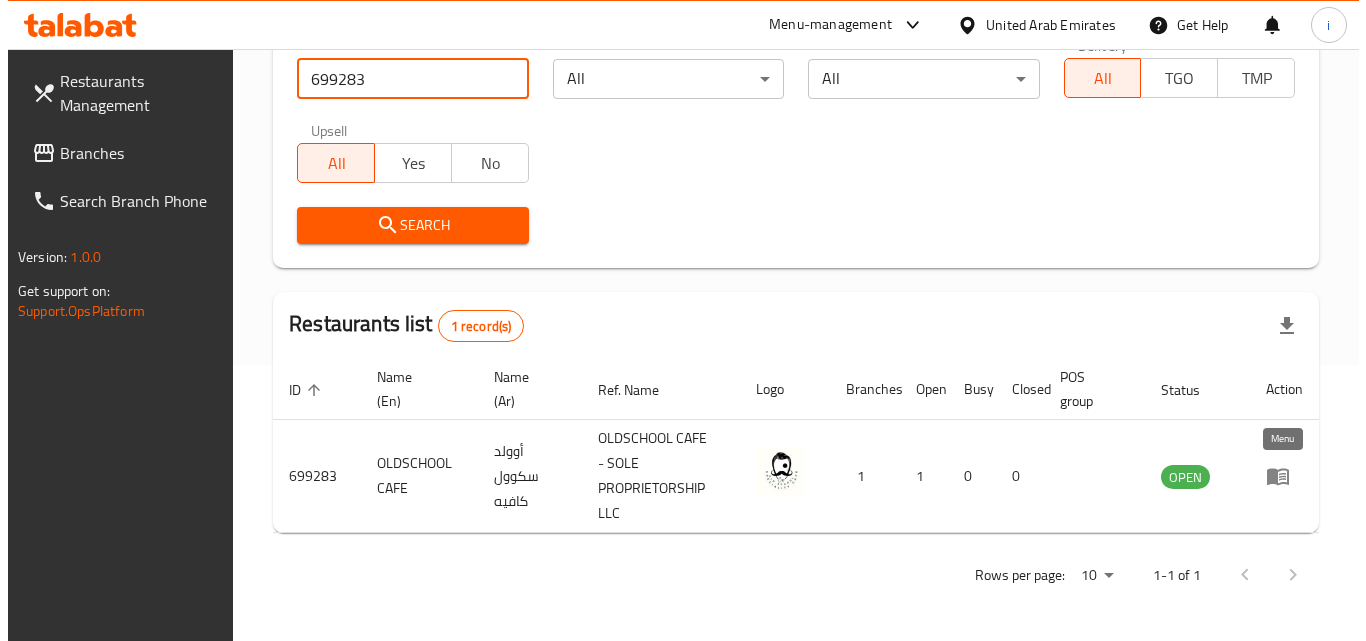 scroll, scrollTop: 0, scrollLeft: 0, axis: both 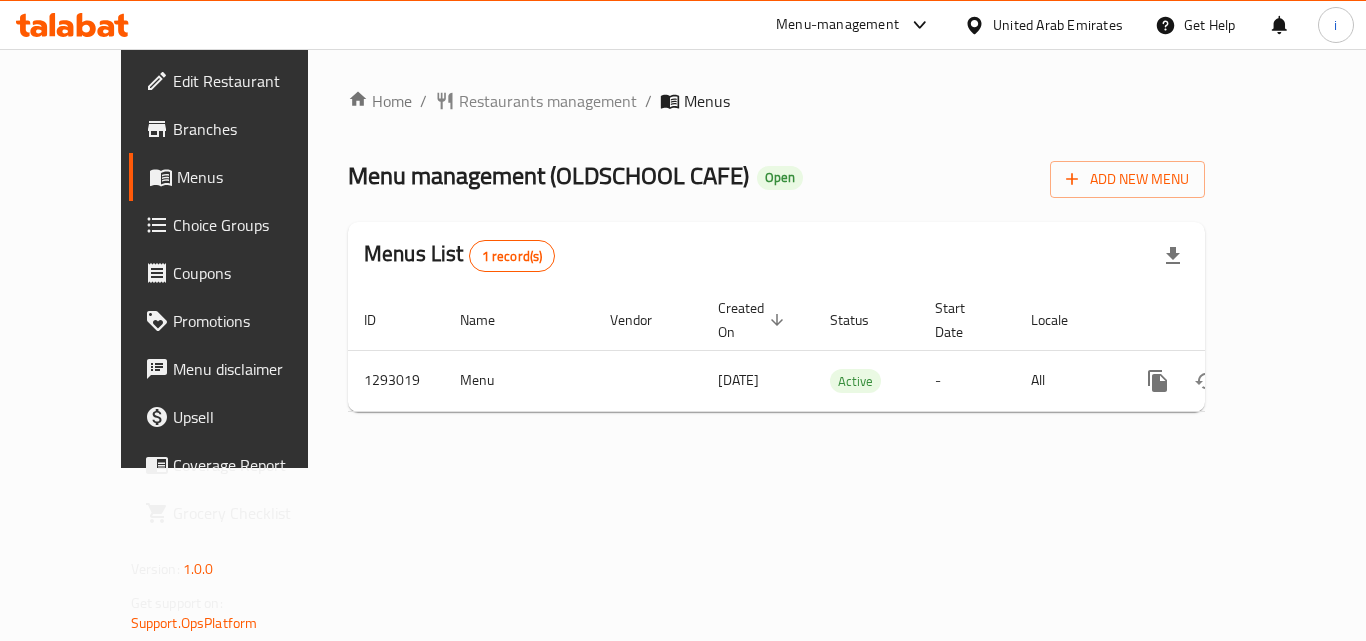 click on "United Arab Emirates" at bounding box center (1058, 25) 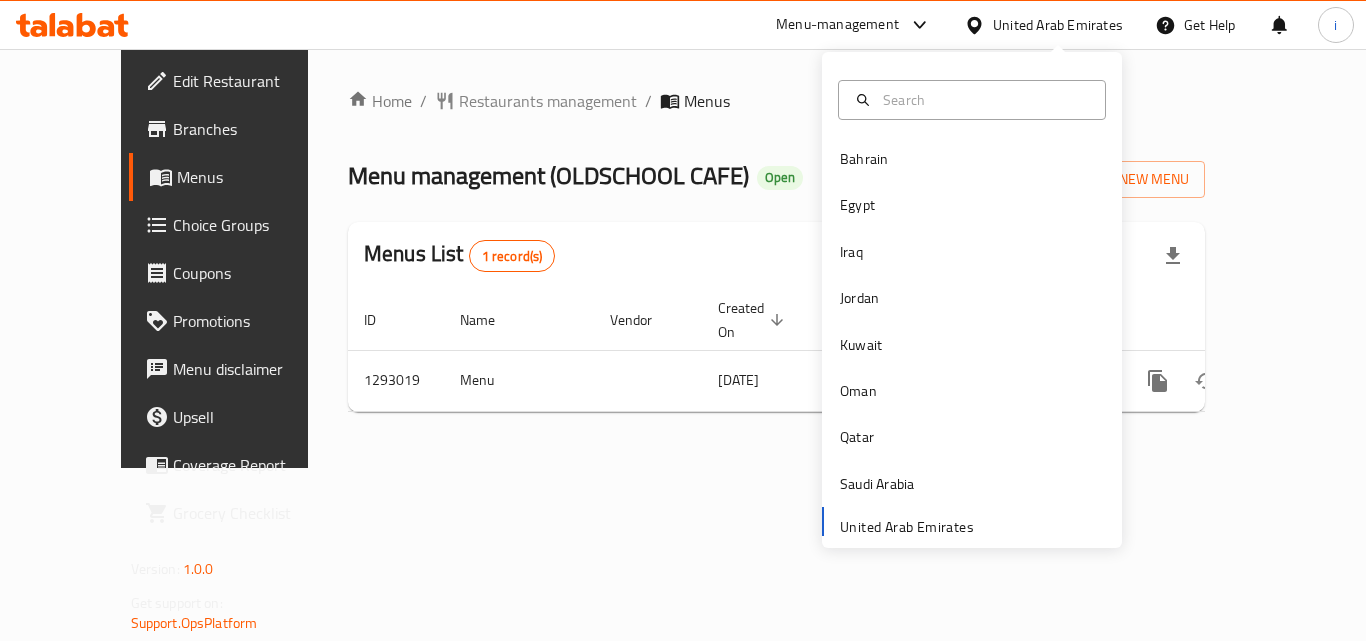 click on "Menu-management" at bounding box center [837, 25] 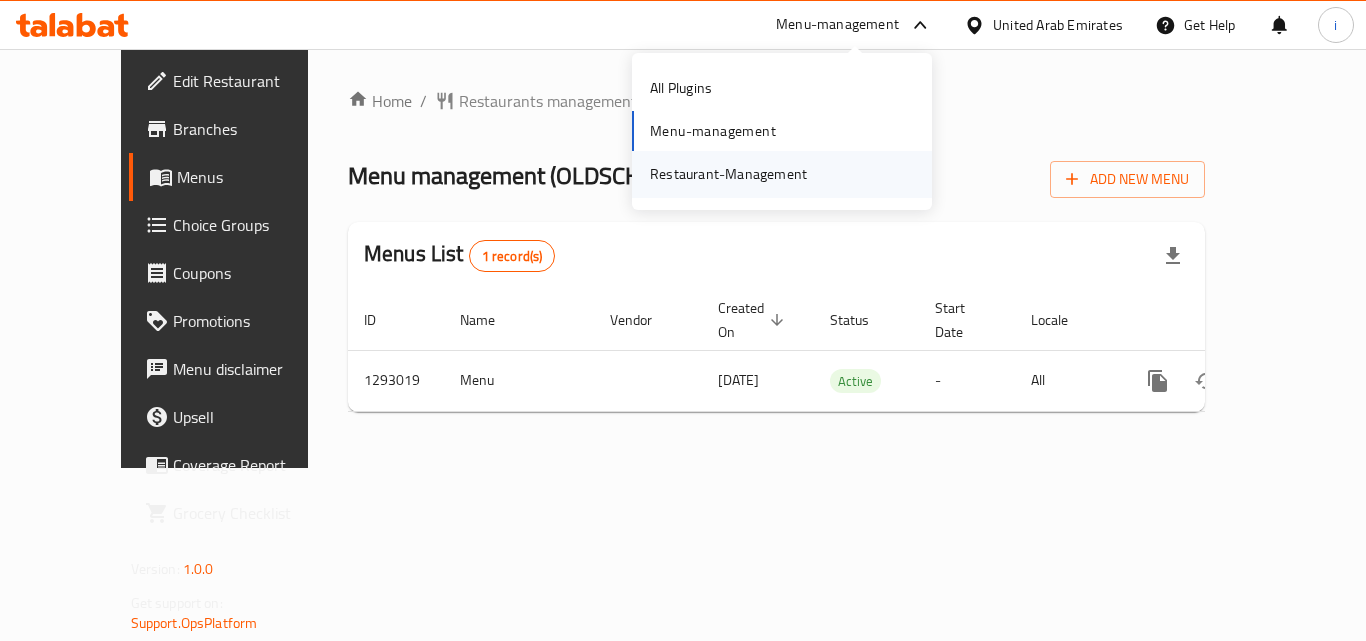 click on "Restaurant-Management" at bounding box center (728, 174) 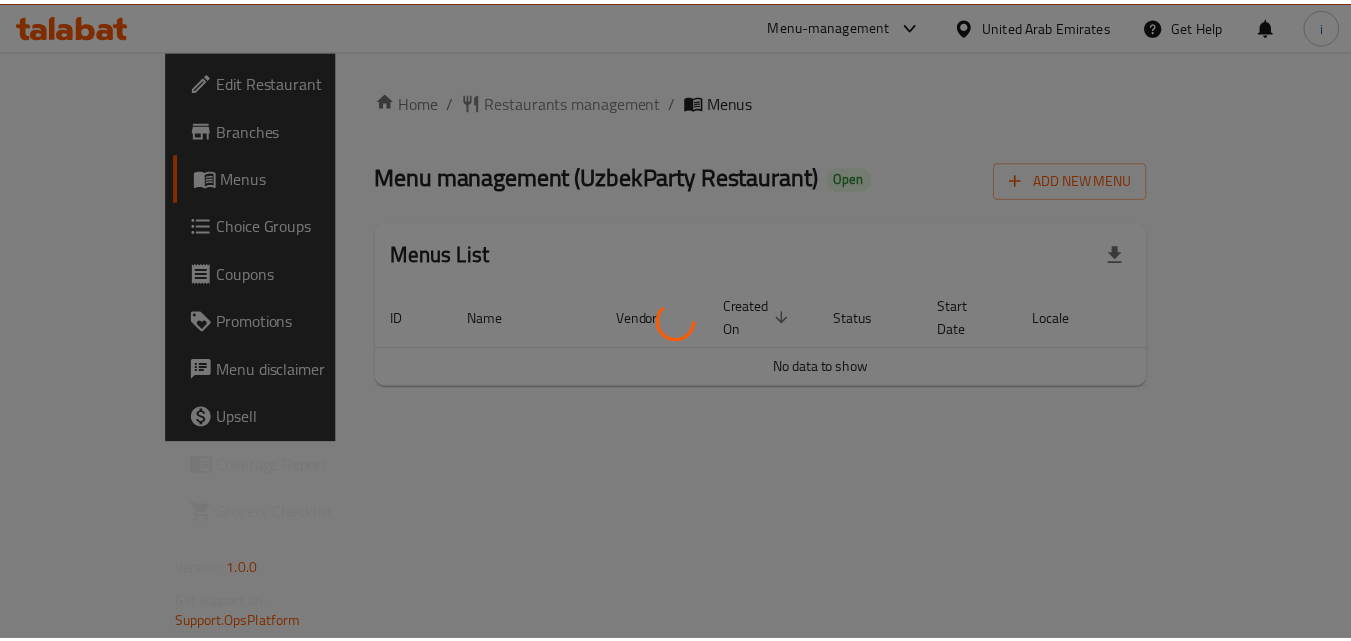 scroll, scrollTop: 0, scrollLeft: 0, axis: both 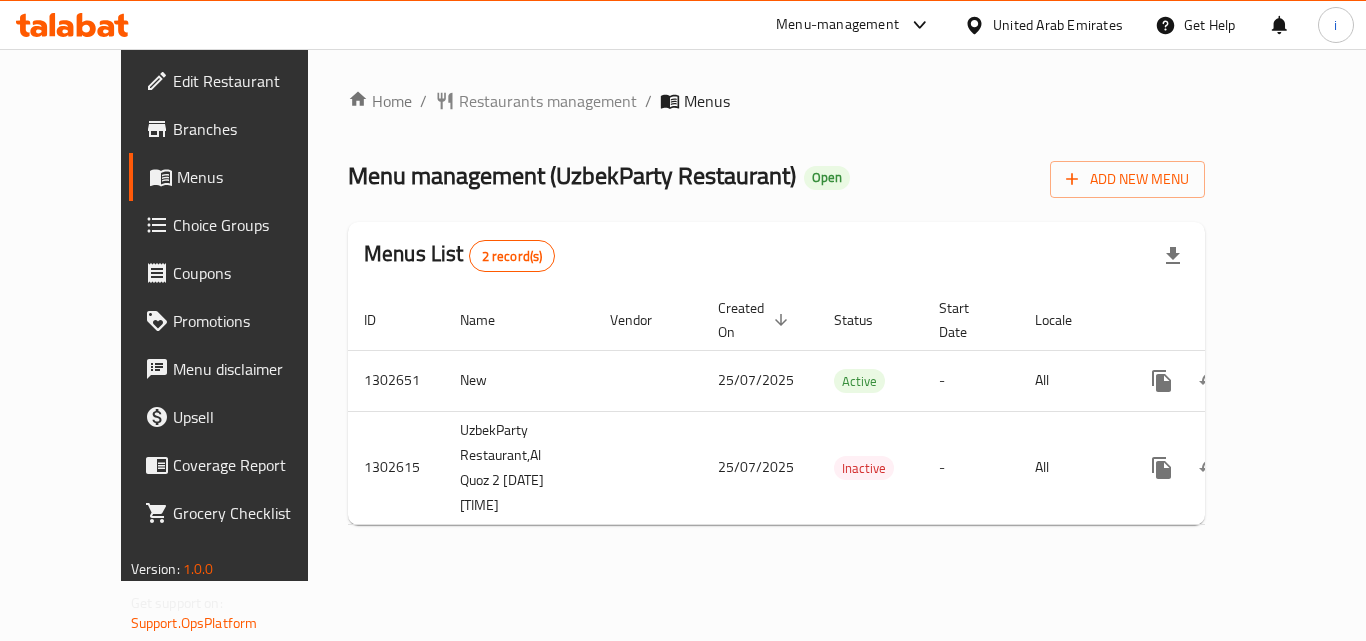 click on "Restaurants management" at bounding box center (548, 101) 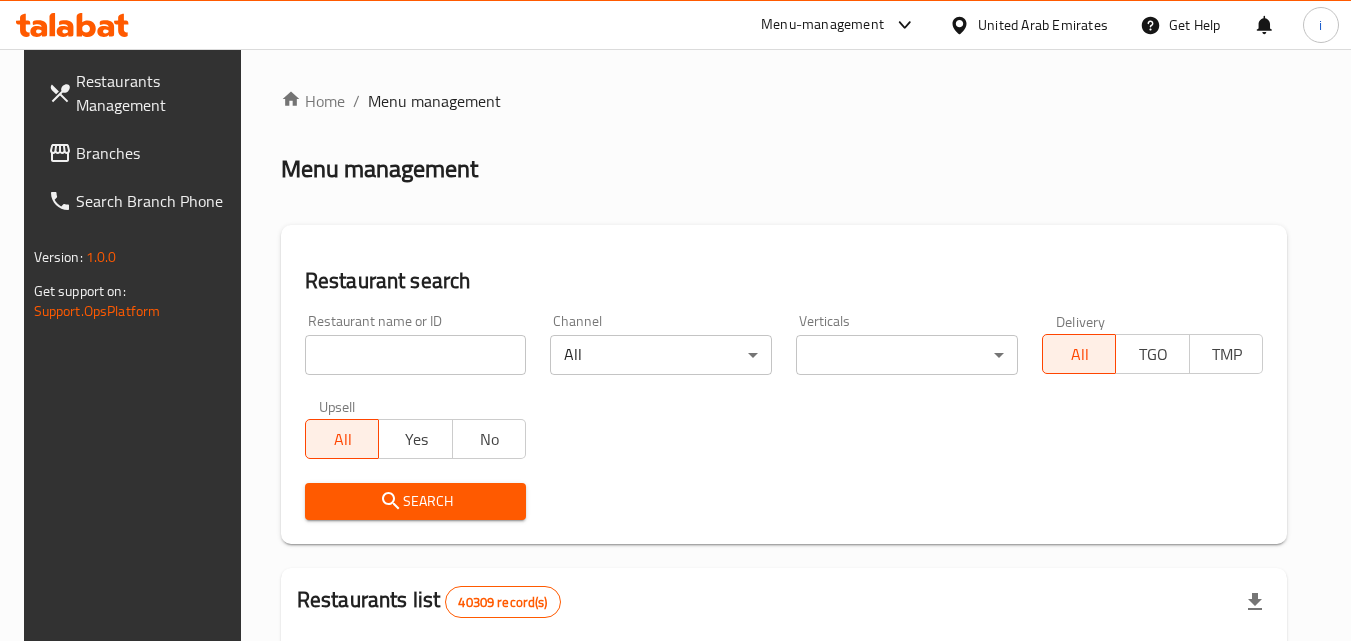click at bounding box center (416, 355) 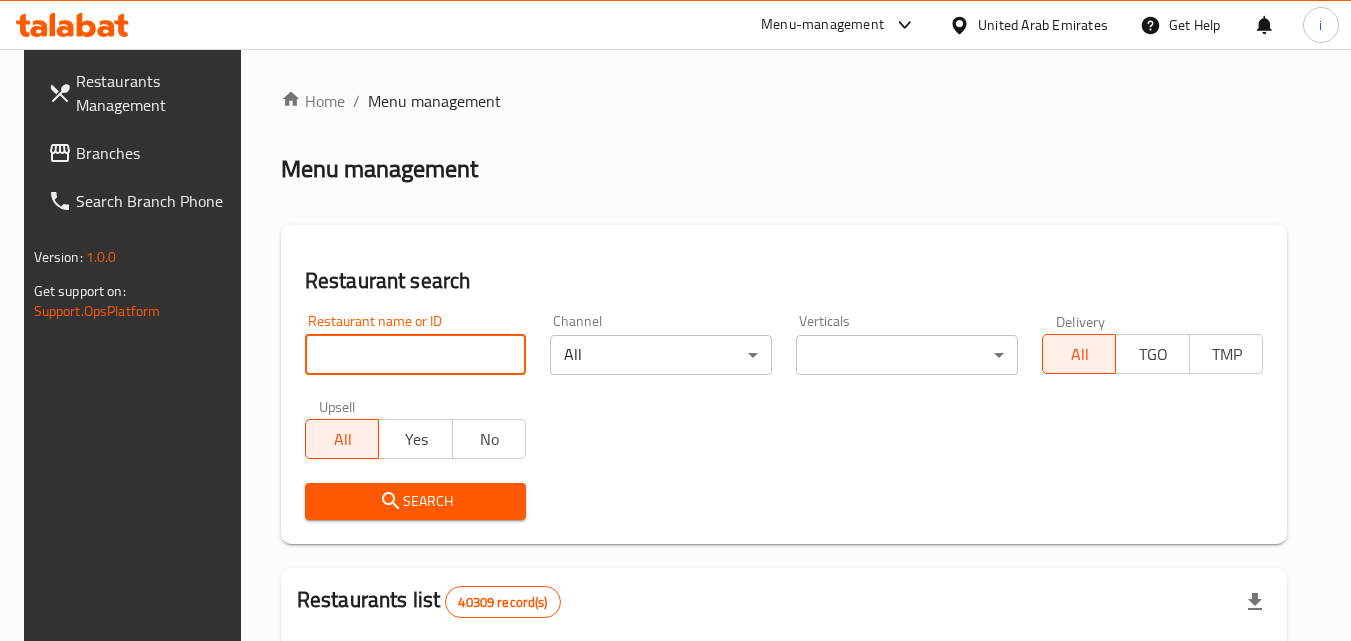 paste on "702494" 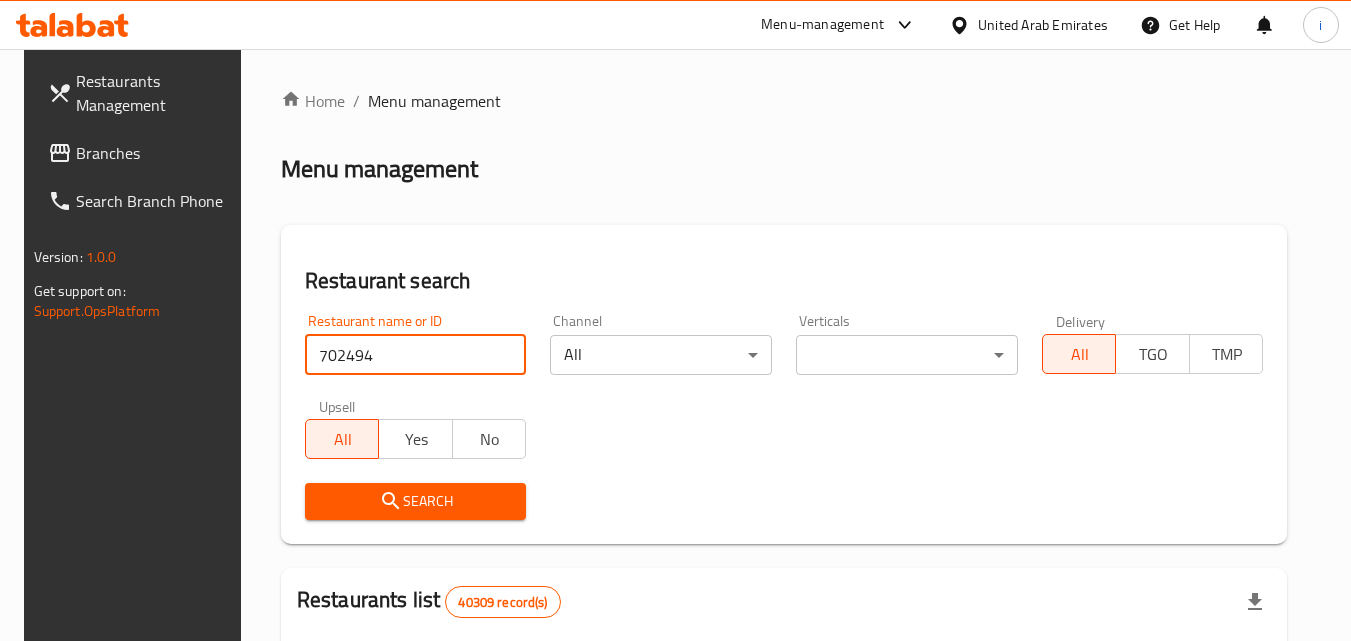 type on "702494" 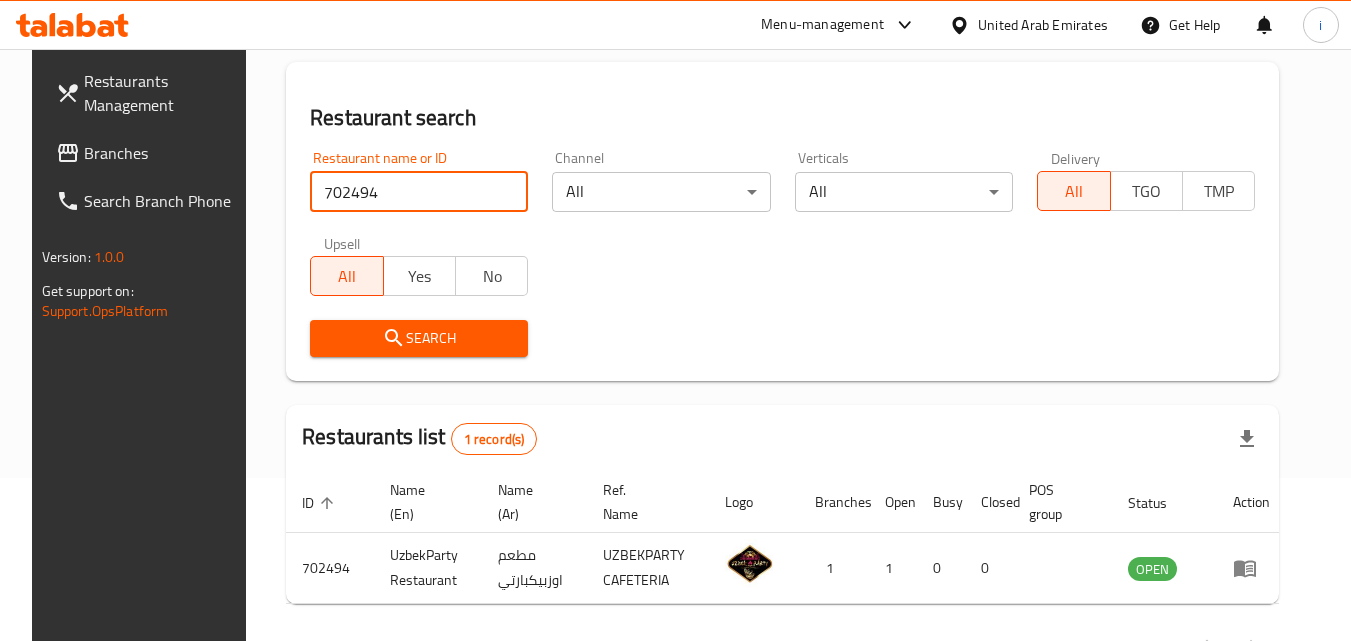 scroll, scrollTop: 234, scrollLeft: 0, axis: vertical 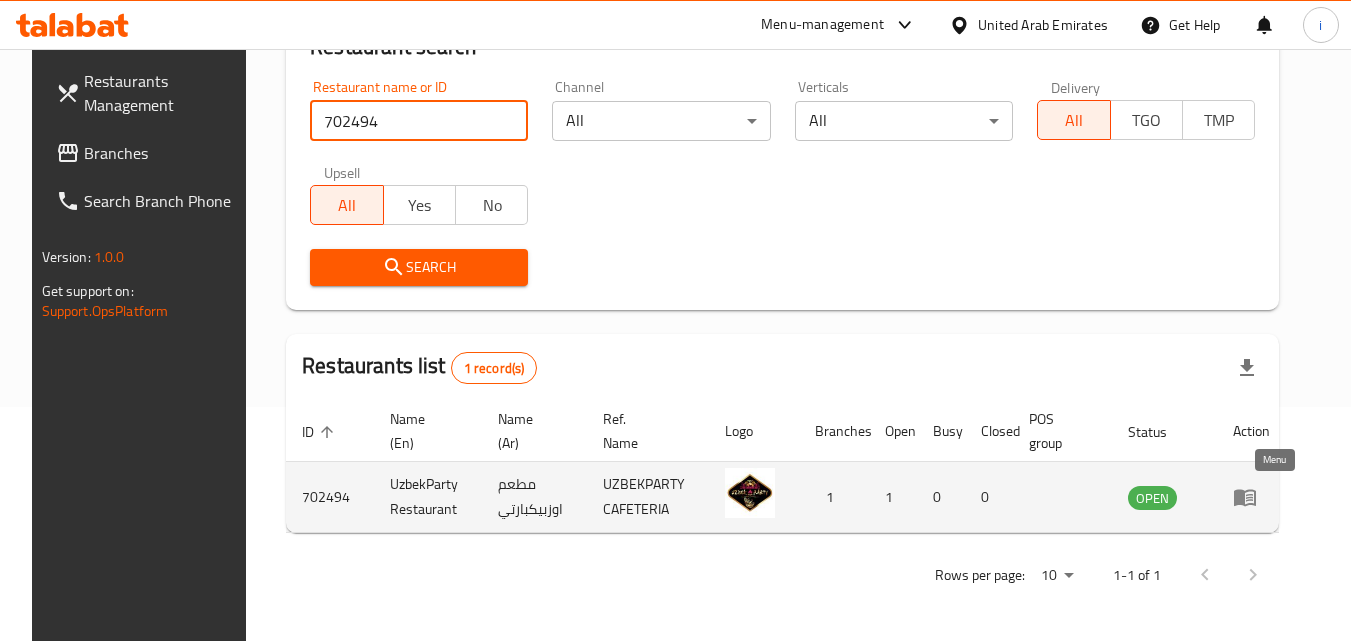 click 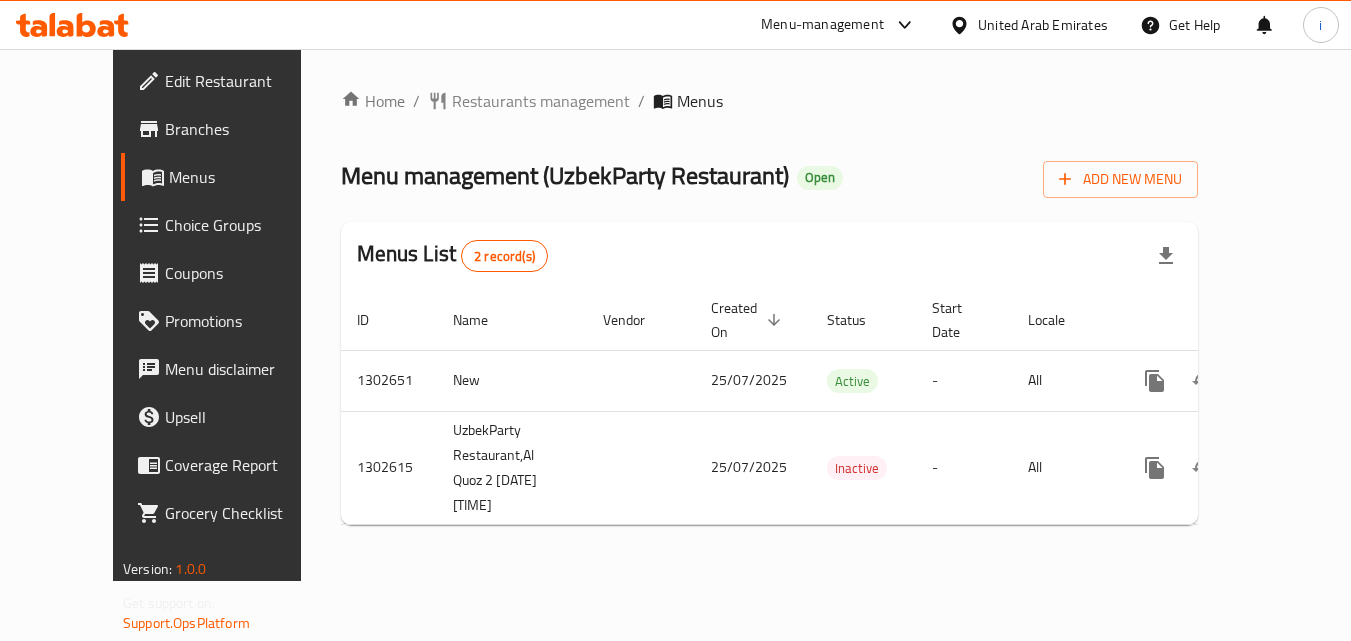 scroll, scrollTop: 0, scrollLeft: 0, axis: both 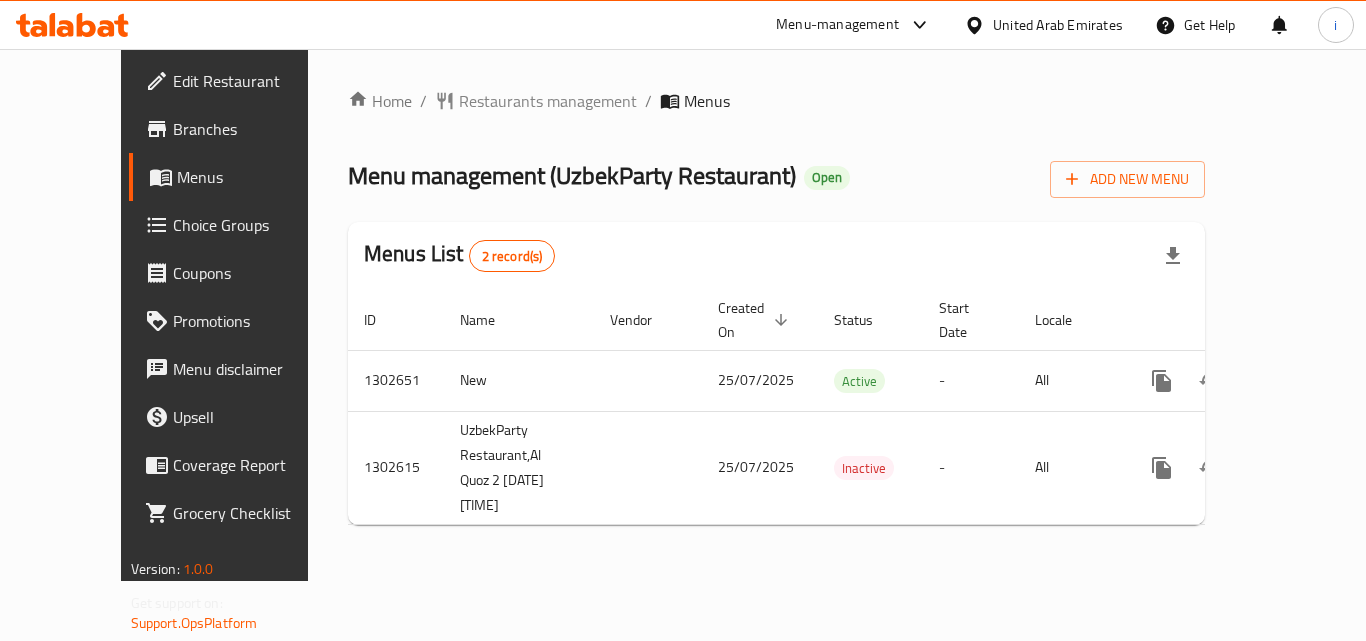 click on "United Arab Emirates" at bounding box center (1058, 25) 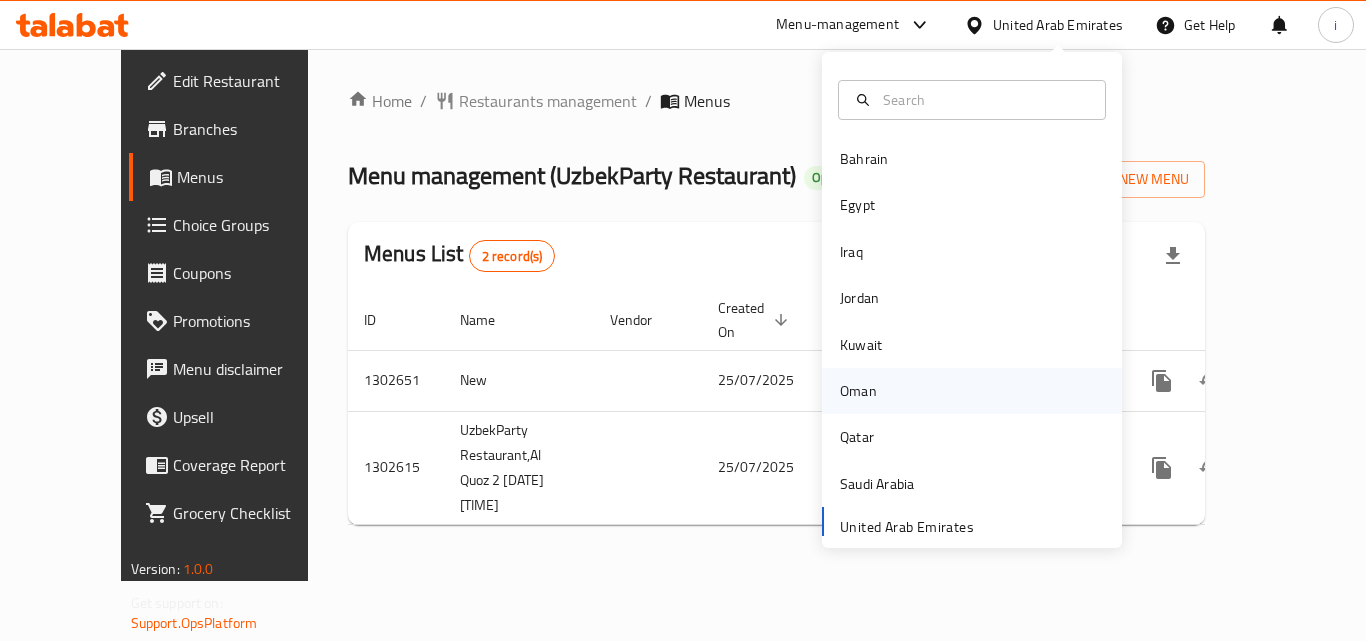 click on "Oman" at bounding box center (858, 391) 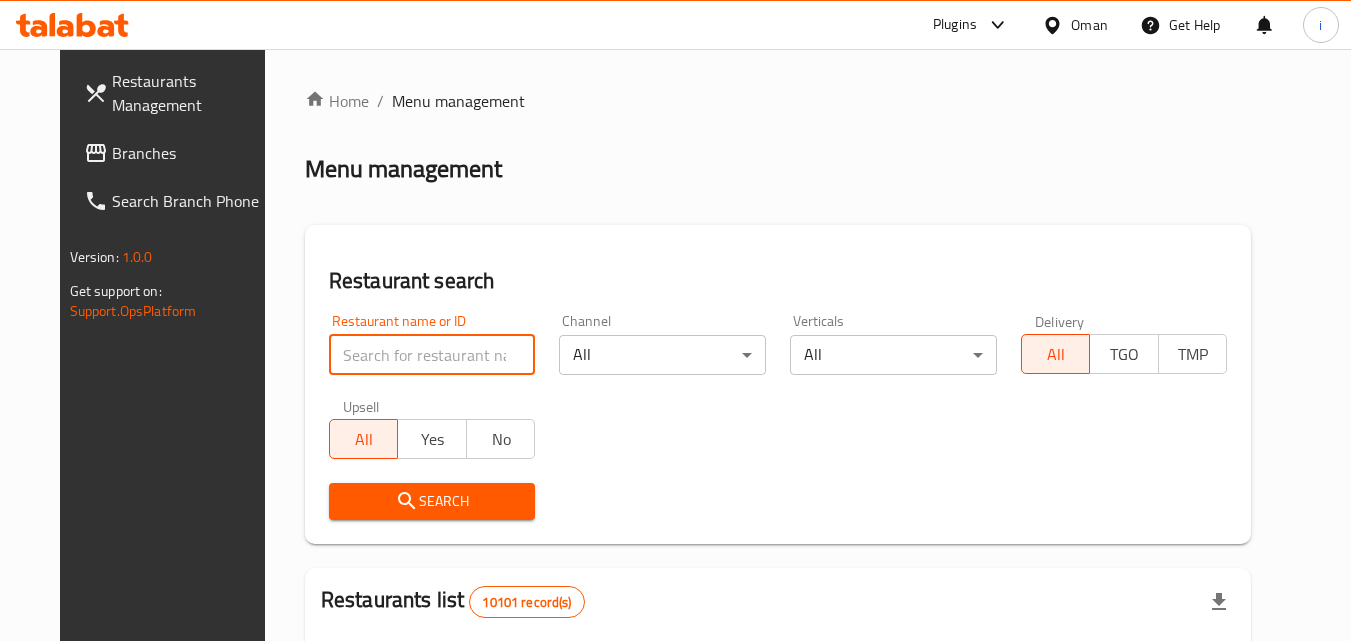 click at bounding box center [432, 355] 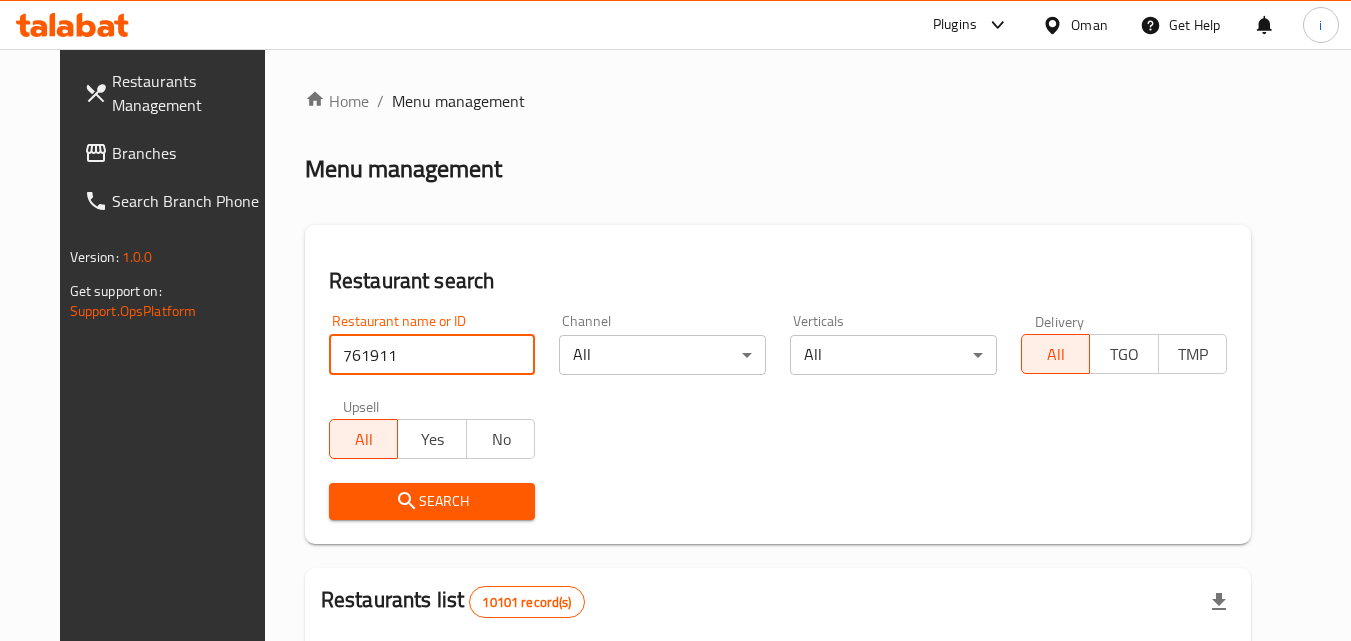 type on "761911" 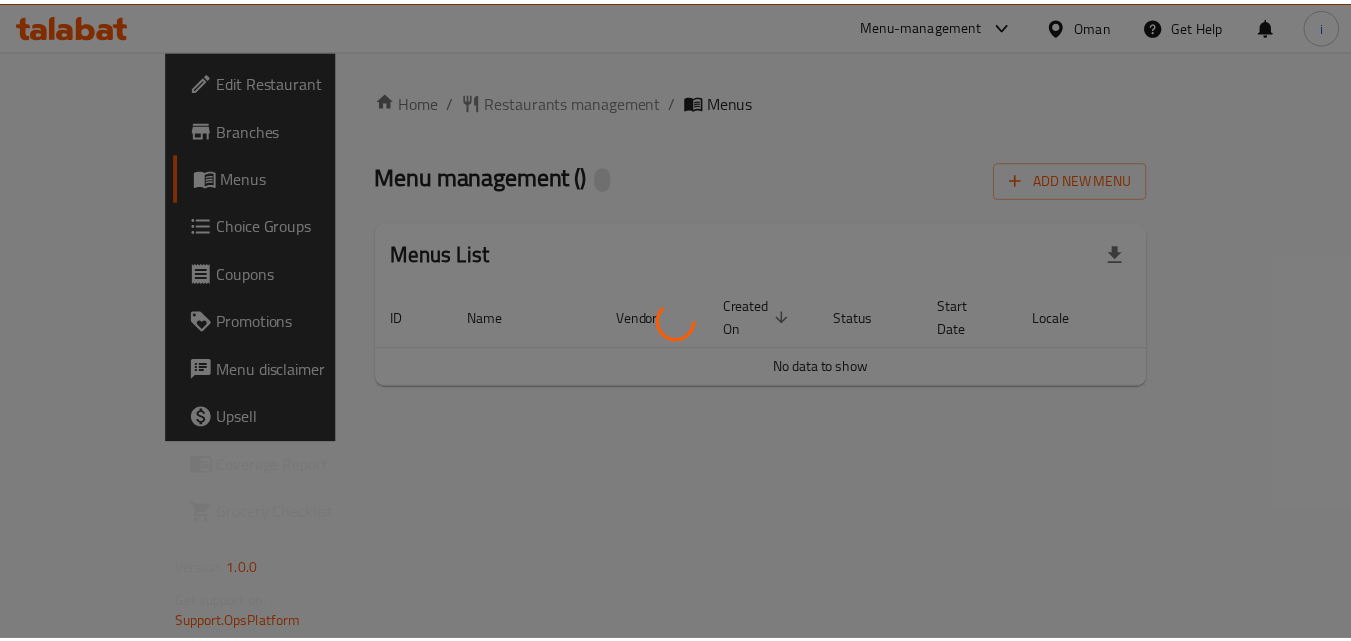scroll, scrollTop: 0, scrollLeft: 0, axis: both 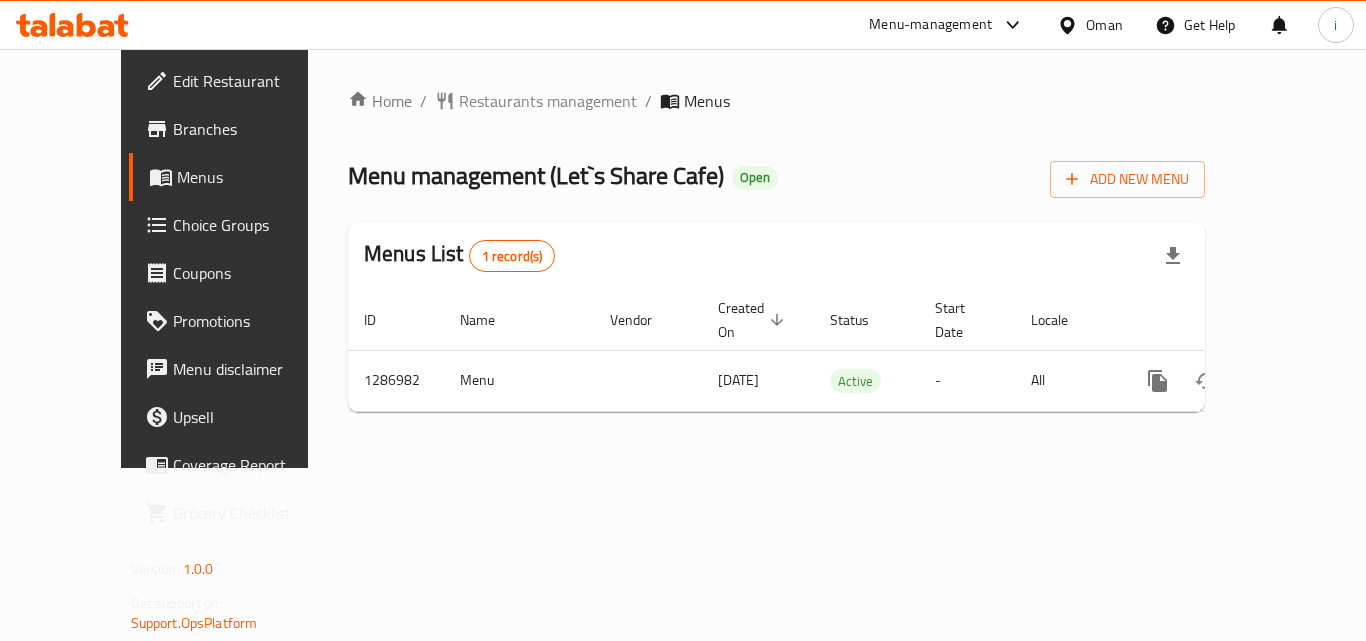 click on "Restaurants management" at bounding box center (548, 101) 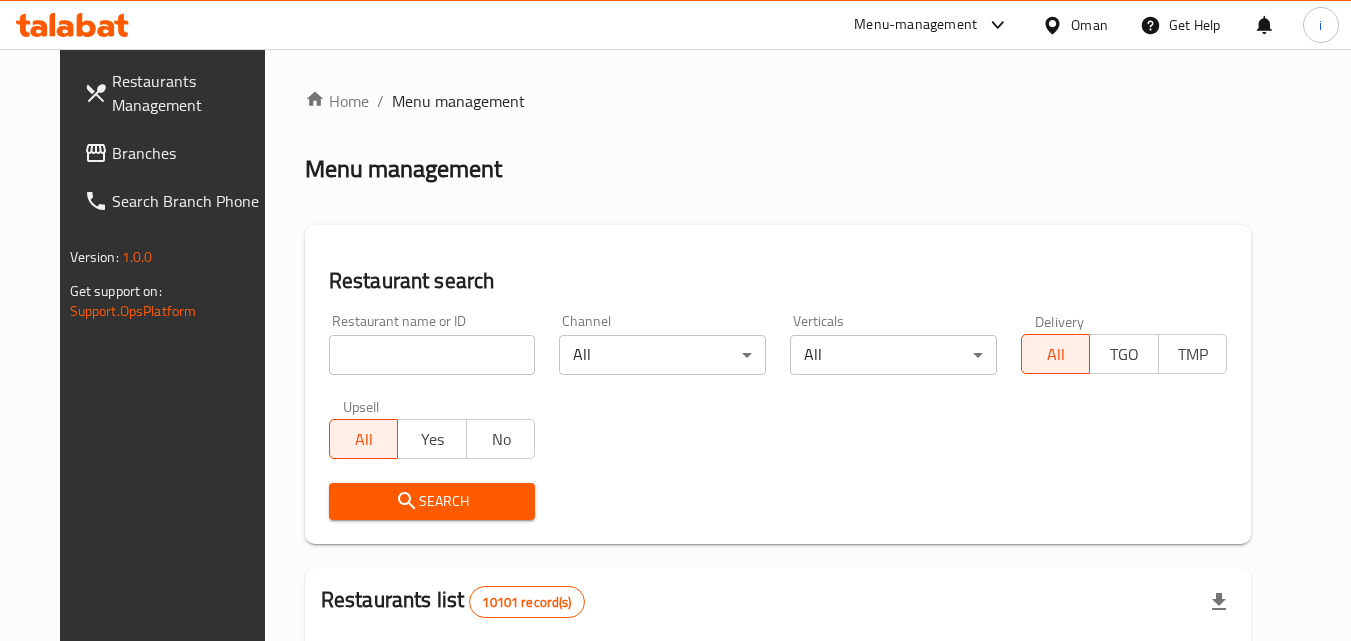 click at bounding box center (432, 355) 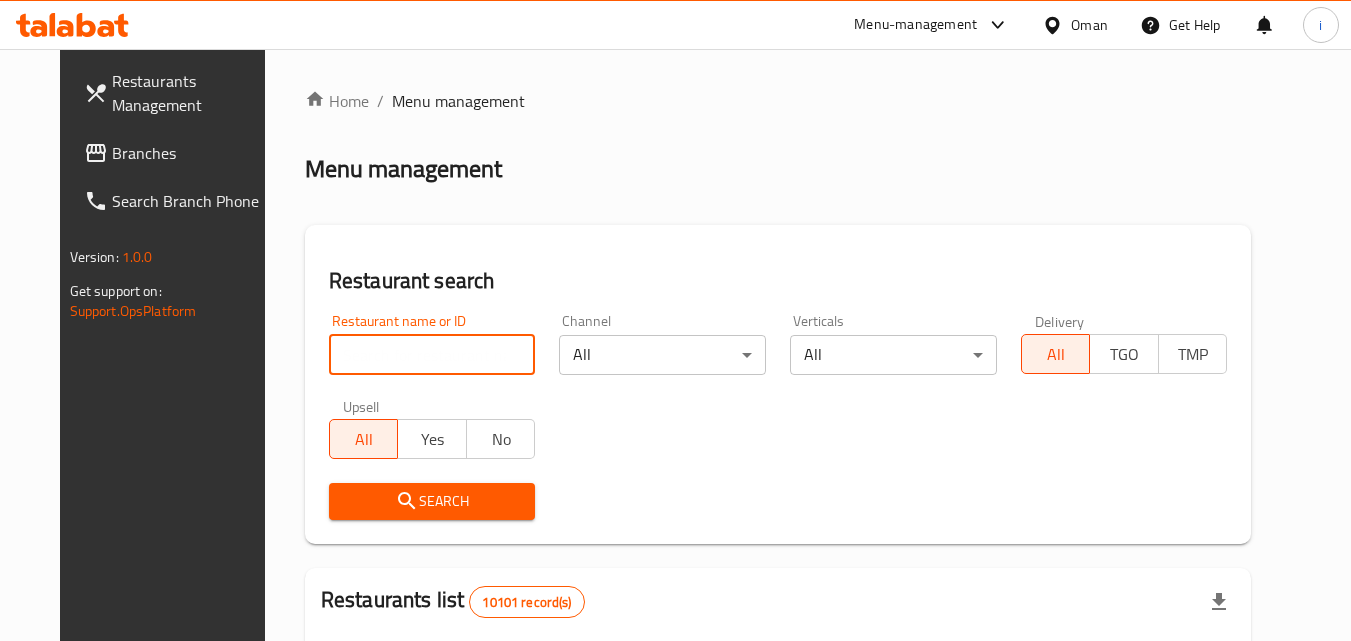 paste on "696264" 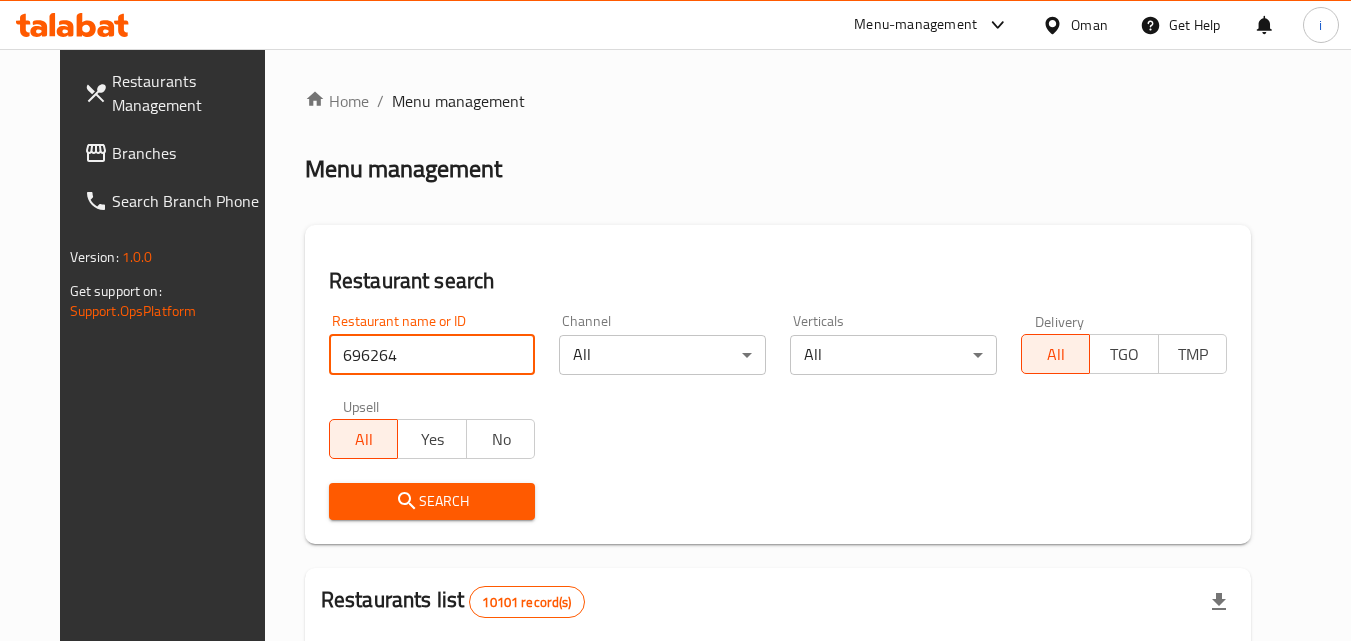 type on "696264" 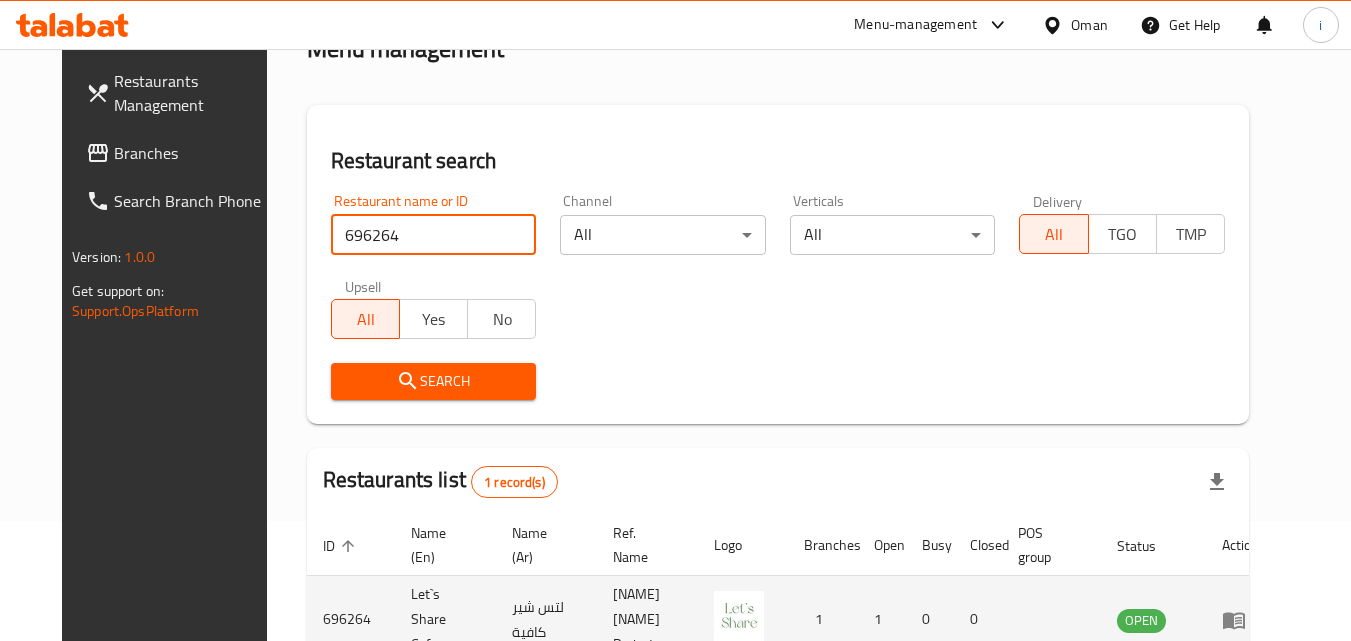 scroll, scrollTop: 234, scrollLeft: 0, axis: vertical 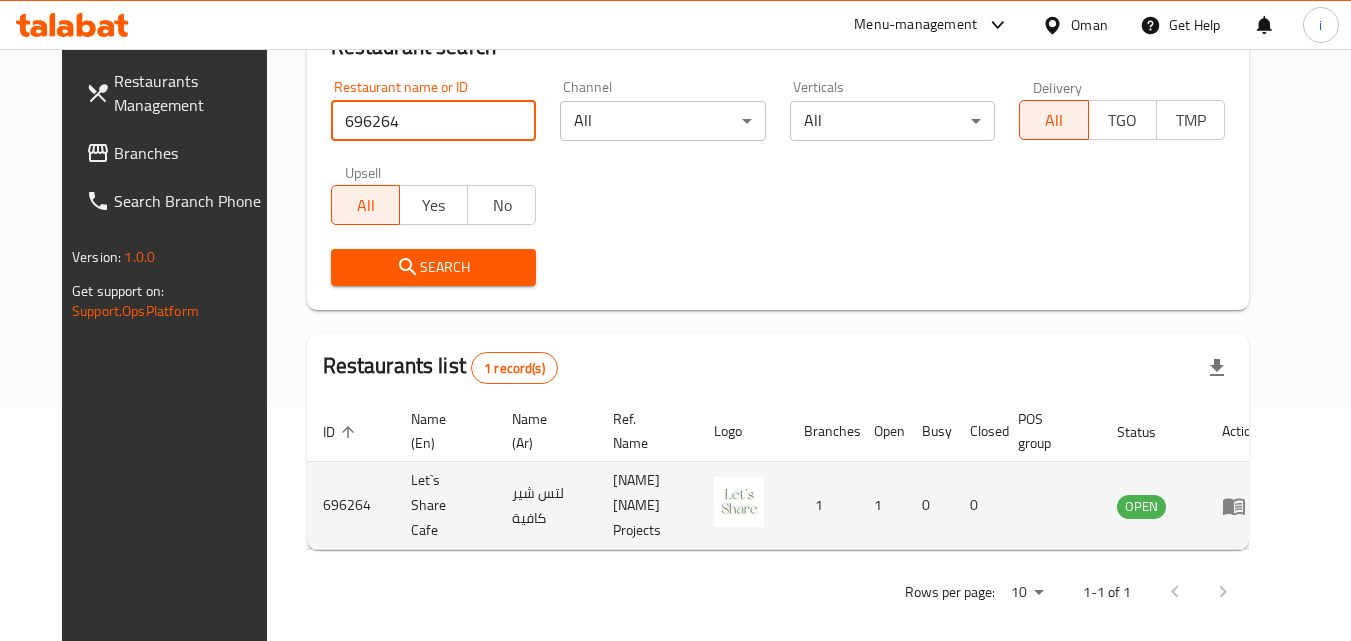 click 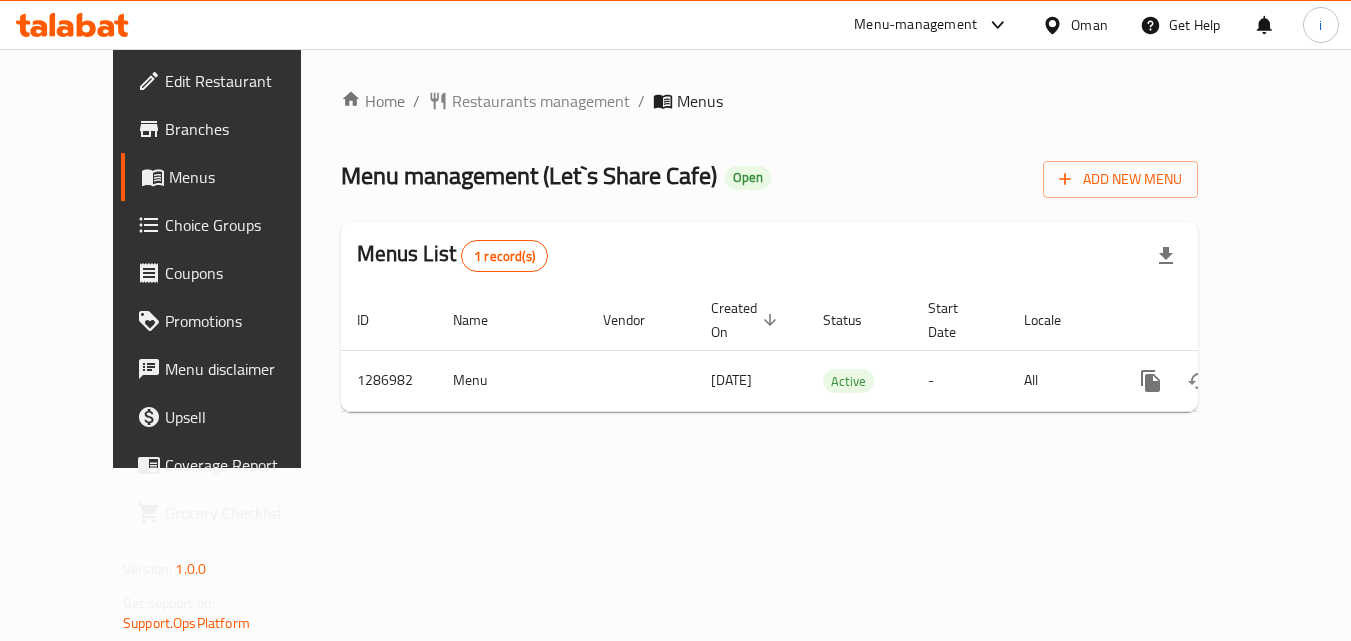 scroll, scrollTop: 0, scrollLeft: 0, axis: both 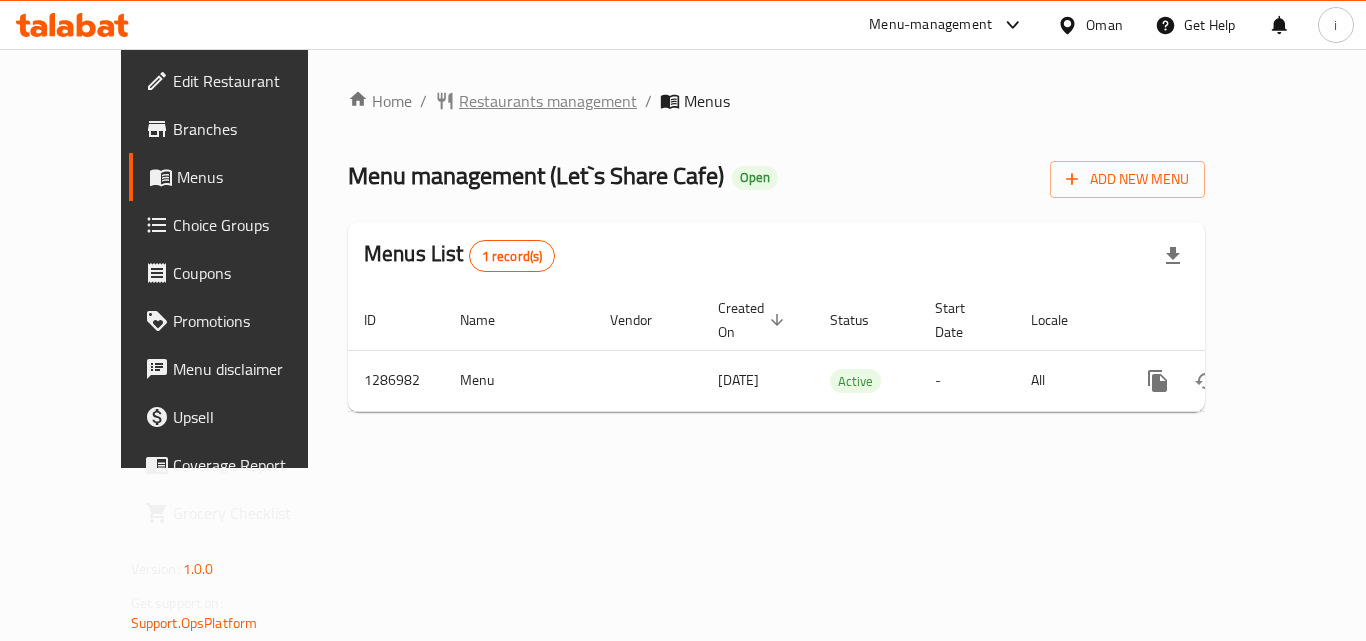 click on "Restaurants management" at bounding box center (548, 101) 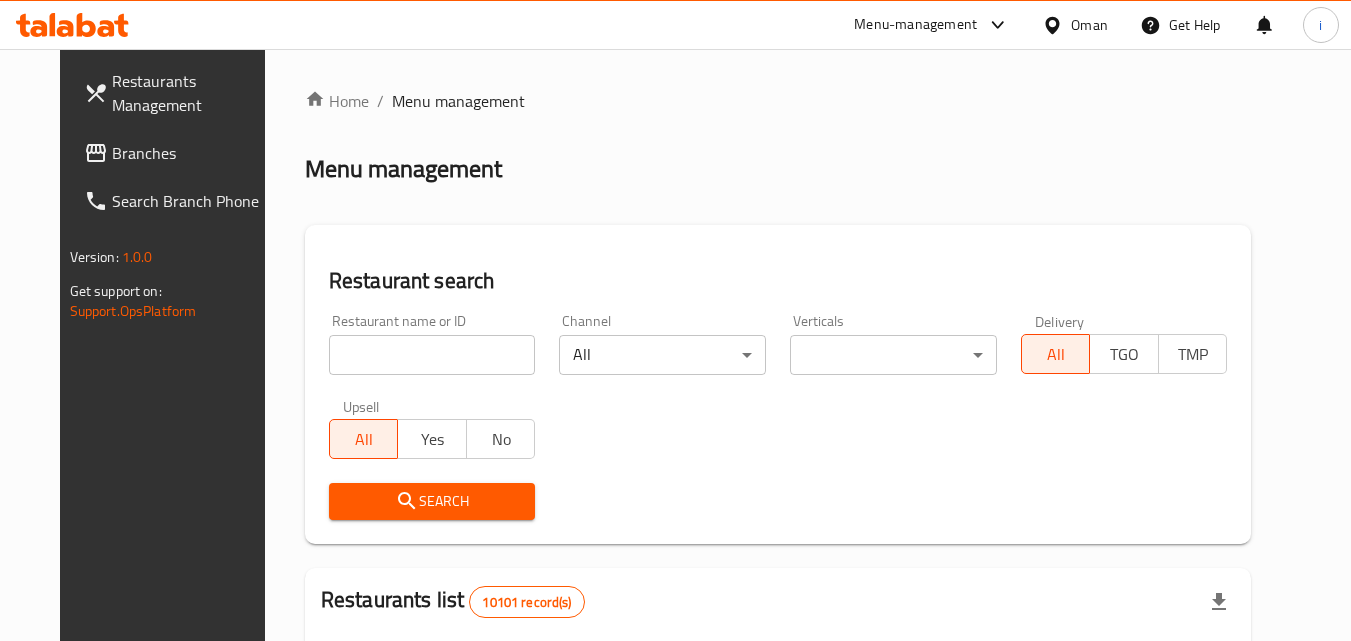 click at bounding box center (432, 355) 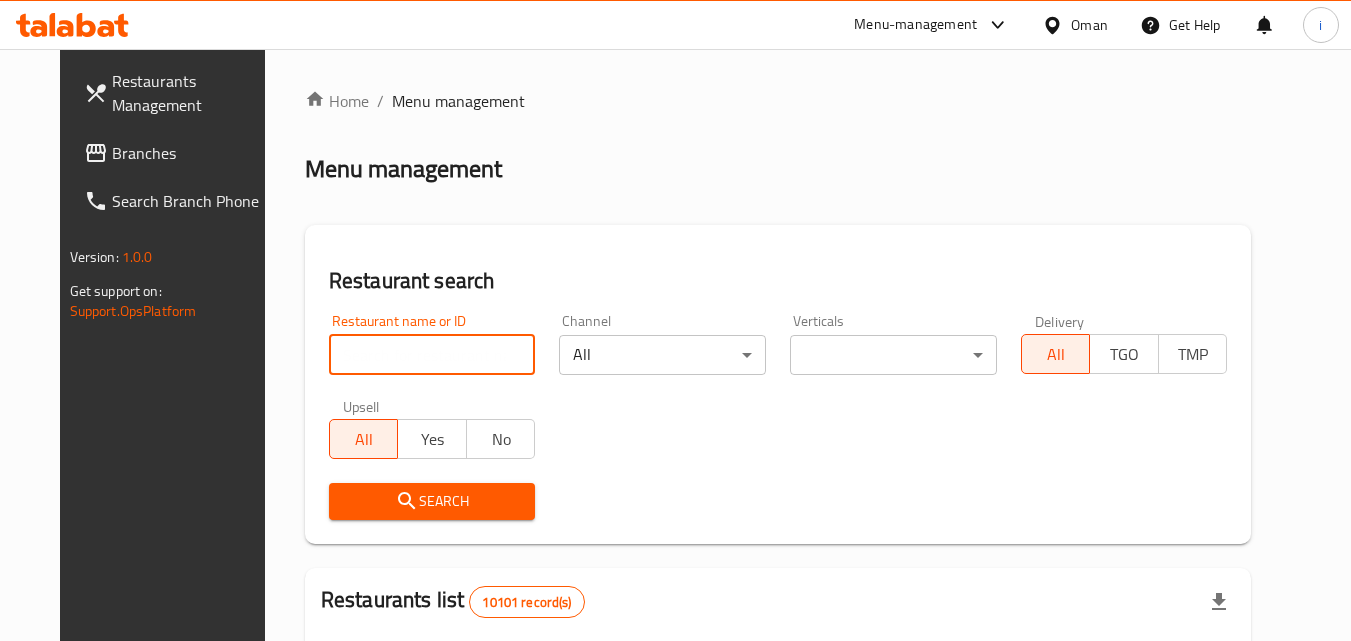 paste on "696264" 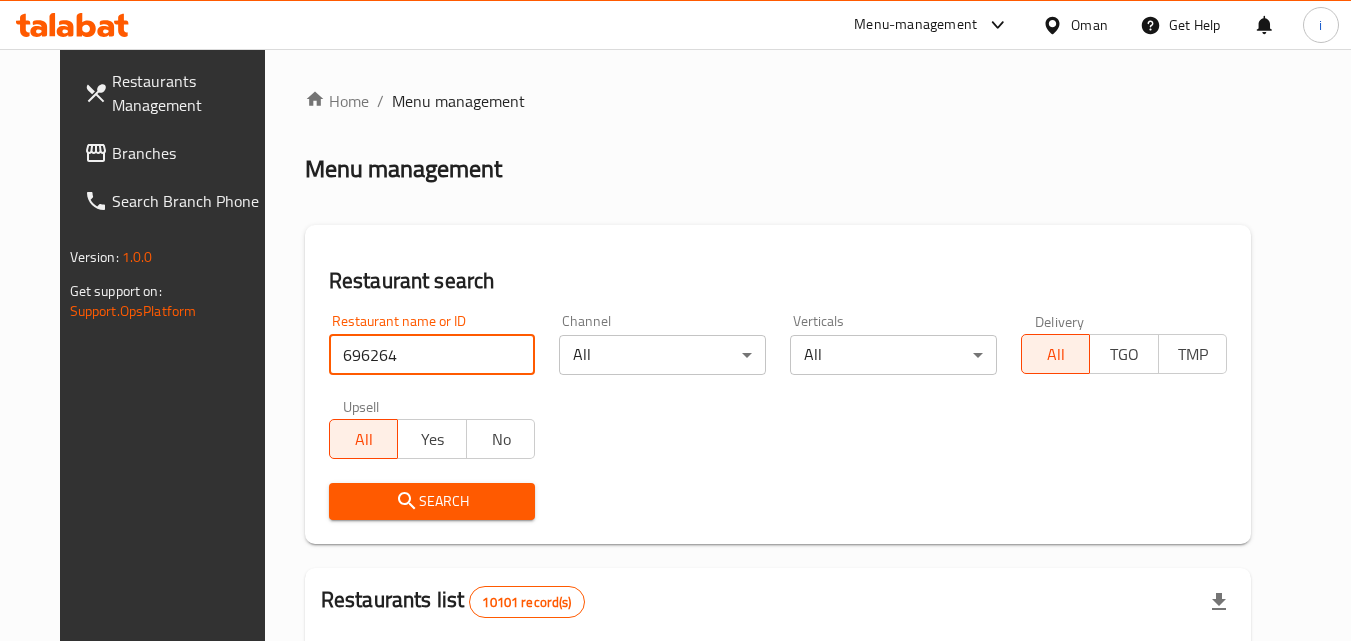 type on "696264" 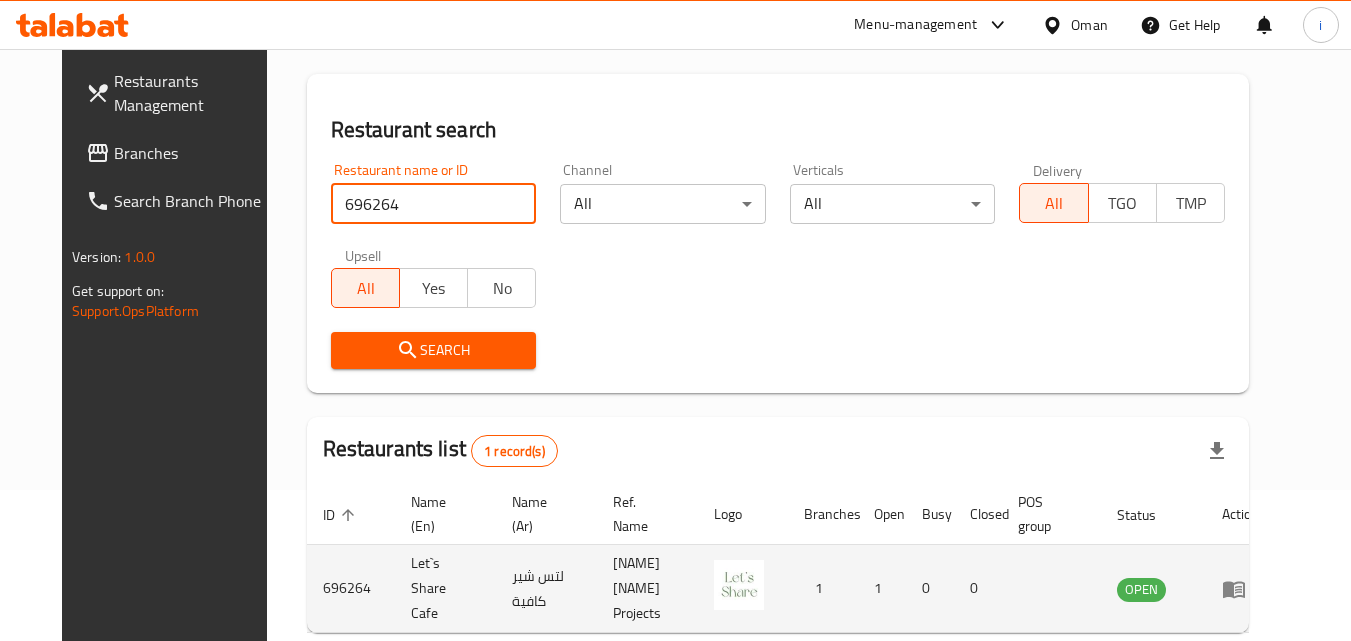 scroll, scrollTop: 234, scrollLeft: 0, axis: vertical 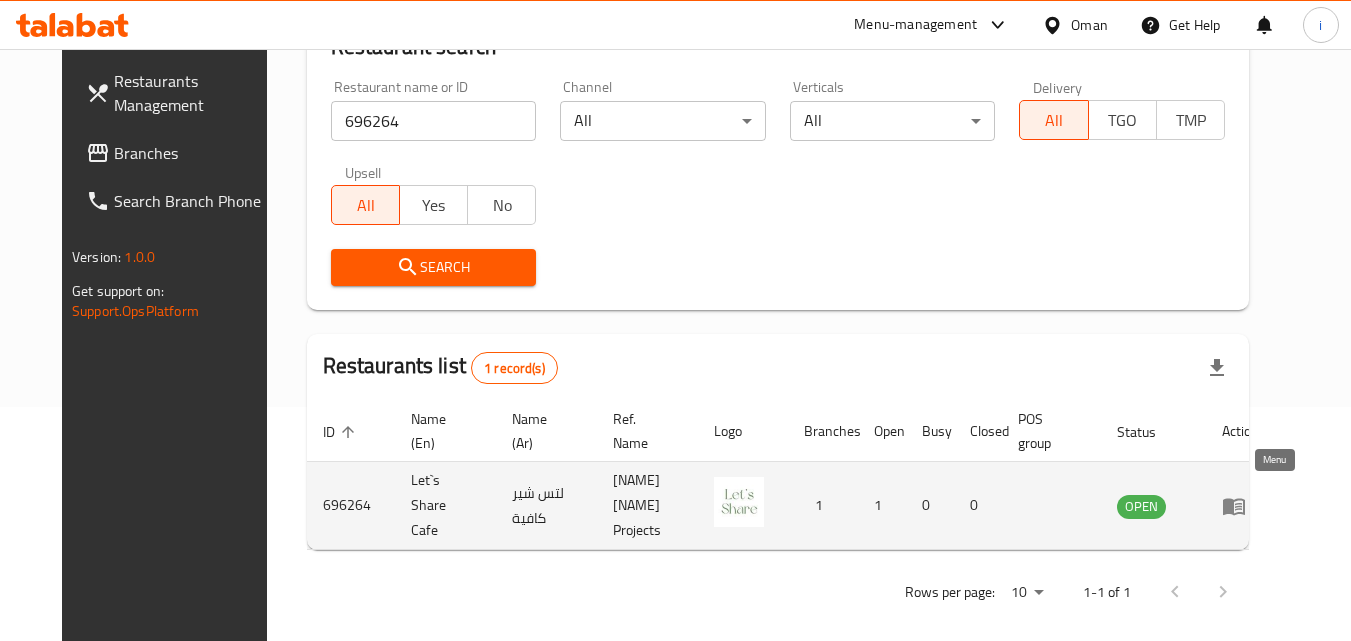 click 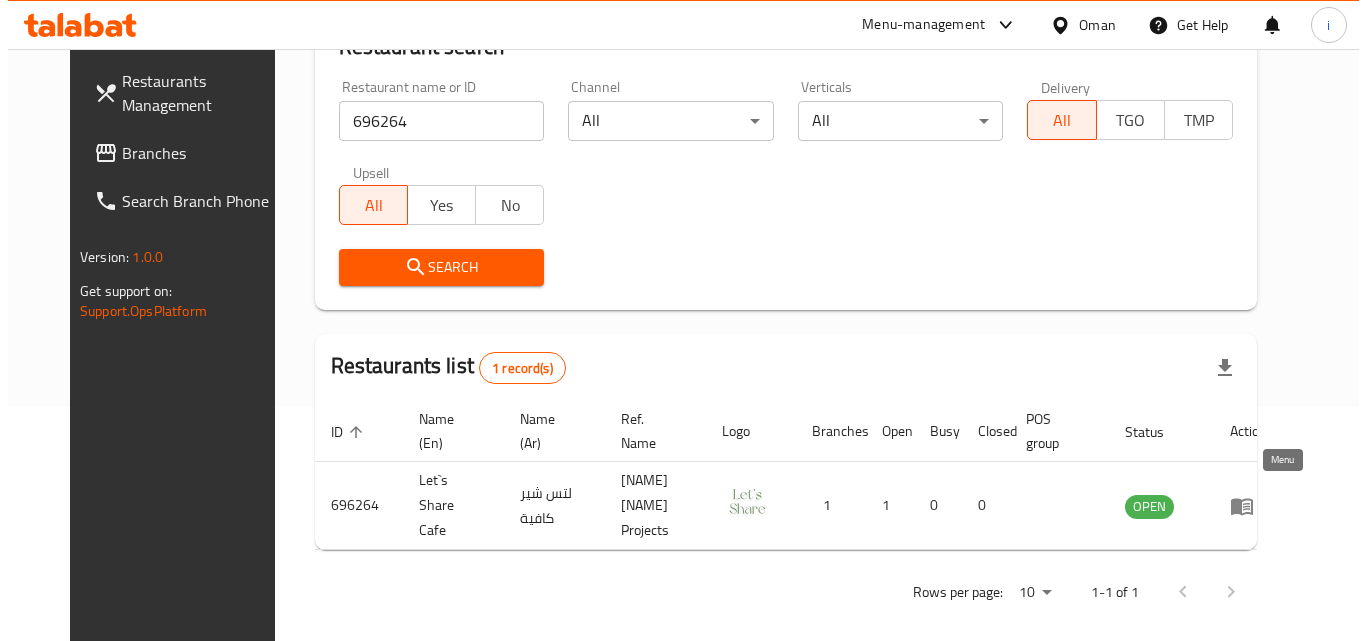 scroll, scrollTop: 0, scrollLeft: 0, axis: both 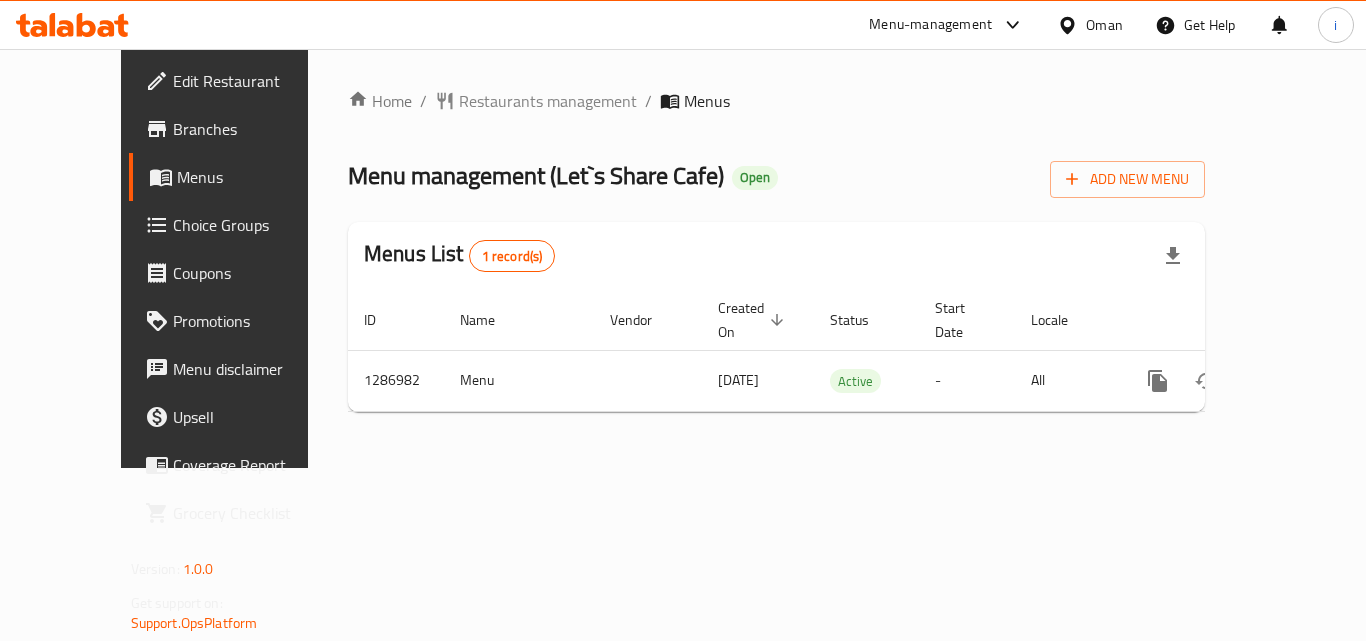click on "Menu-management" at bounding box center [930, 25] 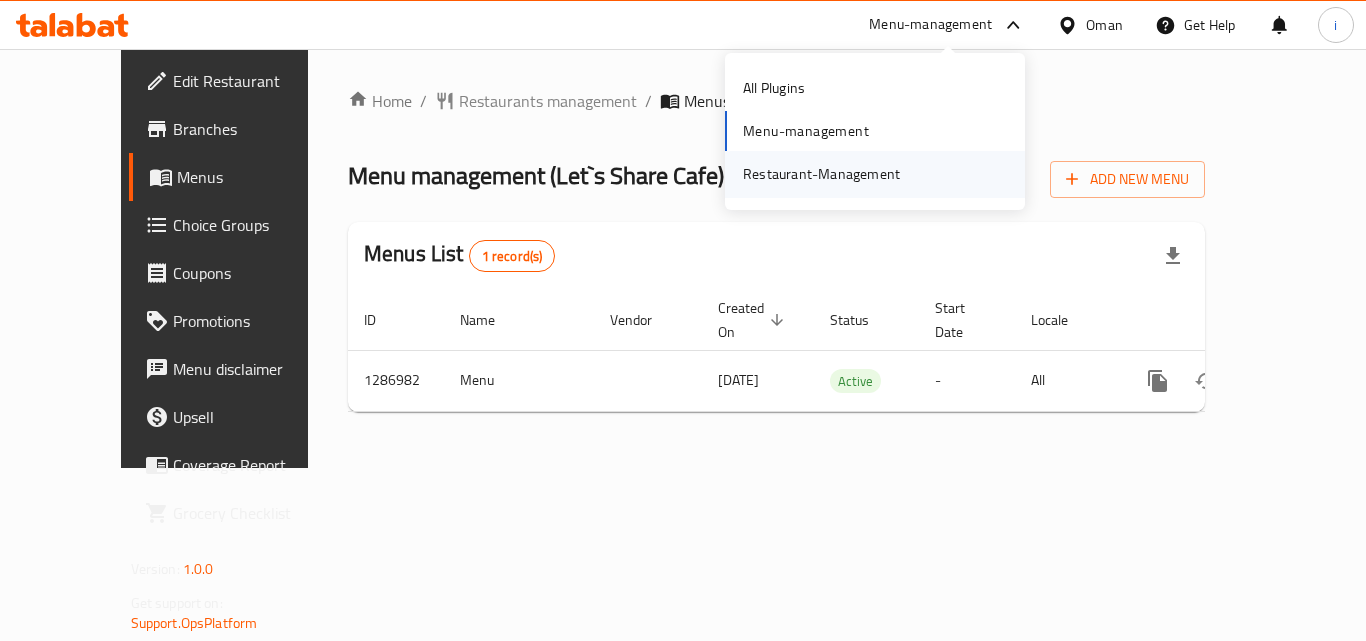 click on "Restaurant-Management" at bounding box center (821, 174) 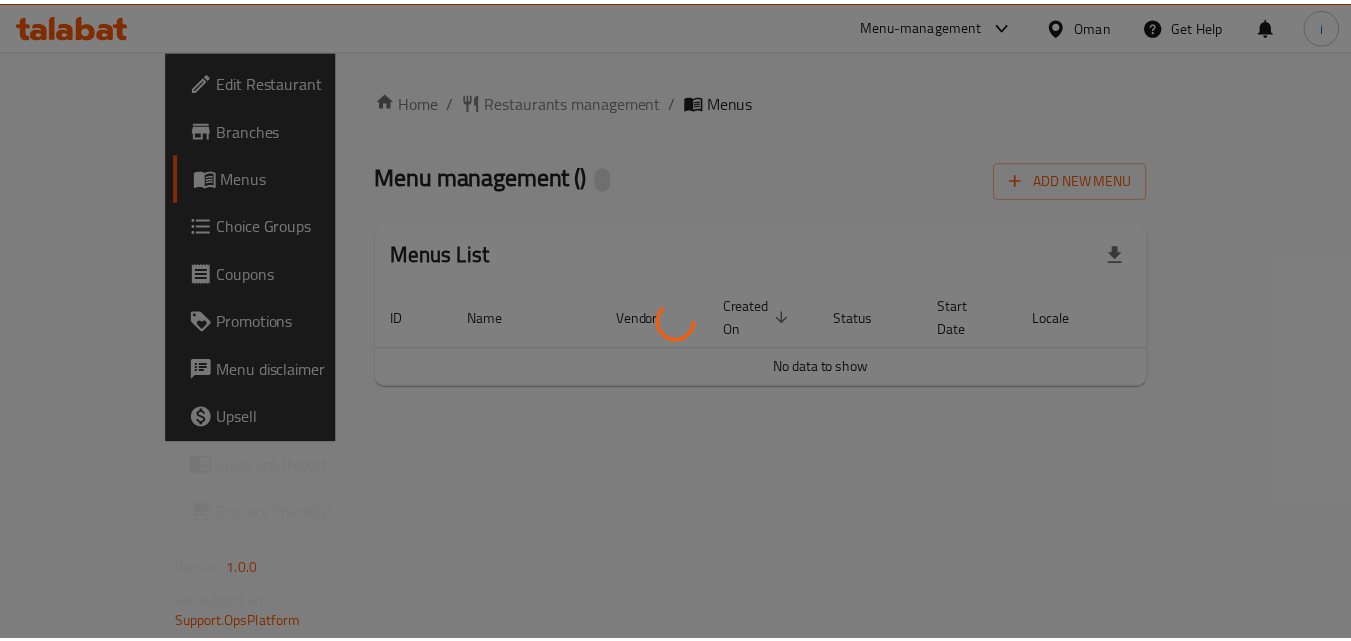 scroll, scrollTop: 0, scrollLeft: 0, axis: both 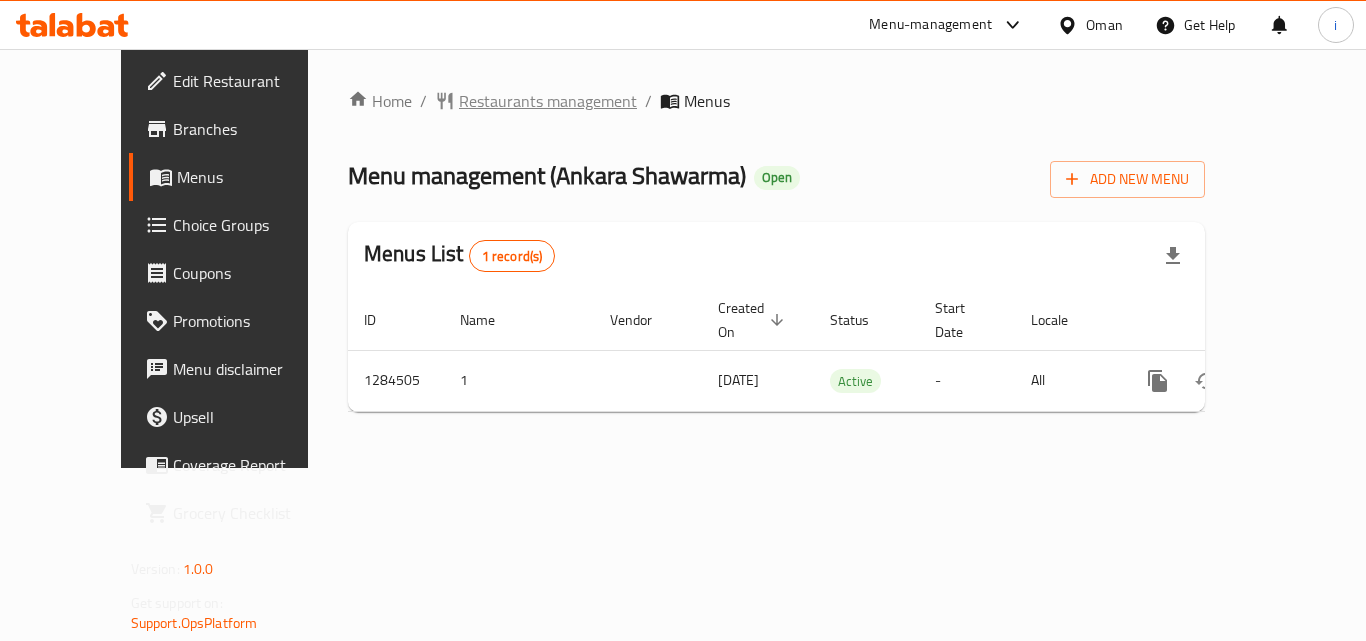 click on "Restaurants management" at bounding box center [548, 101] 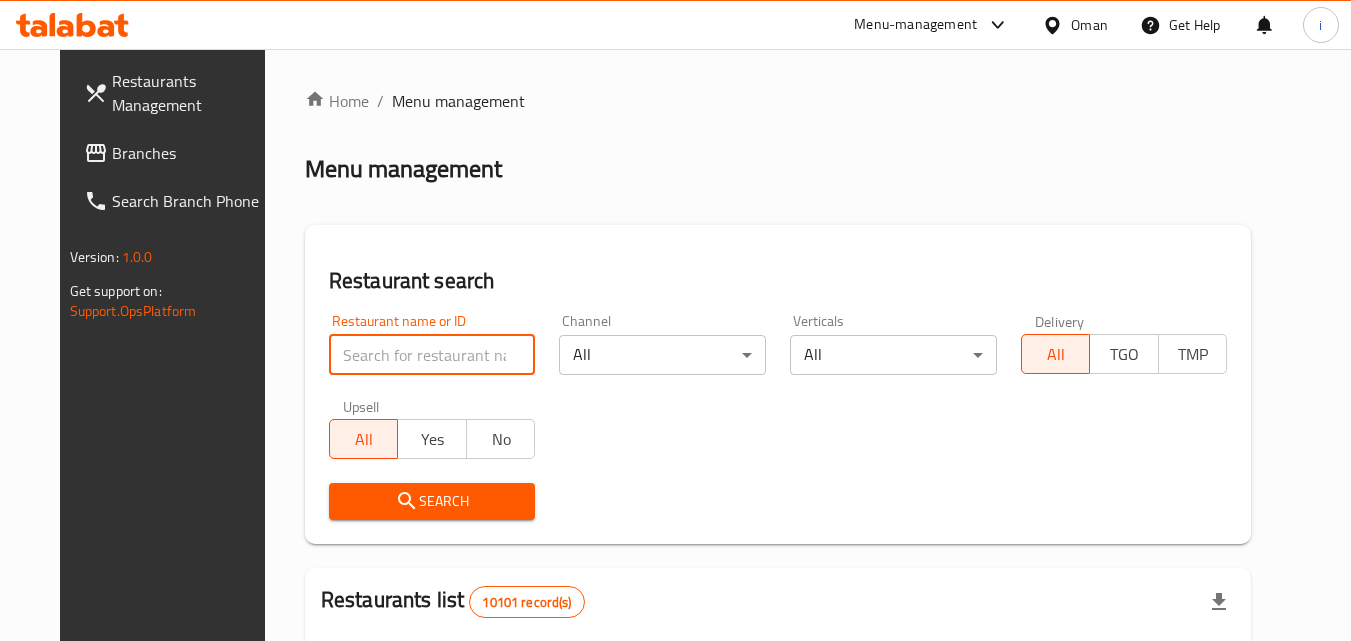 click at bounding box center (432, 355) 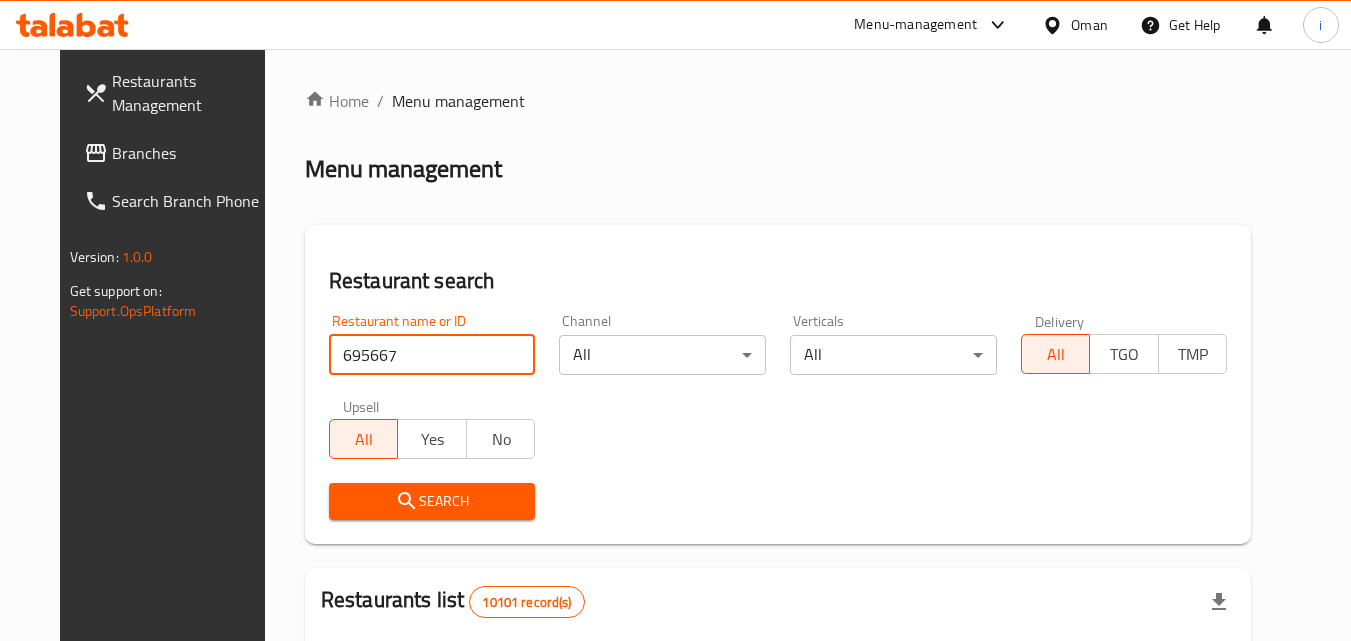 type on "695667" 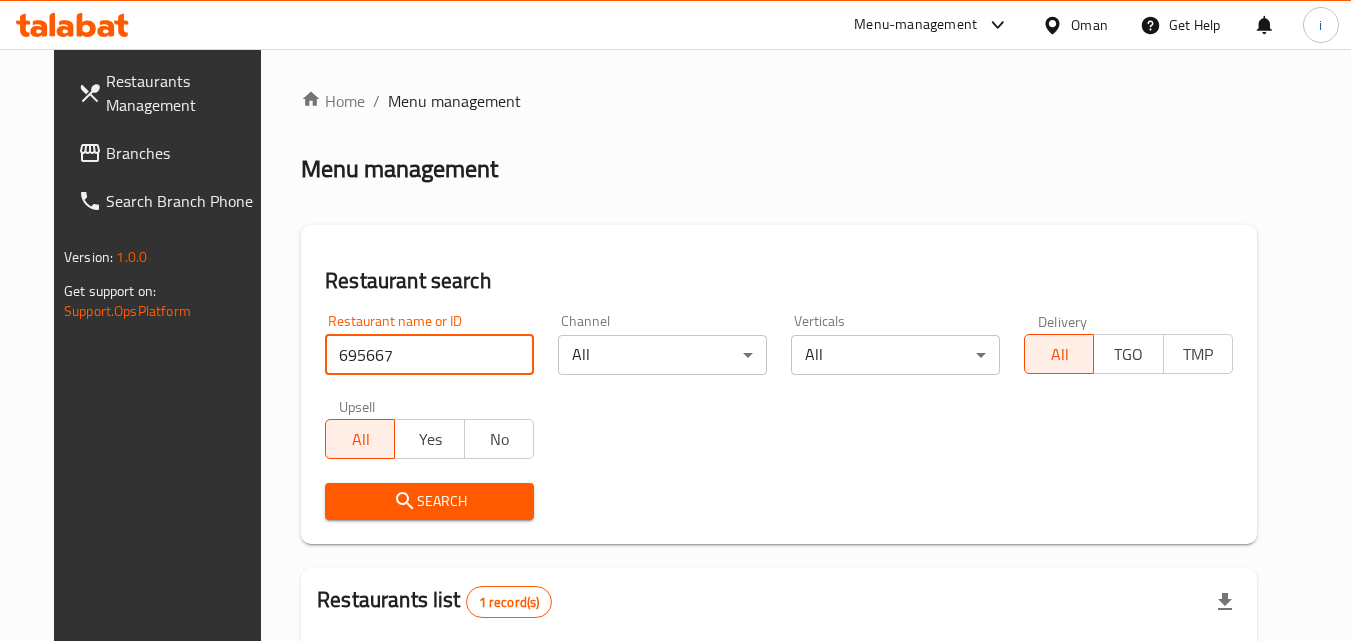 scroll, scrollTop: 251, scrollLeft: 0, axis: vertical 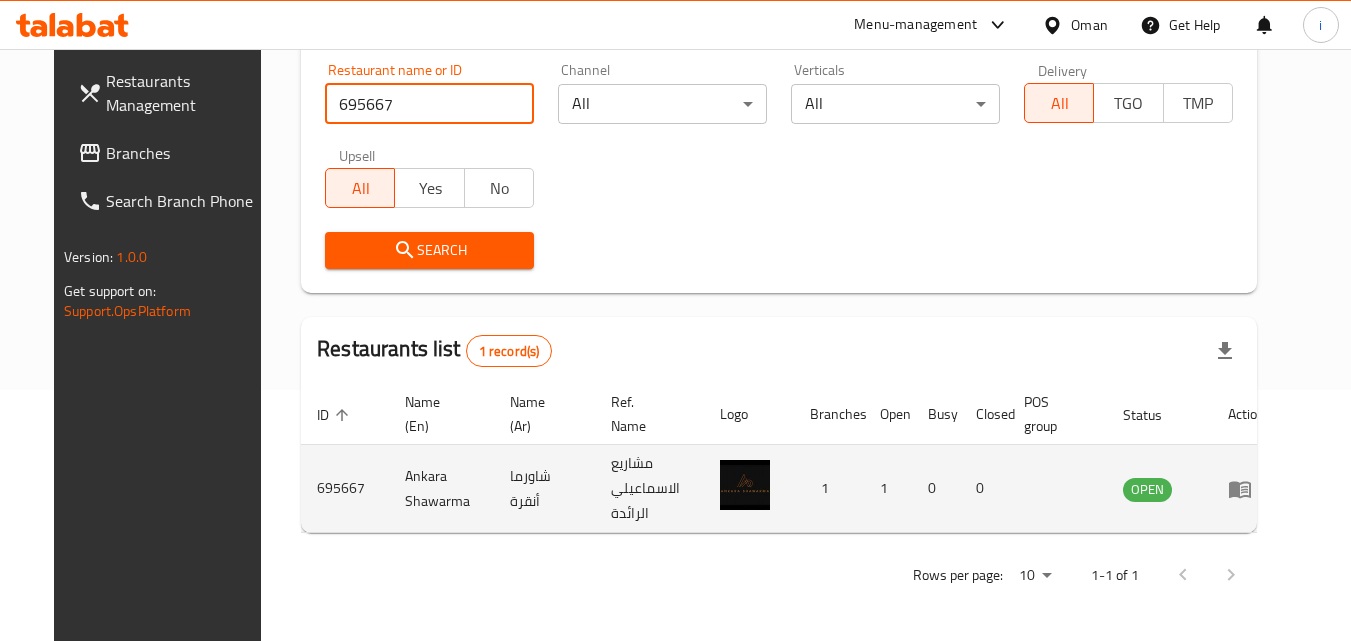 click 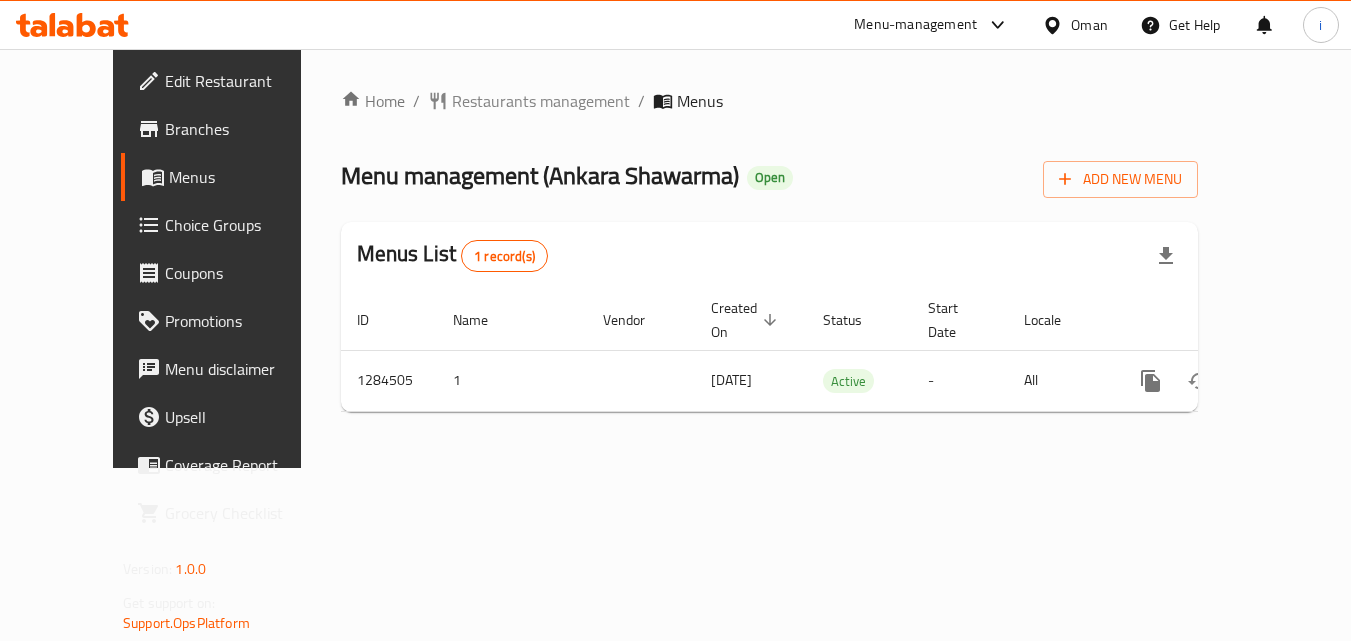 scroll, scrollTop: 0, scrollLeft: 0, axis: both 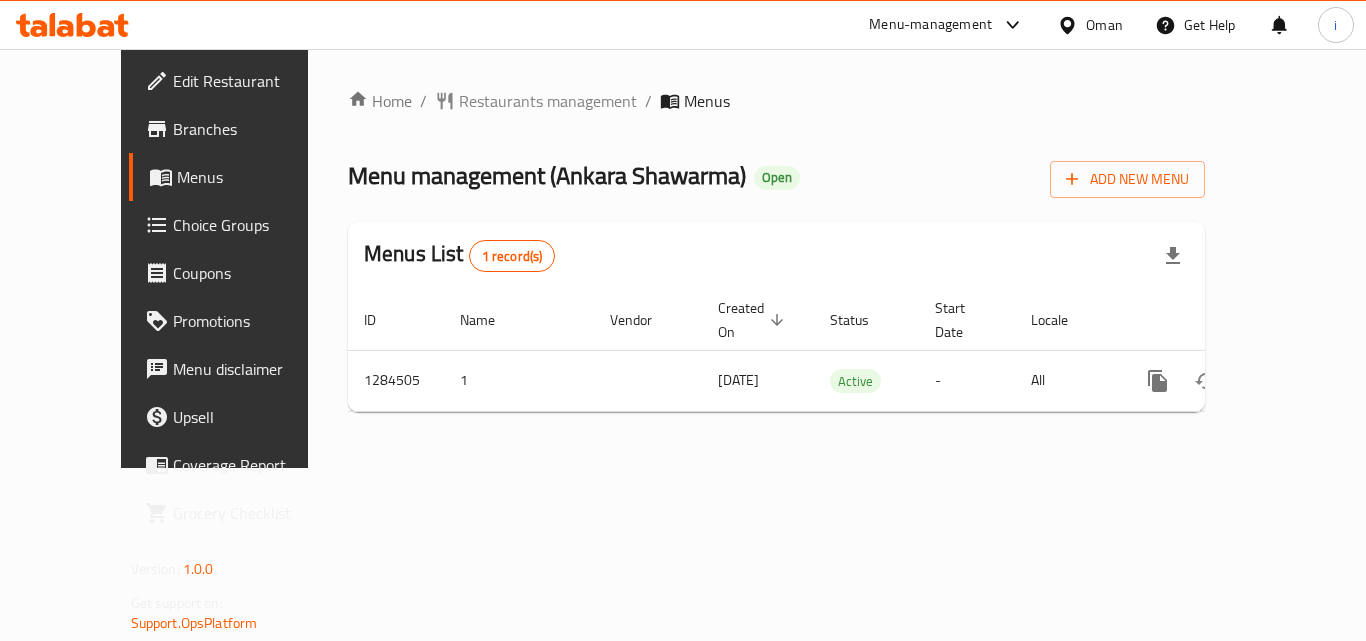 click 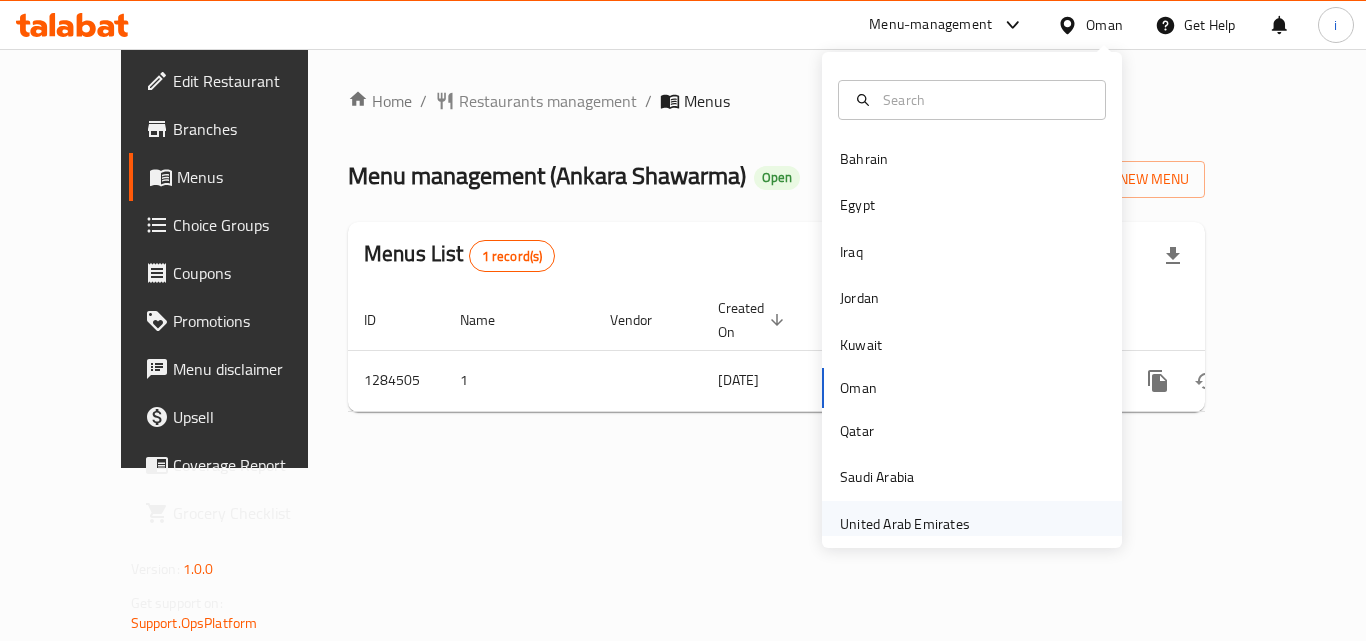 click on "United Arab Emirates" at bounding box center (905, 524) 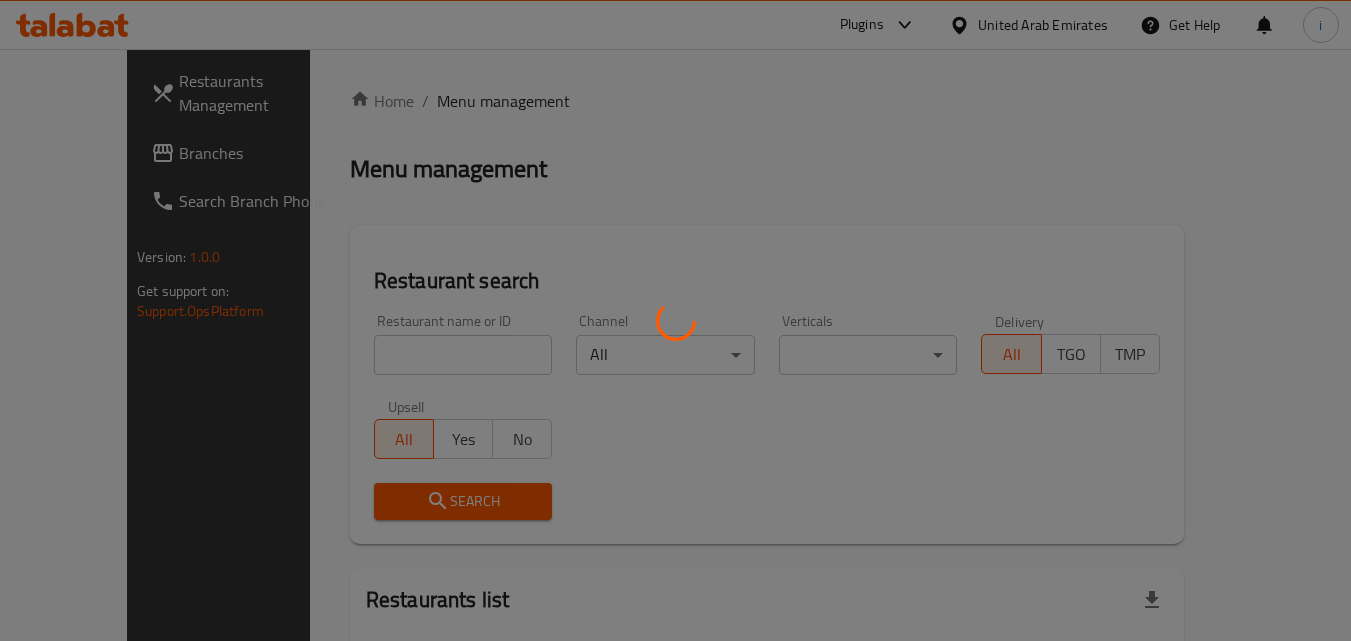 click at bounding box center [675, 320] 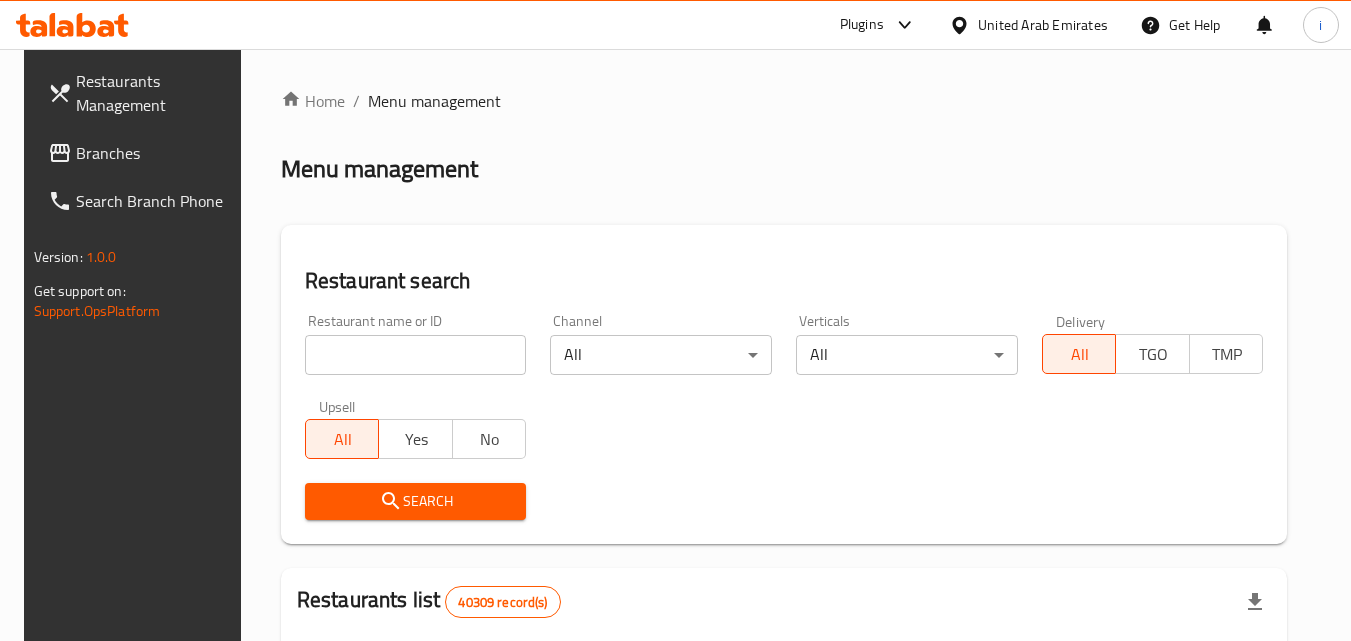 click on "Branches" at bounding box center [155, 153] 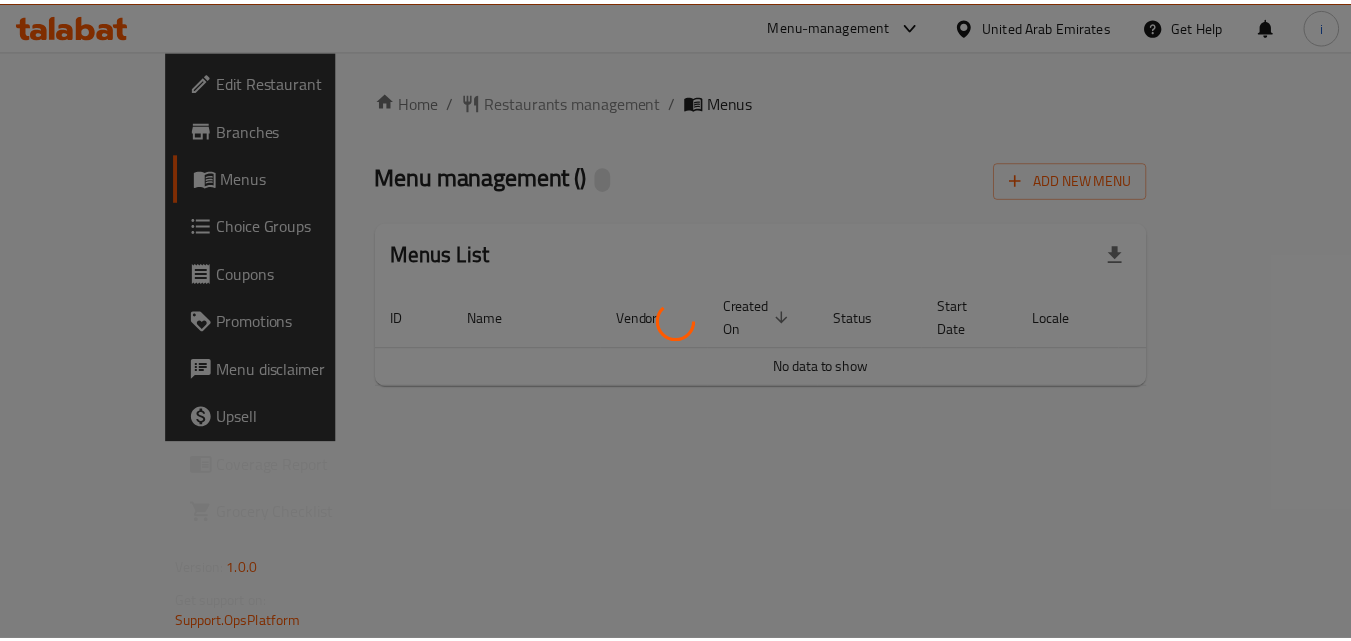 scroll, scrollTop: 0, scrollLeft: 0, axis: both 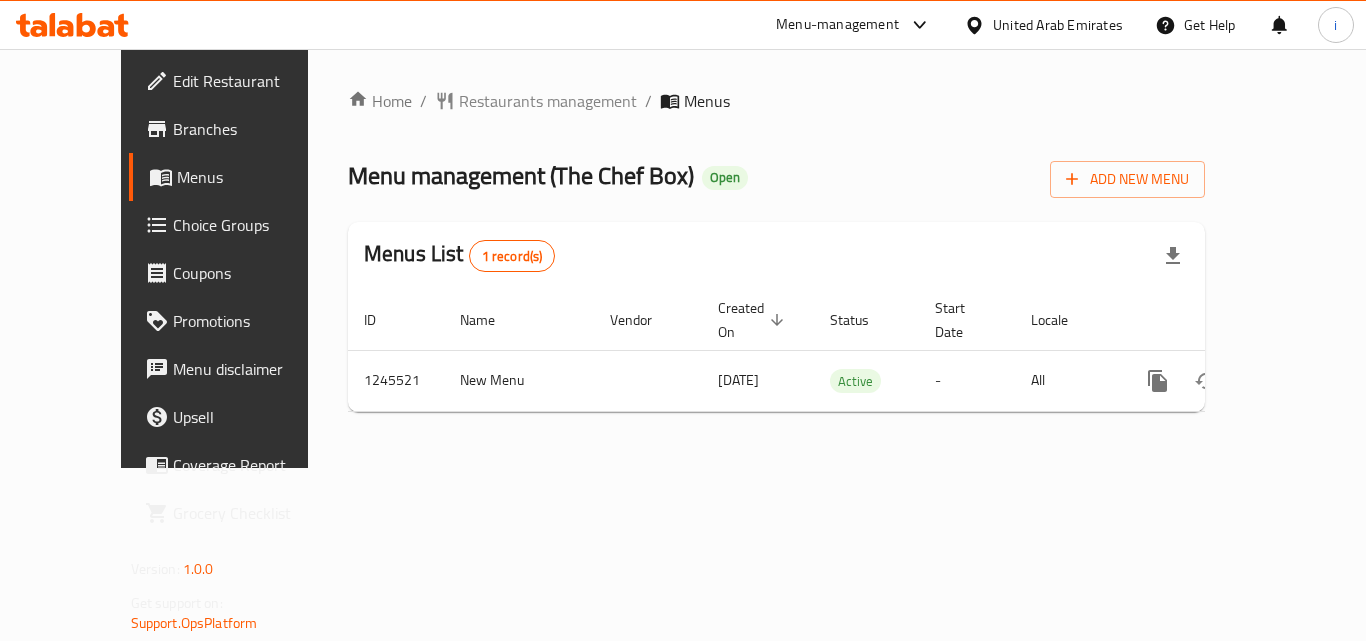 click on "Restaurants management" at bounding box center (548, 101) 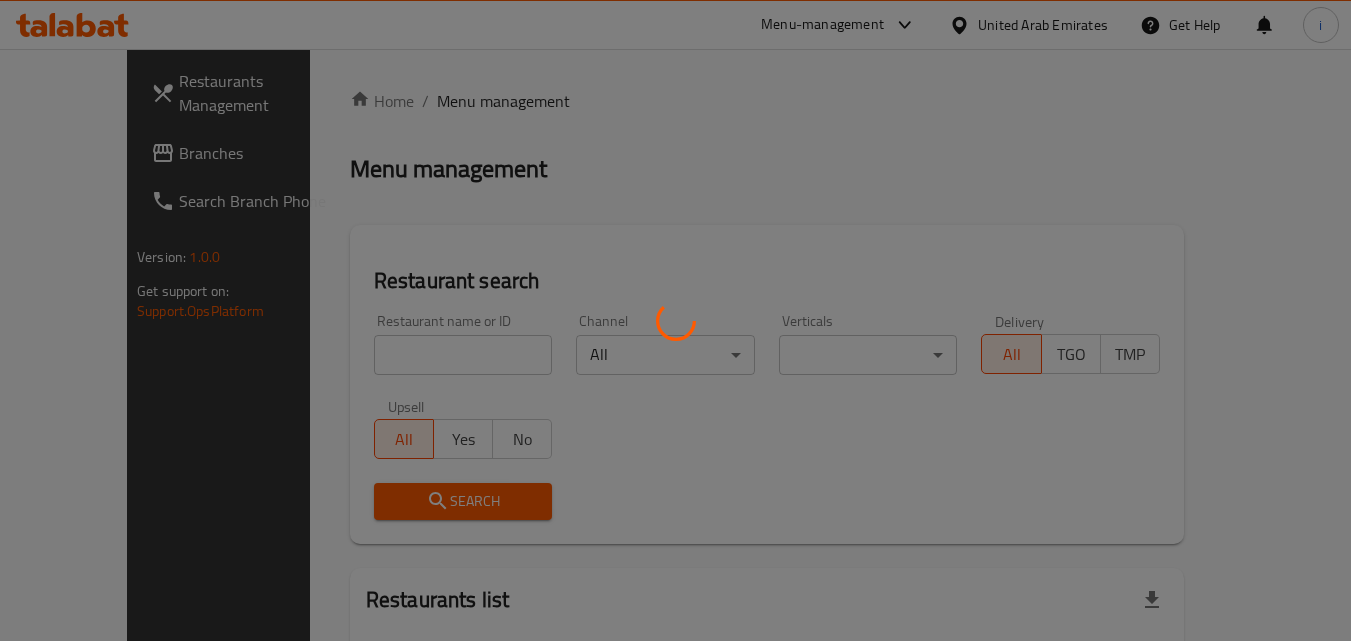click at bounding box center [675, 320] 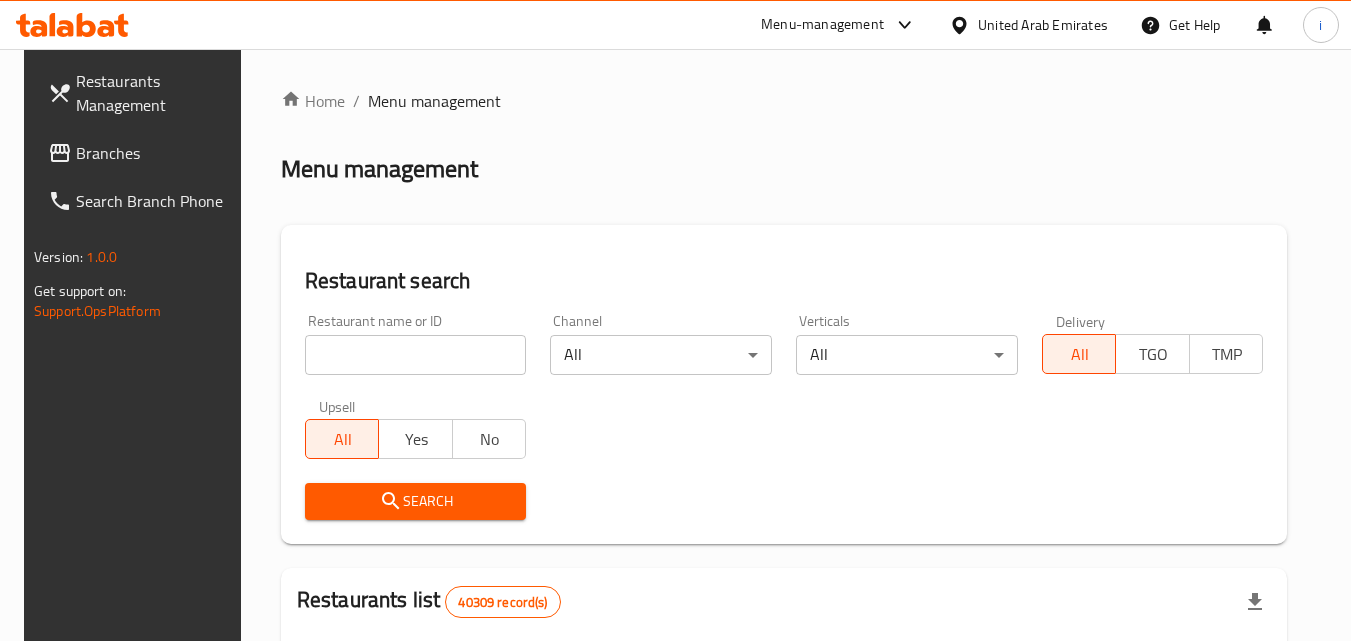 click at bounding box center (416, 355) 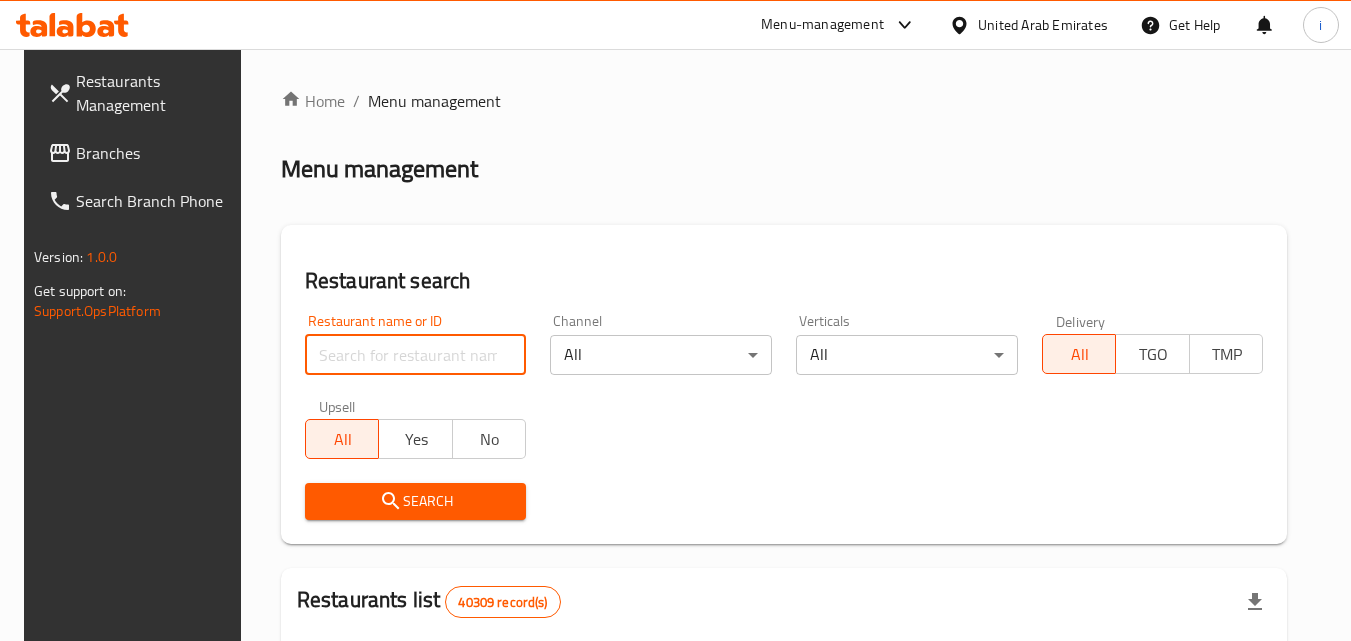 paste on "682595" 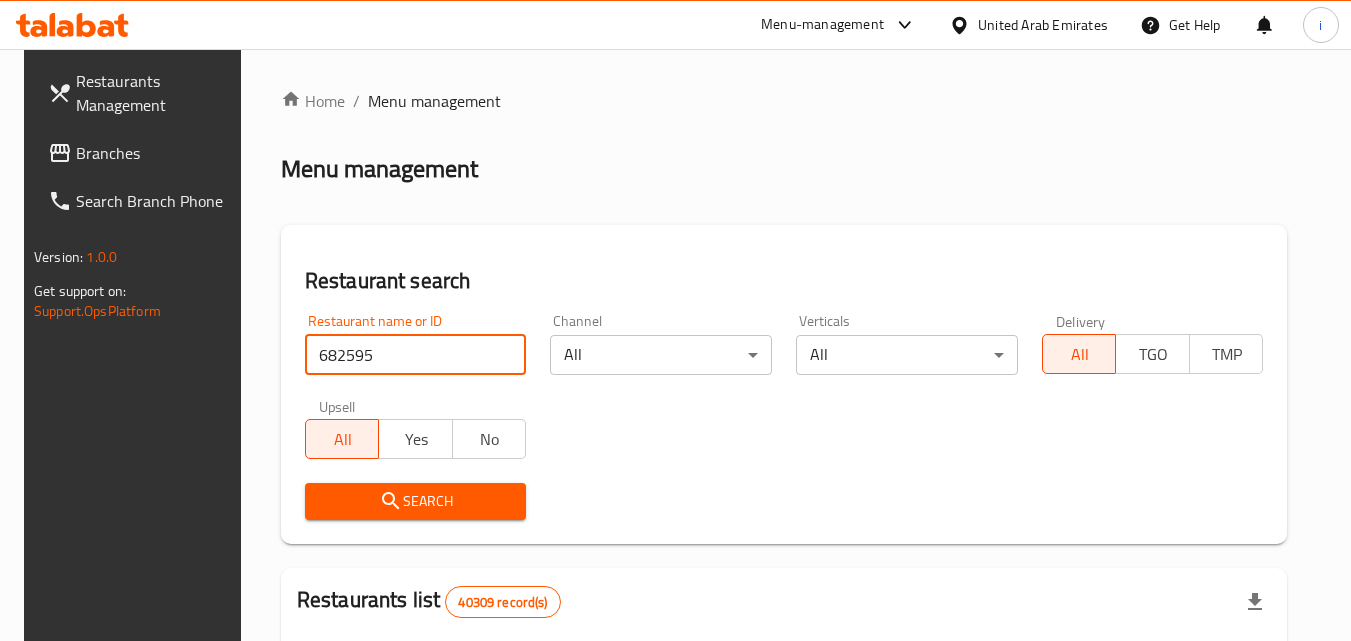 type on "682595" 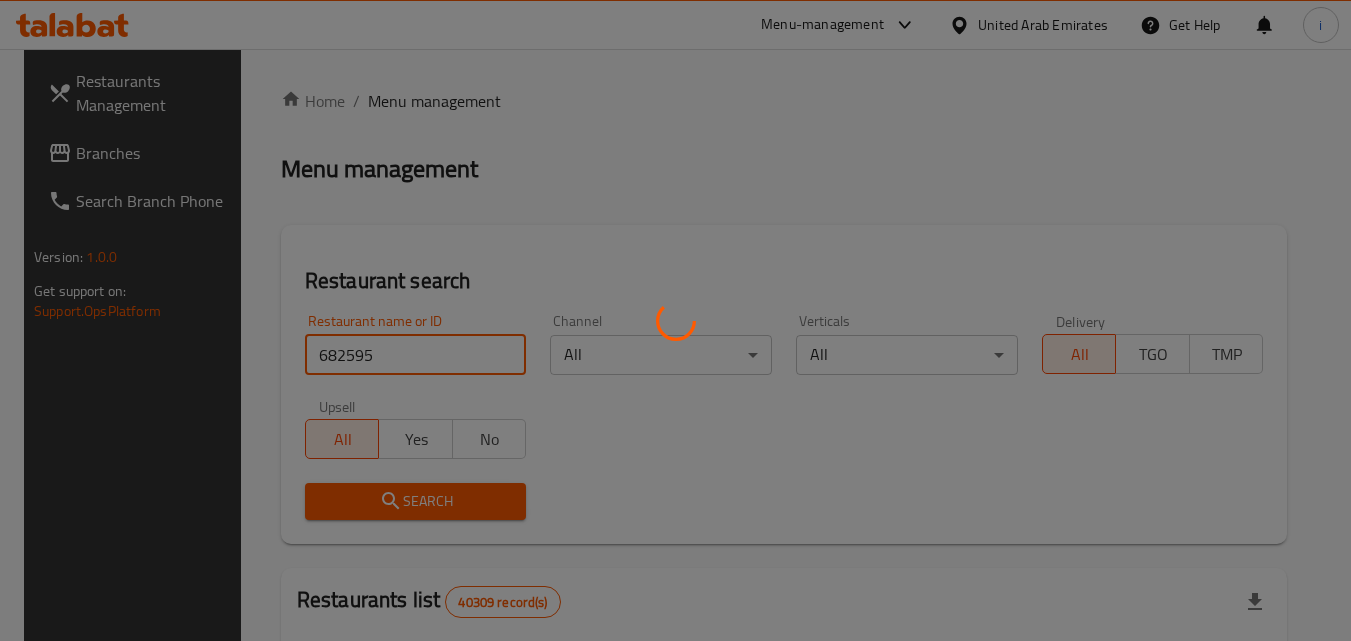 click on "Search" at bounding box center (416, 501) 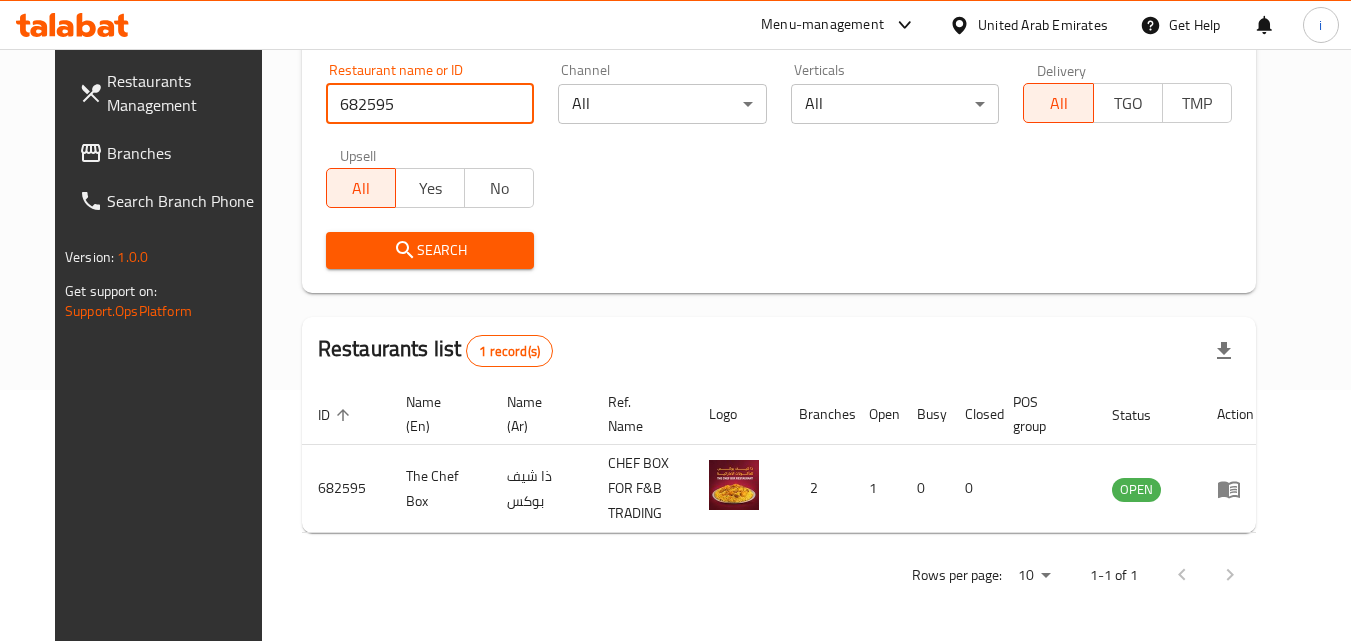 scroll, scrollTop: 234, scrollLeft: 0, axis: vertical 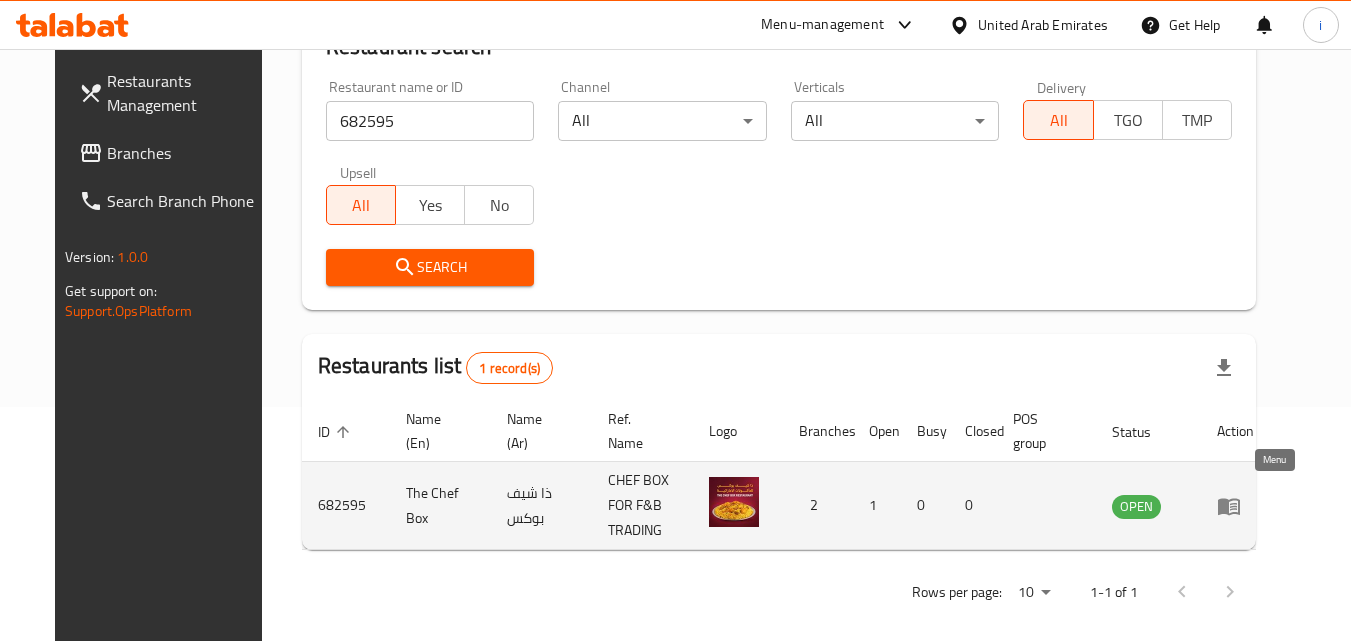 click 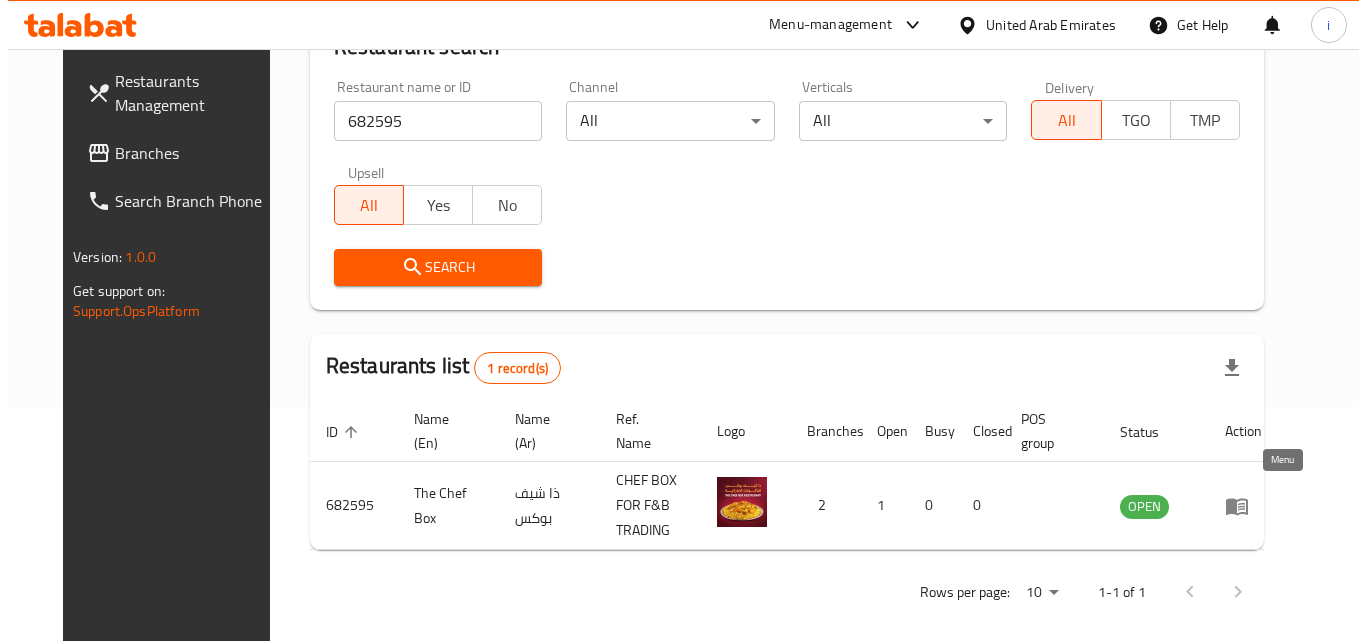 scroll, scrollTop: 0, scrollLeft: 0, axis: both 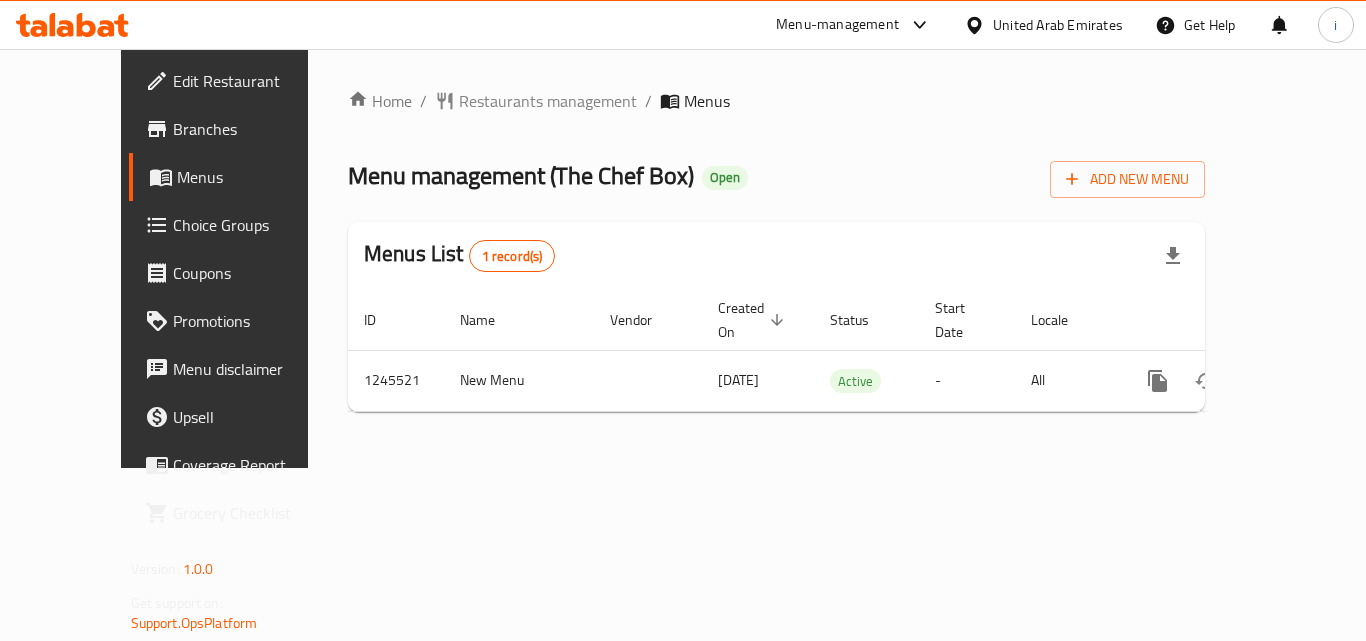 click on "United Arab Emirates" at bounding box center (1058, 25) 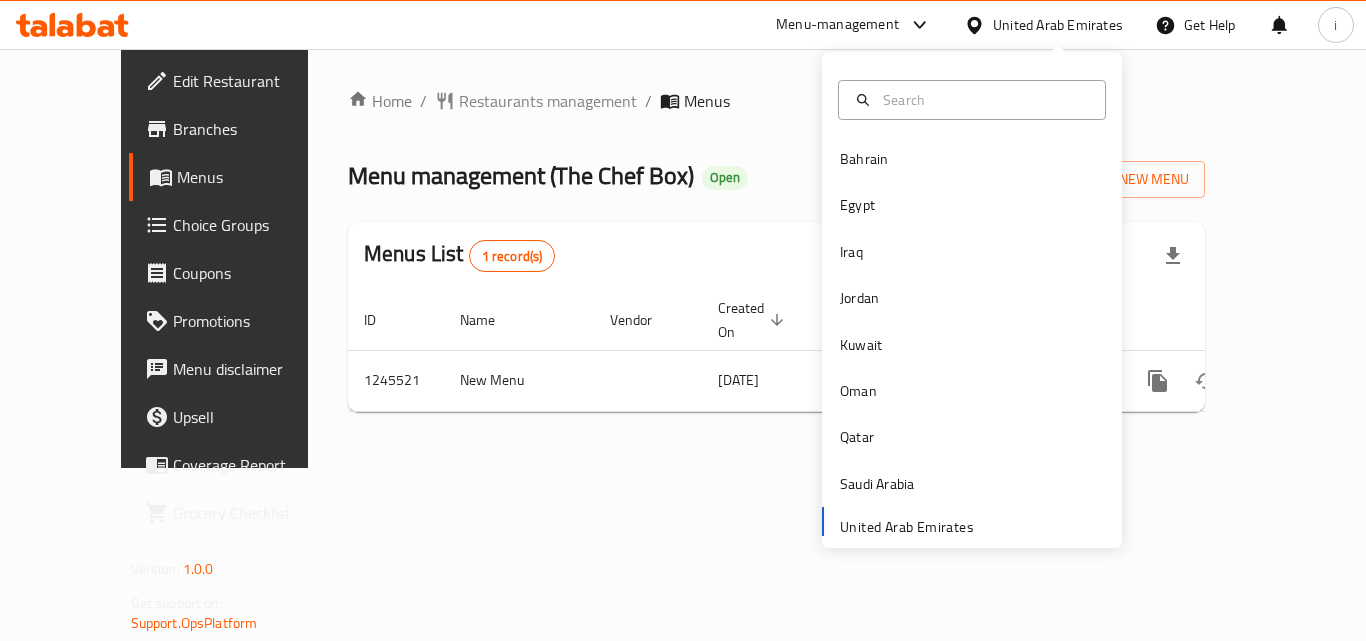 click on "Menu-management" at bounding box center [837, 25] 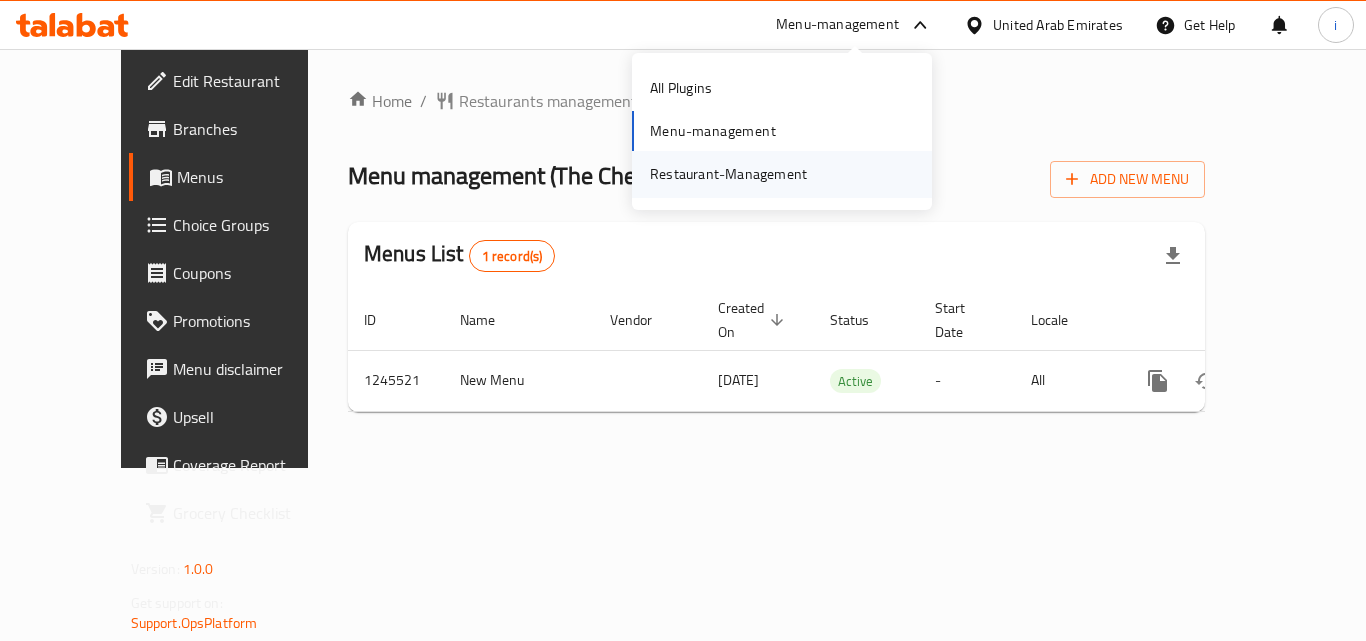 click on "Restaurant-Management" at bounding box center [728, 174] 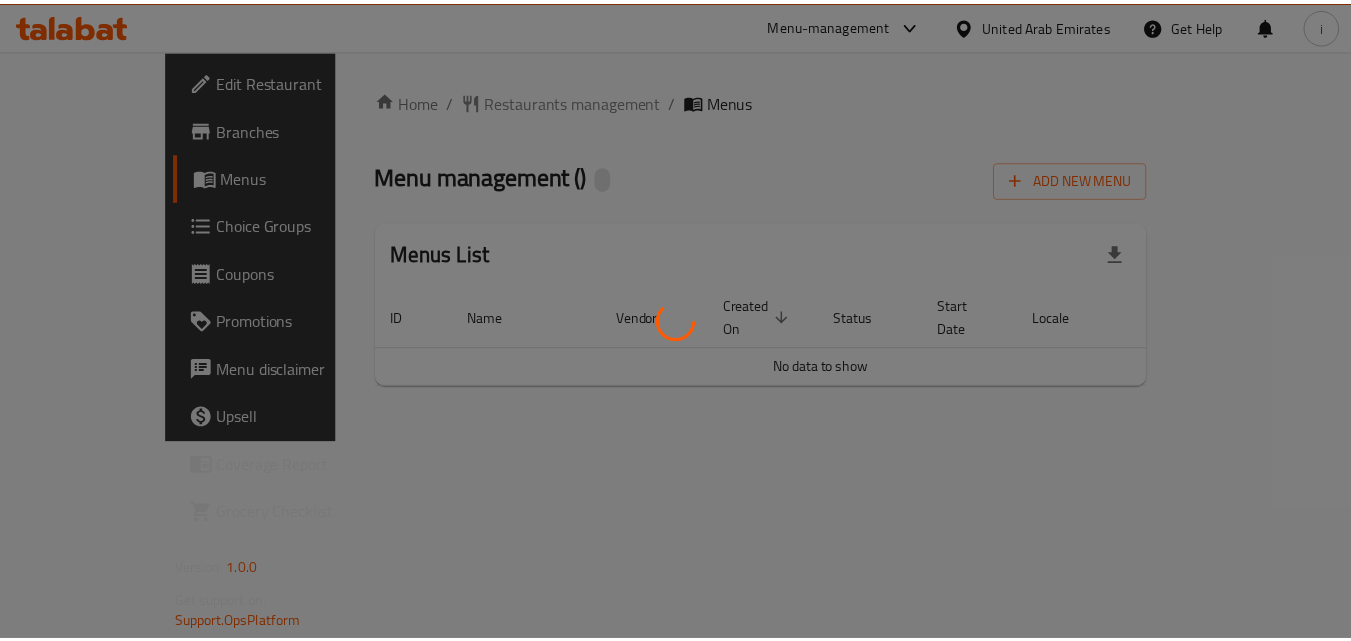 scroll, scrollTop: 0, scrollLeft: 0, axis: both 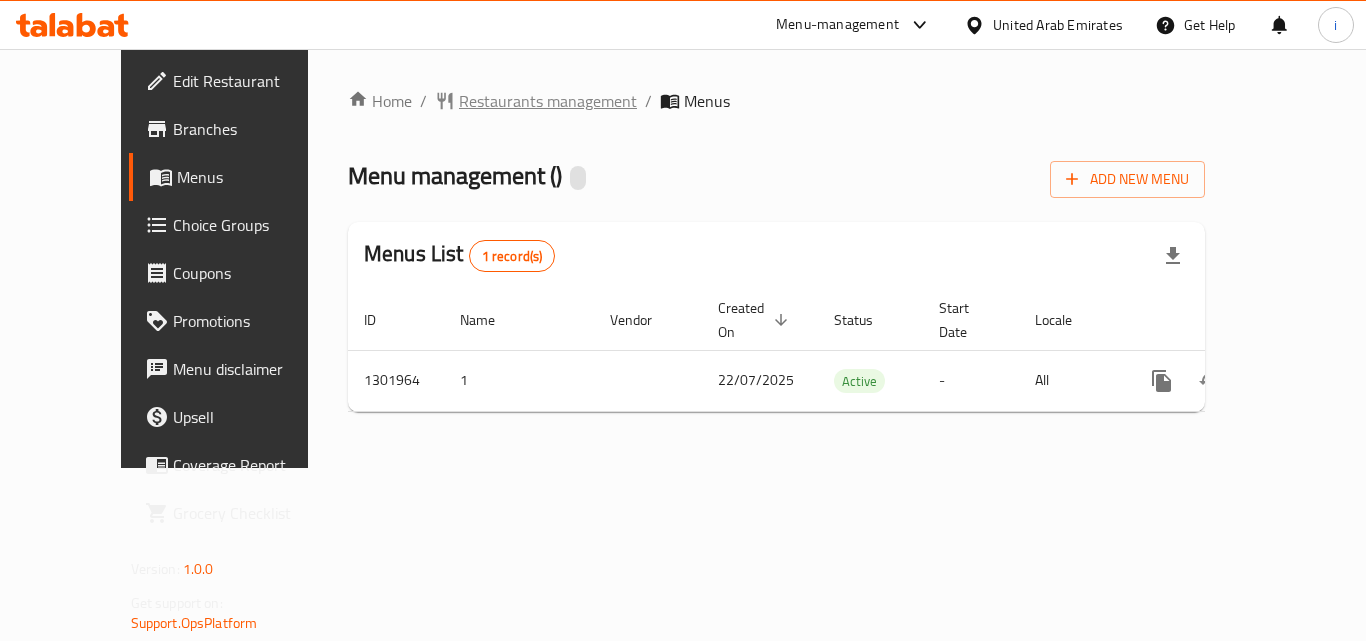 click on "Restaurants management" at bounding box center [548, 101] 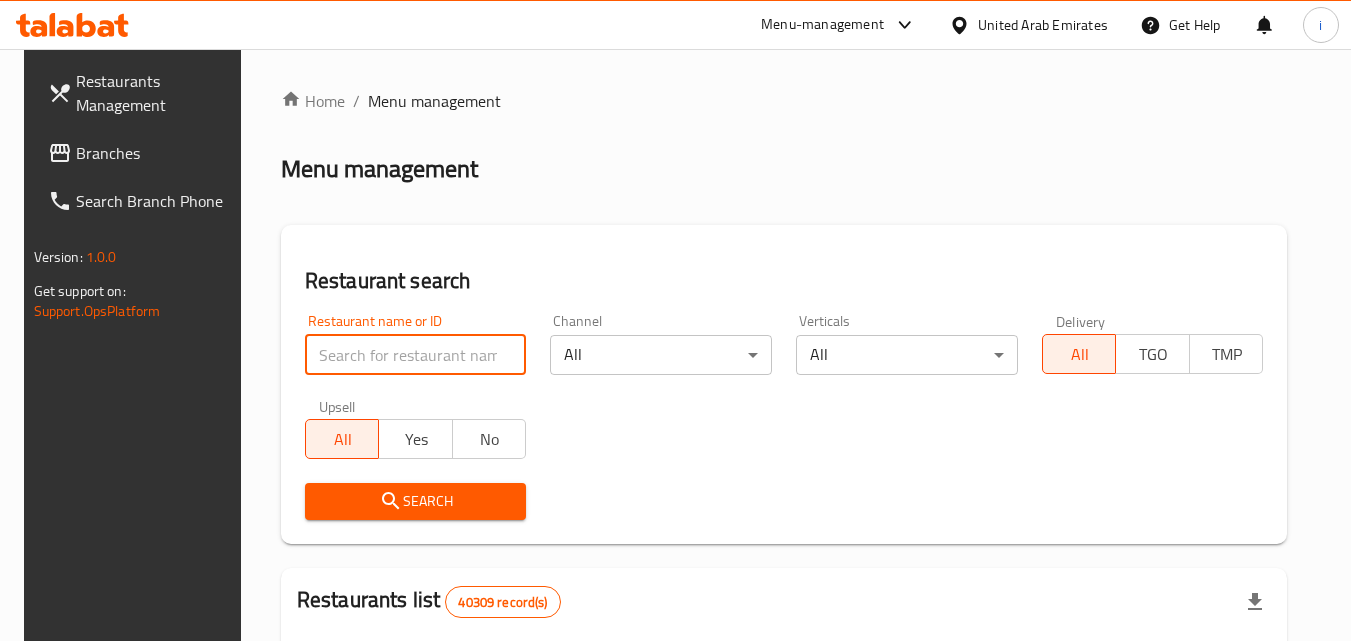 click at bounding box center (416, 355) 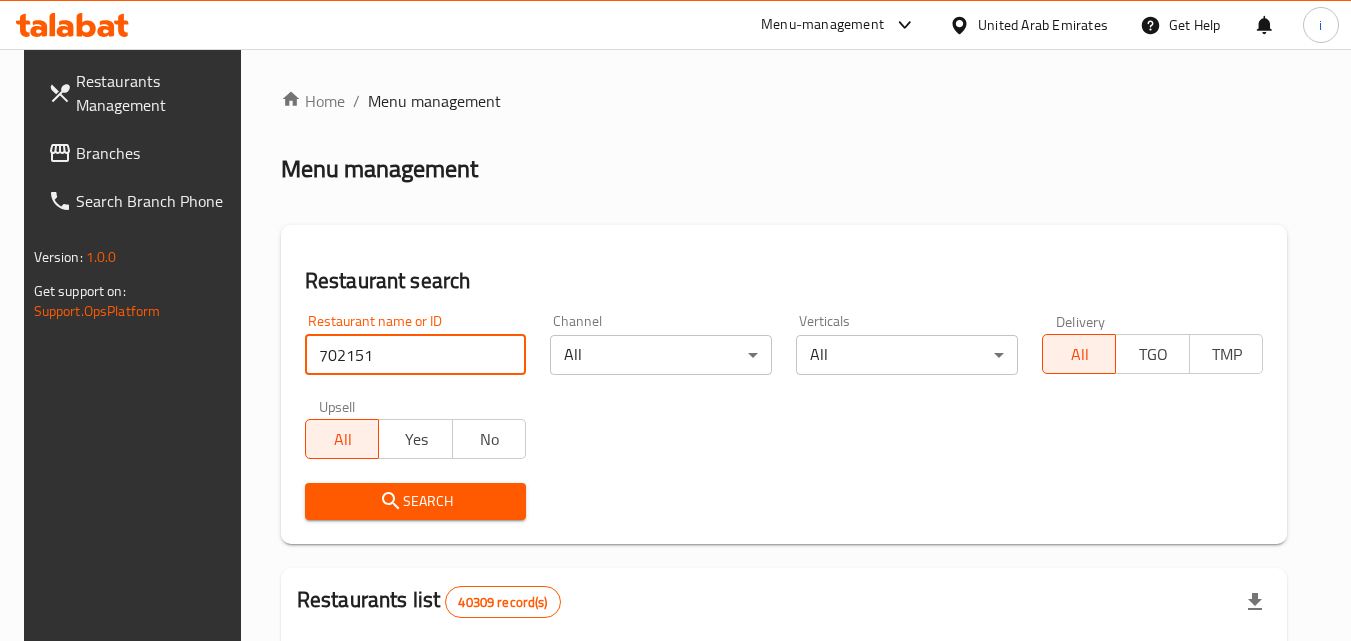 type on "702151" 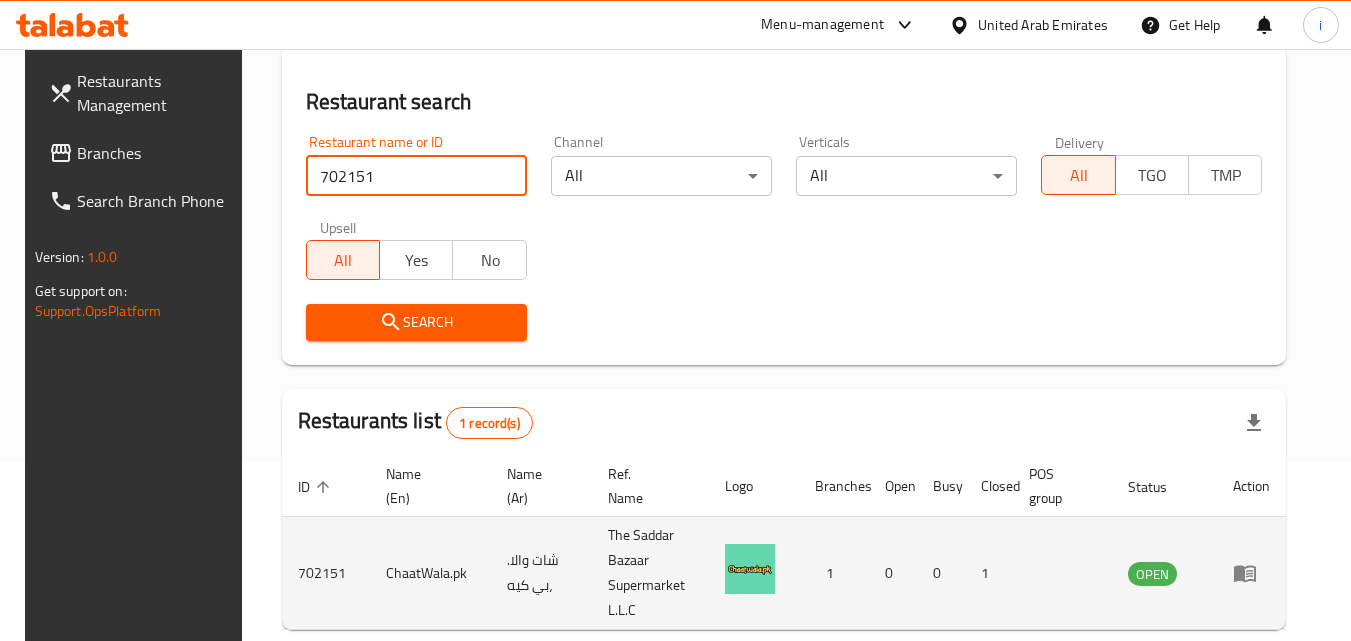 scroll, scrollTop: 276, scrollLeft: 0, axis: vertical 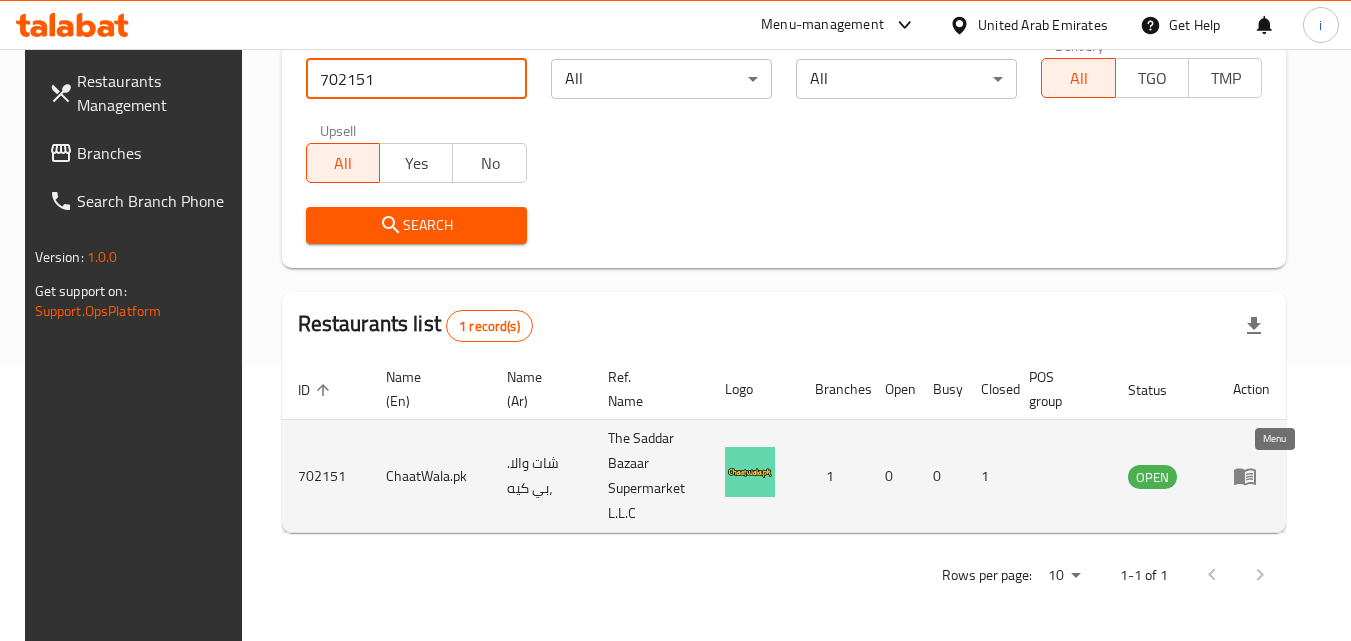 click 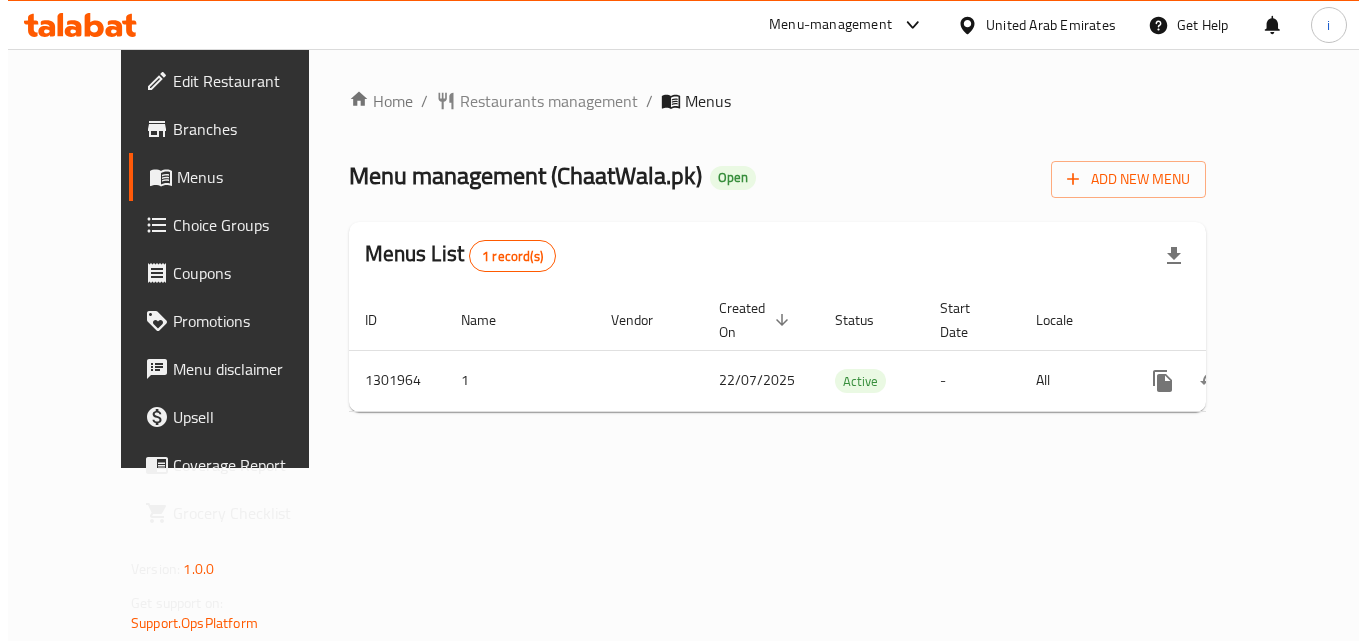 scroll, scrollTop: 0, scrollLeft: 0, axis: both 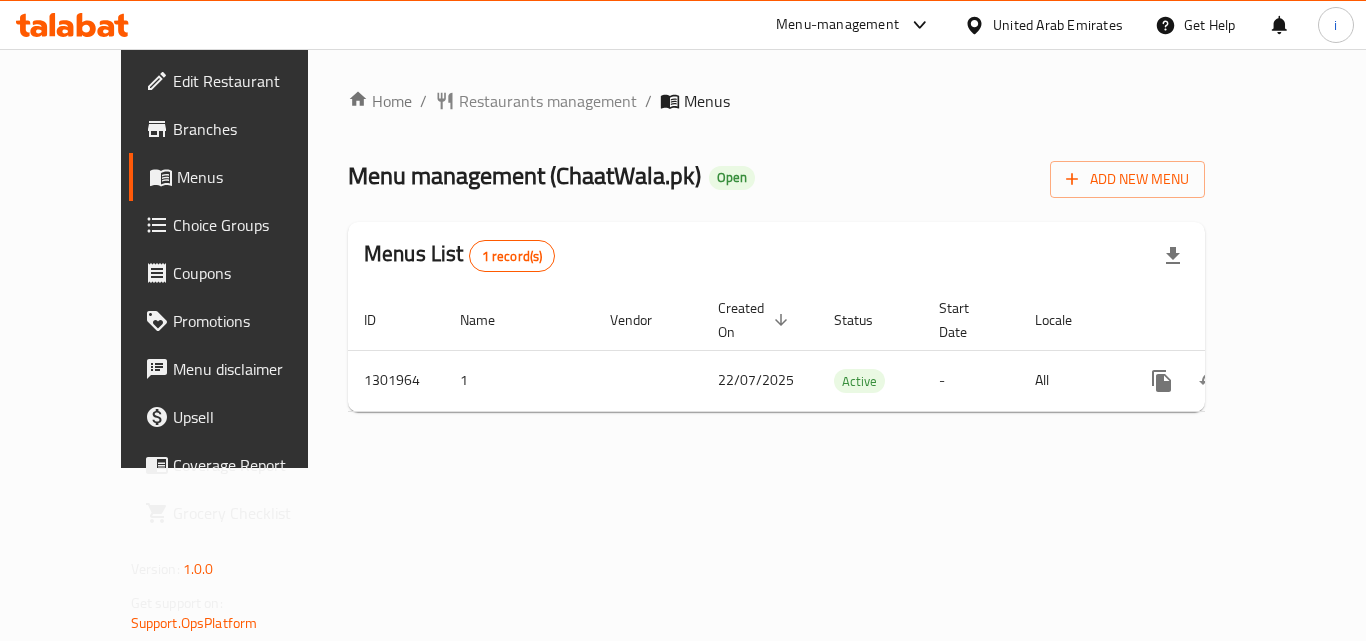 click on "United Arab Emirates" at bounding box center (1058, 25) 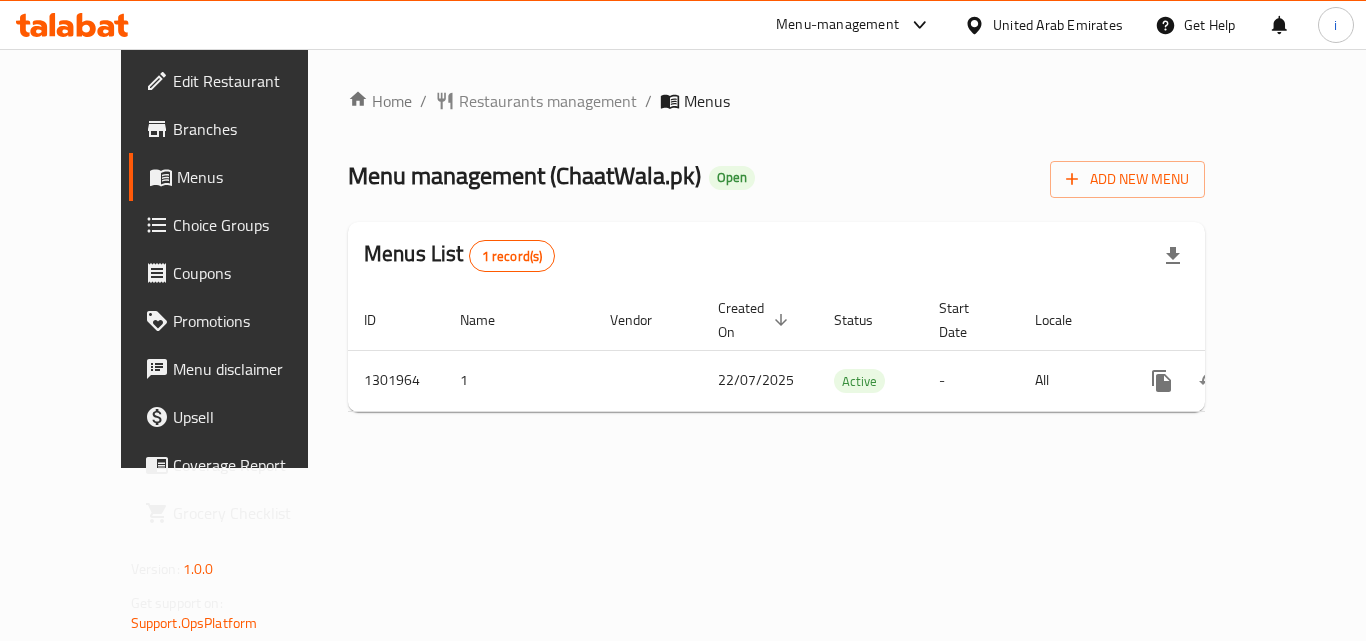 click on "Menu-management" at bounding box center [837, 25] 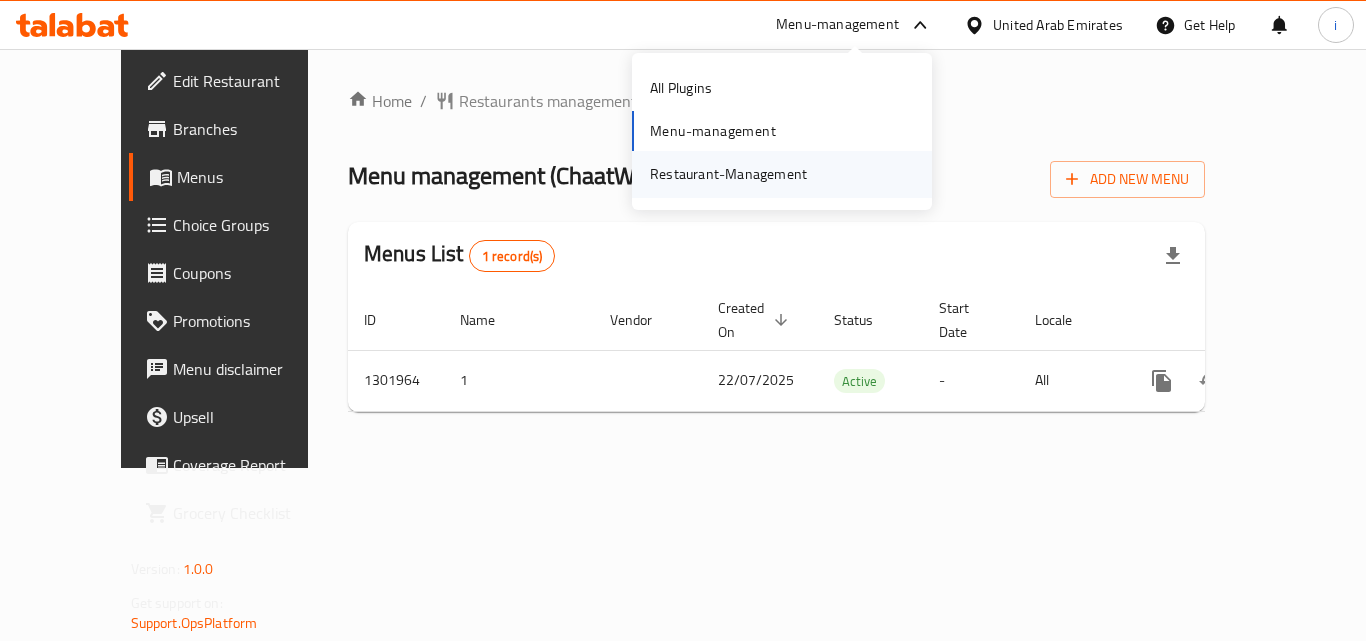 click on "Restaurant-Management" at bounding box center [728, 174] 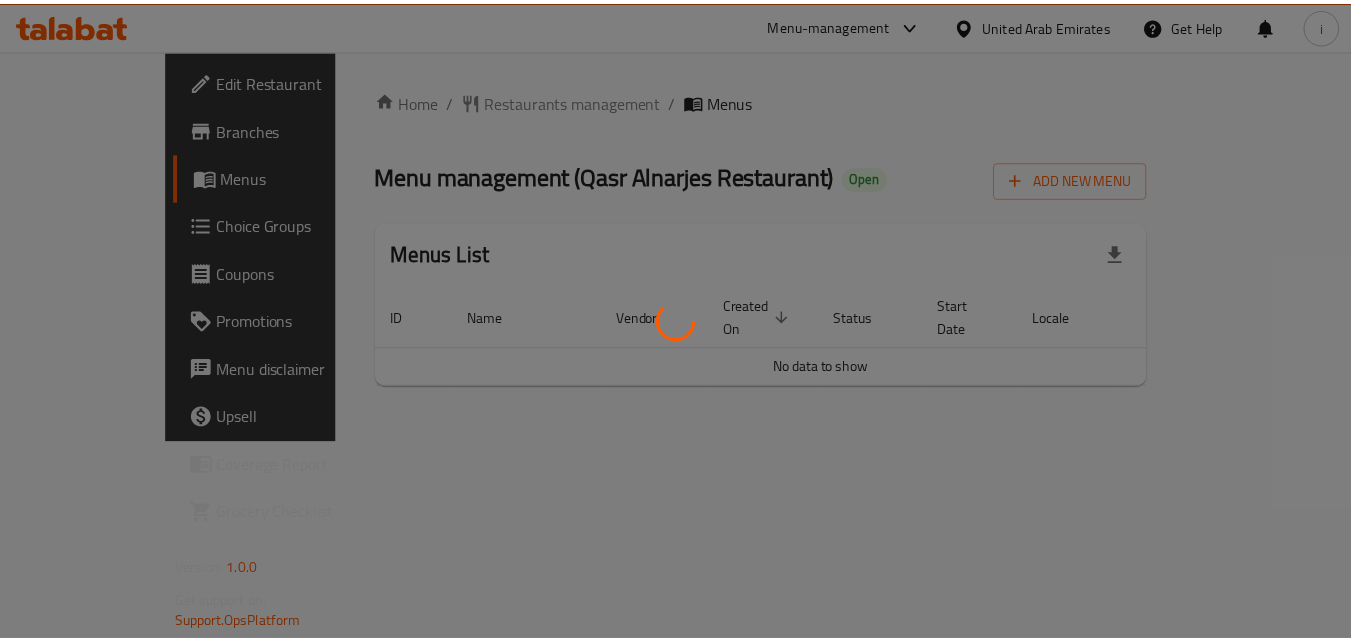 scroll, scrollTop: 0, scrollLeft: 0, axis: both 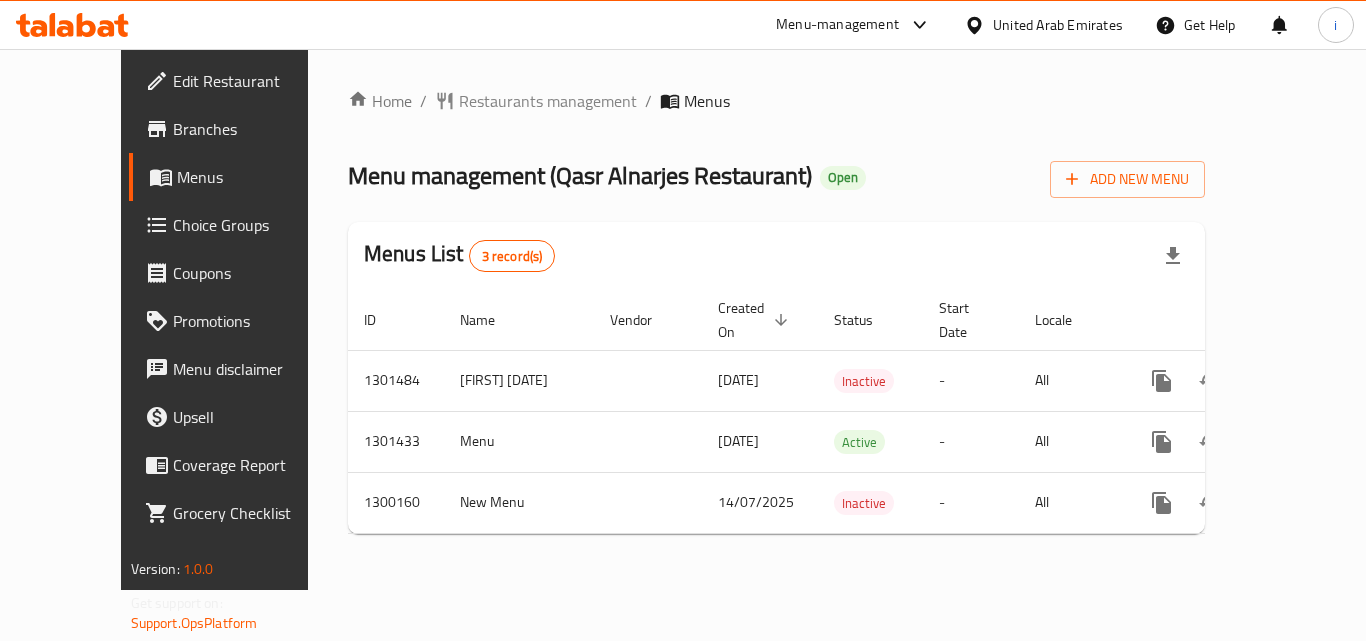 click on "Restaurants management" at bounding box center [548, 101] 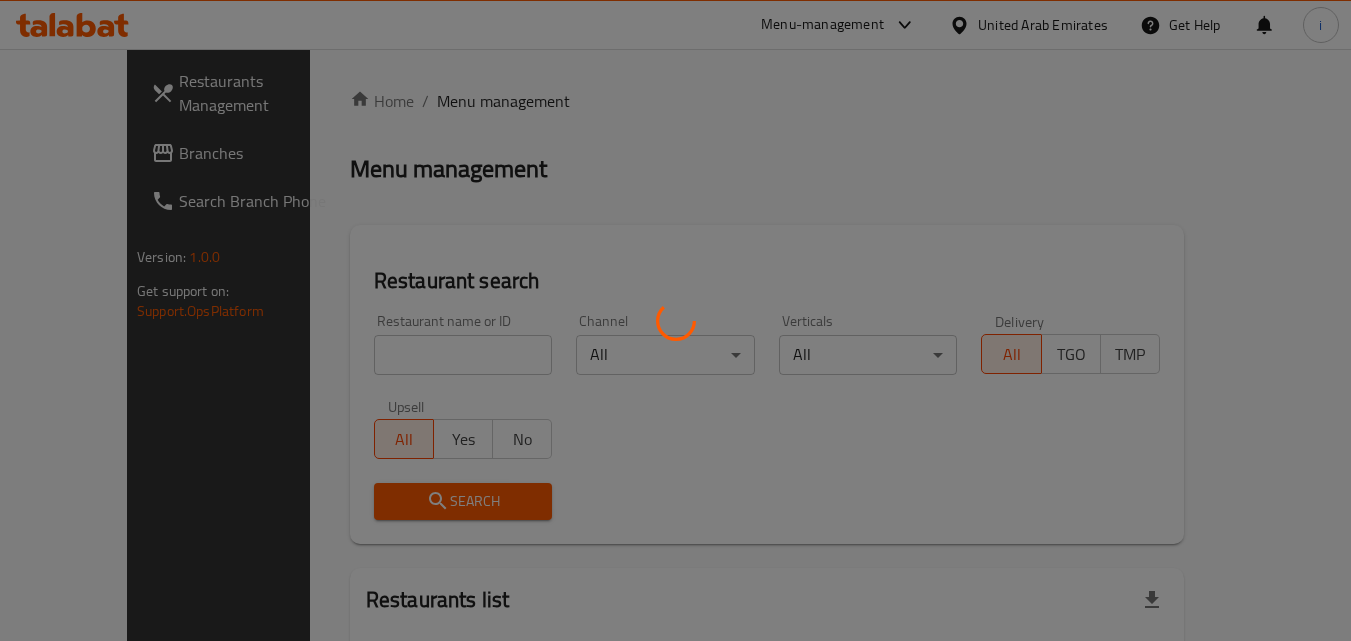 click at bounding box center [675, 320] 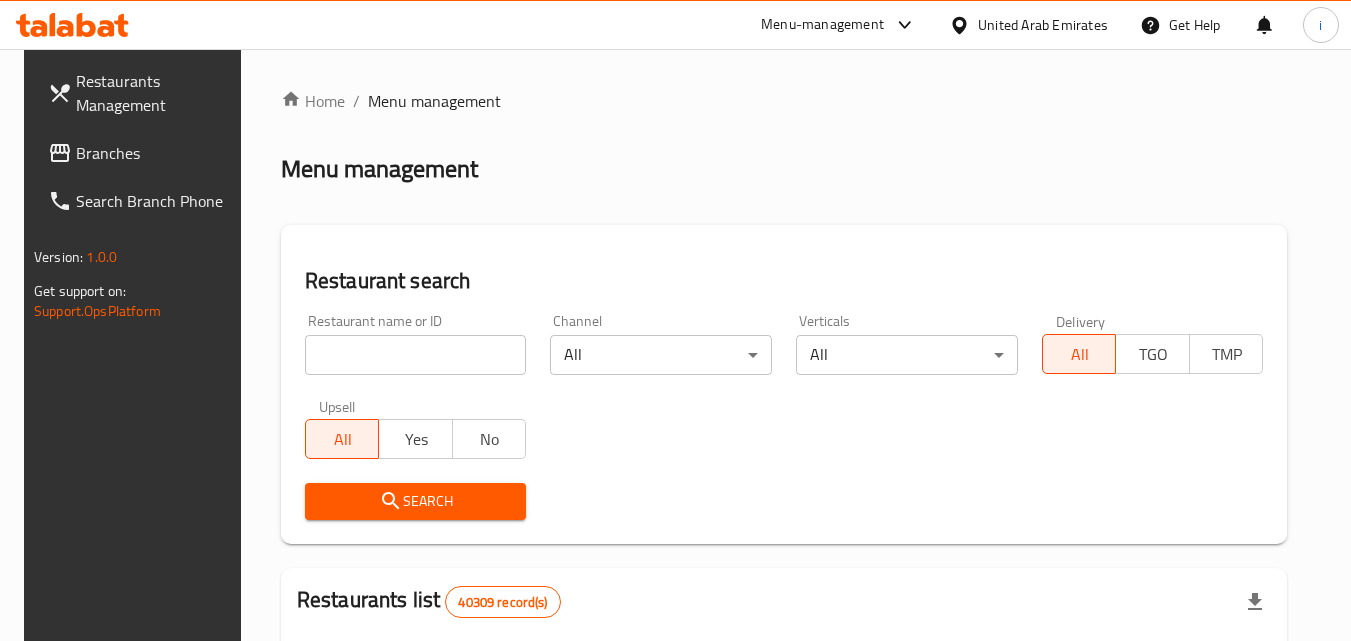 click at bounding box center [416, 355] 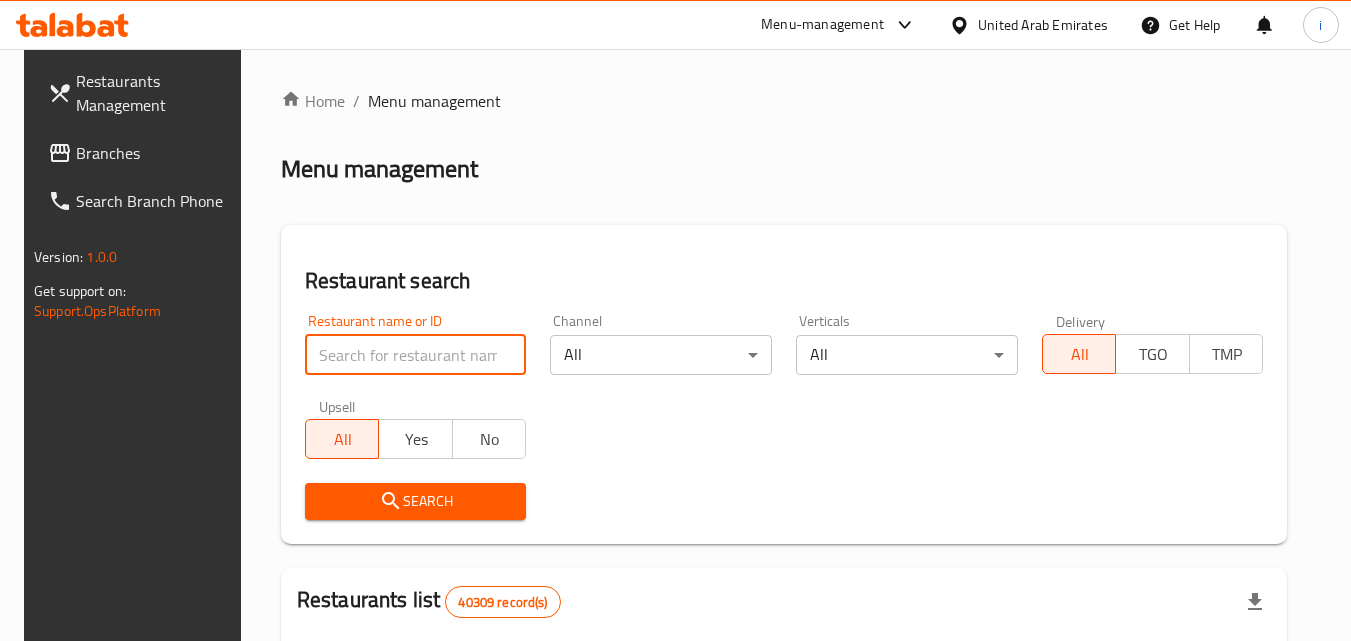 paste on "701546" 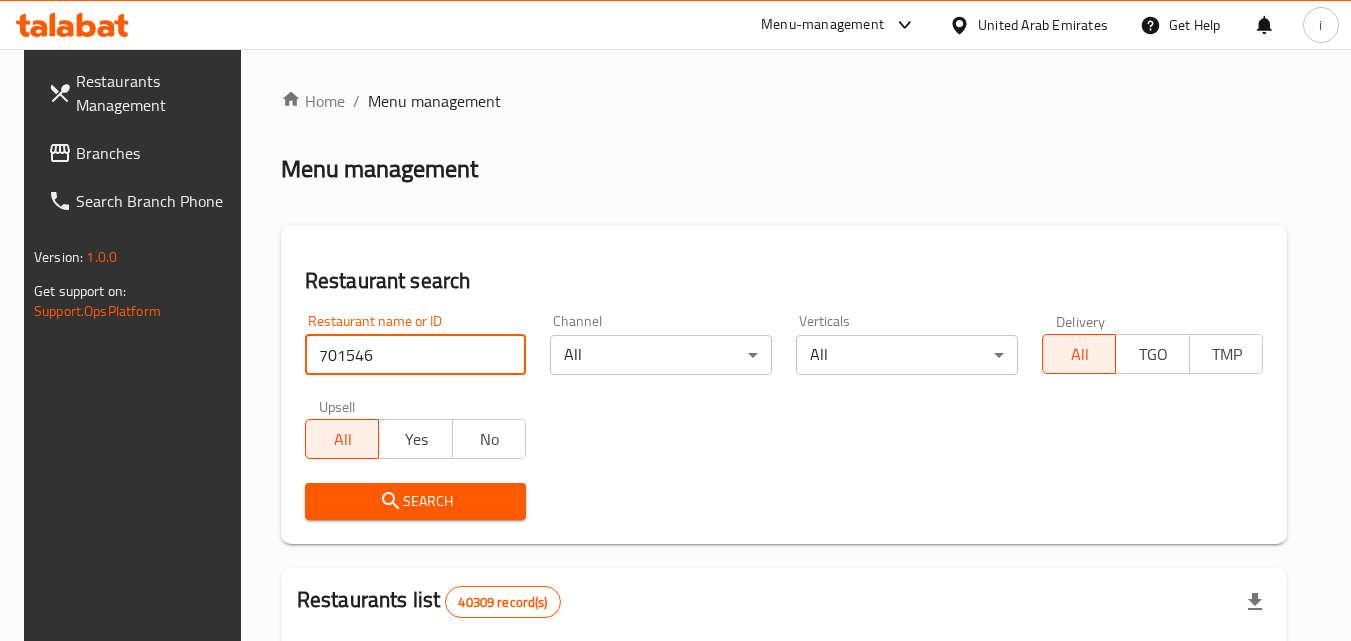 type on "701546" 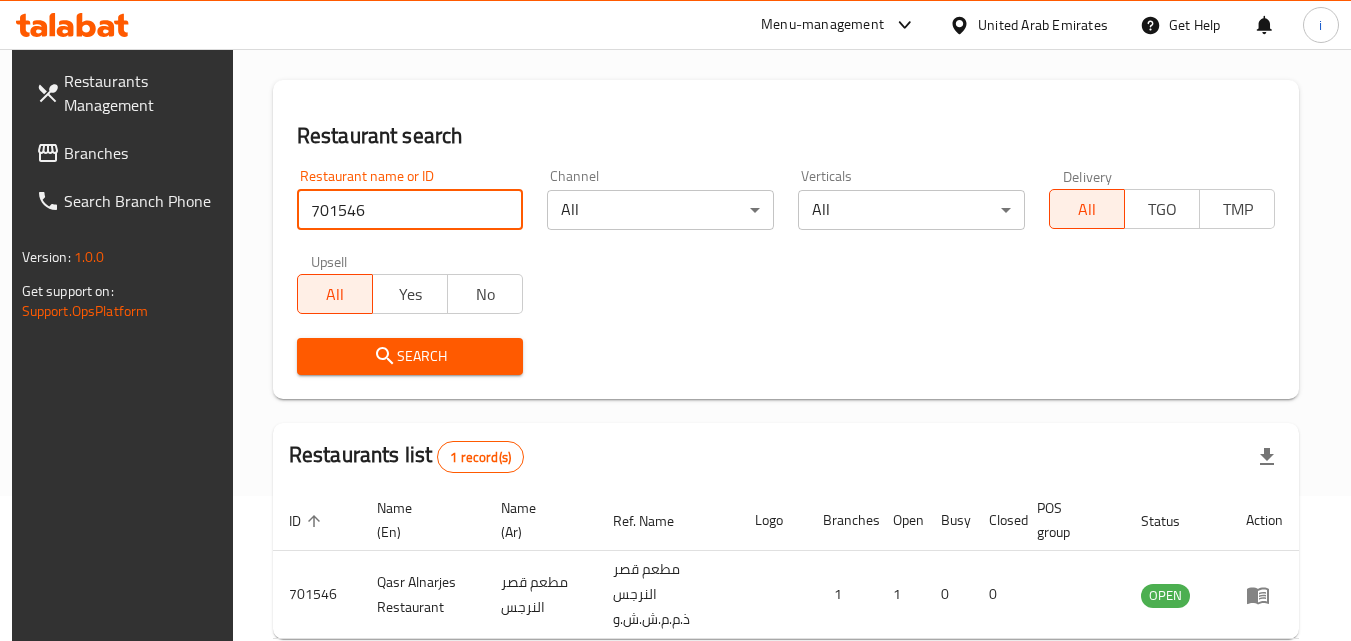 scroll, scrollTop: 251, scrollLeft: 0, axis: vertical 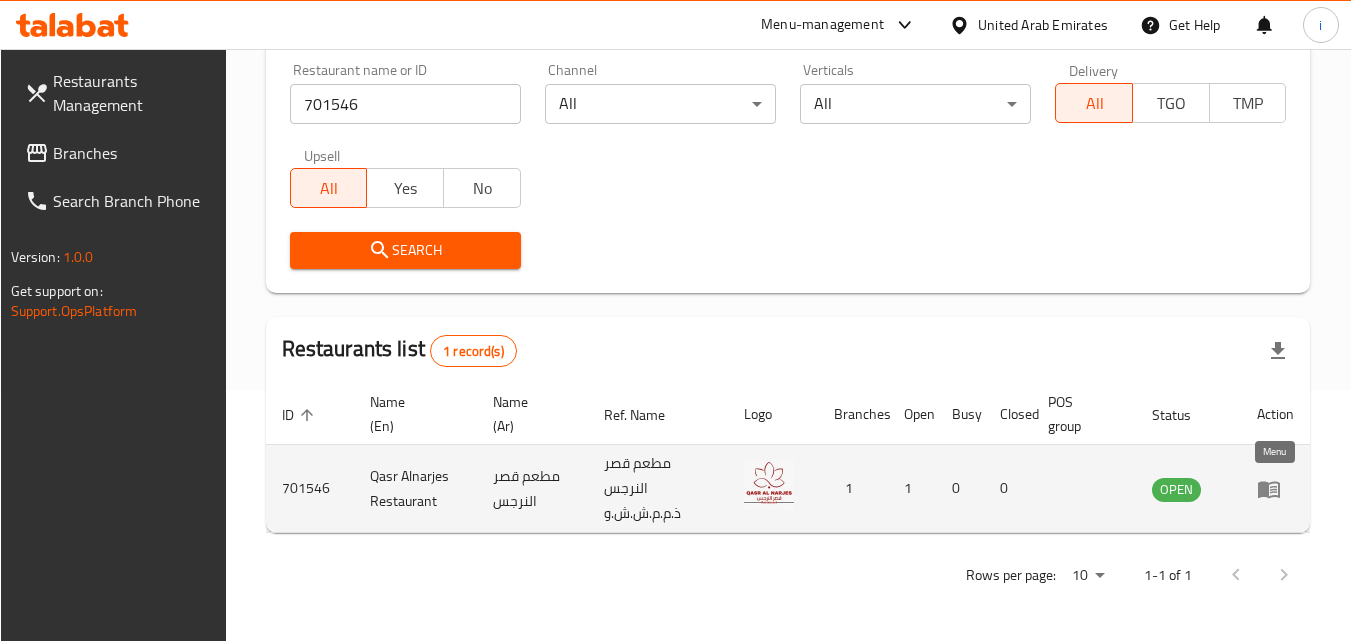 click 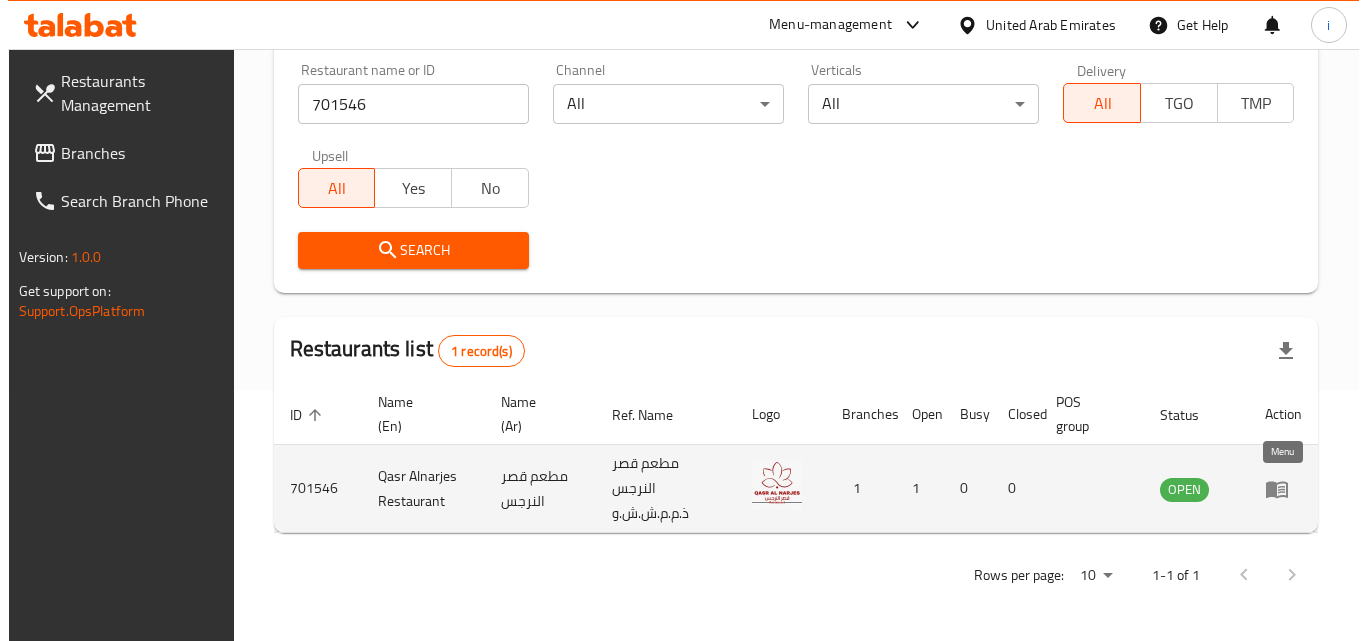 scroll, scrollTop: 0, scrollLeft: 0, axis: both 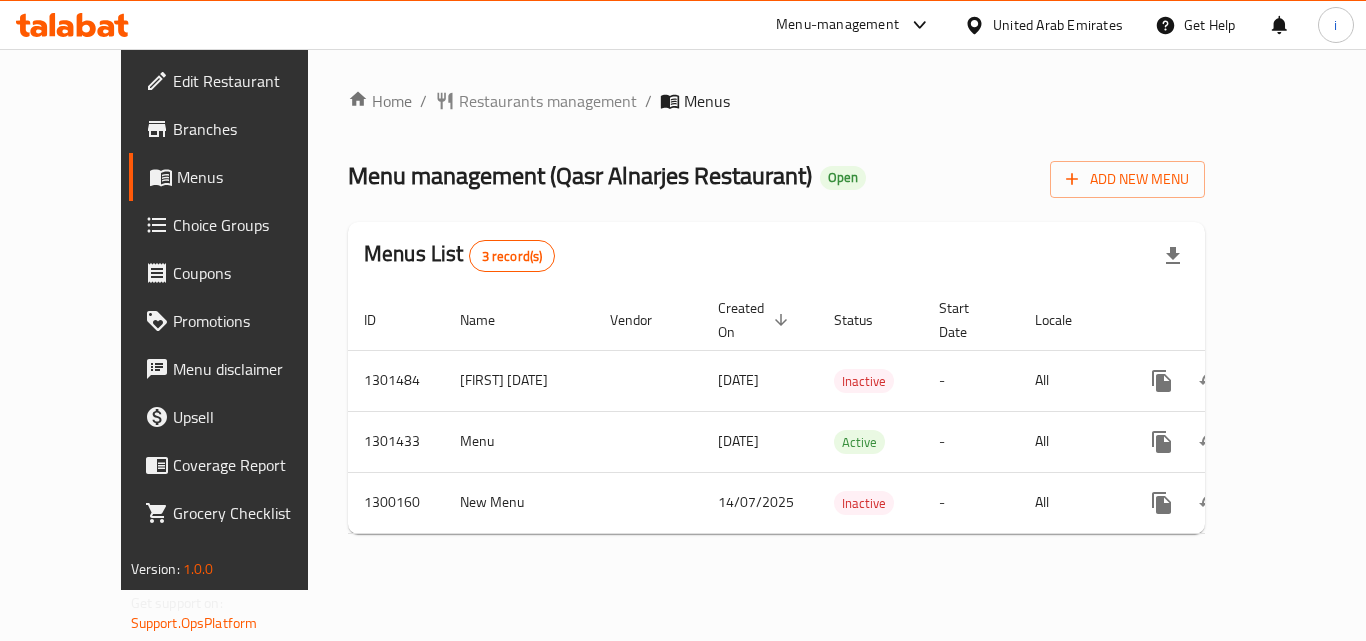 click on "Menu-management" at bounding box center (837, 25) 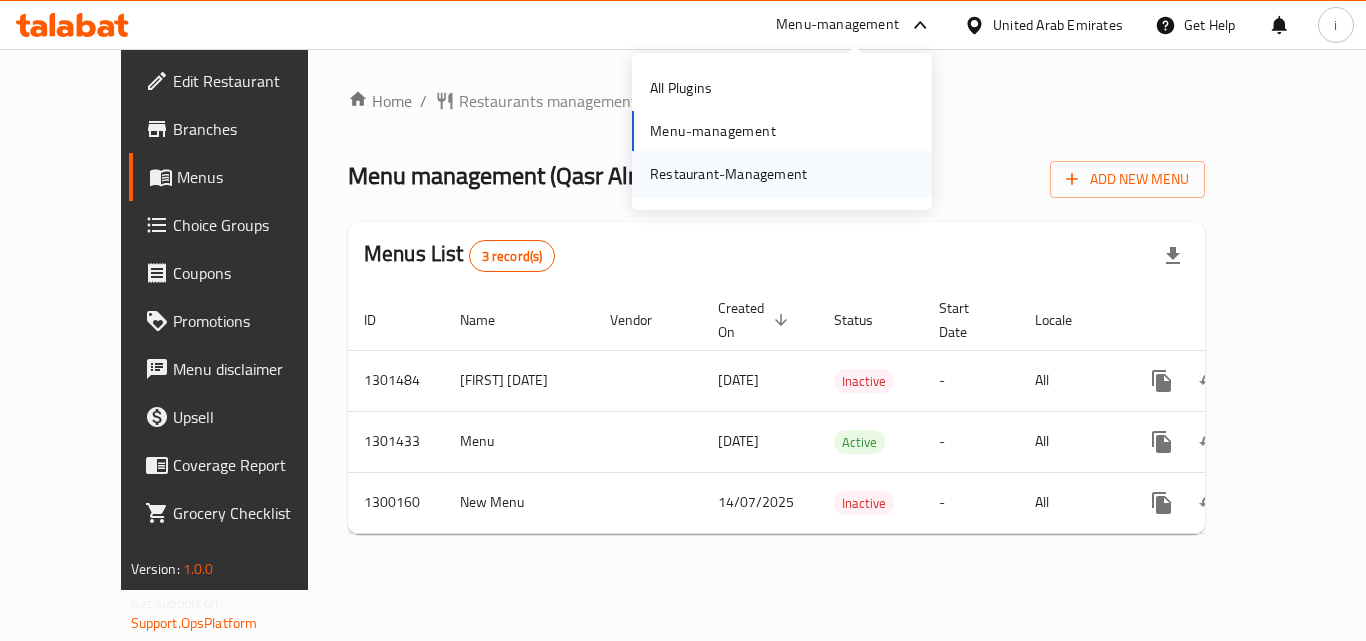 click on "Restaurant-Management" at bounding box center [728, 174] 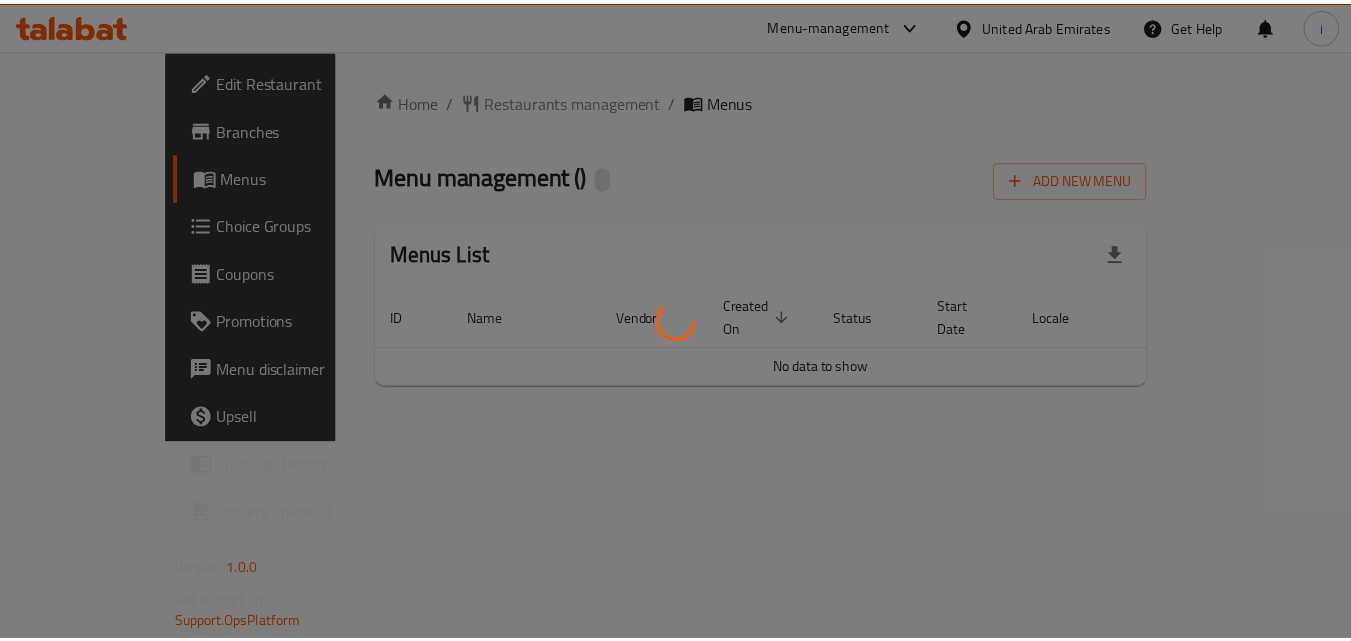 scroll, scrollTop: 0, scrollLeft: 0, axis: both 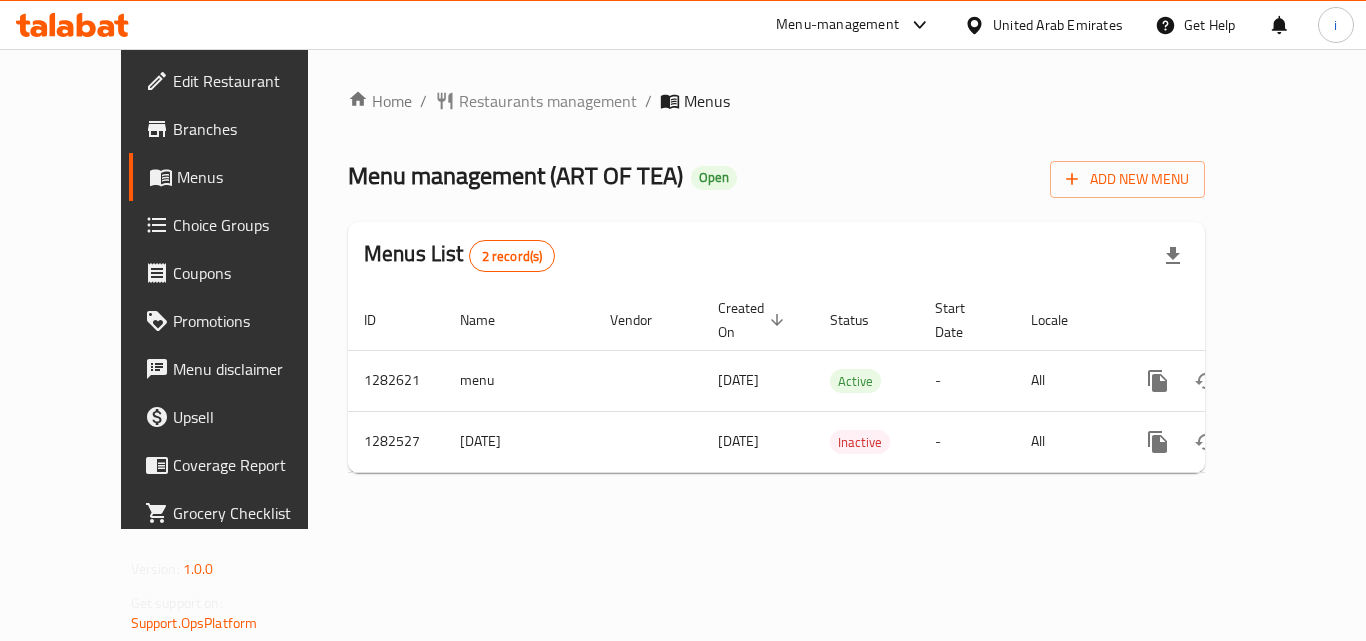click on "Restaurants management" at bounding box center (548, 101) 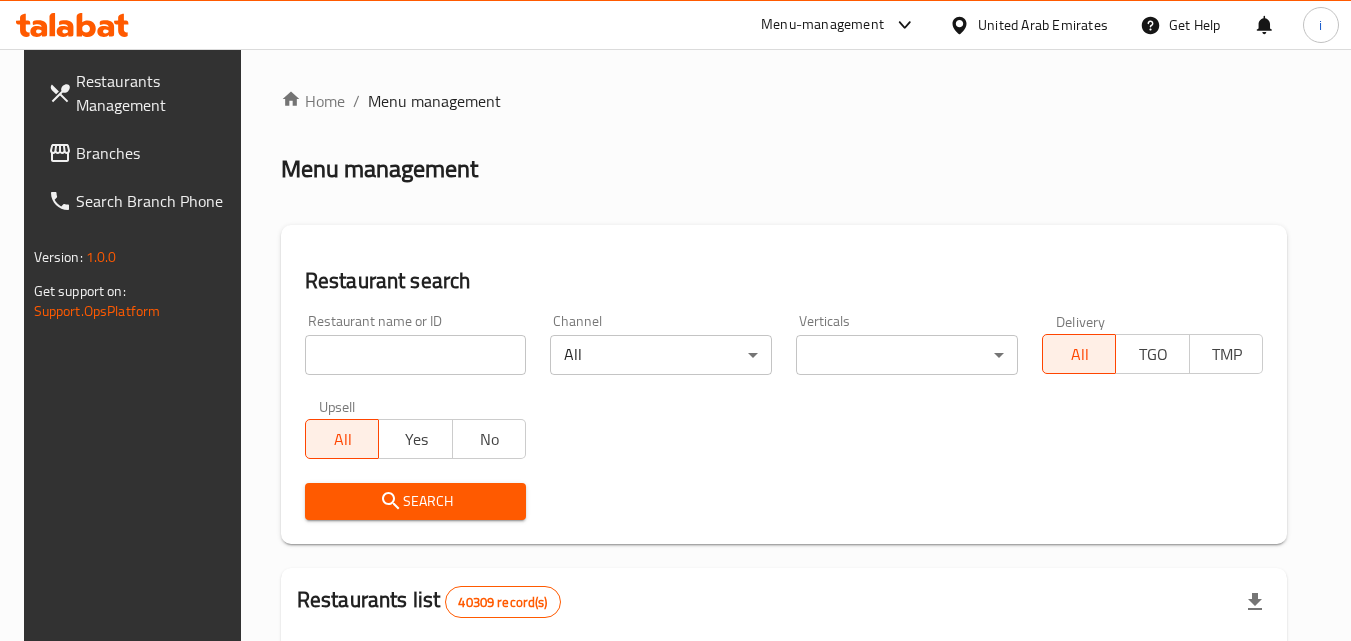 click at bounding box center (416, 355) 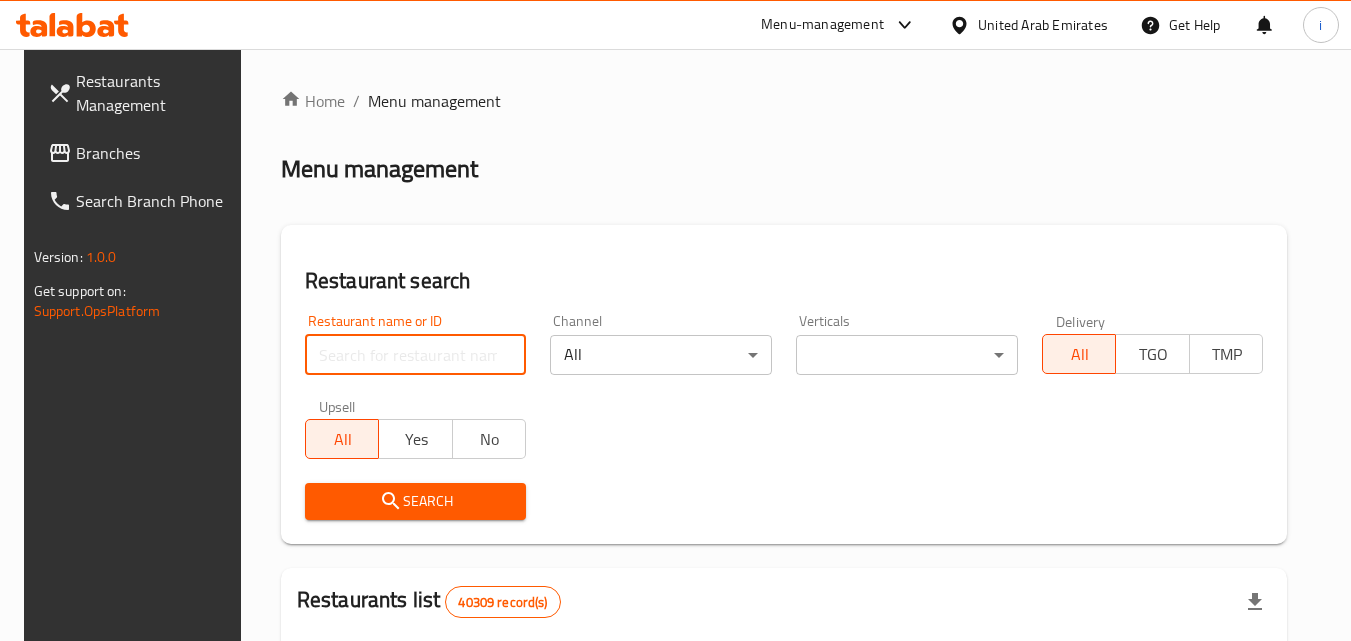 paste on "694808" 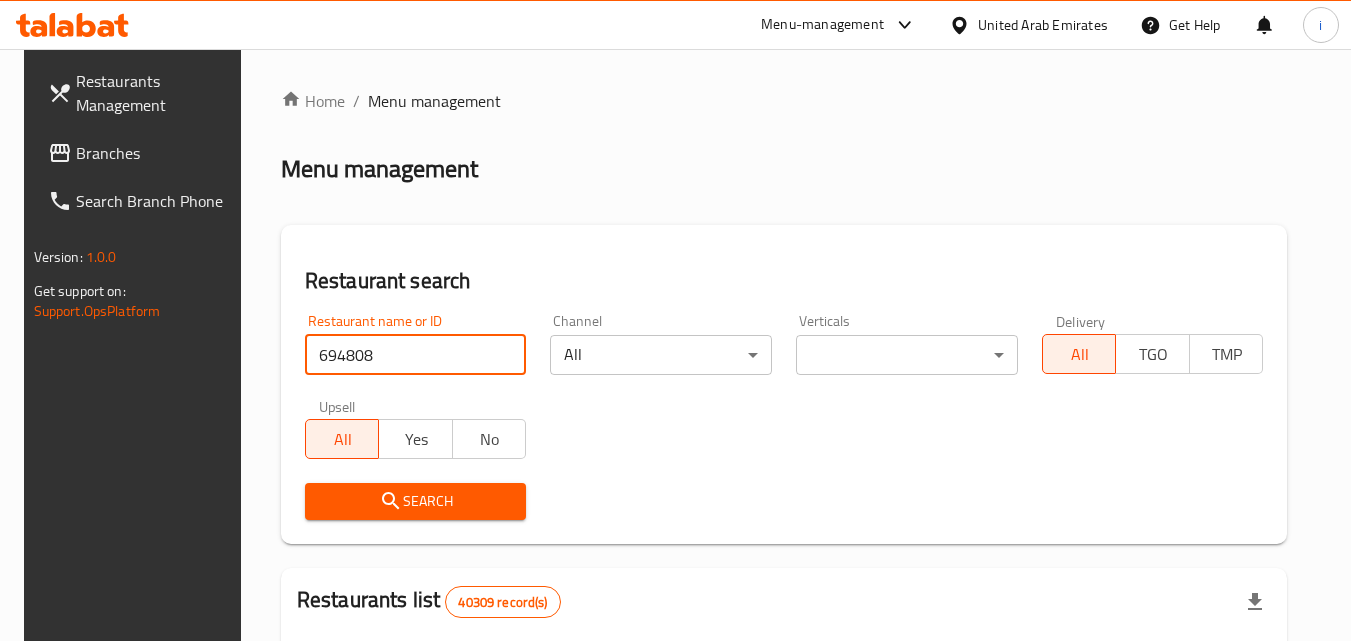 type on "694808" 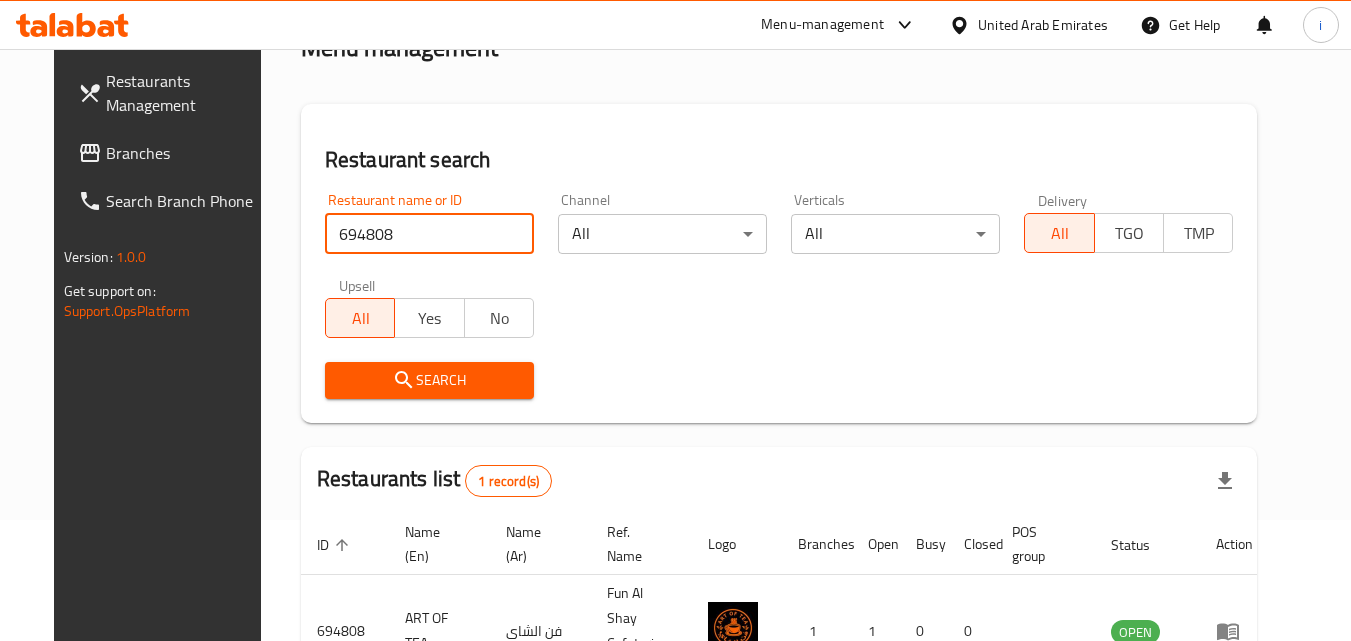 scroll, scrollTop: 234, scrollLeft: 0, axis: vertical 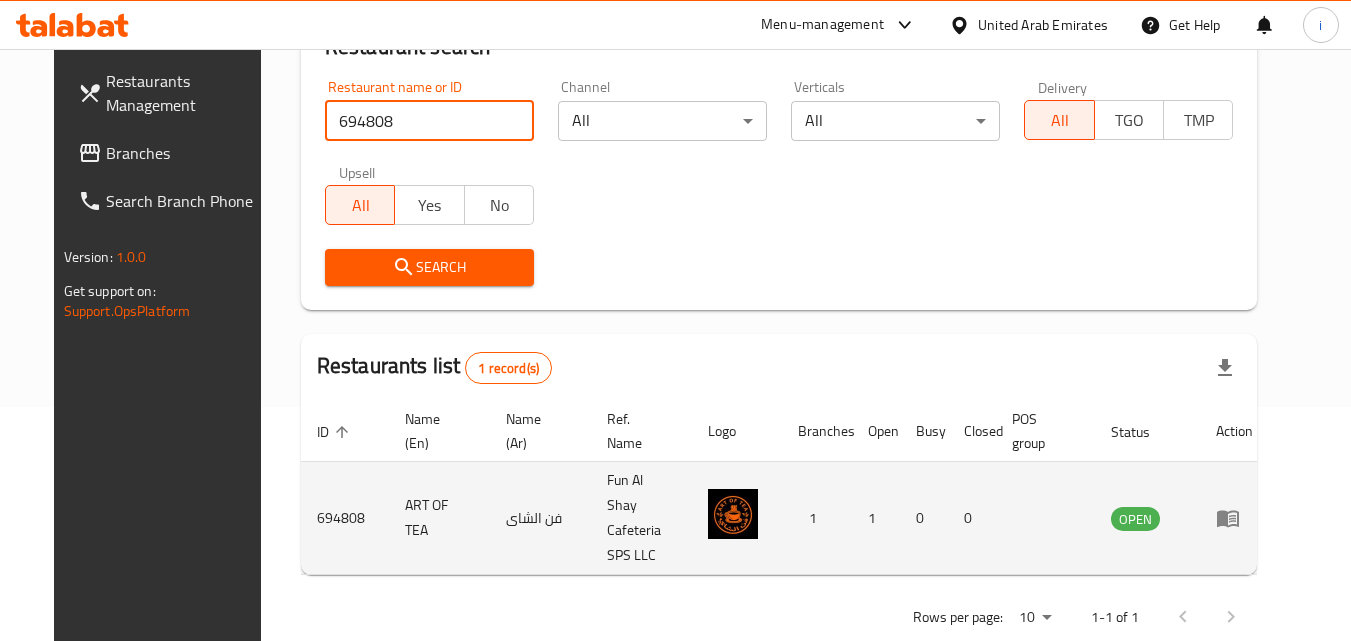 click 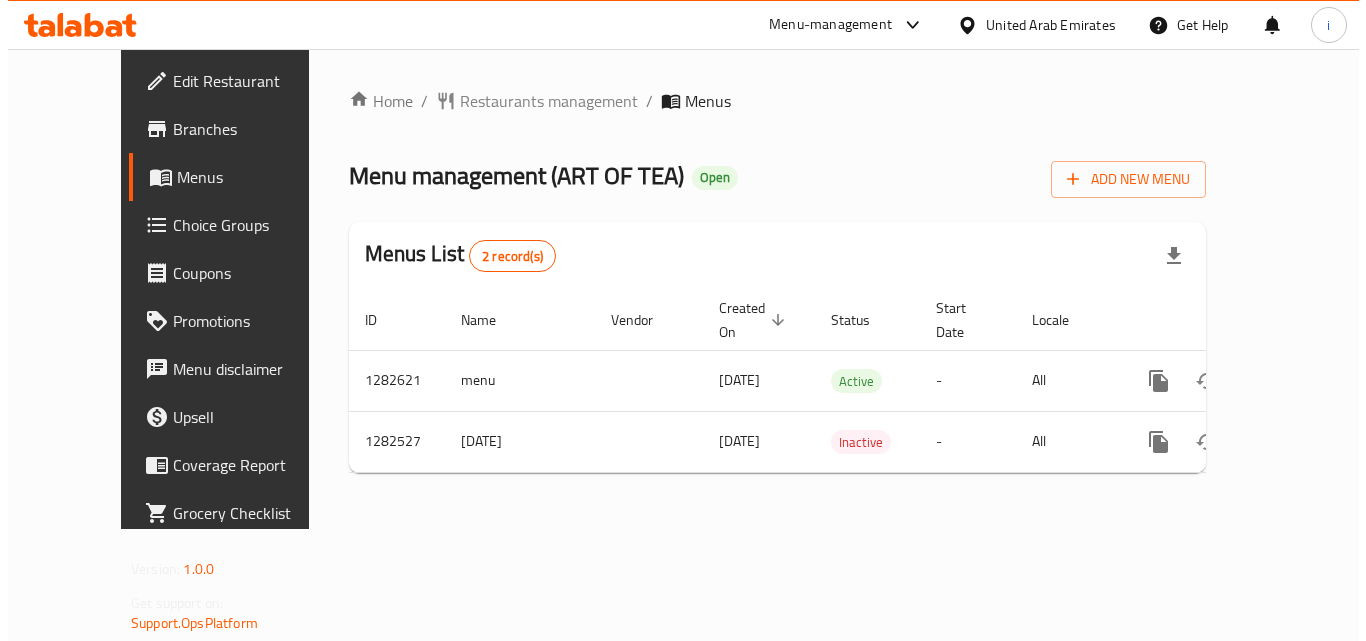 scroll, scrollTop: 0, scrollLeft: 0, axis: both 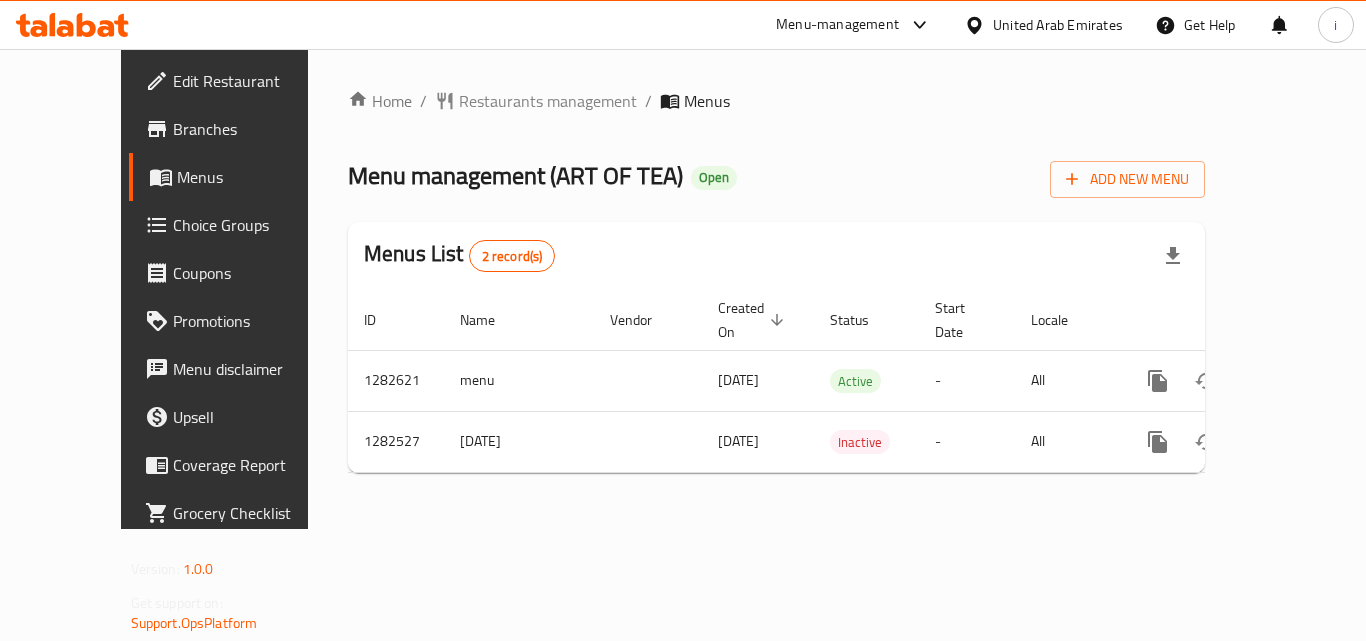 click on "Menu-management" at bounding box center (837, 25) 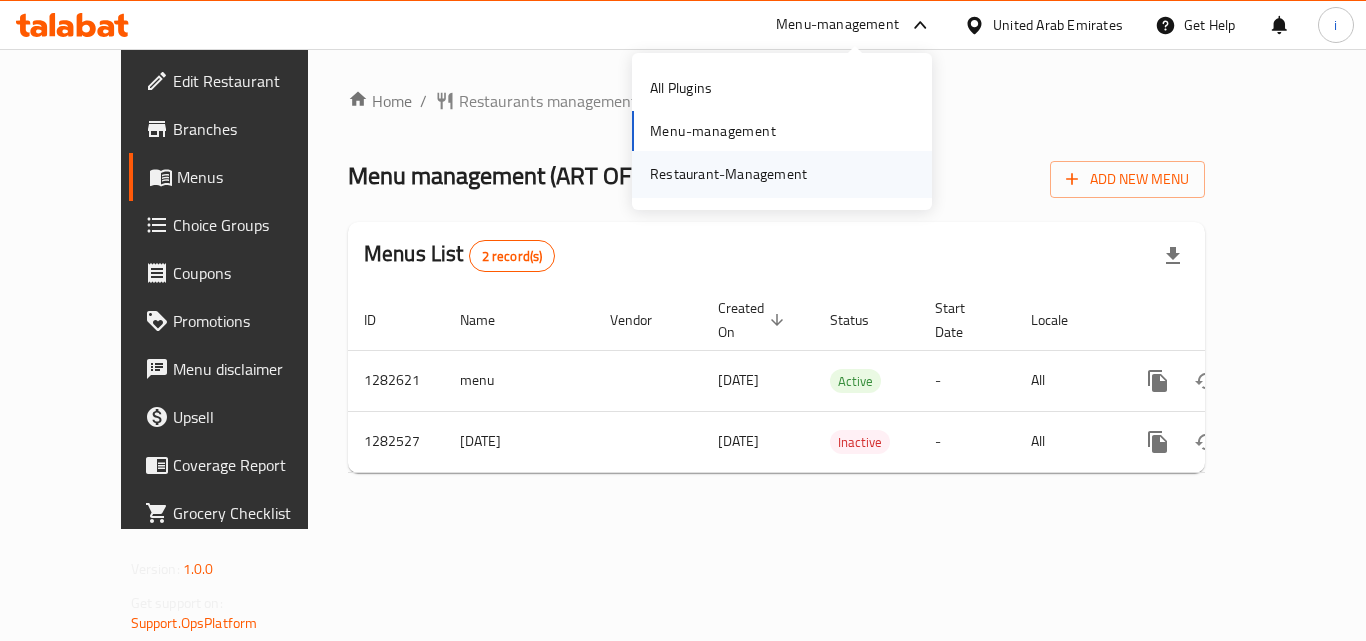 click on "Restaurant-Management" at bounding box center [728, 174] 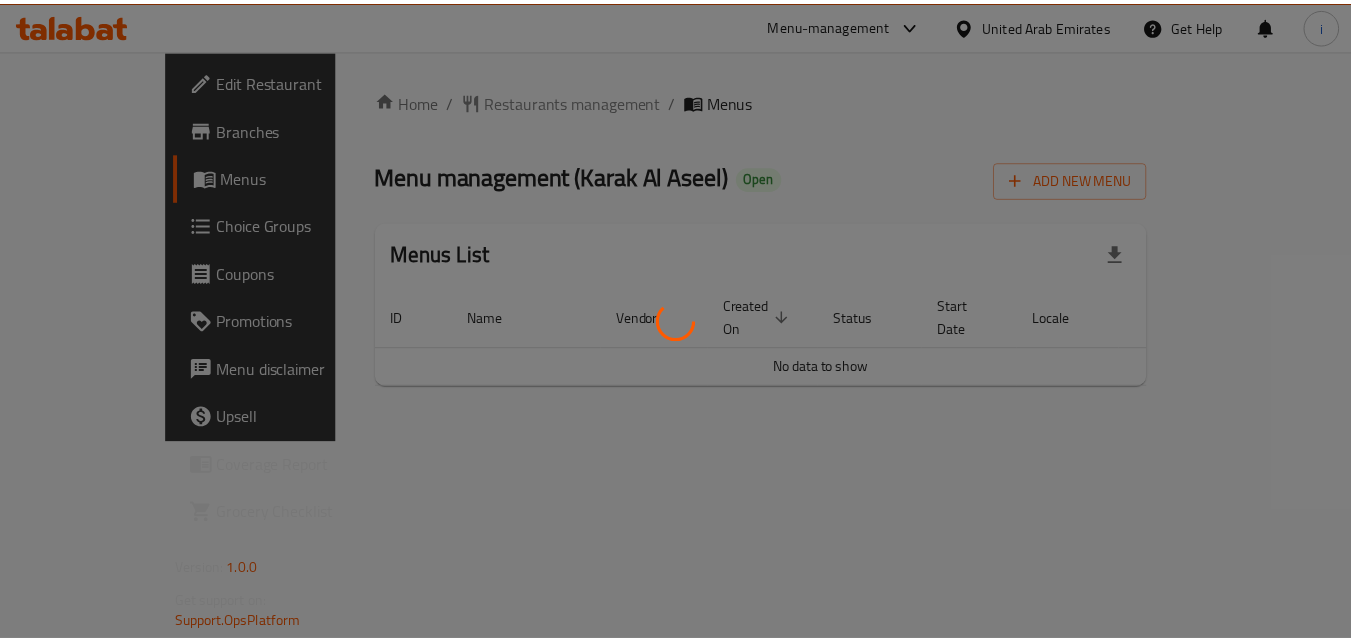 scroll, scrollTop: 0, scrollLeft: 0, axis: both 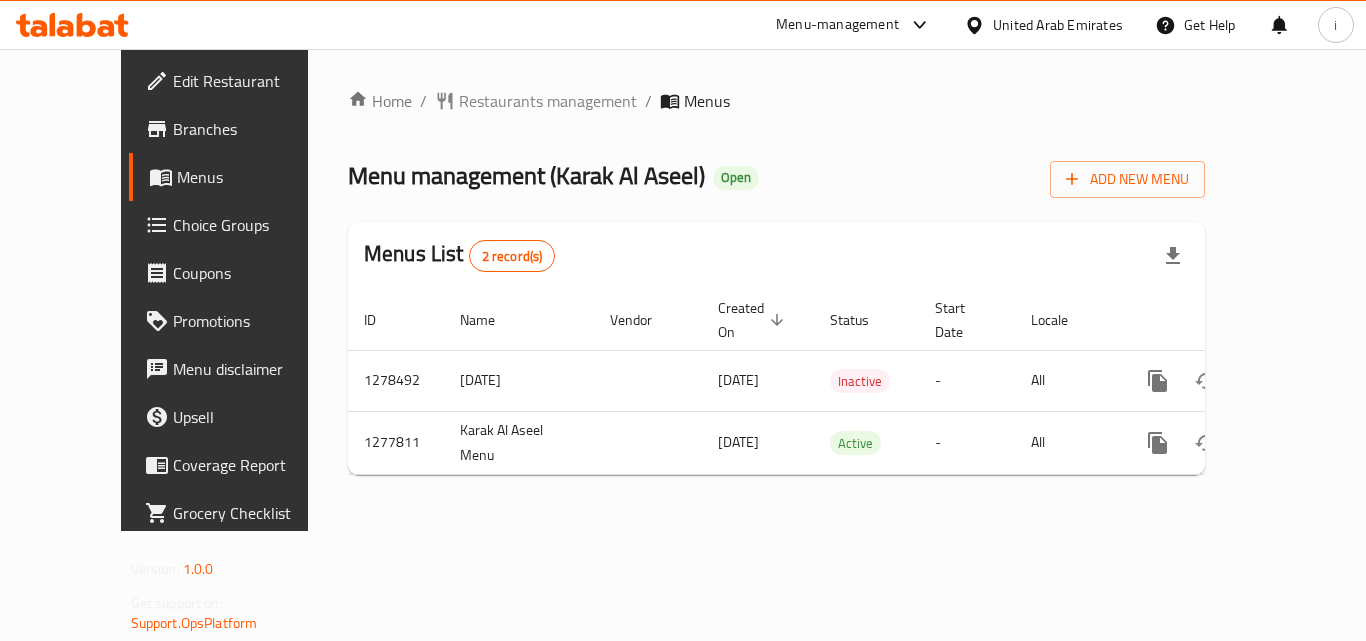 click on "Restaurants management" at bounding box center (548, 101) 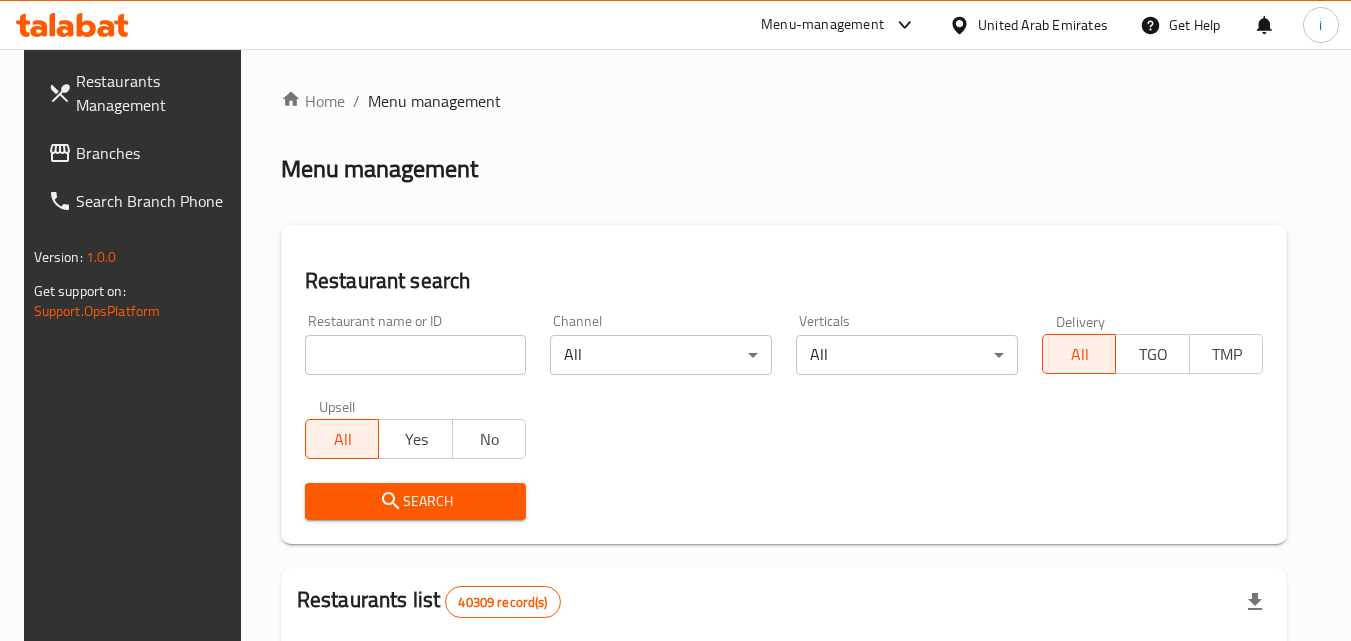 click at bounding box center [416, 355] 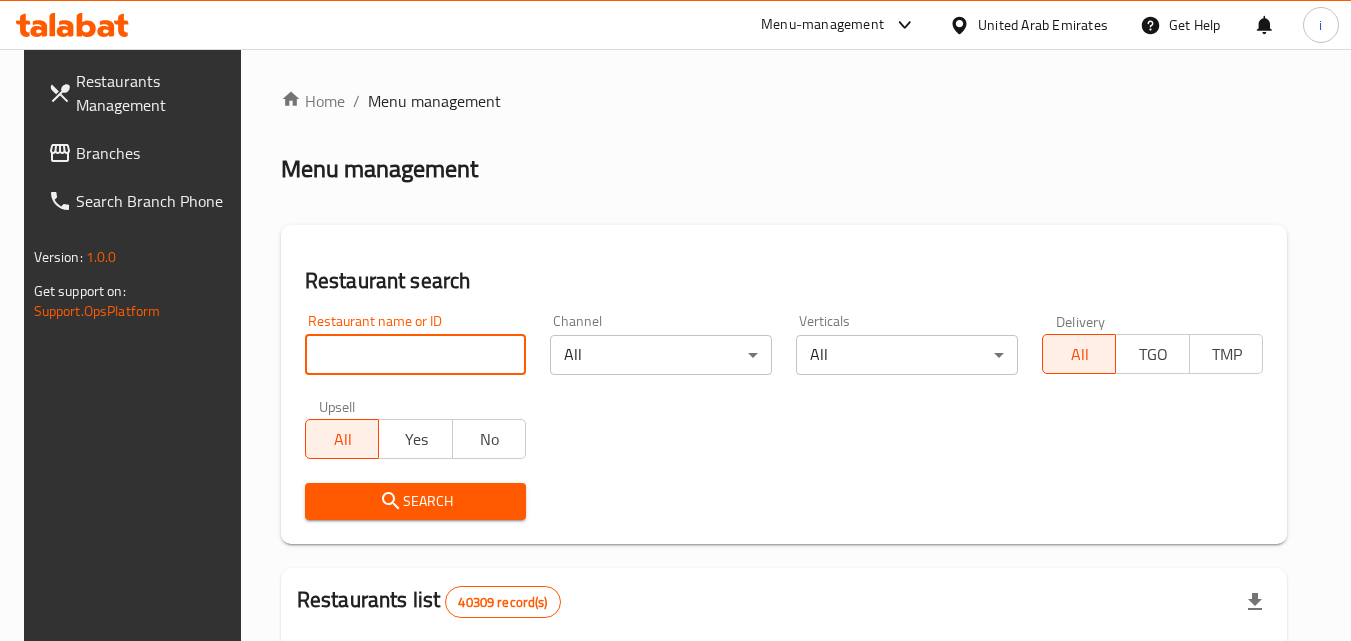 paste on "692674" 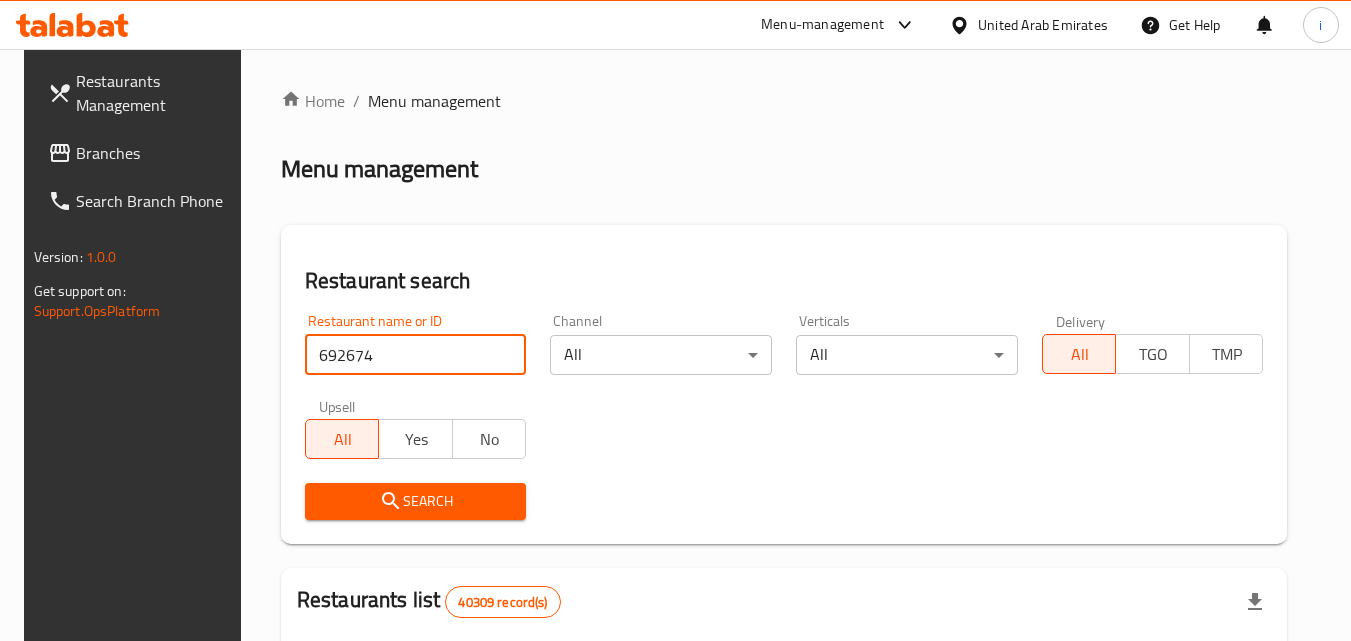 type on "692674" 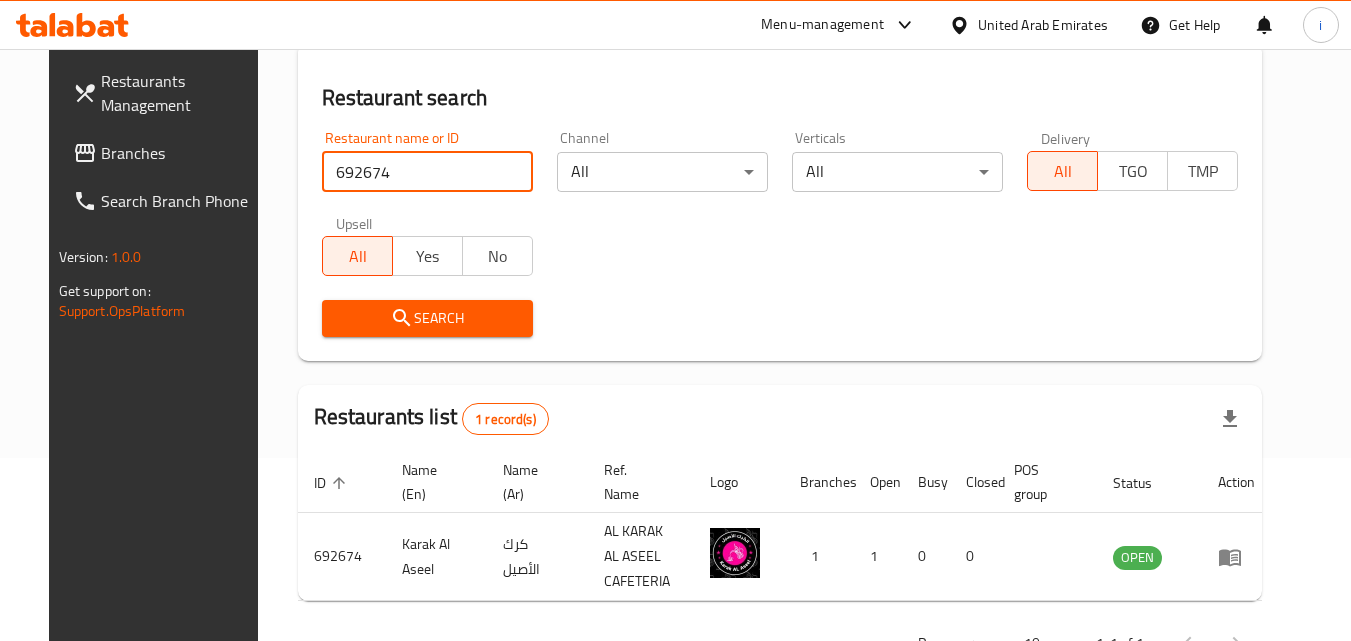 scroll, scrollTop: 234, scrollLeft: 0, axis: vertical 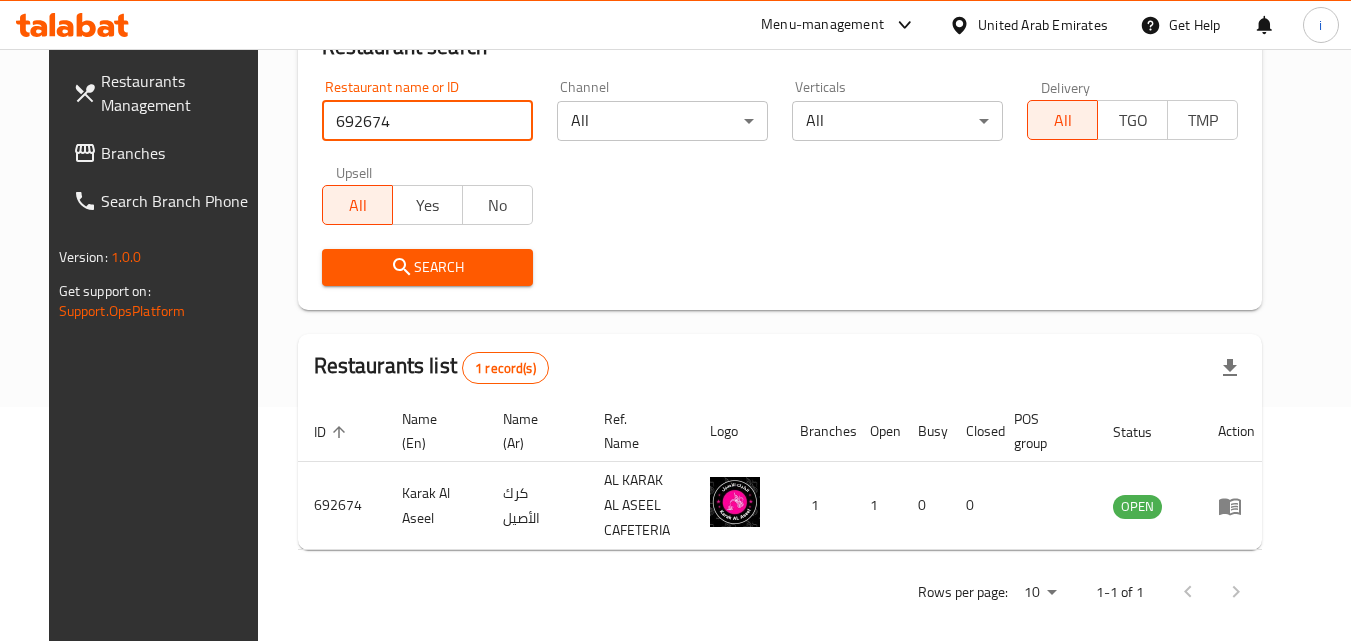 click 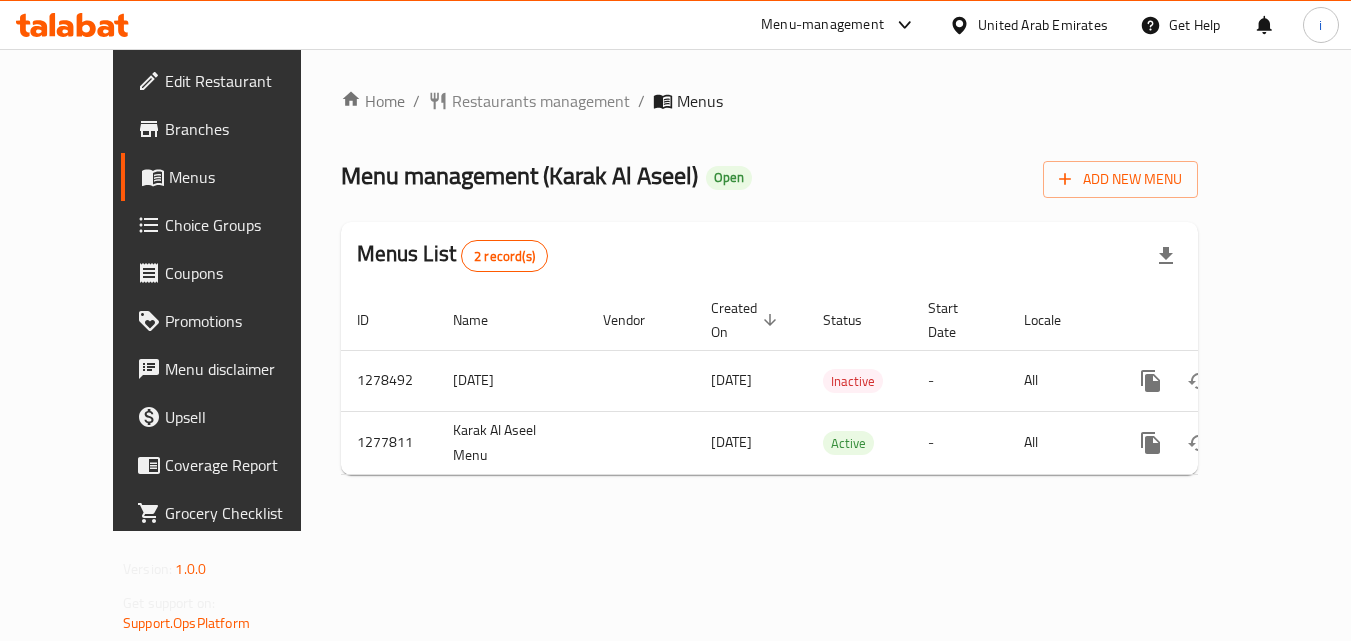 scroll, scrollTop: 0, scrollLeft: 0, axis: both 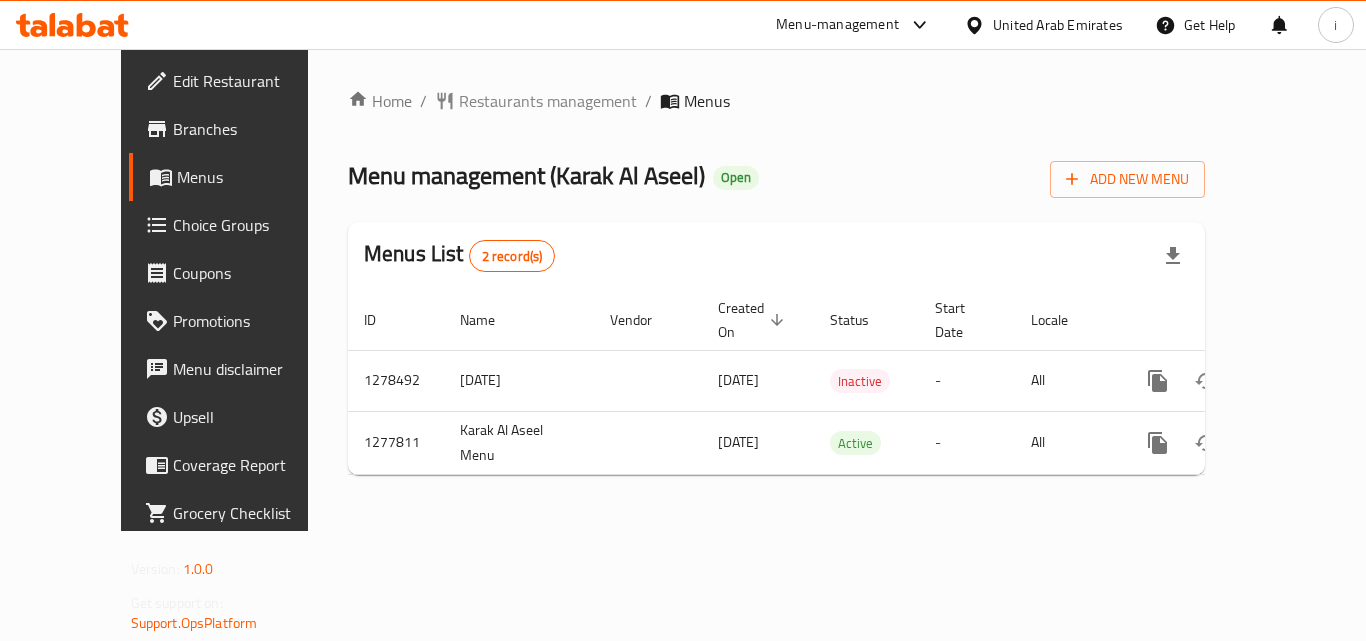 click on "United Arab Emirates" at bounding box center (1058, 25) 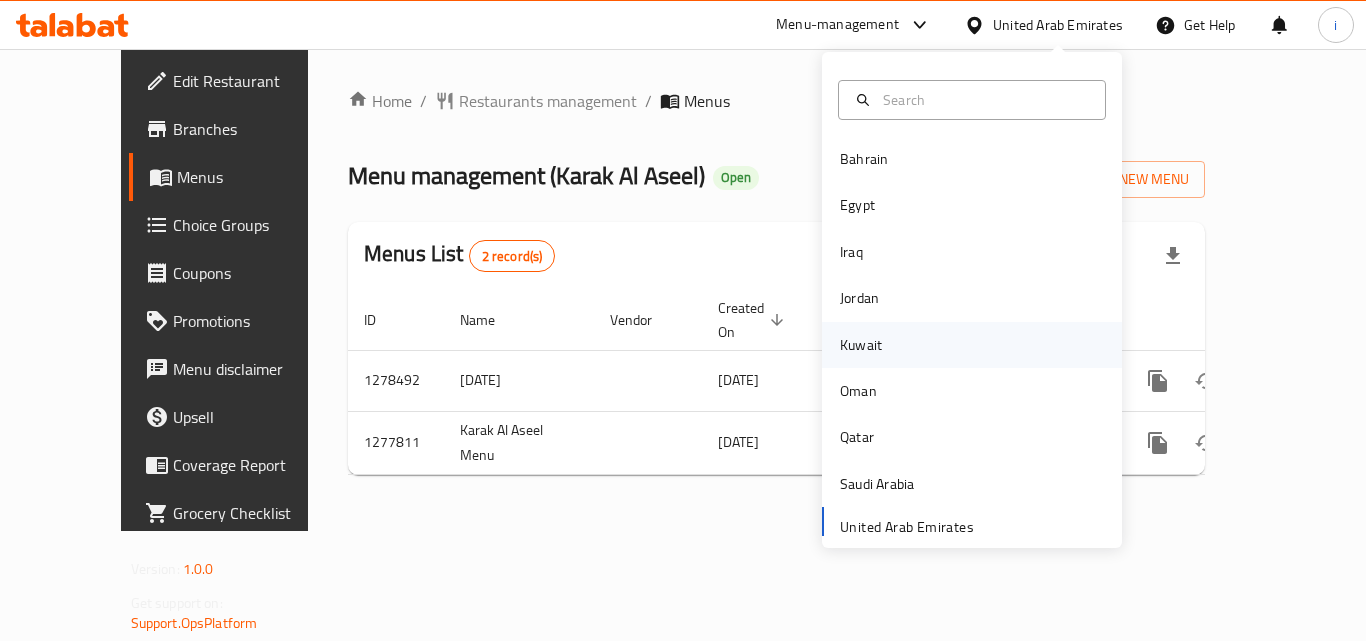 click on "Kuwait" at bounding box center [861, 345] 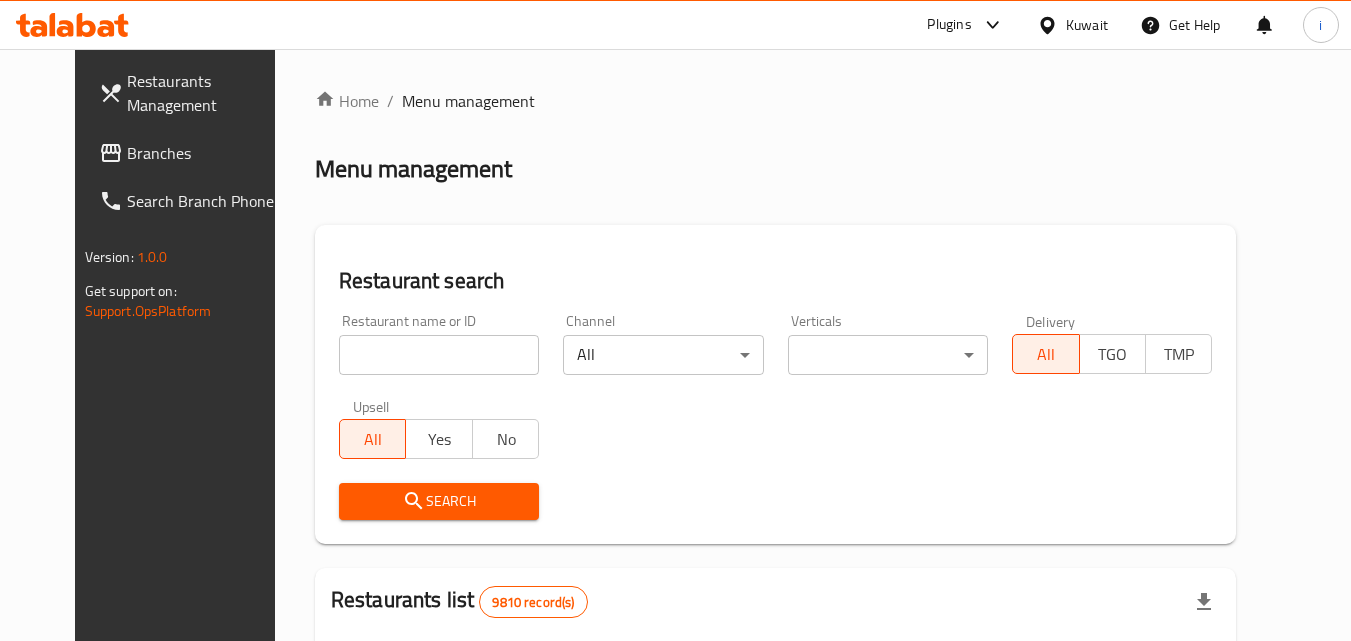 click on "Branches" at bounding box center [206, 153] 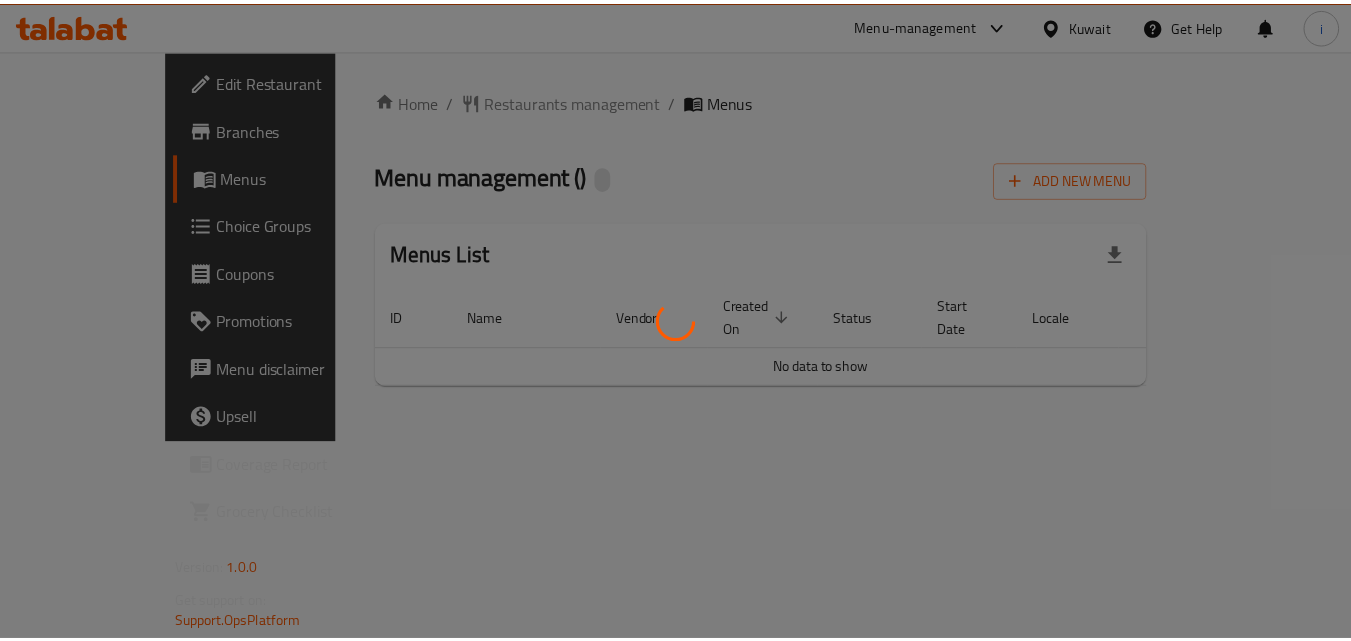 scroll, scrollTop: 0, scrollLeft: 0, axis: both 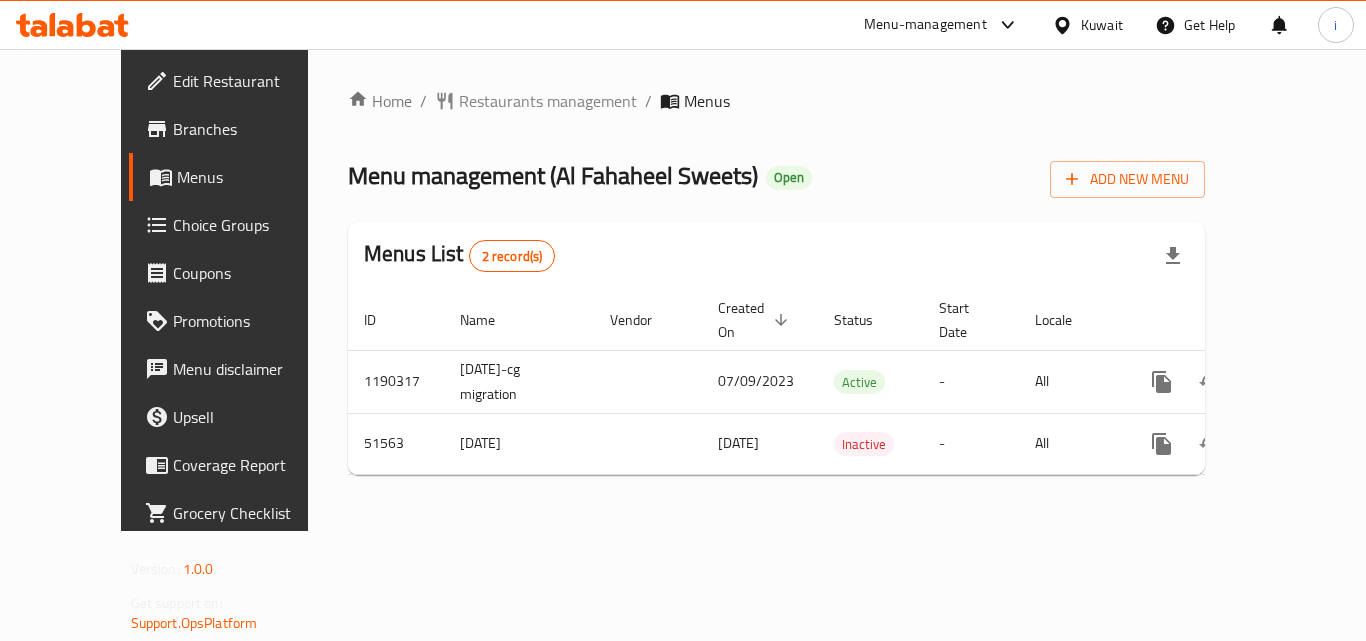 click on "Restaurants management" at bounding box center (548, 101) 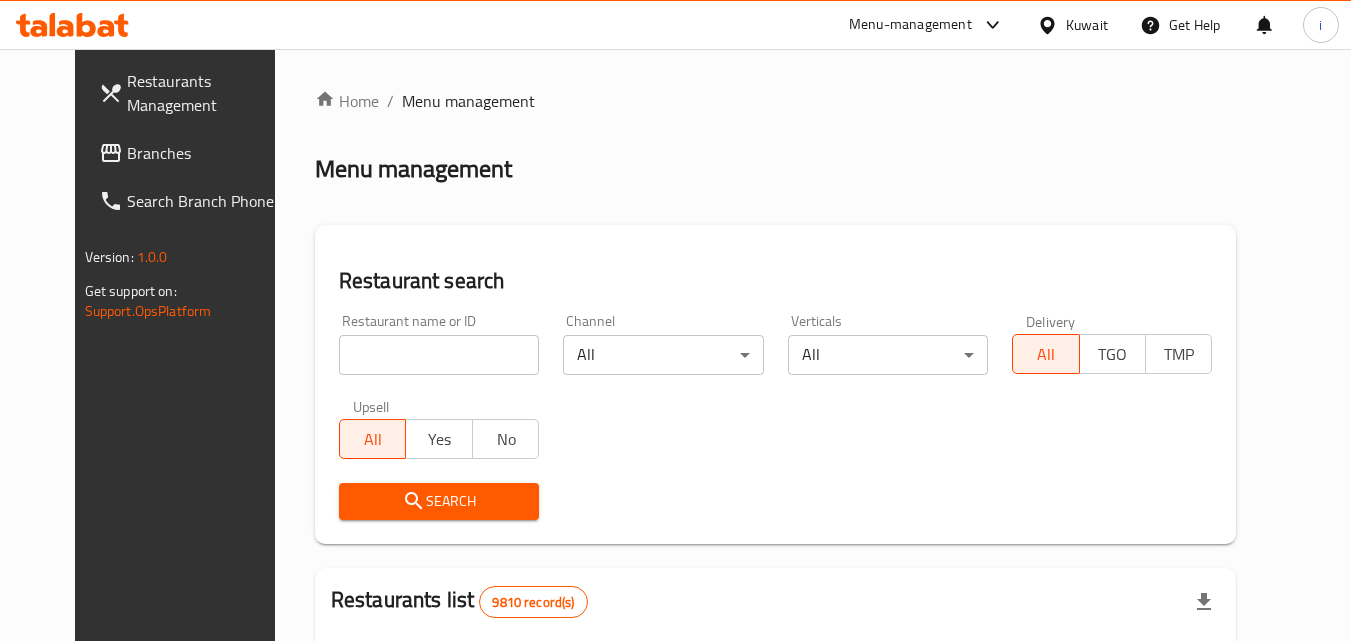 click at bounding box center [439, 355] 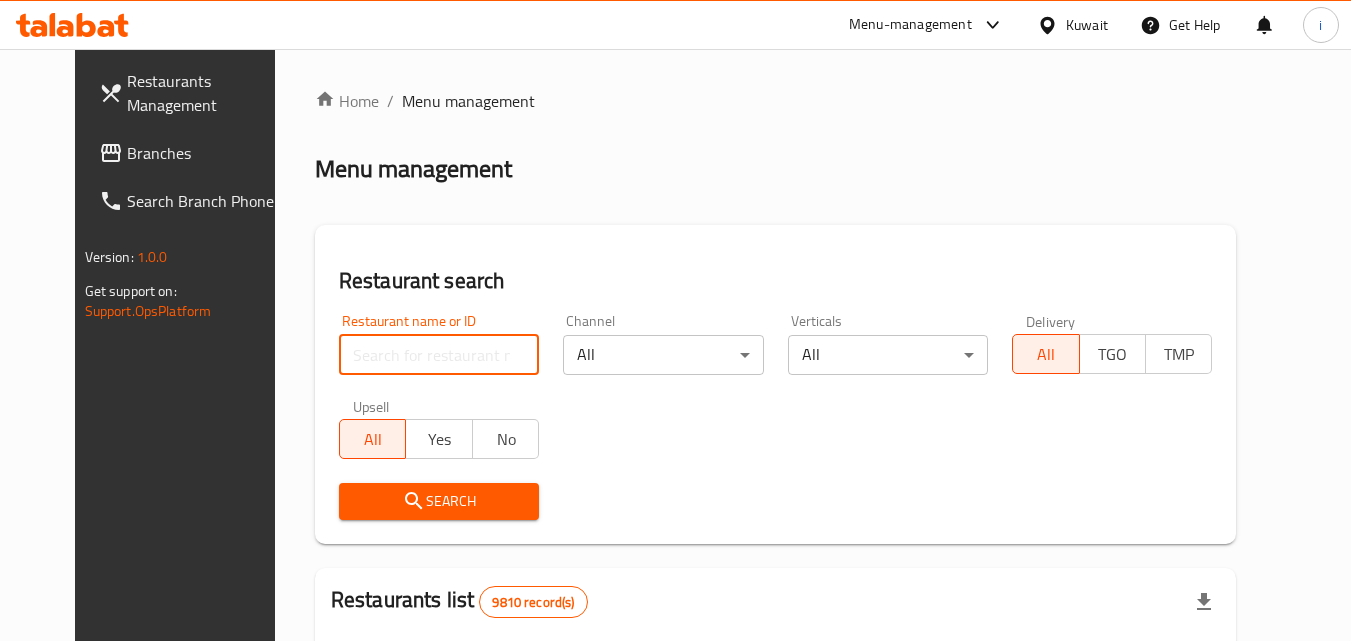 paste on "25749" 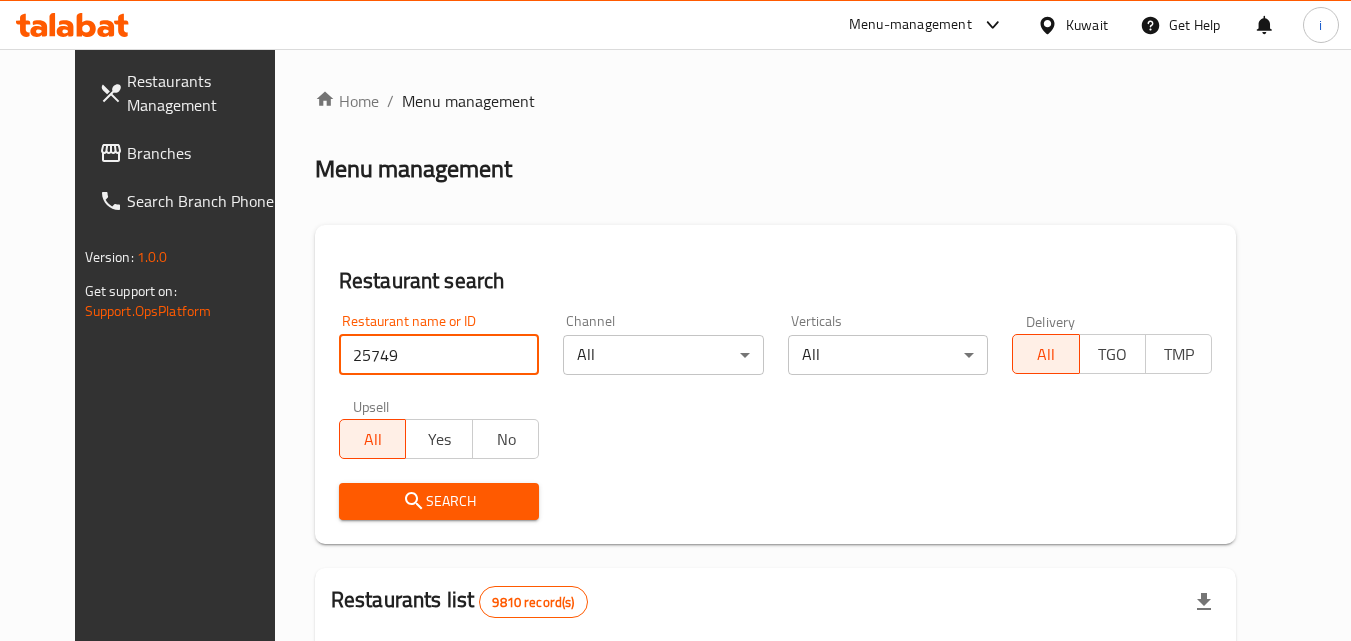 type on "25749" 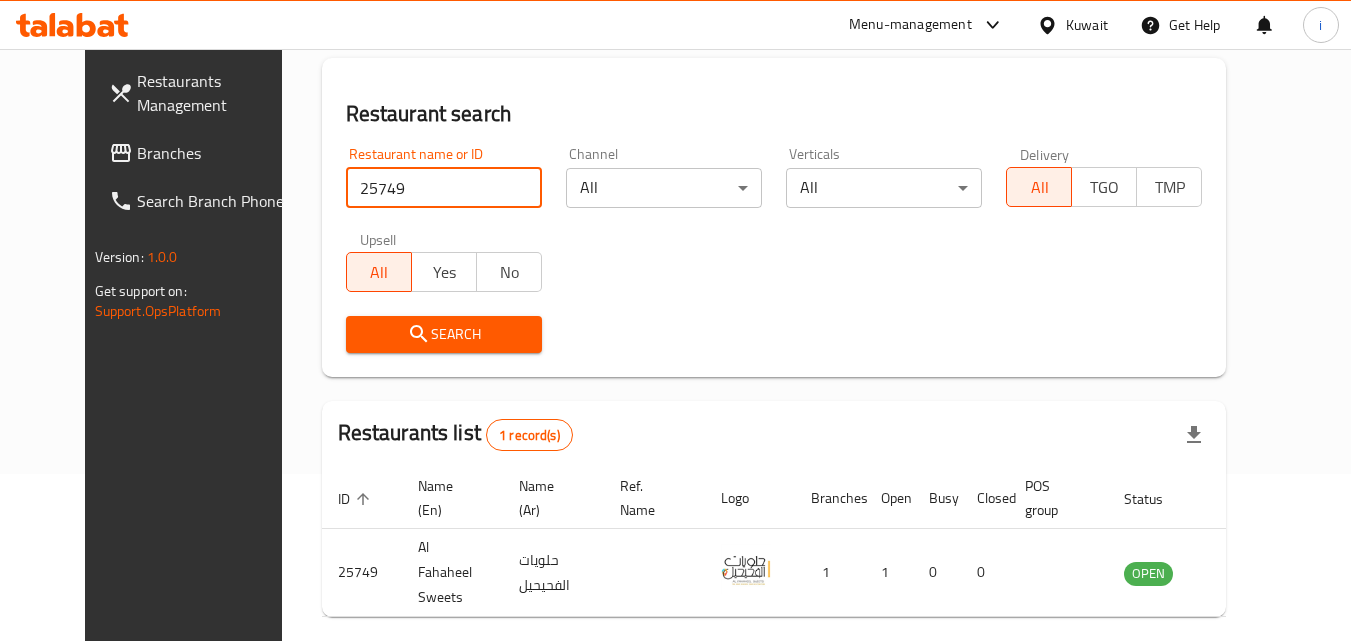 scroll, scrollTop: 234, scrollLeft: 0, axis: vertical 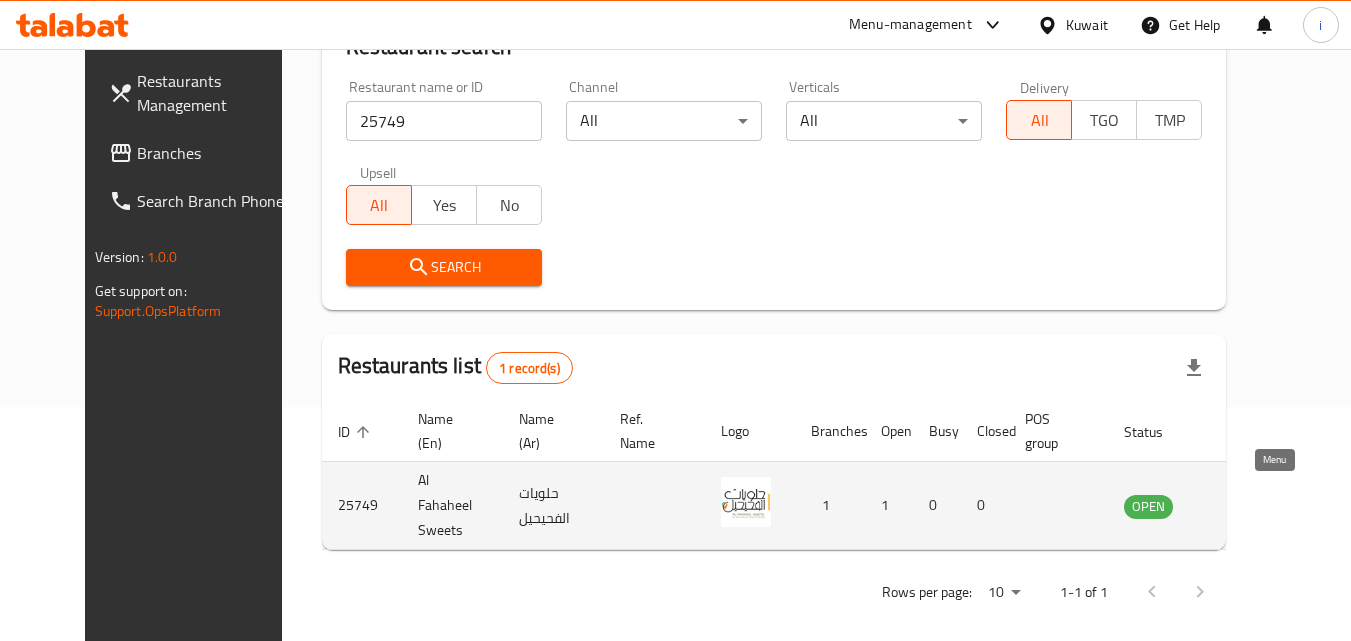 click 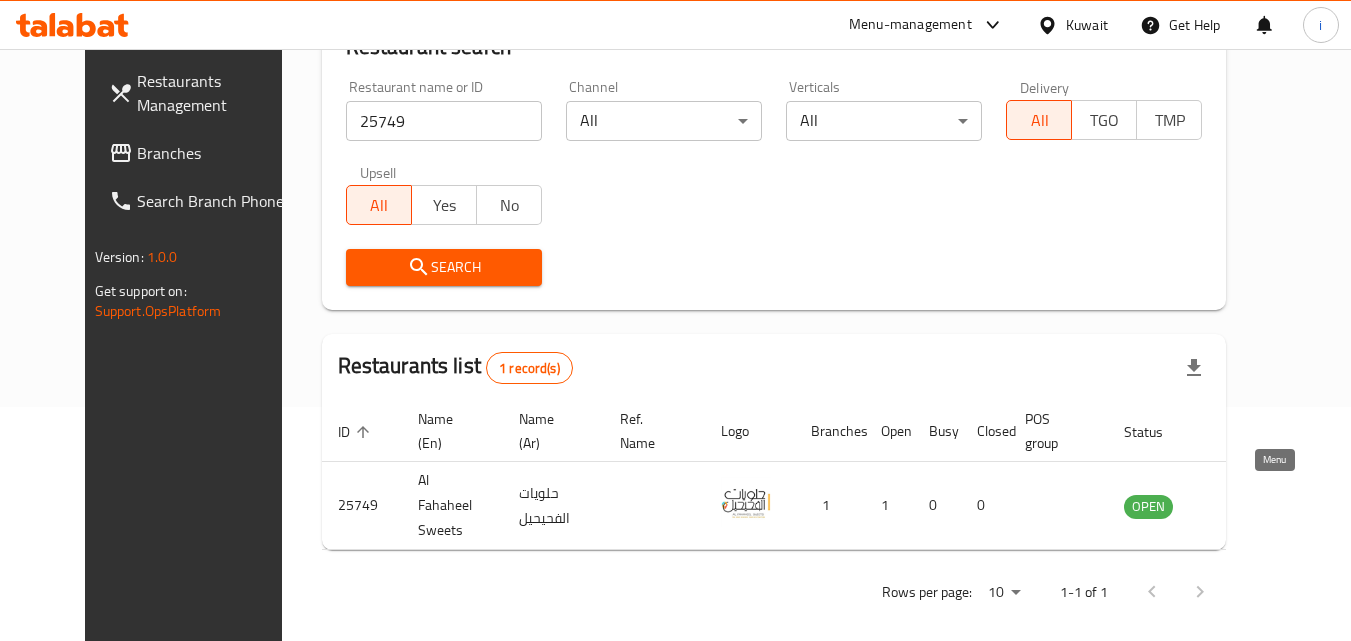 scroll, scrollTop: 0, scrollLeft: 0, axis: both 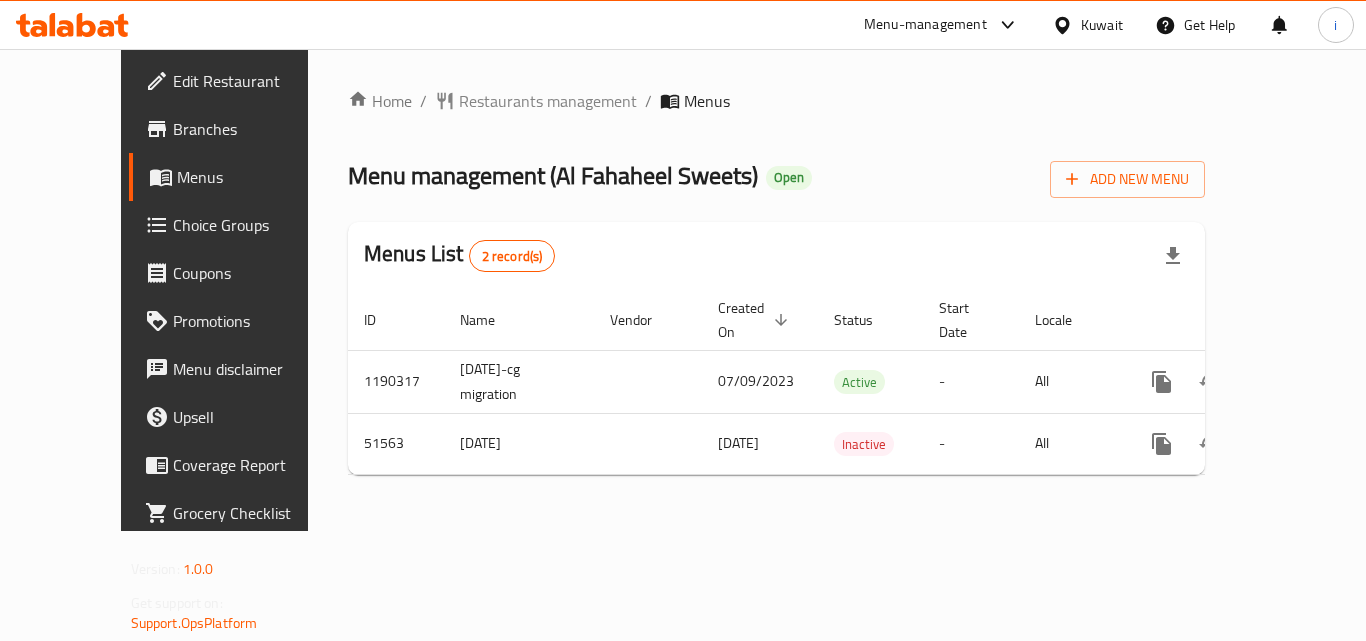 click on "Kuwait" at bounding box center (1102, 25) 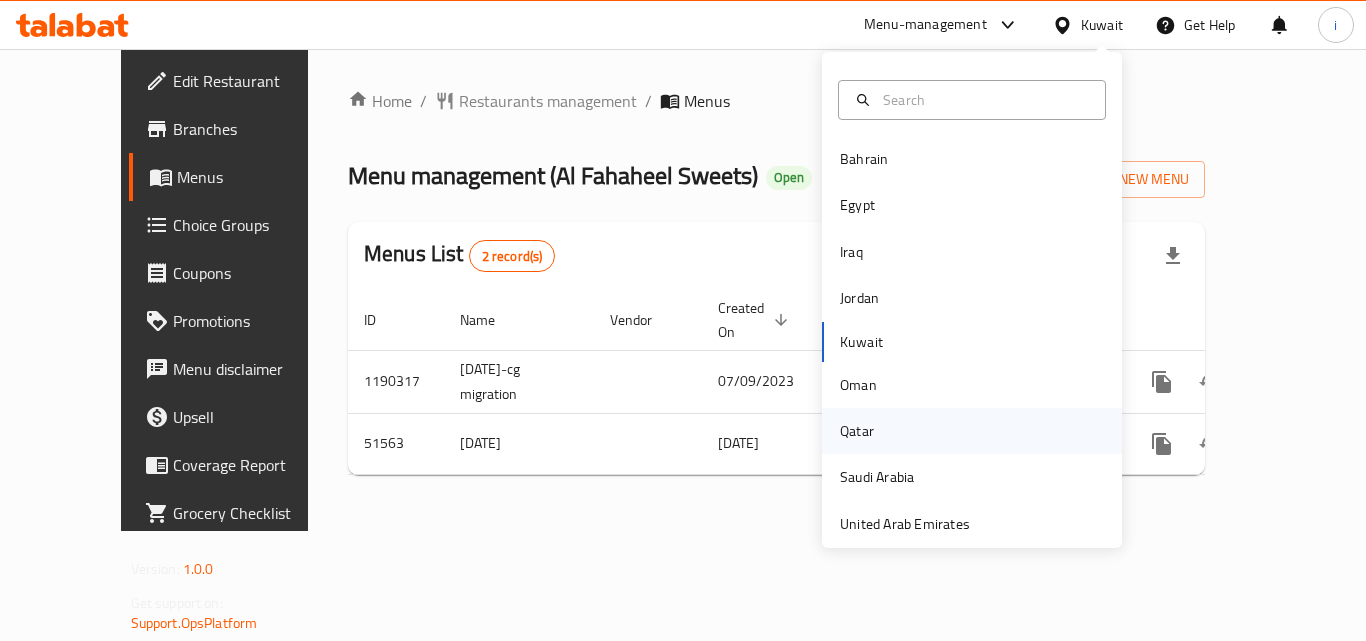 click on "Qatar" at bounding box center (857, 431) 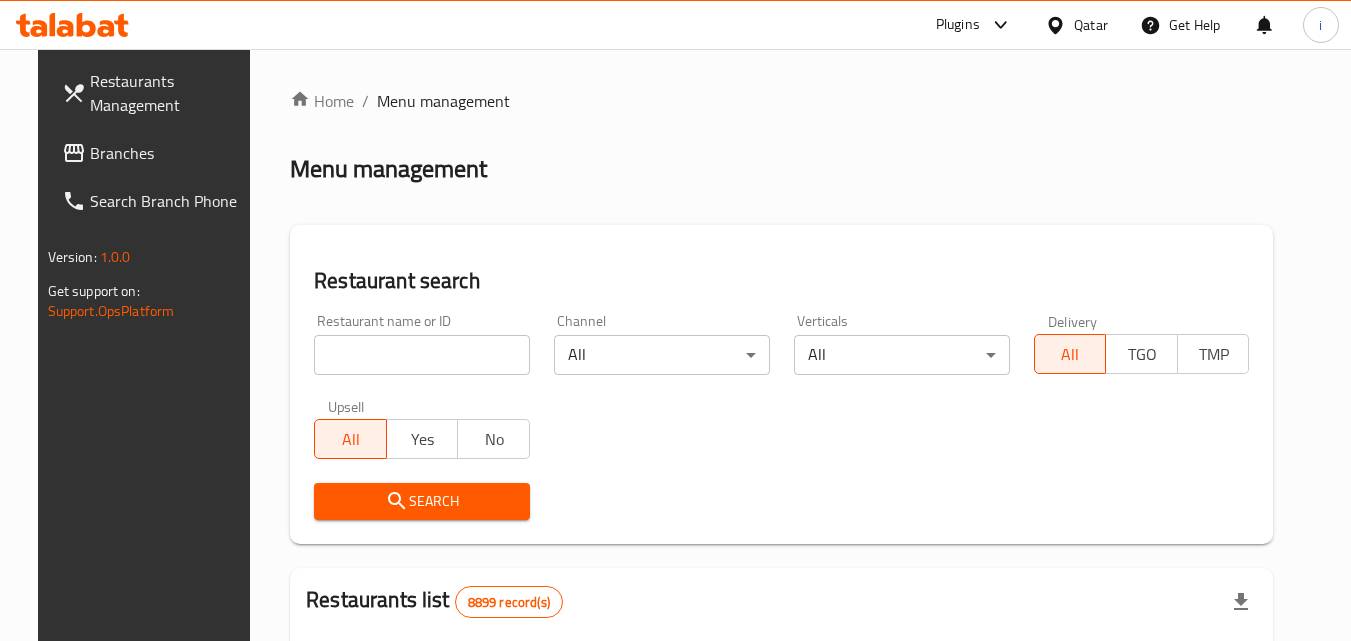 click on "Branches" at bounding box center [169, 153] 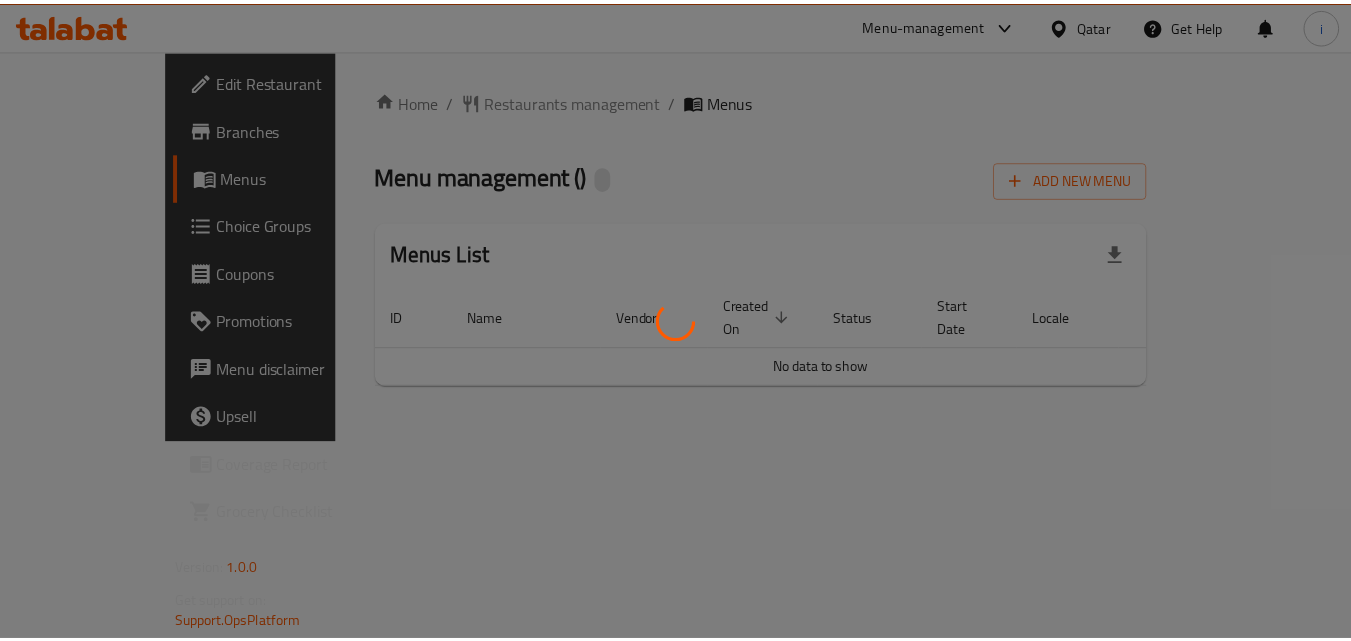 scroll, scrollTop: 0, scrollLeft: 0, axis: both 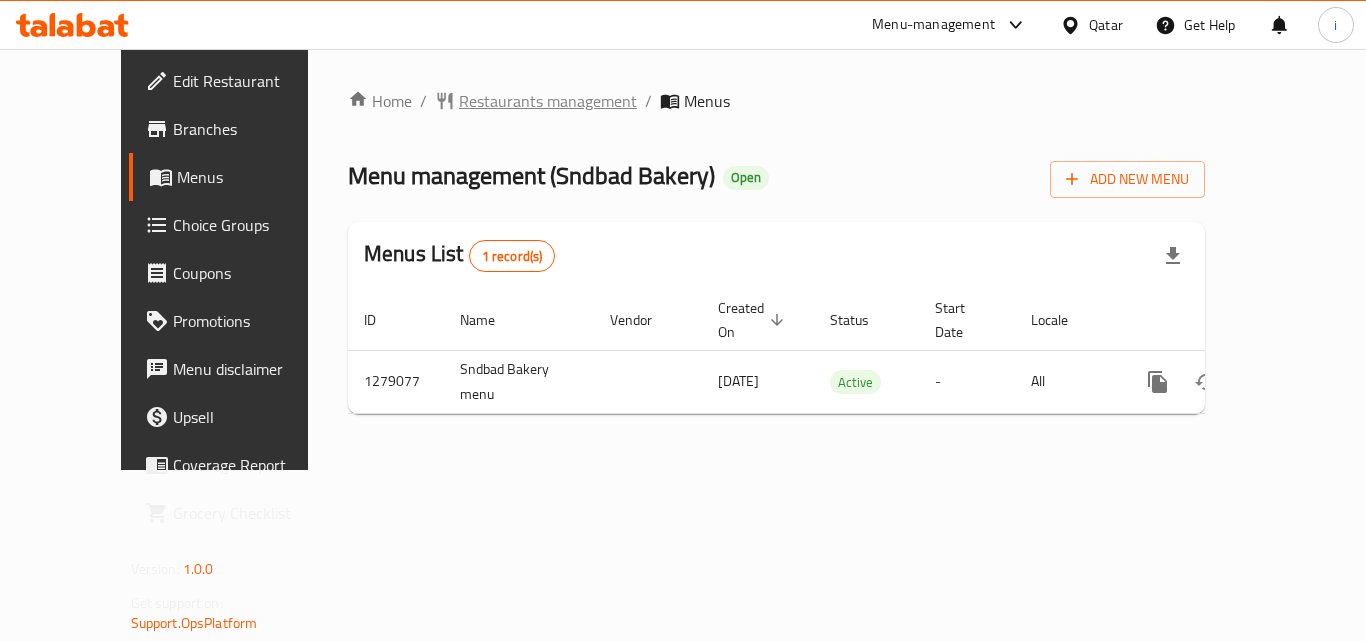 click on "Restaurants management" at bounding box center (548, 101) 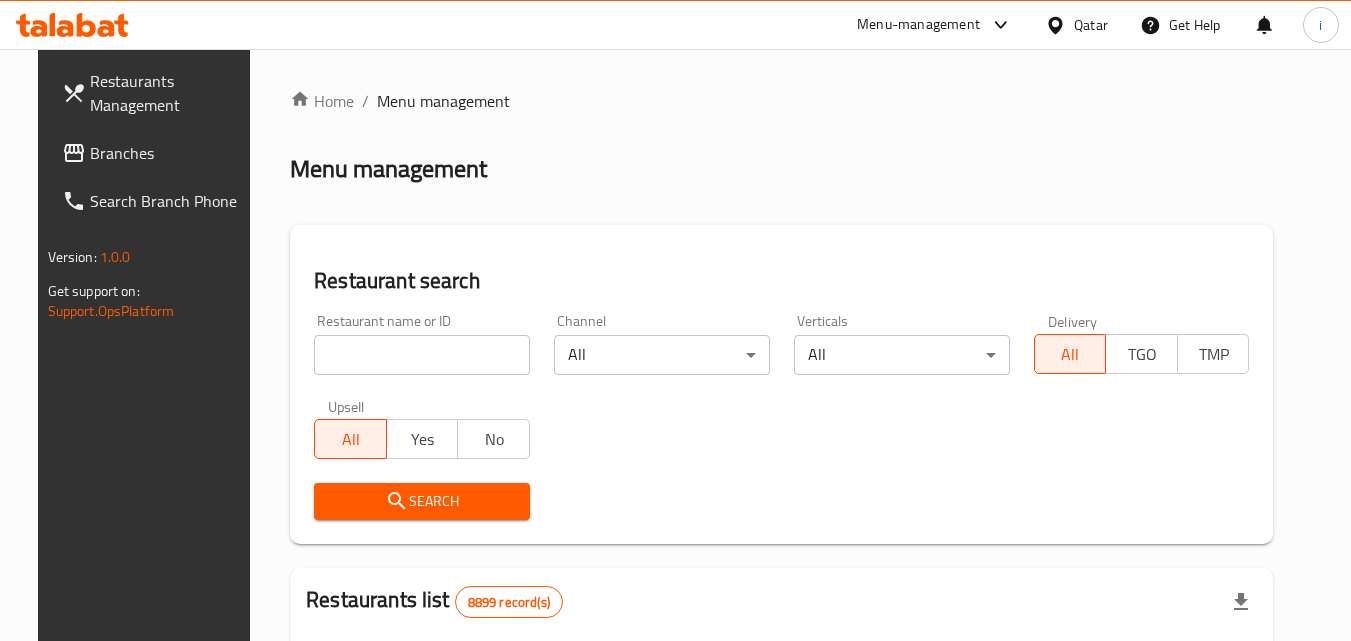 click at bounding box center (422, 355) 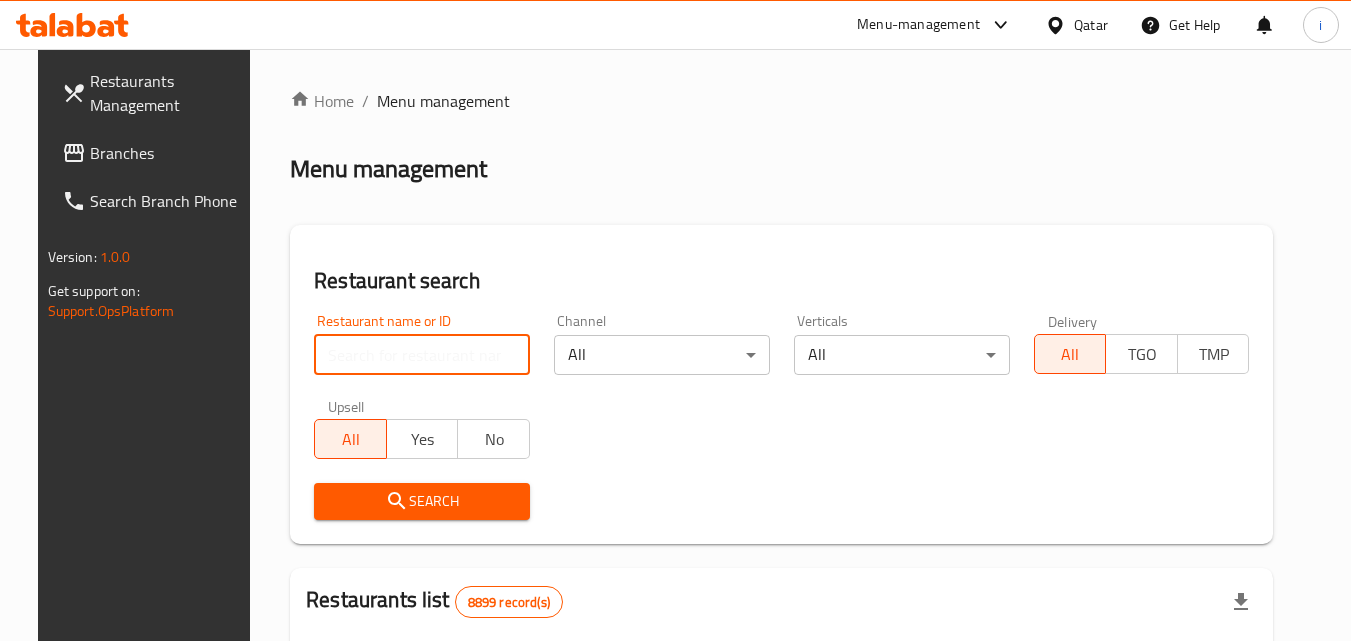 paste on "693145" 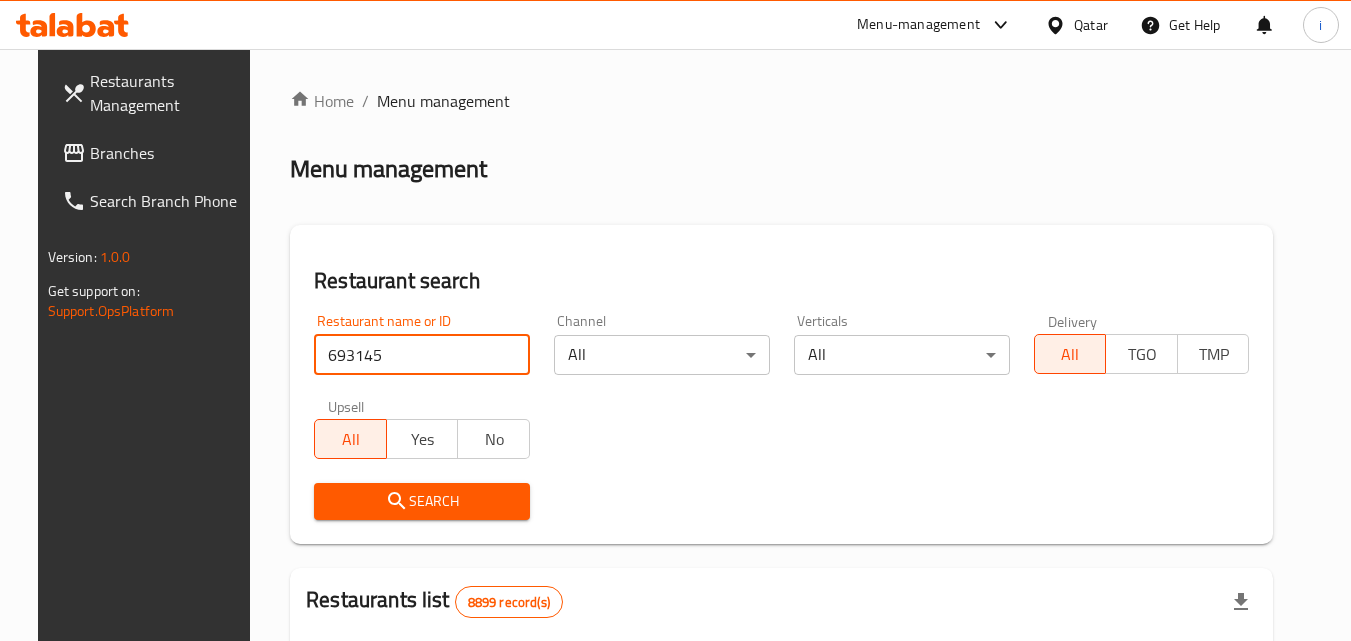 type on "693145" 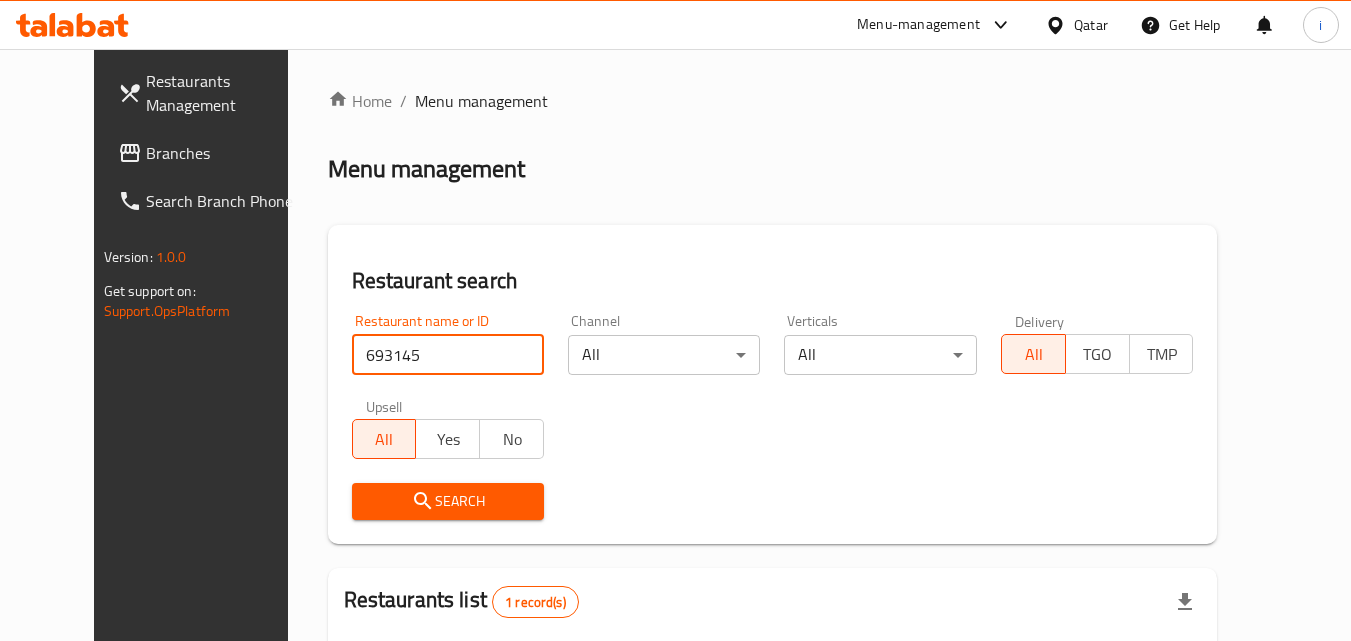 scroll, scrollTop: 234, scrollLeft: 0, axis: vertical 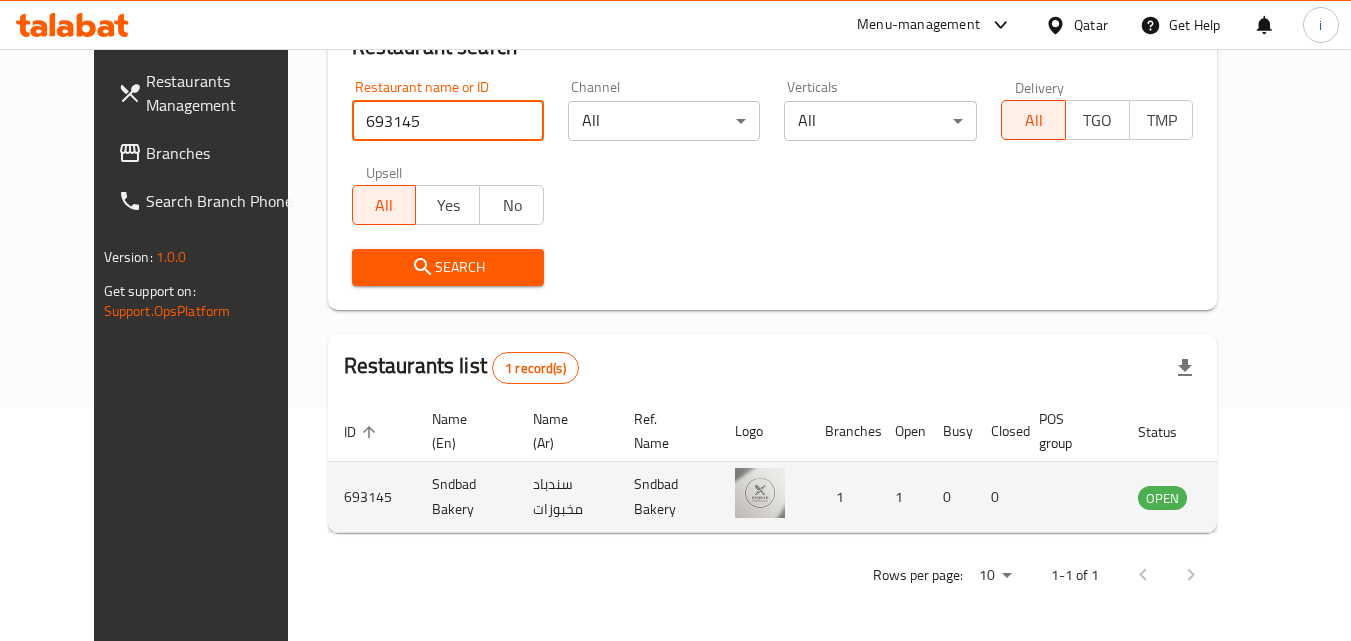 click 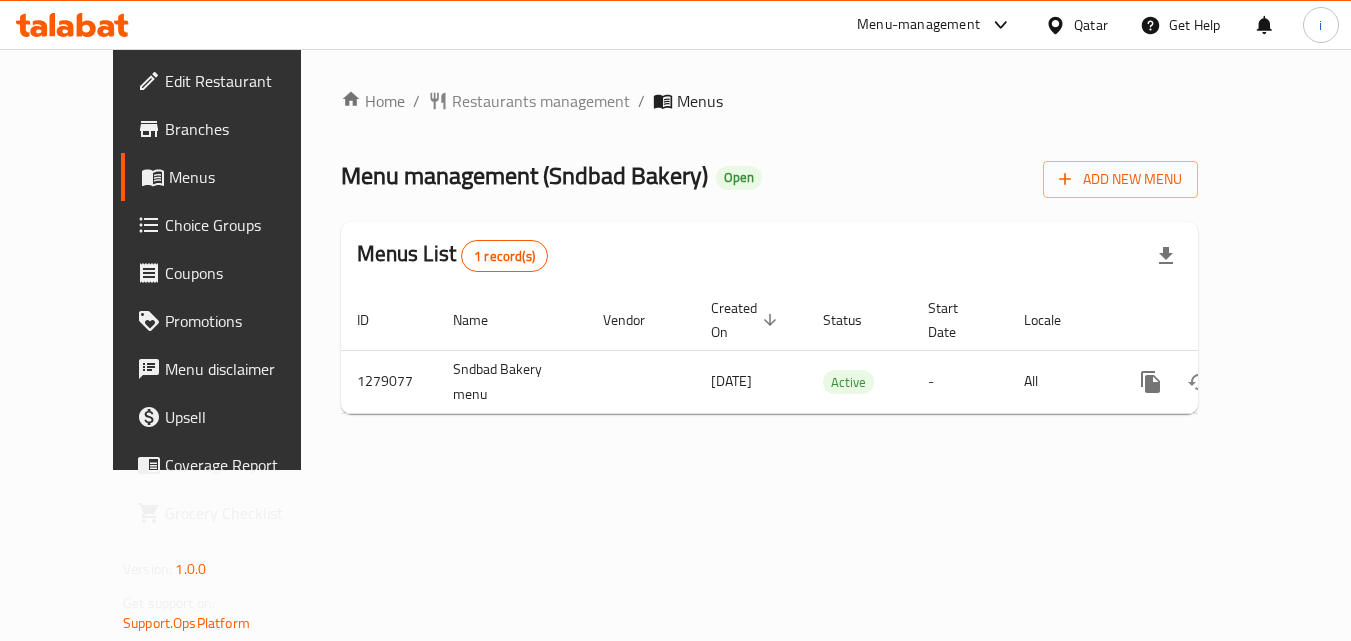 scroll, scrollTop: 0, scrollLeft: 0, axis: both 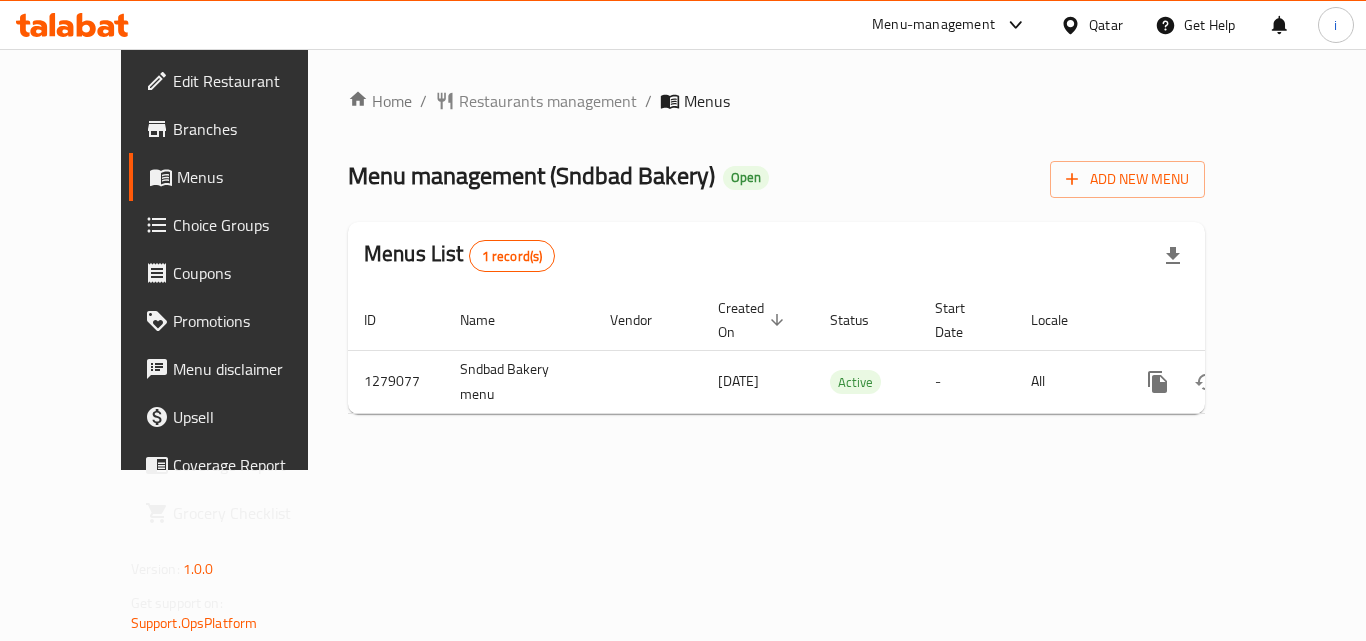 click 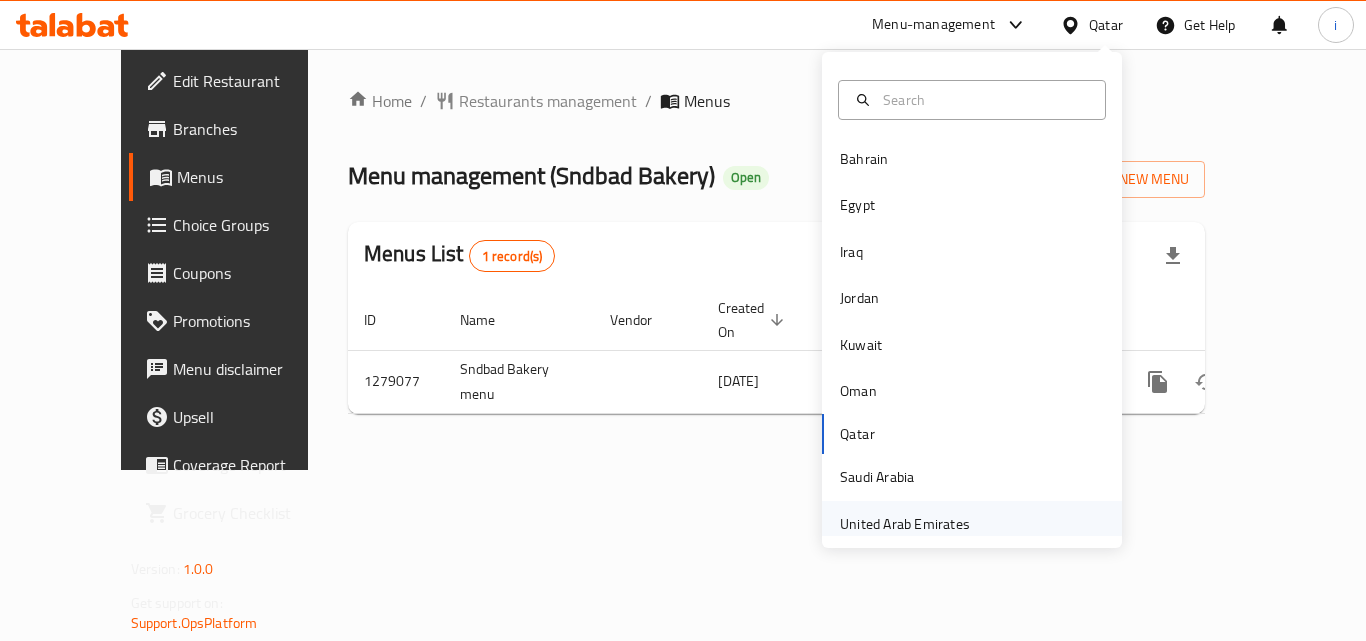 click on "United Arab Emirates" at bounding box center [905, 524] 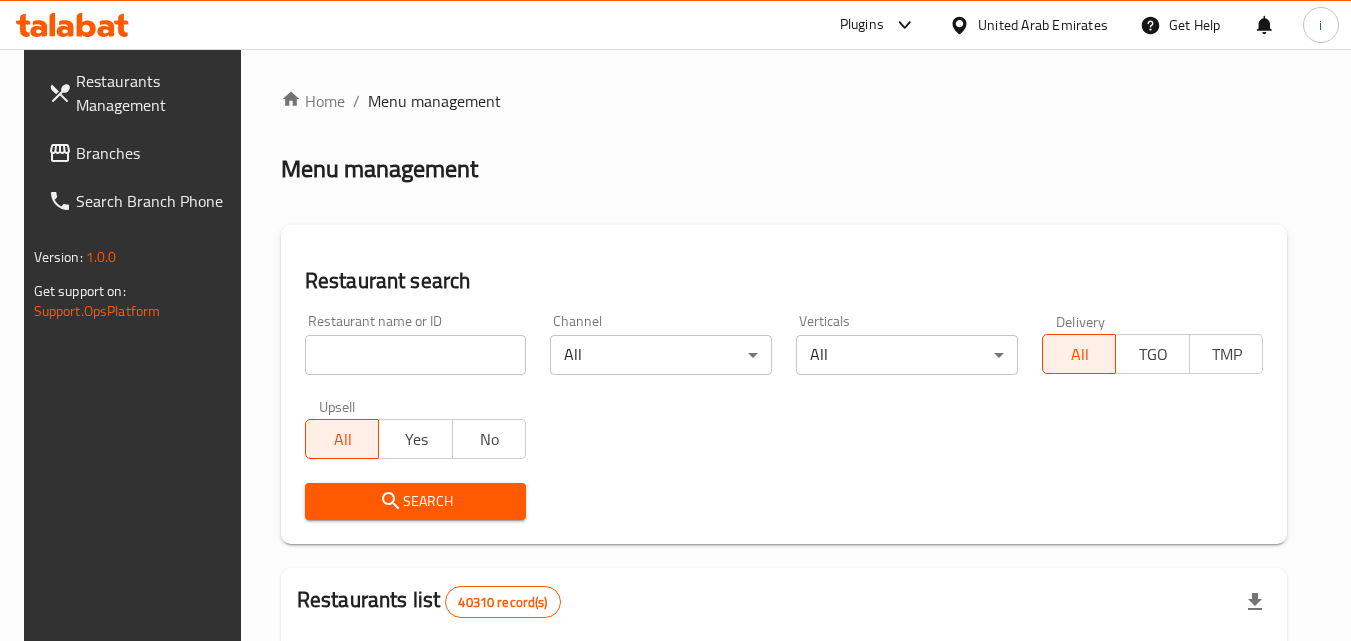 click on "Restaurants Management   Branches   Search Branch Phone  Version:    1.0.0  Get support on:    Support.OpsPlatform Home / Menu management Menu management Restaurant search Restaurant name or ID Restaurant name or ID Channel All ​ Verticals All ​ Delivery All TGO TMP Upsell All Yes No   Search Restaurants list   40310 record(s) ID sorted ascending Name (En) Name (Ar) Ref. Name Logo Branches Open Busy Closed POS group Status Action 328 Johnny Rockets جوني روكيتس 37 0 1 0 OPEN 330 French Connection فرنش كونكشن 1 0 0 0 INACTIVE 339 Arz Lebanon أرز لبنان Al Karama,Al Barsha & Mirdif 9 1 0 2 OPEN 340 Mega Wraps ميجا رابس 3 0 0 0 INACTIVE 342 Sandella's Flatbread Cafe سانديلاز فلات براد 7 0 0 0 INACTIVE 343 Dragon Hut كوخ التنين 1 0 0 0 INACTIVE 348 Thai Kitchen المطبخ التايلندى 1 0 0 0 INACTIVE 349 Mughal  موغل 1 0 0 0 HIDDEN 350 HOT N COOL (Old) هوت و كول 1 0 0 0 INACTIVE 355 Al Habasha  الحبشة 11 1 0 0 HIDDEN 10" at bounding box center (676, 721) 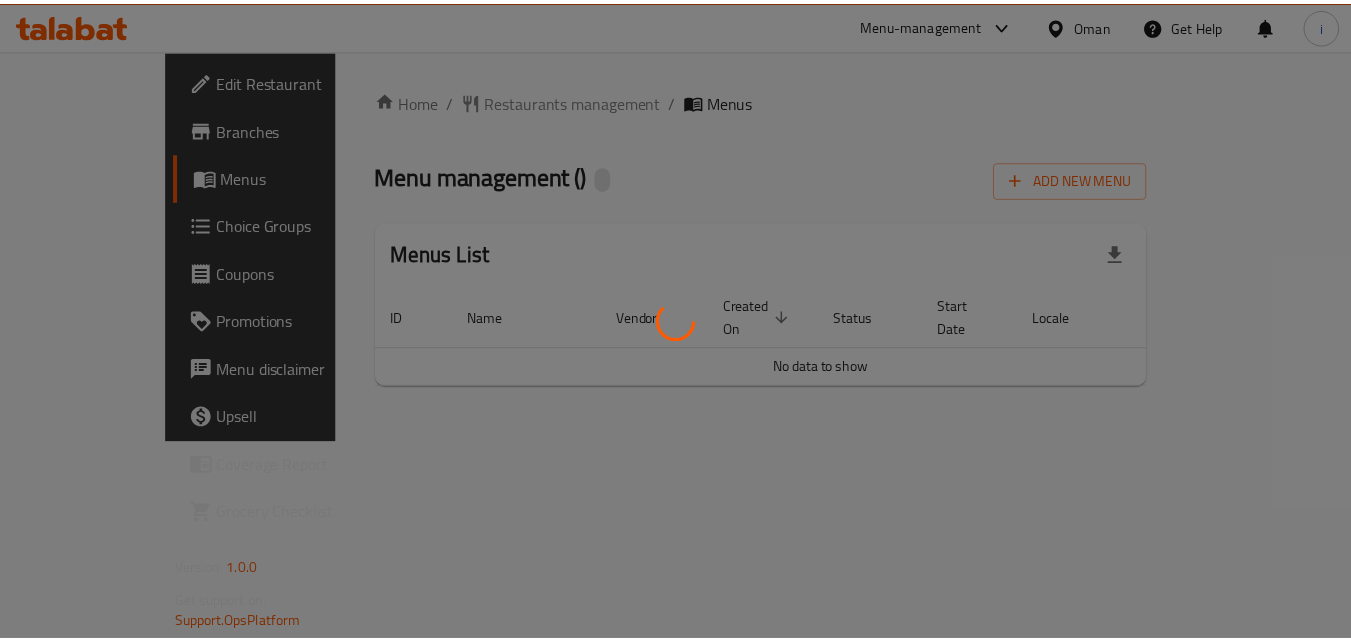 scroll, scrollTop: 0, scrollLeft: 0, axis: both 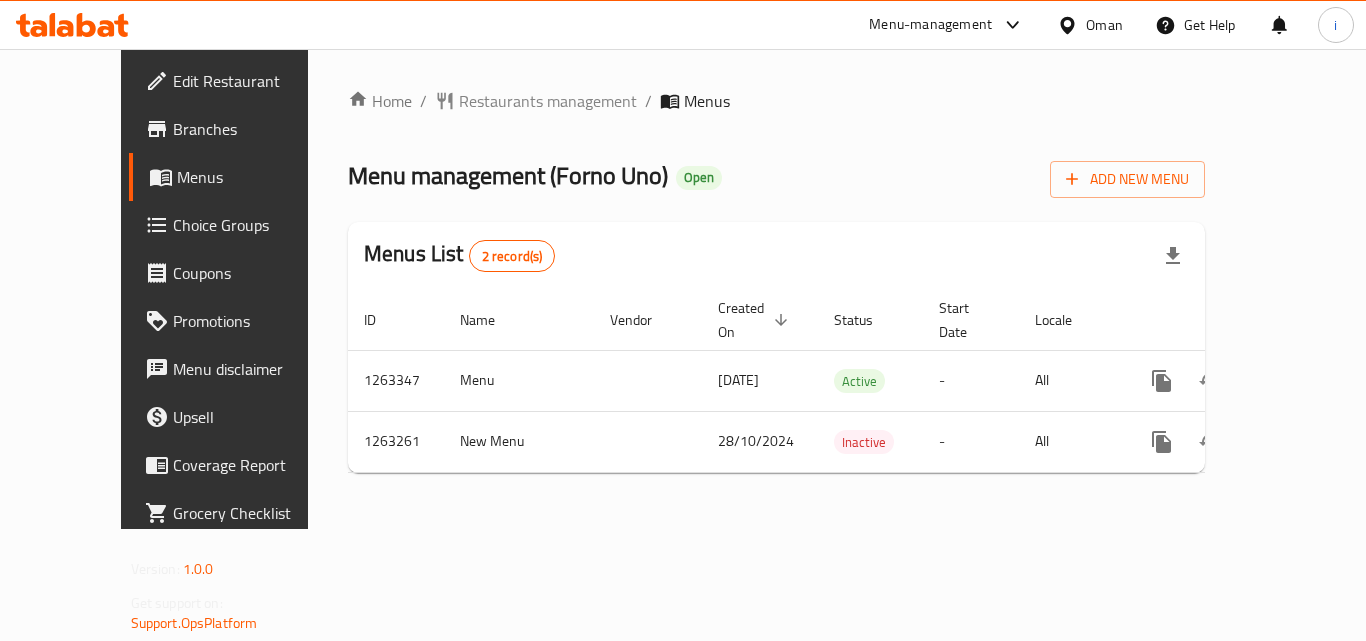 click on "Restaurants management" at bounding box center (548, 101) 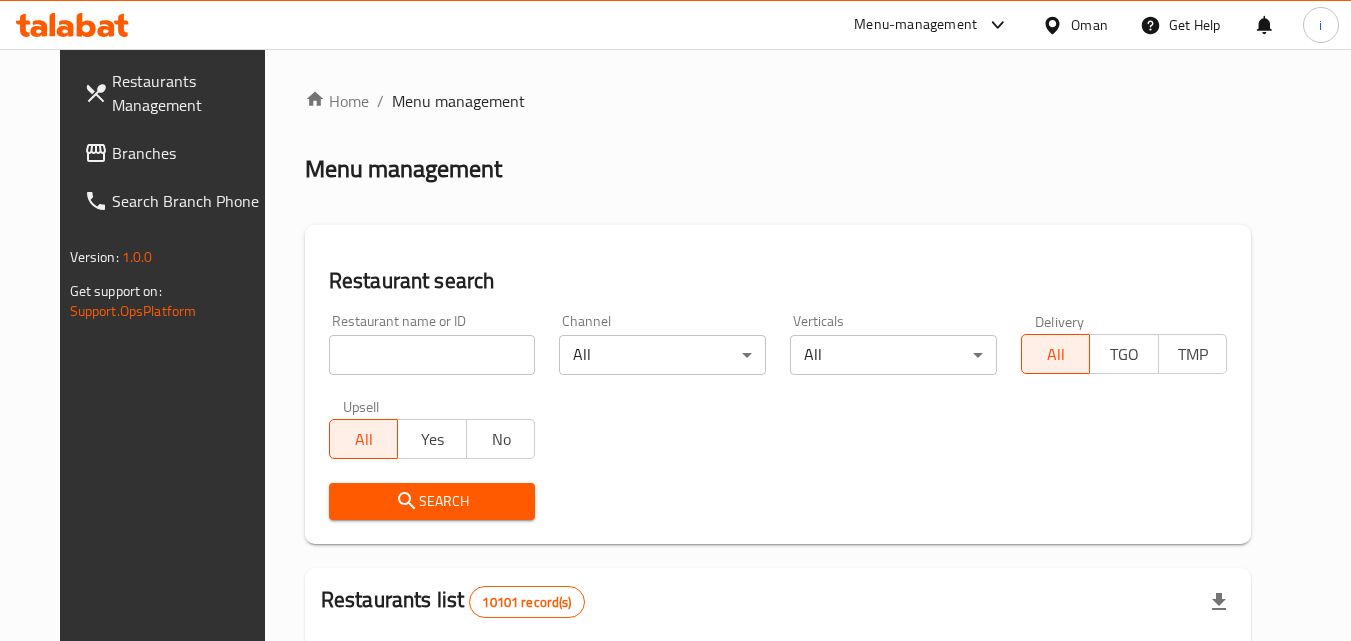 click at bounding box center (432, 355) 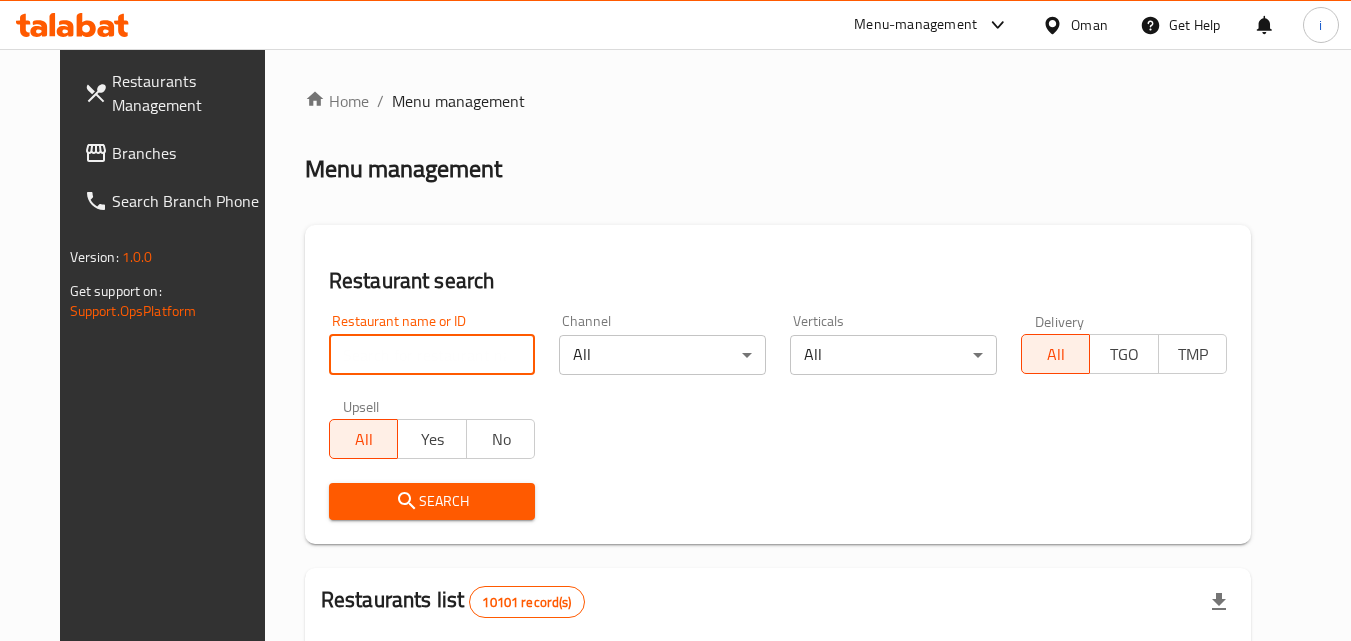 paste on "685875" 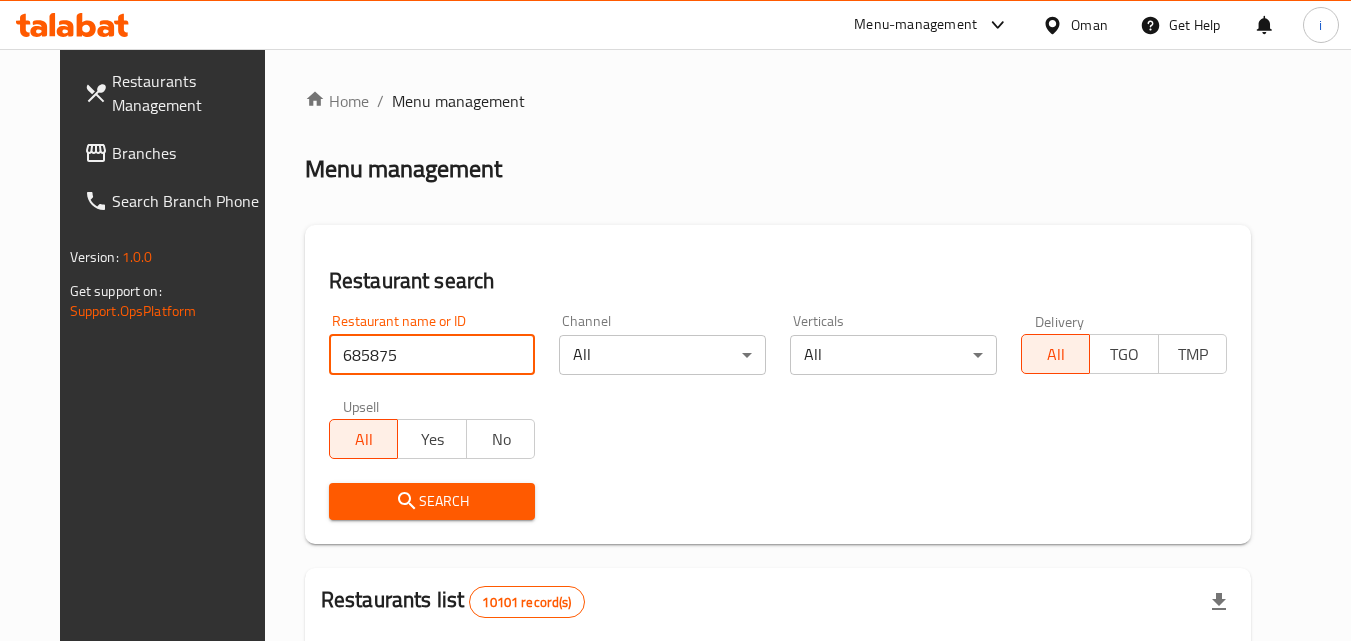 type on "685875" 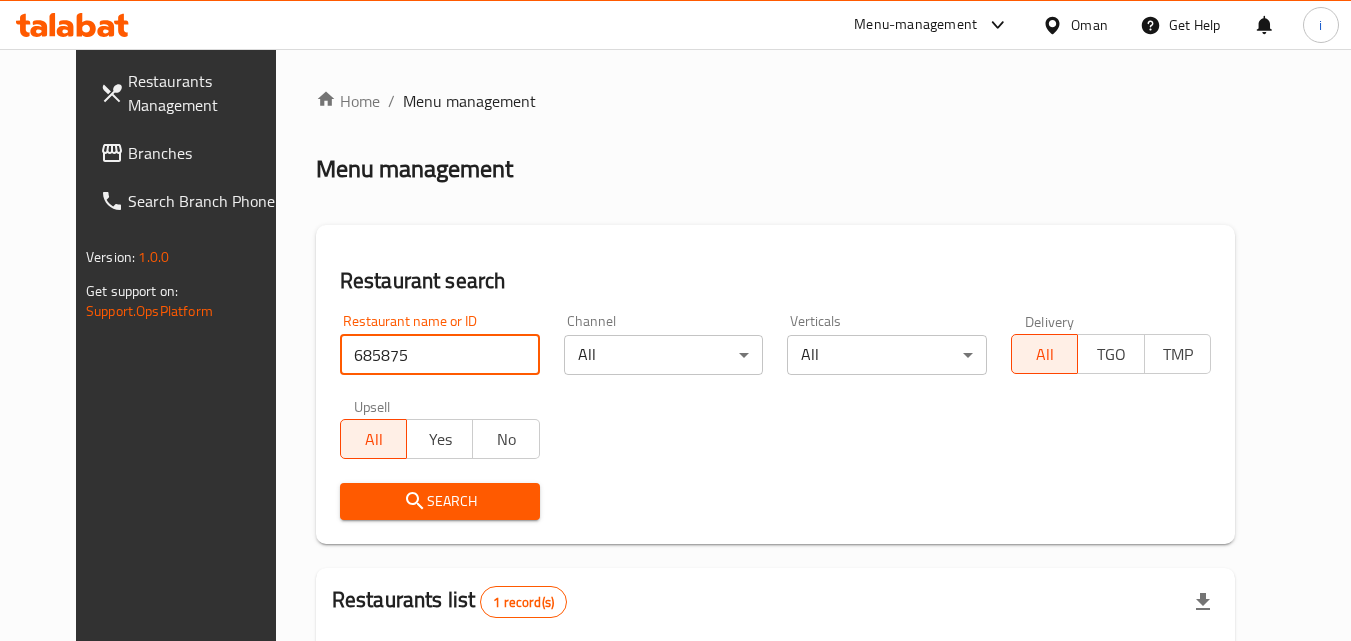 scroll, scrollTop: 234, scrollLeft: 0, axis: vertical 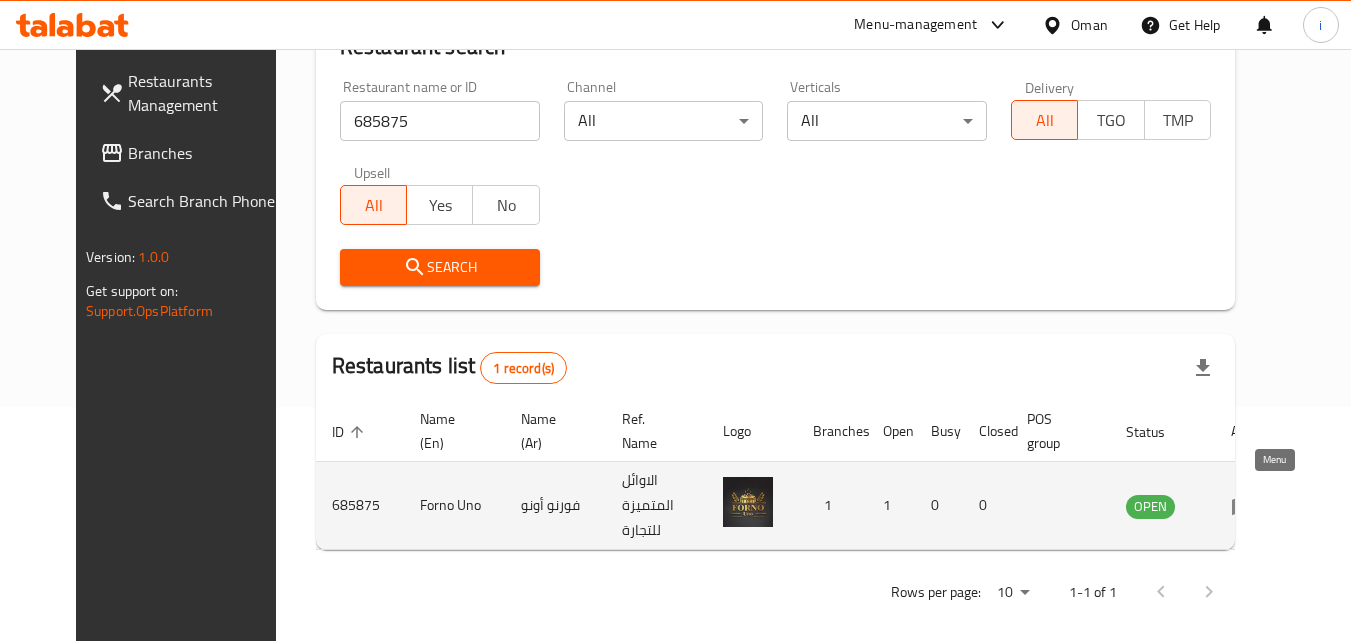 click 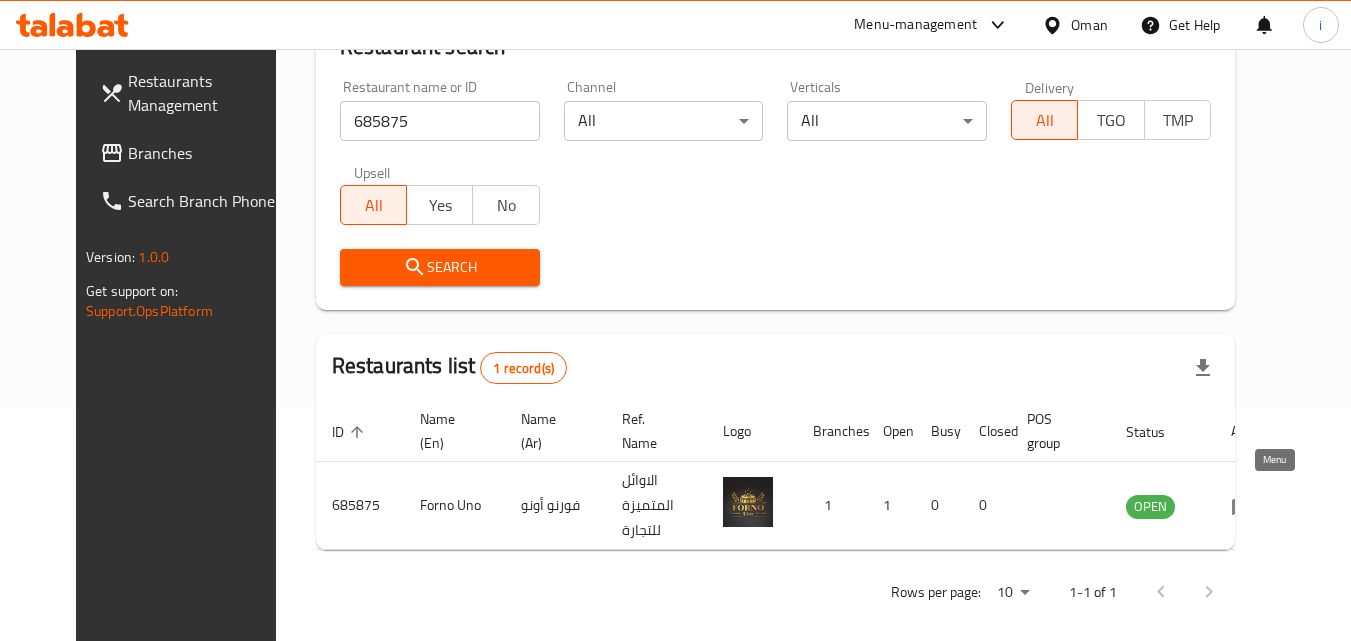scroll, scrollTop: 0, scrollLeft: 0, axis: both 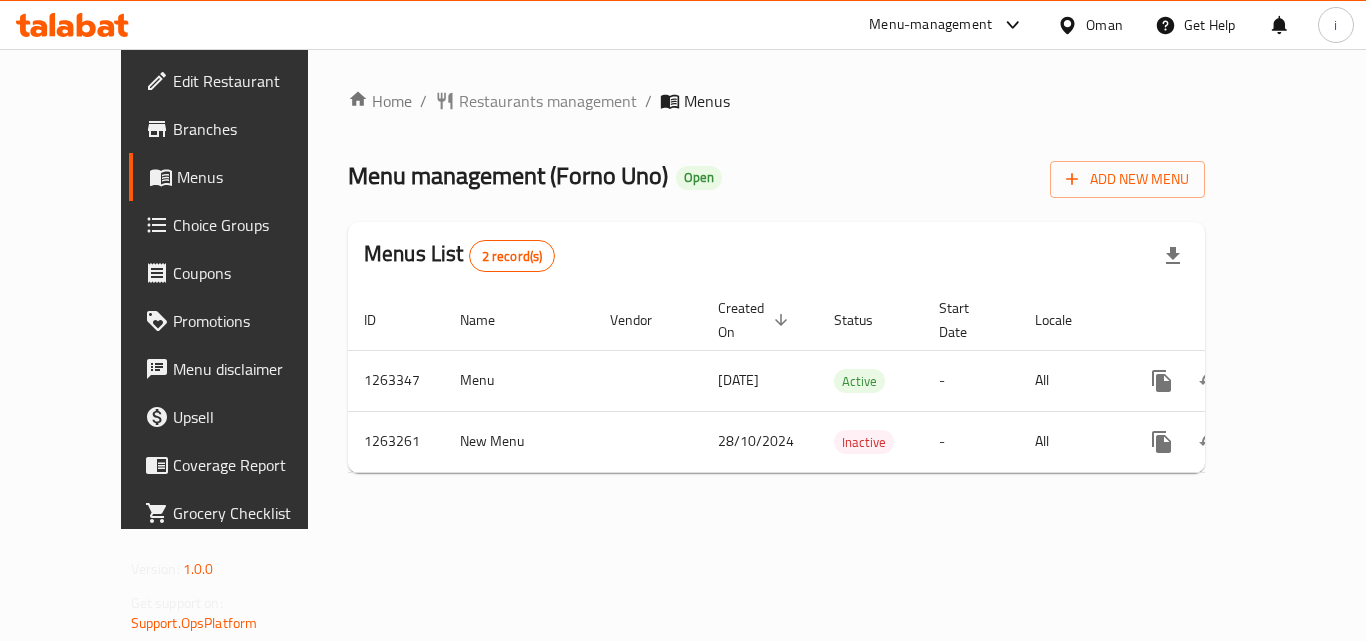 click on "Oman" at bounding box center [1104, 25] 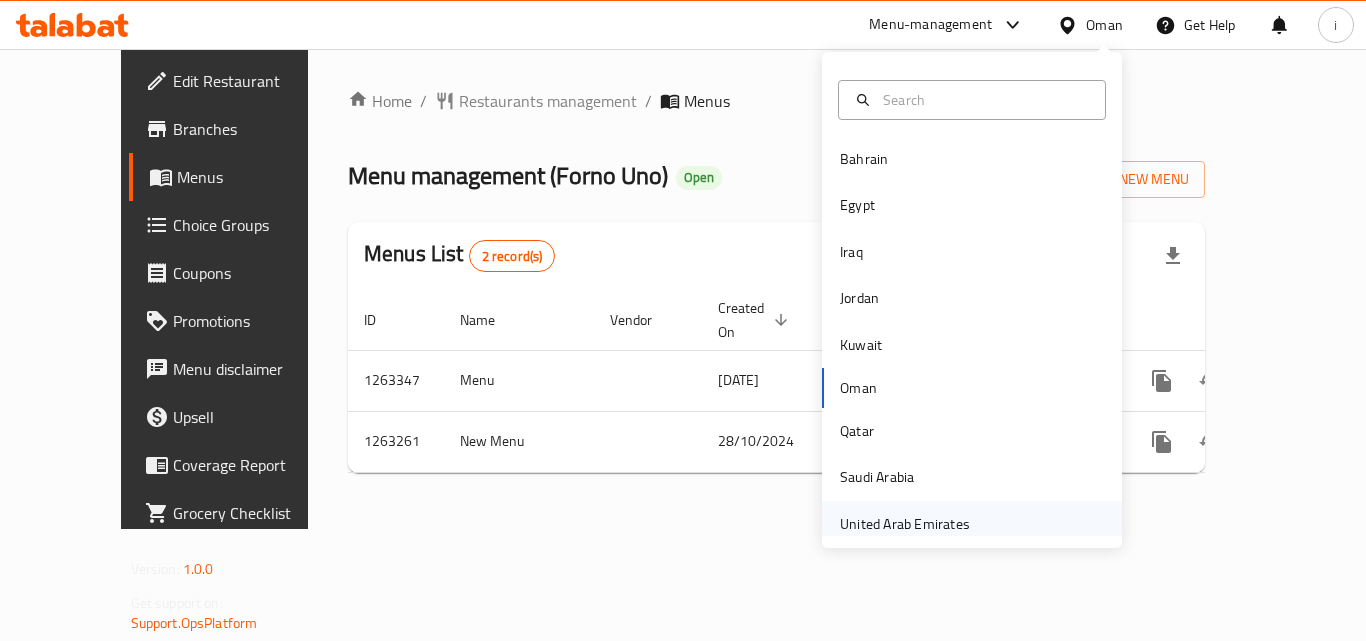click on "United Arab Emirates" at bounding box center [905, 524] 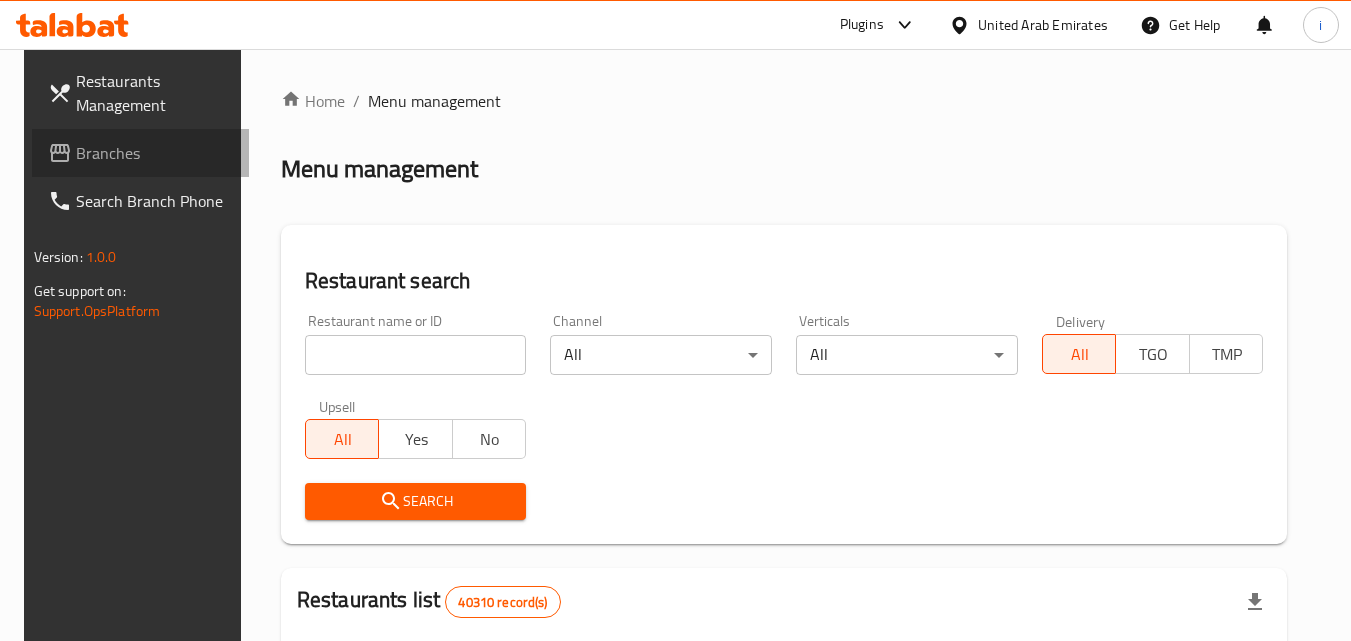 click on "Branches" at bounding box center [155, 153] 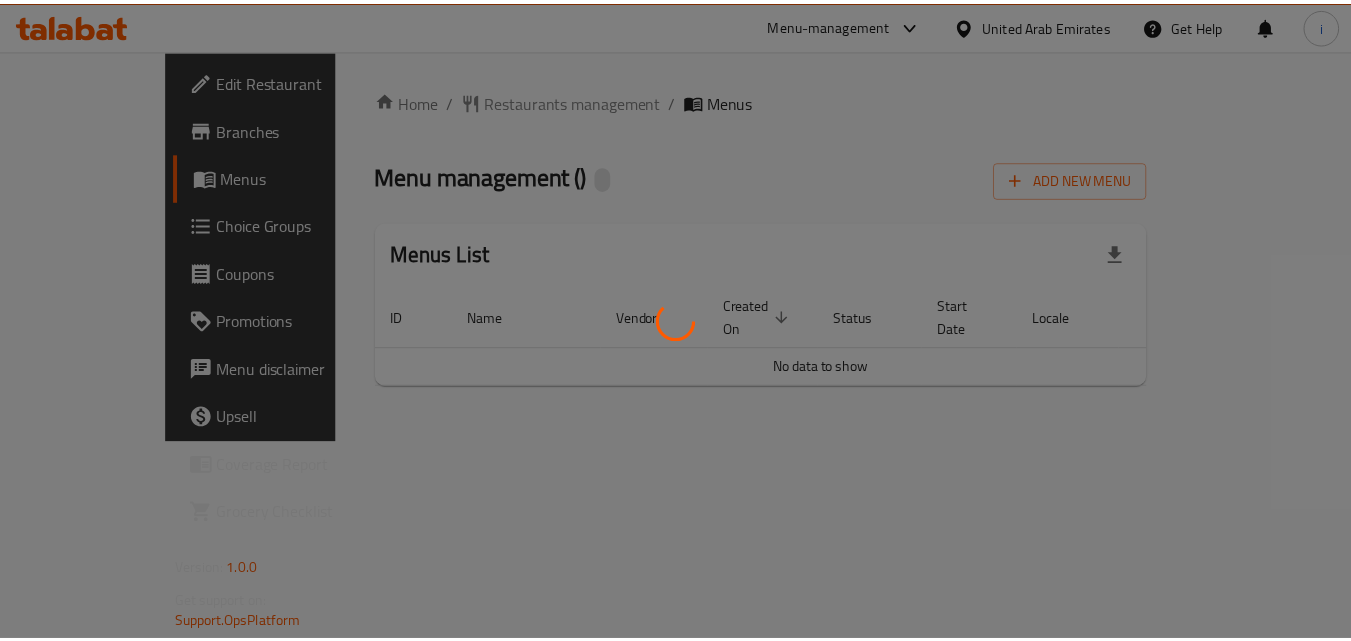 scroll, scrollTop: 0, scrollLeft: 0, axis: both 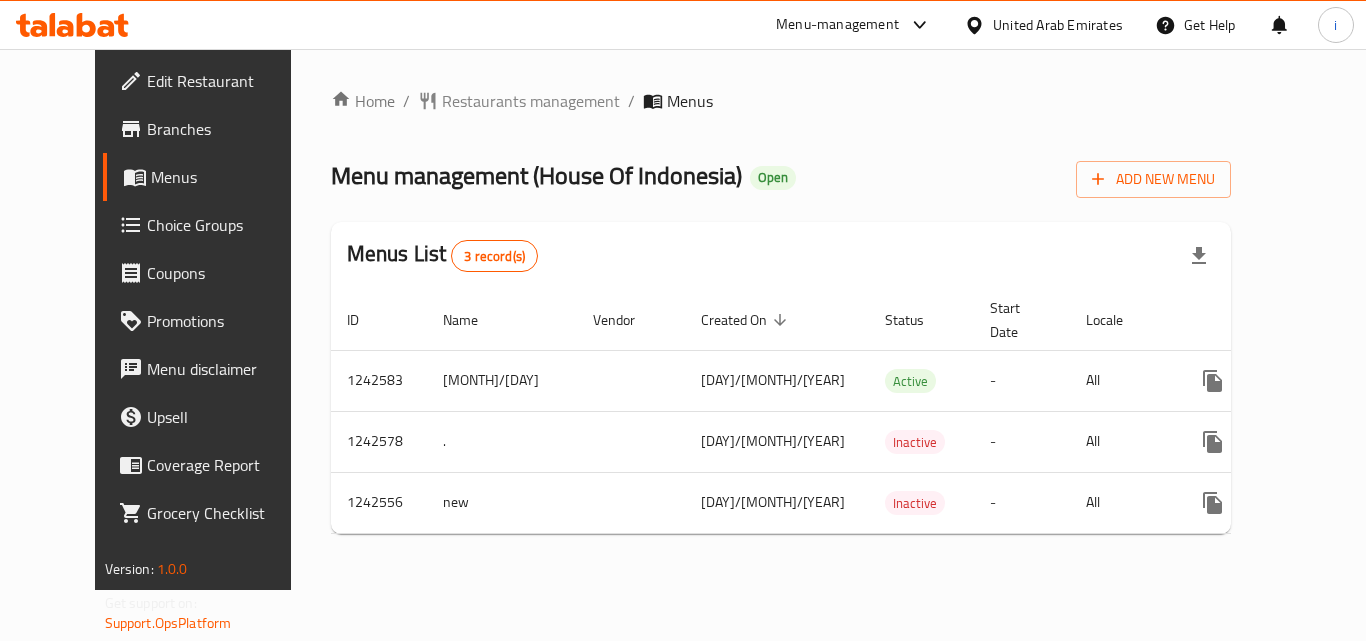 click on "Restaurants management" at bounding box center [531, 101] 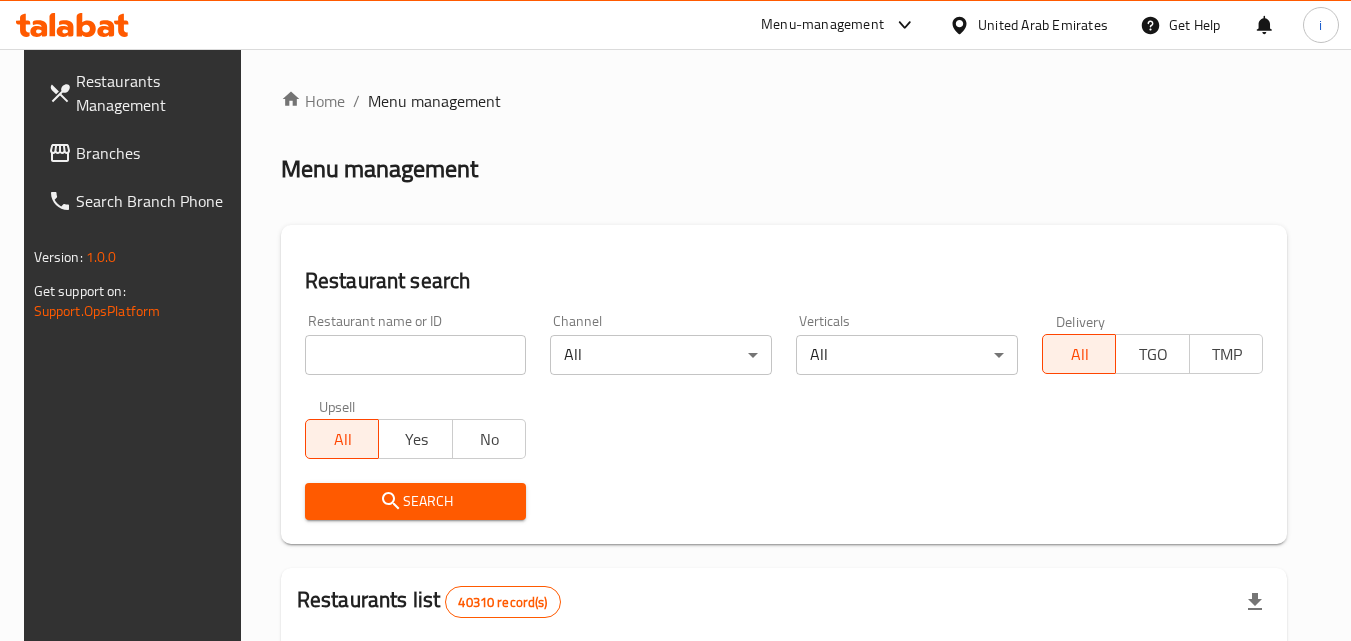 click at bounding box center (416, 355) 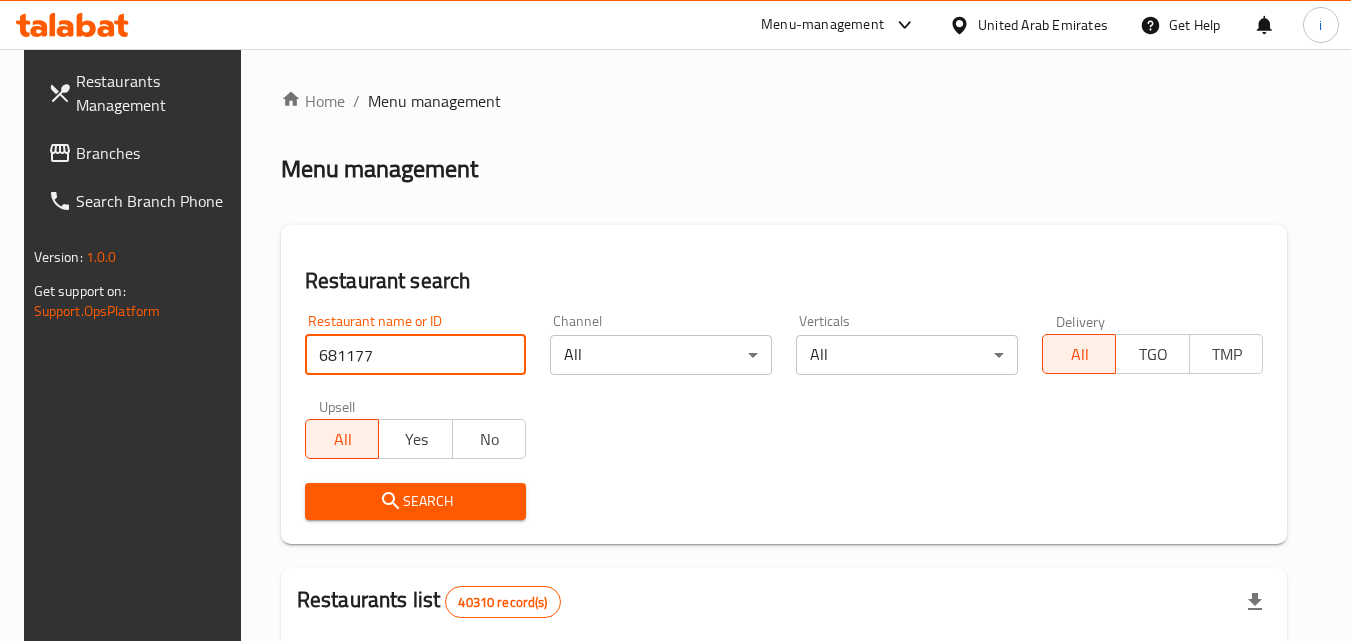 type on "681177" 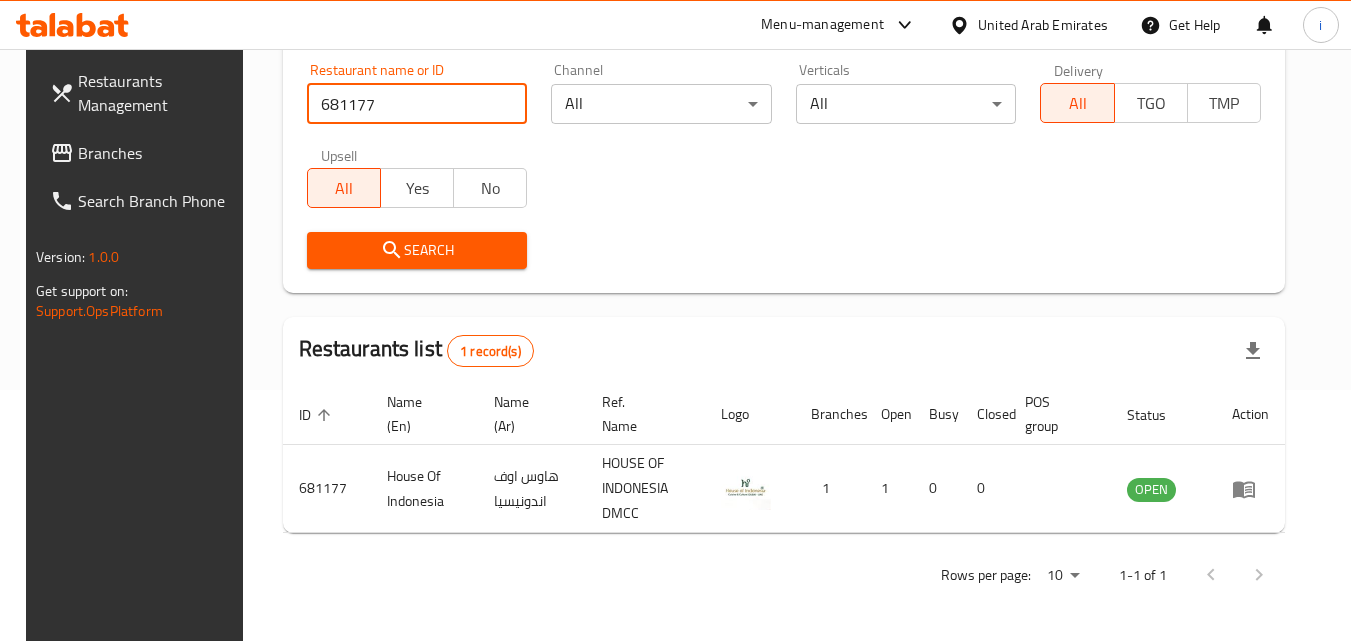 scroll, scrollTop: 251, scrollLeft: 0, axis: vertical 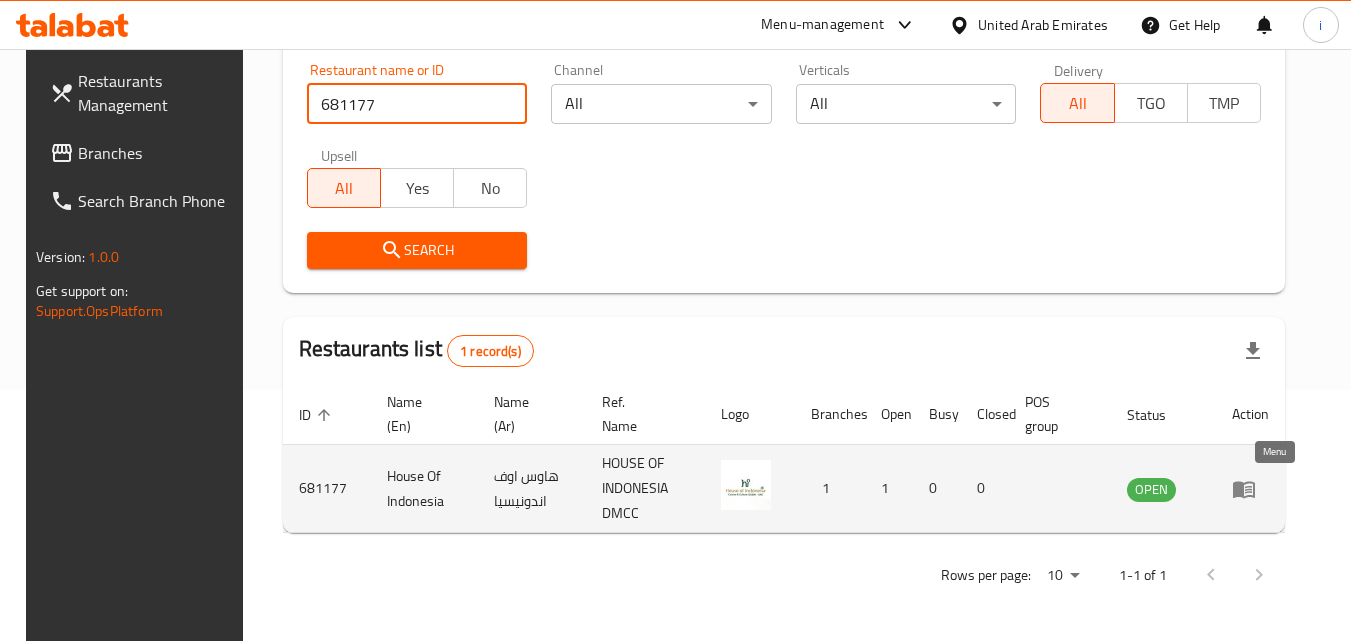 click 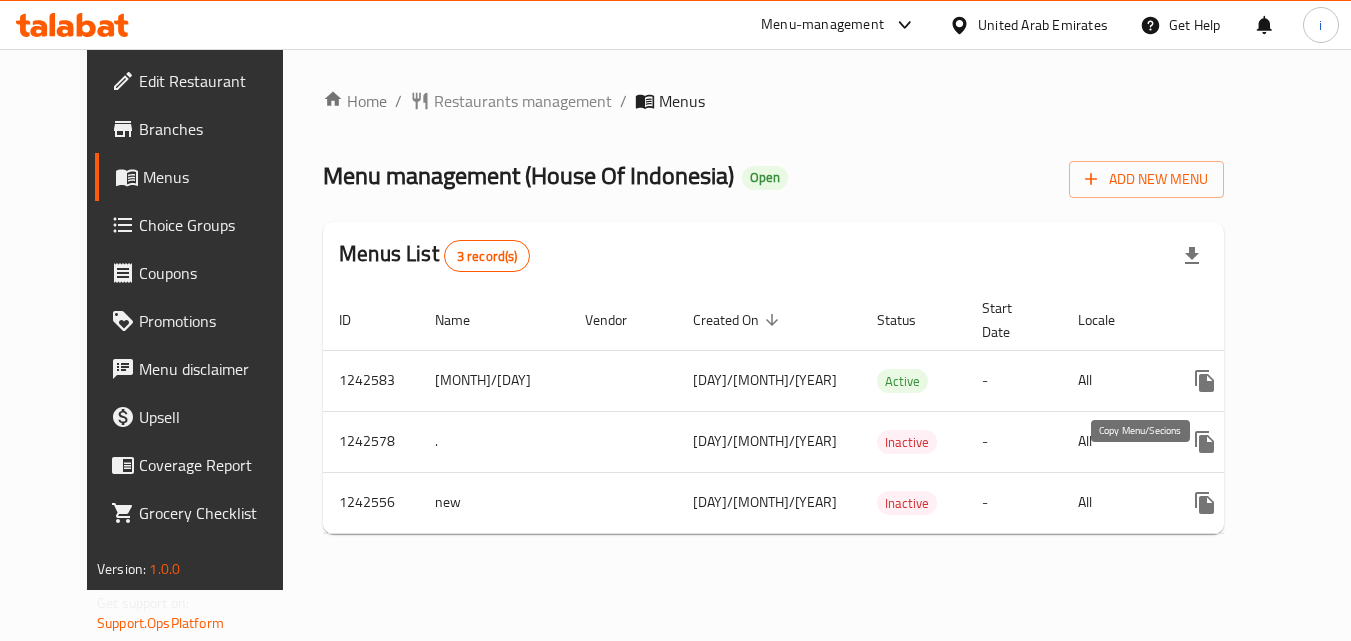 scroll, scrollTop: 0, scrollLeft: 0, axis: both 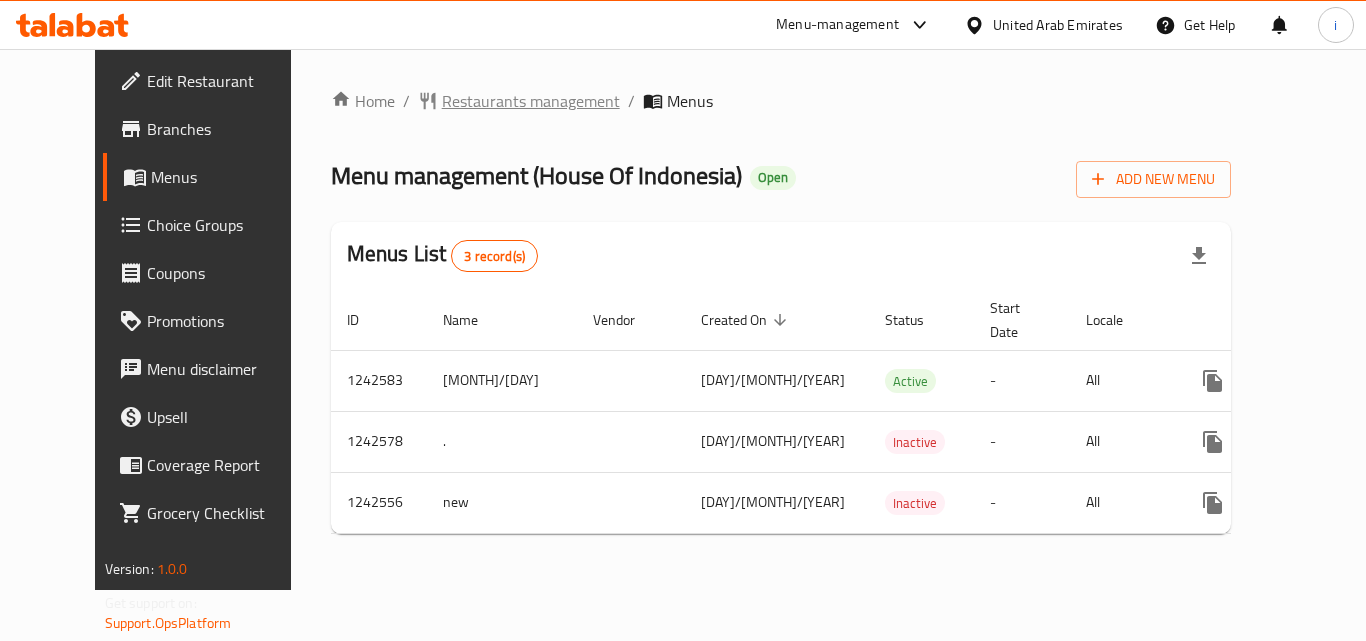 click on "Restaurants management" at bounding box center [531, 101] 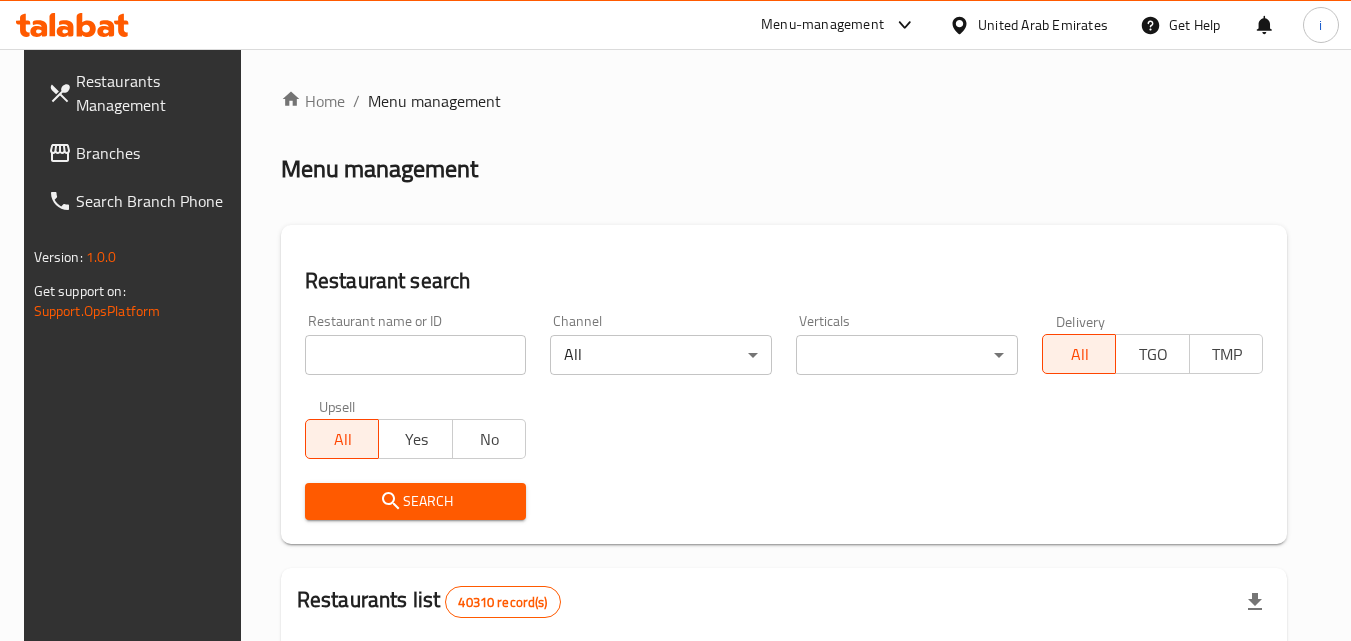 click at bounding box center [416, 355] 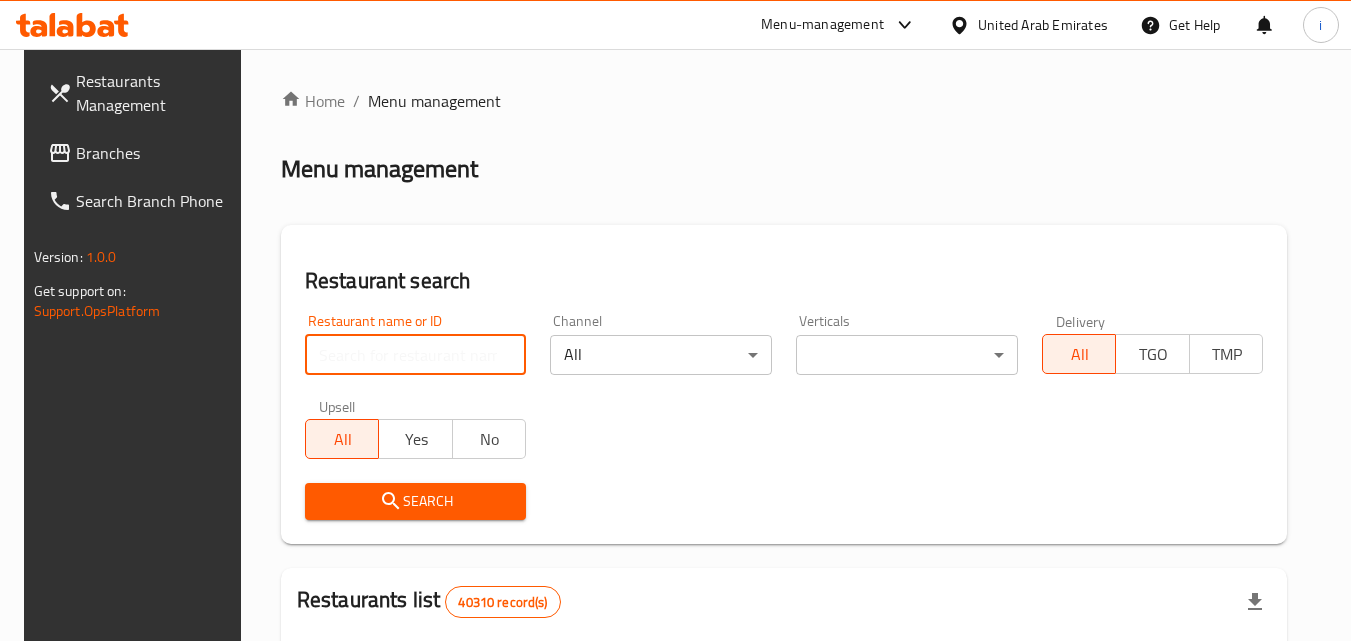 paste on "681177" 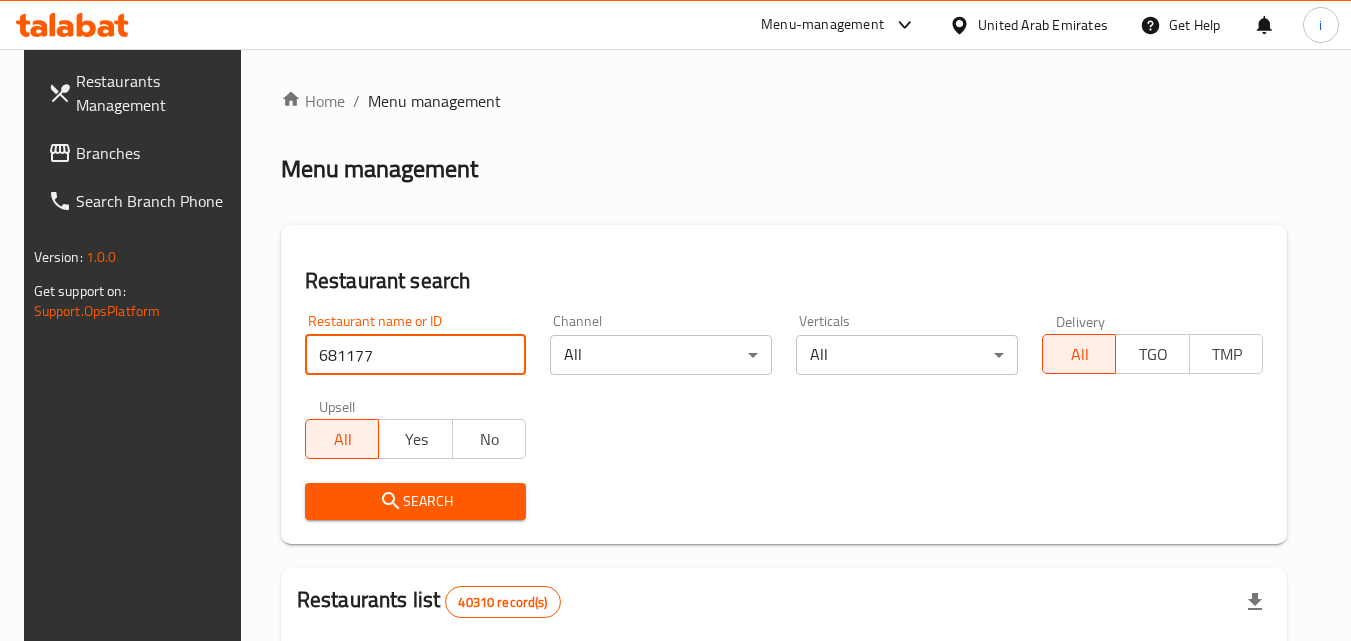 type on "681177" 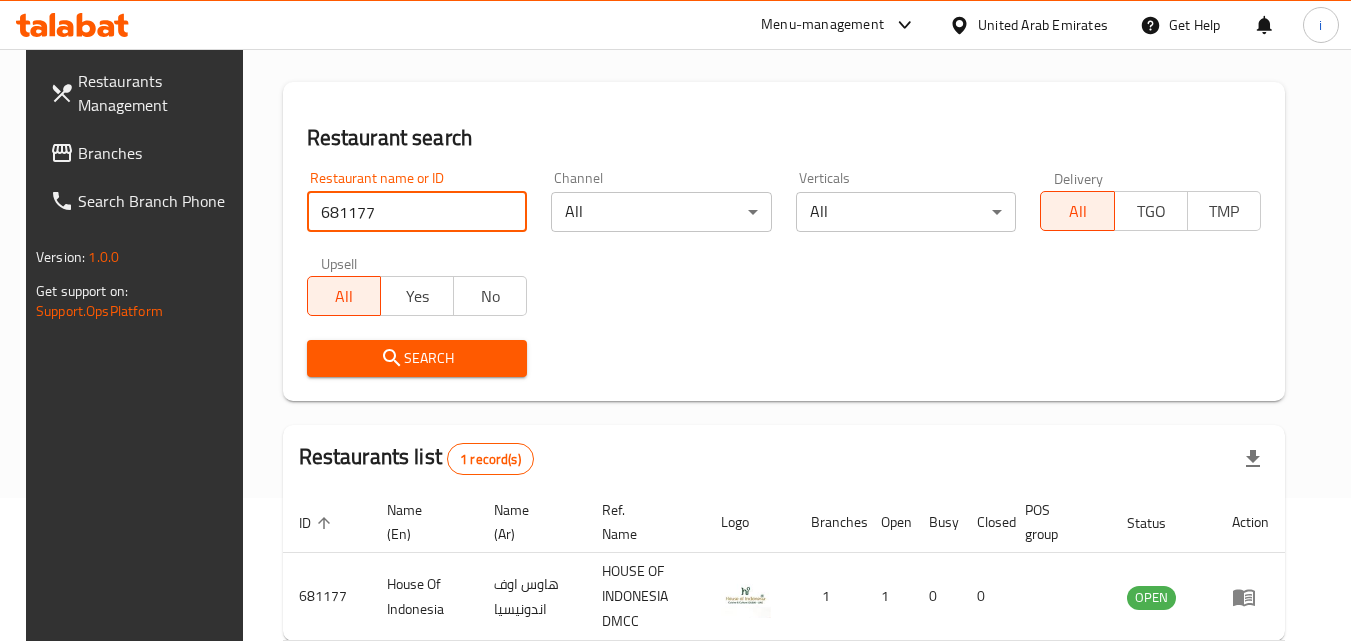 scroll, scrollTop: 251, scrollLeft: 0, axis: vertical 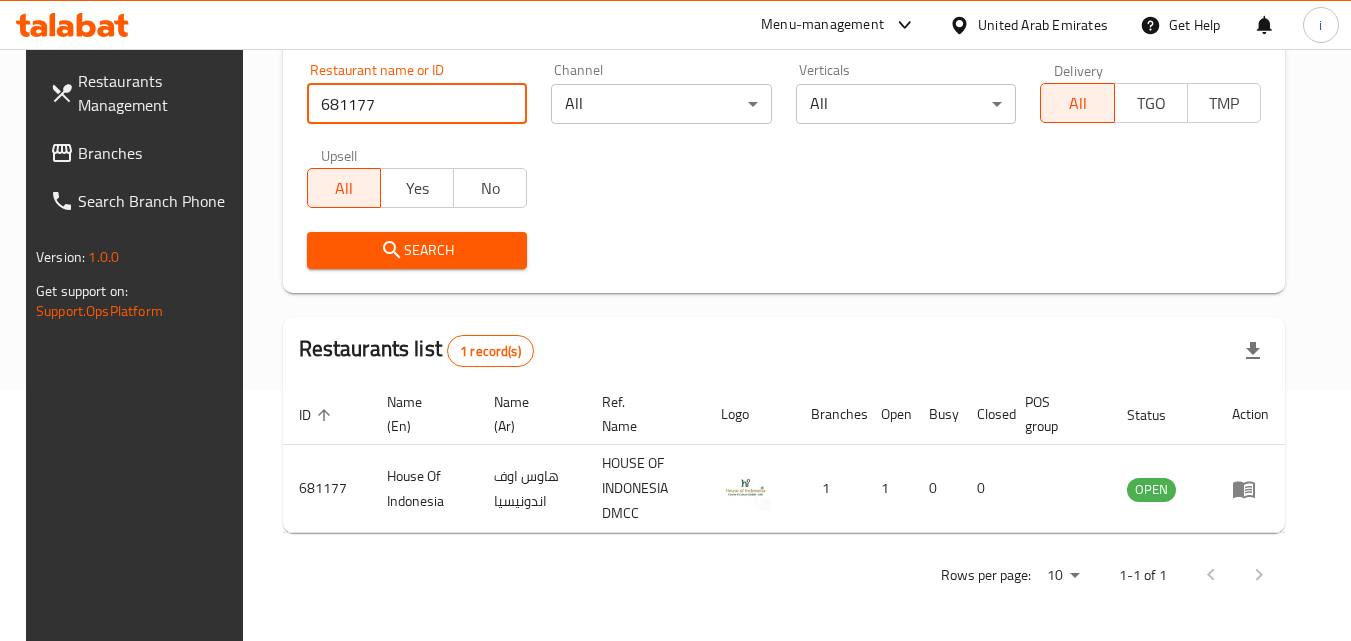 click on "Menu-management" at bounding box center [822, 25] 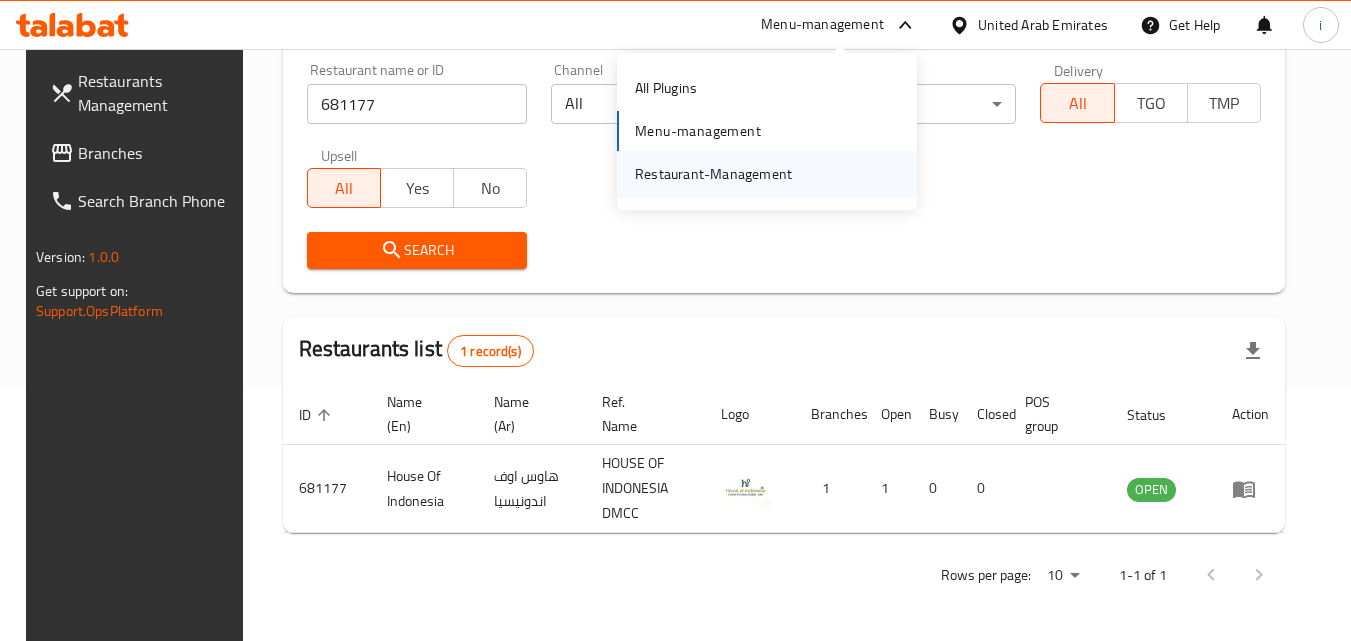 click on "Restaurant-Management" at bounding box center [713, 174] 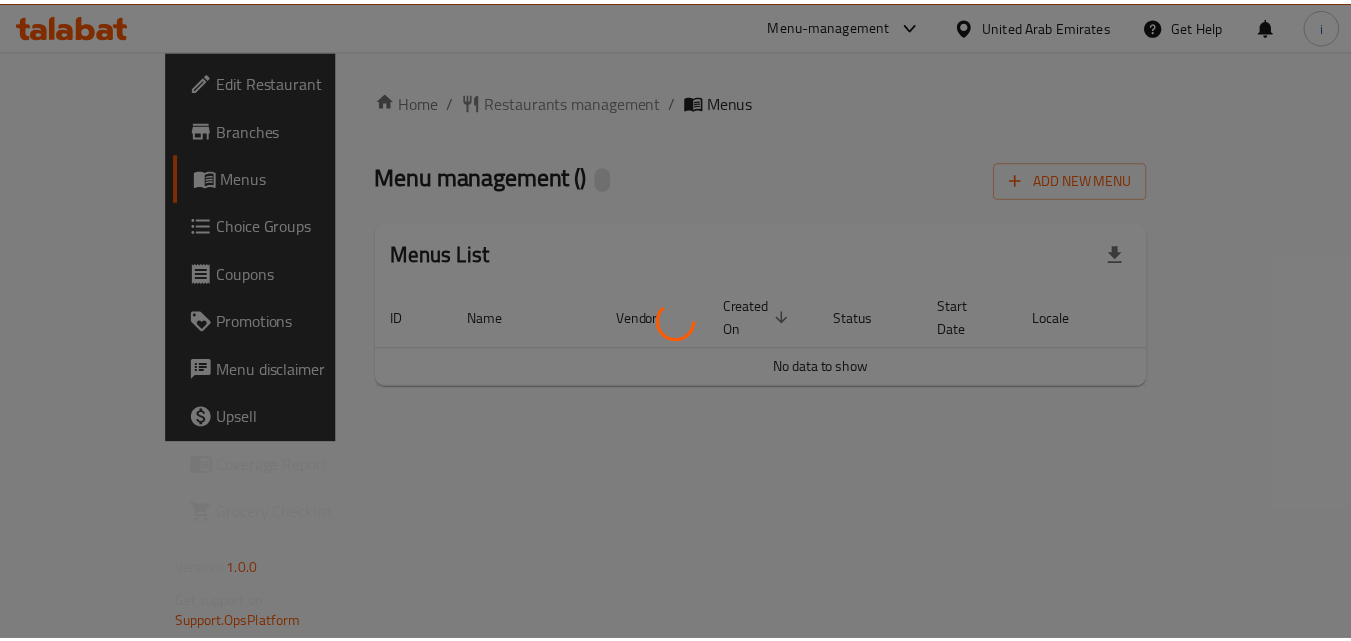 scroll, scrollTop: 0, scrollLeft: 0, axis: both 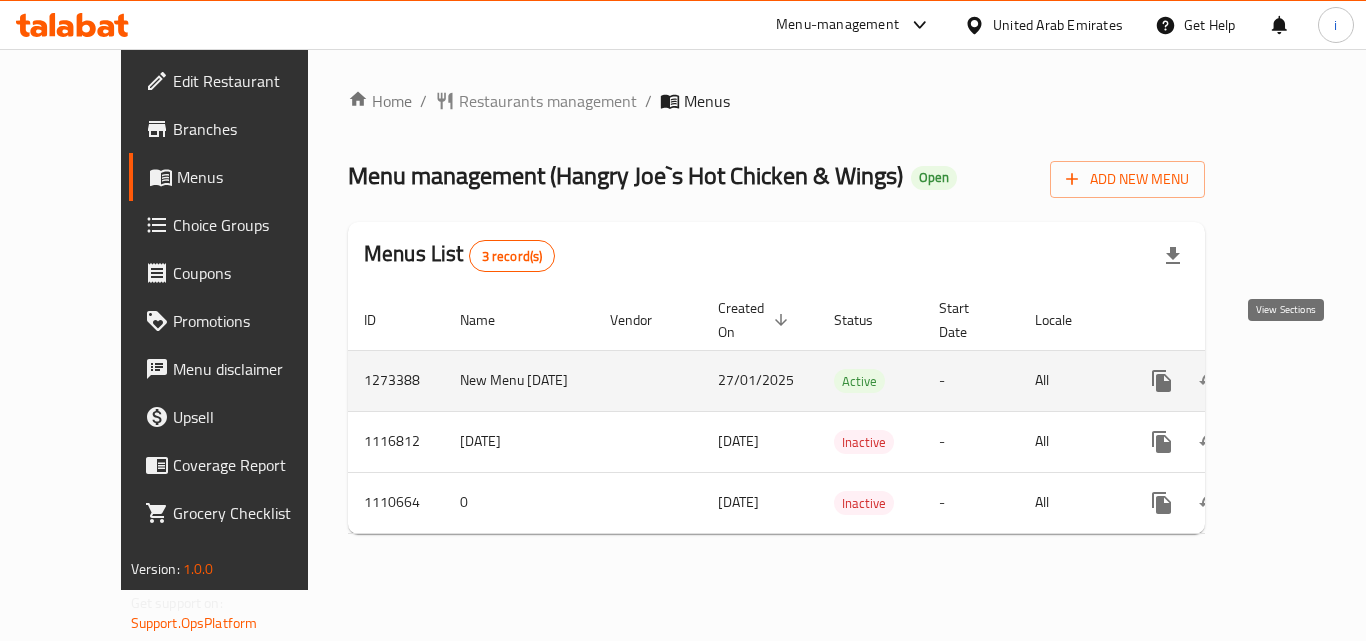 click 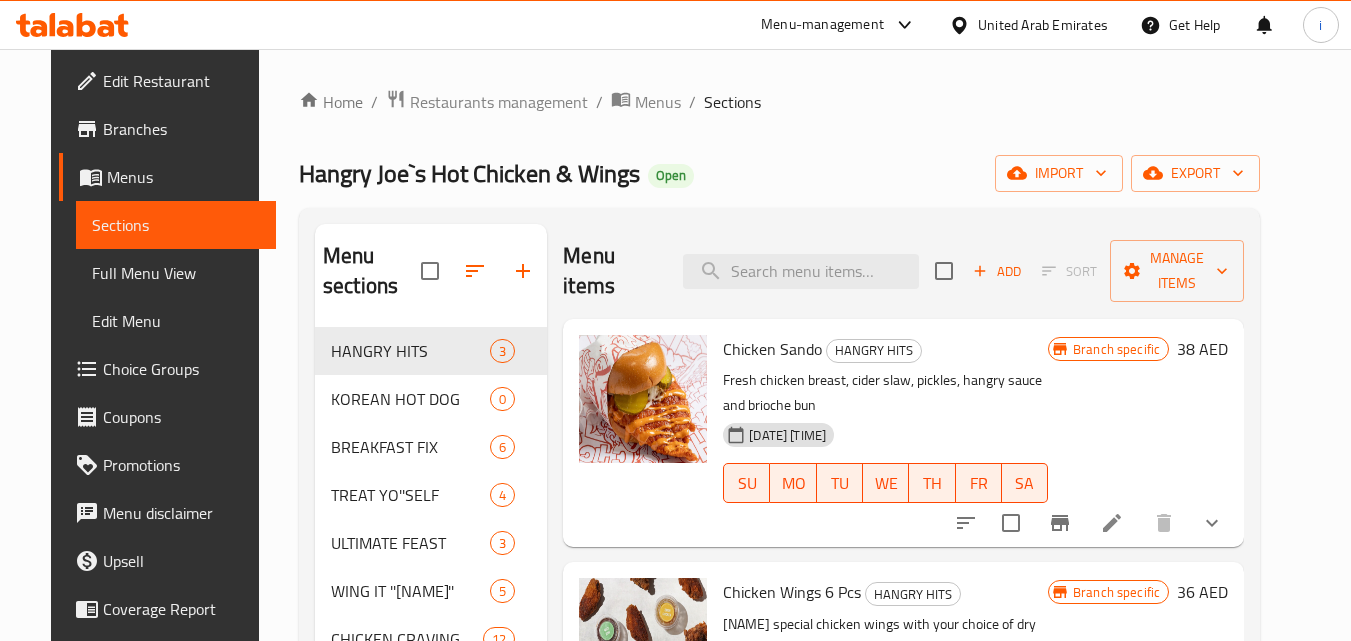 click on "Choice Groups" at bounding box center (182, 369) 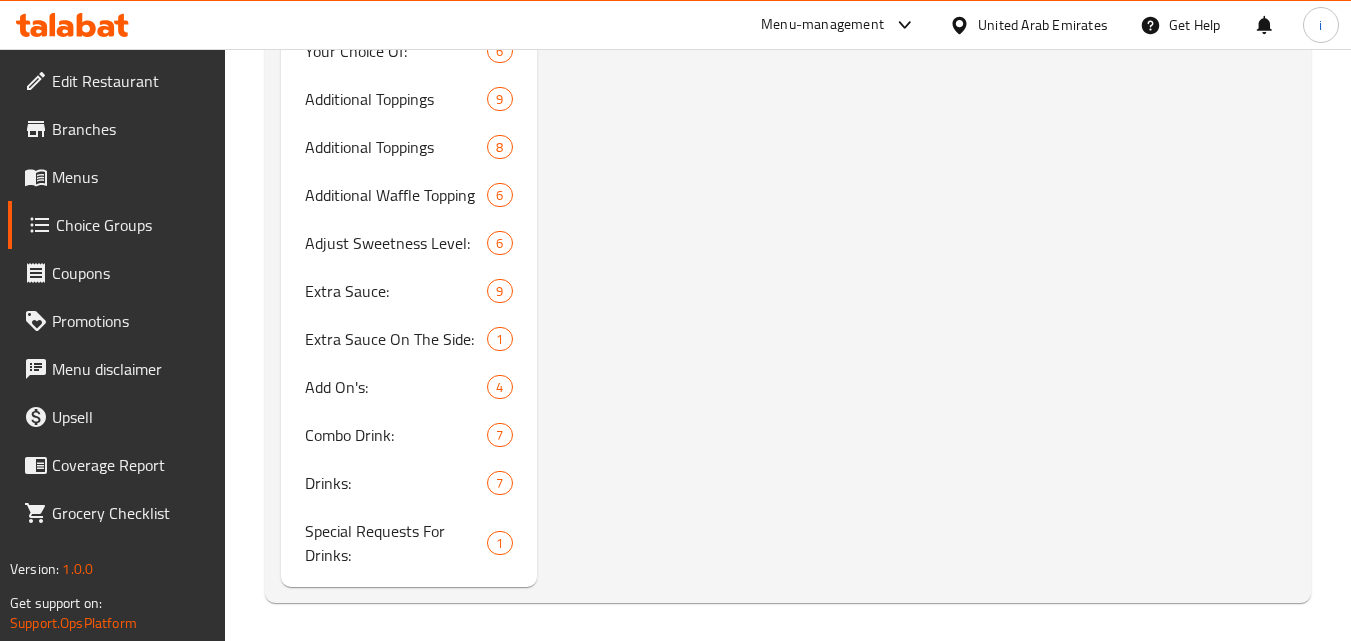 scroll, scrollTop: 4070, scrollLeft: 0, axis: vertical 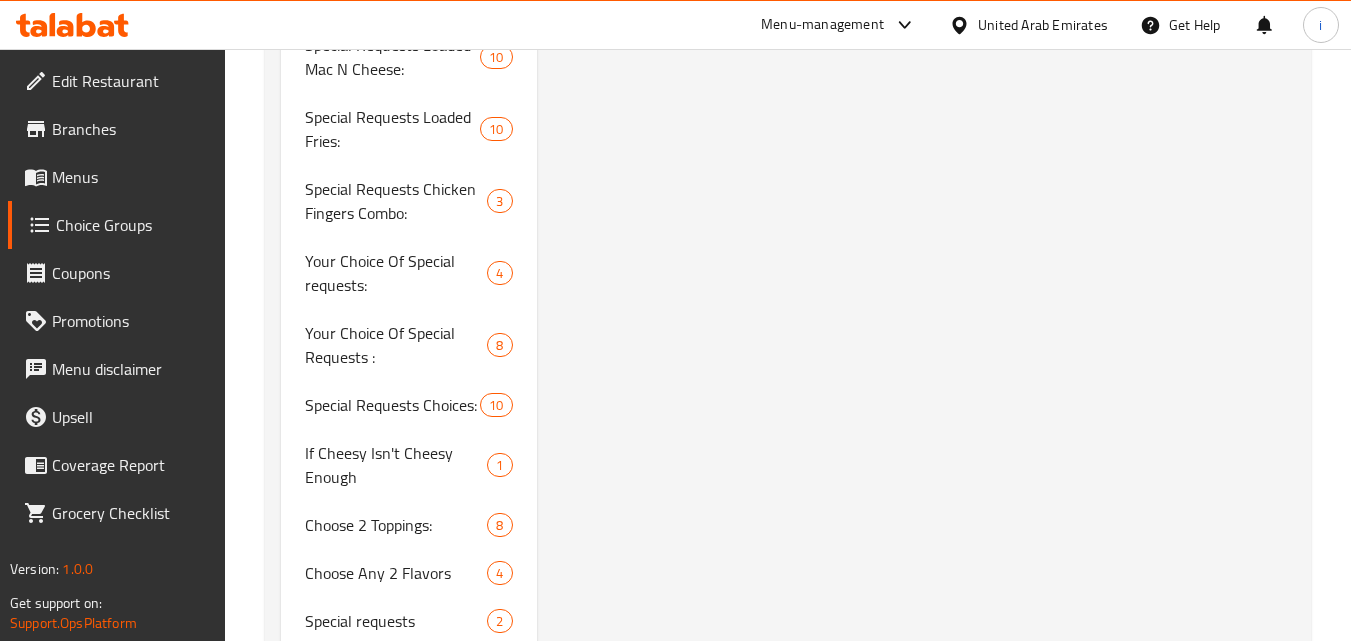 click on "United Arab Emirates" at bounding box center (1043, 25) 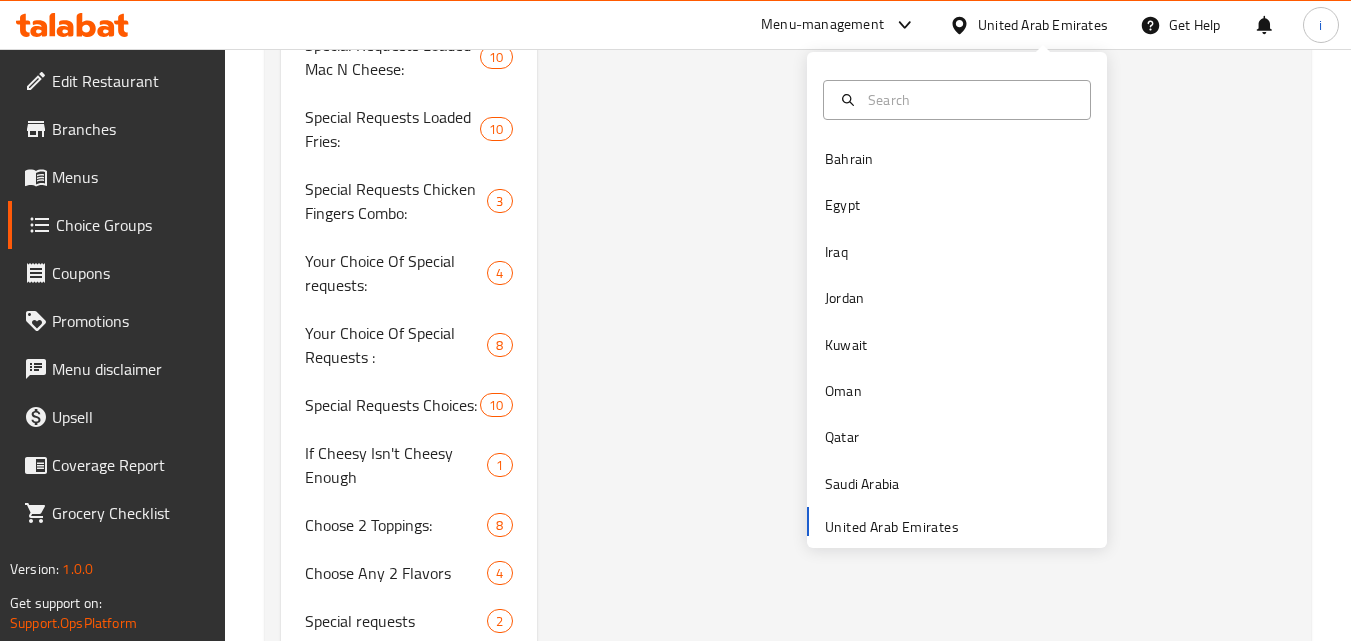 click on "Bahrain Egypt Iraq Jordan Kuwait Oman Qatar Saudi Arabia United Arab Emirates" at bounding box center (957, 341) 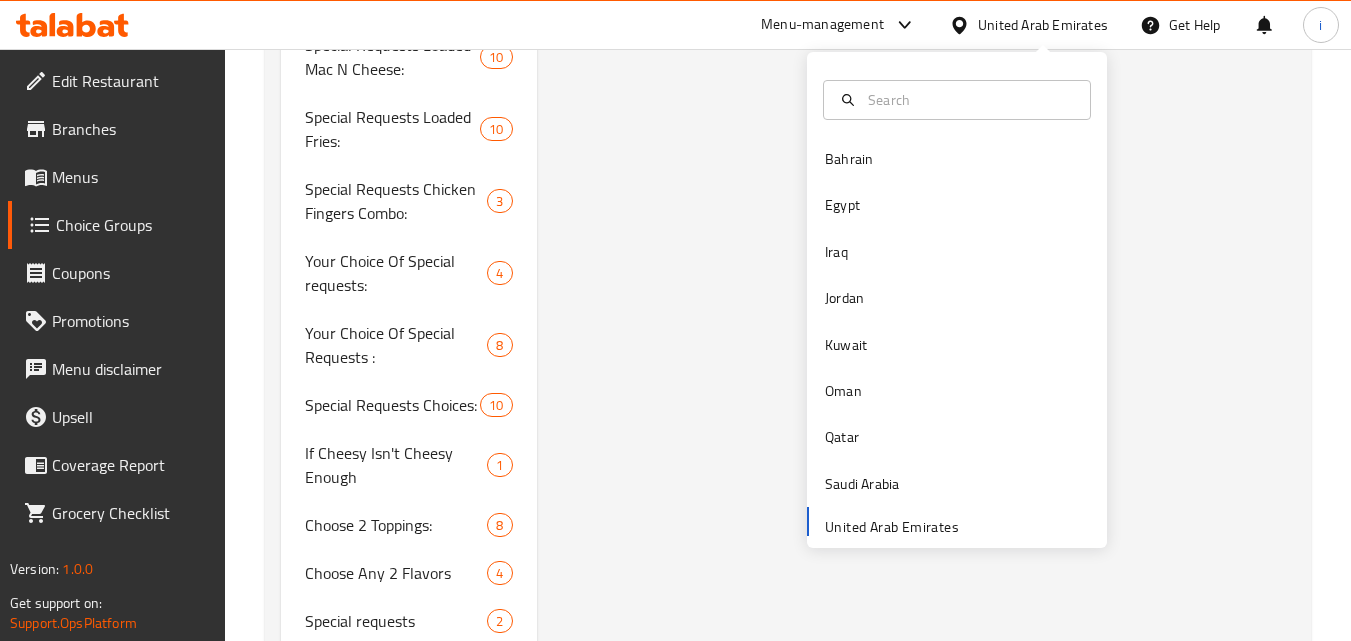 click on "Menu-management" at bounding box center (822, 25) 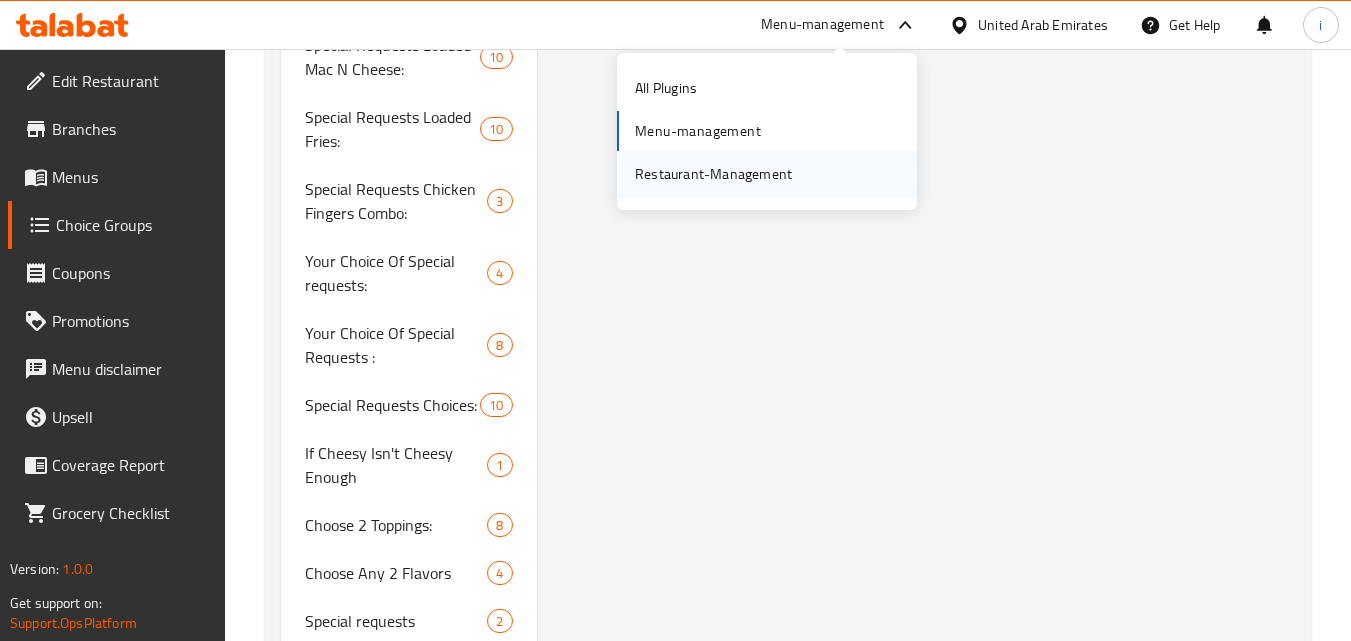 click on "Restaurant-Management" at bounding box center [767, 174] 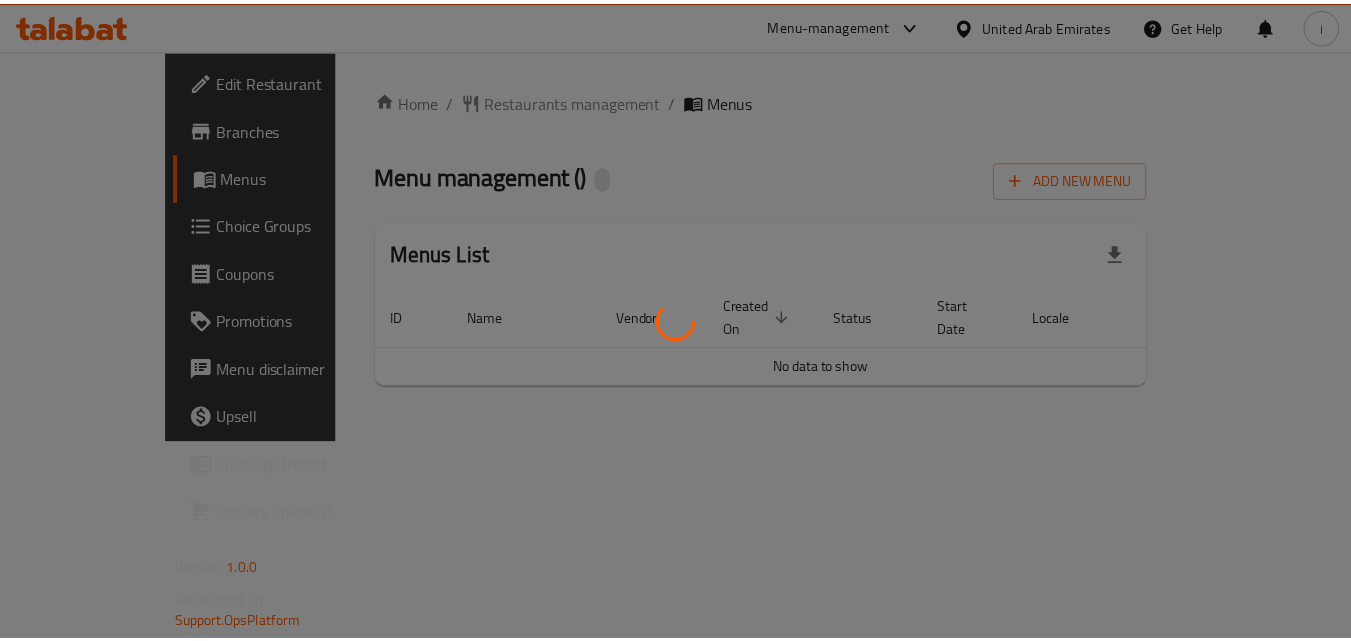 scroll, scrollTop: 0, scrollLeft: 0, axis: both 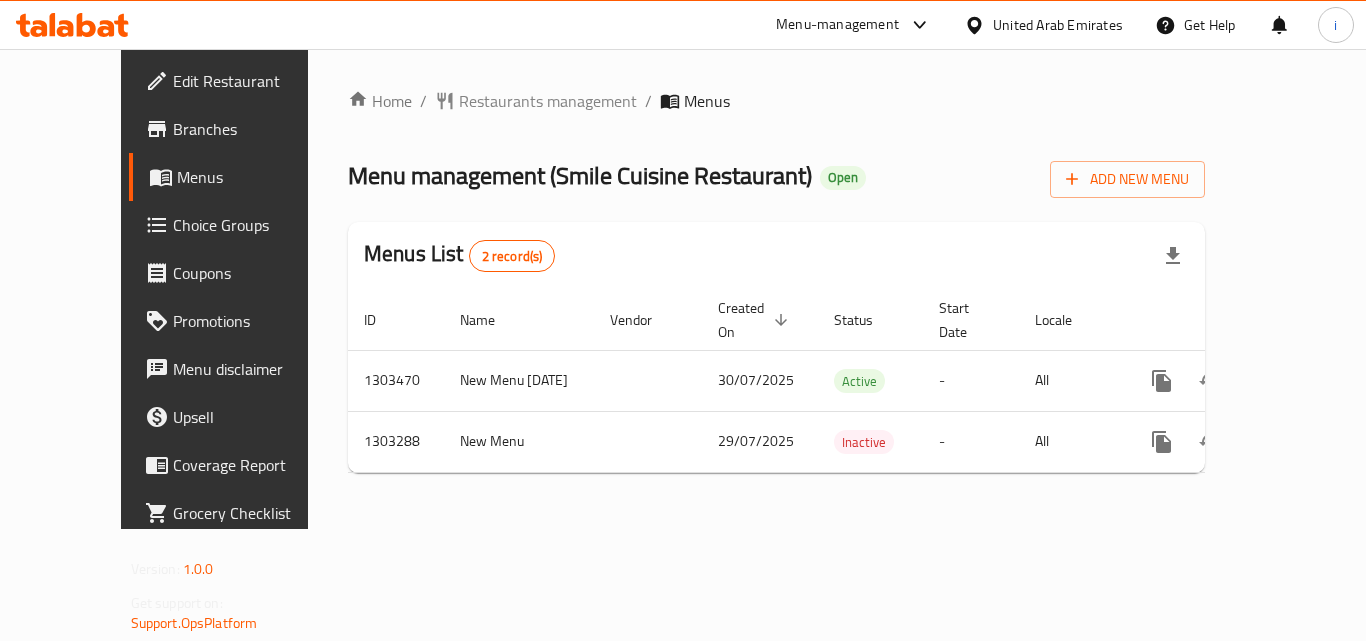 click on "Restaurants management" at bounding box center [548, 101] 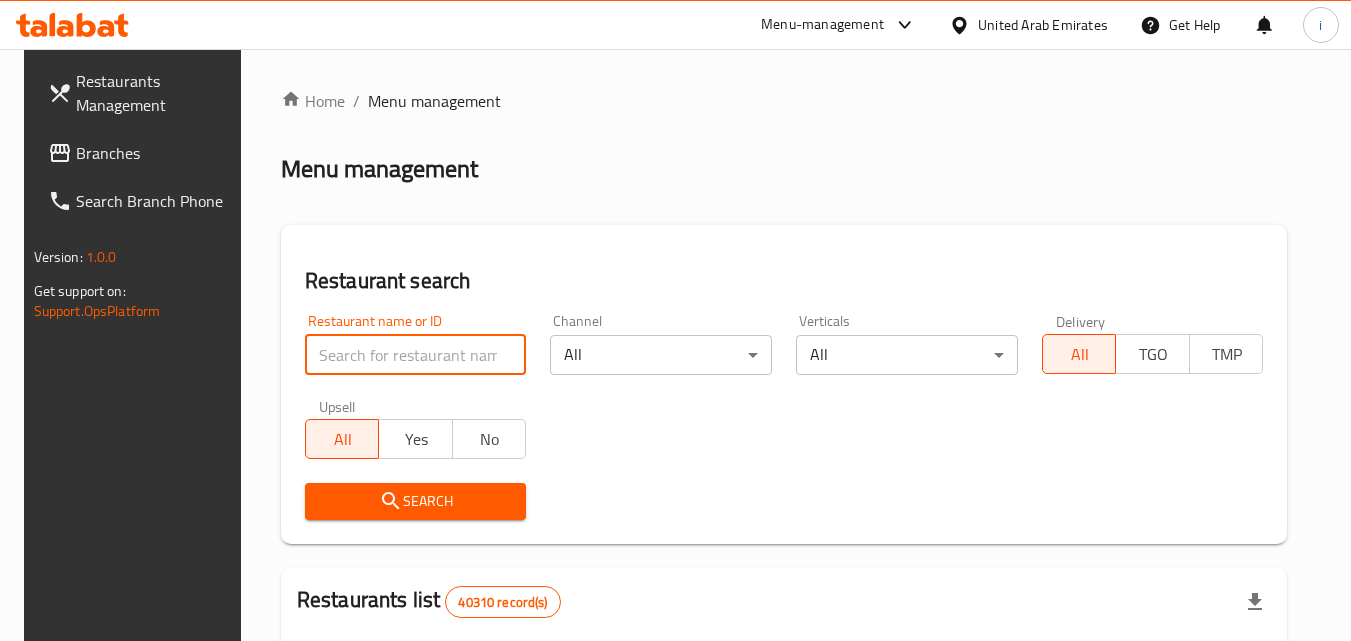 click at bounding box center (416, 355) 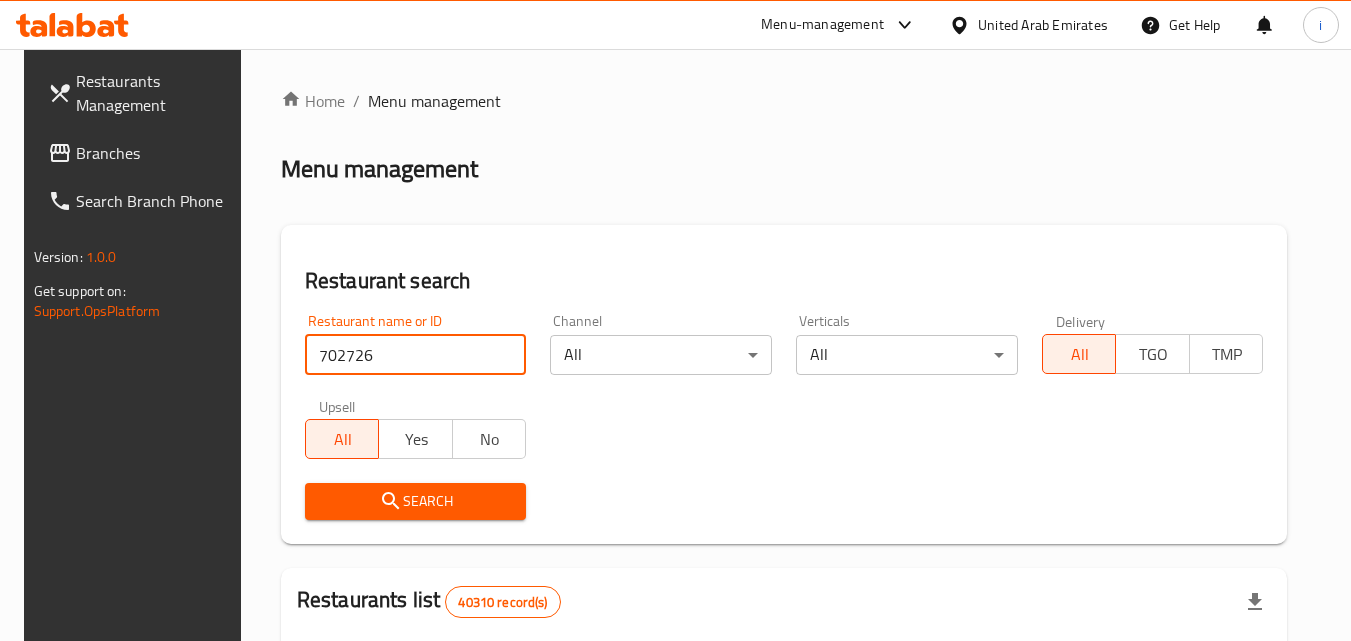 type on "702726" 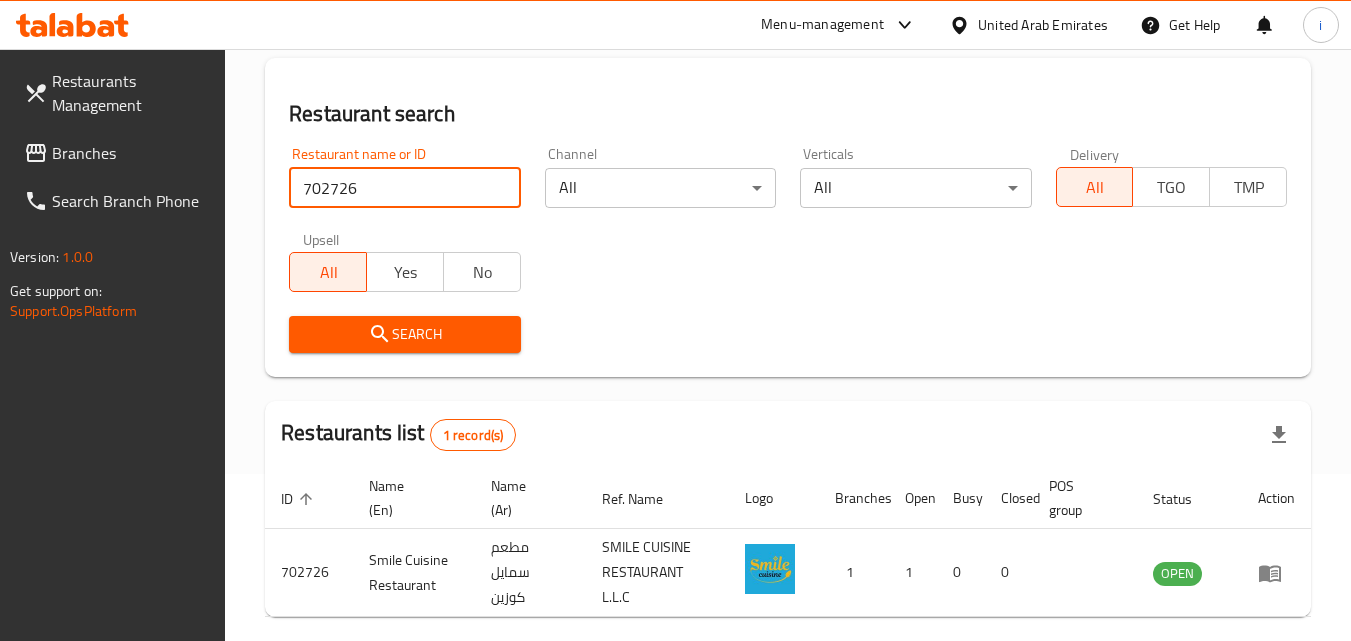 scroll, scrollTop: 251, scrollLeft: 0, axis: vertical 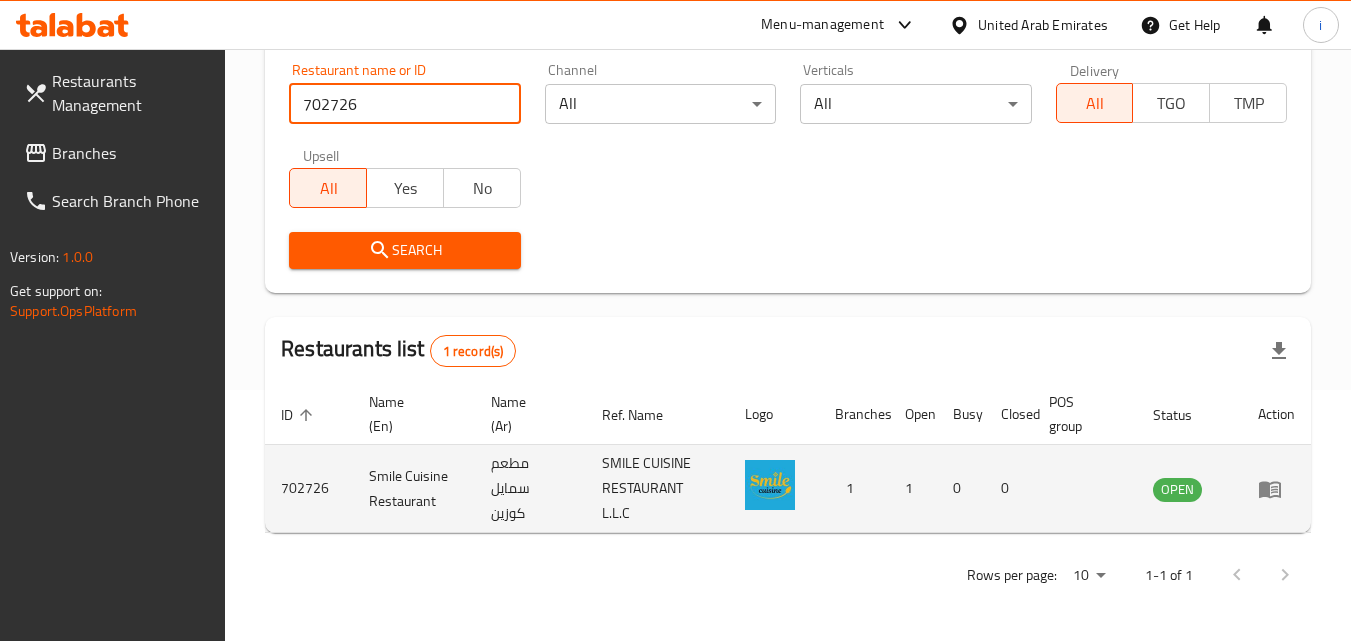 click at bounding box center (1276, 489) 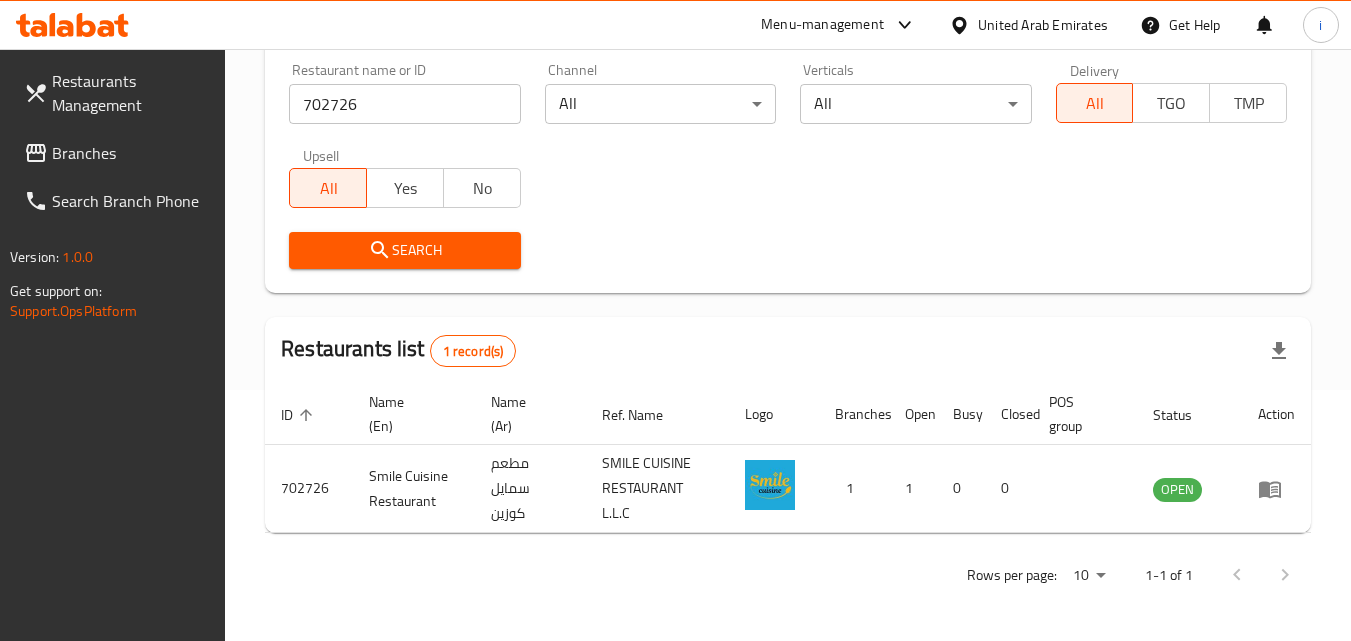 click on "Menu-management" at bounding box center [822, 25] 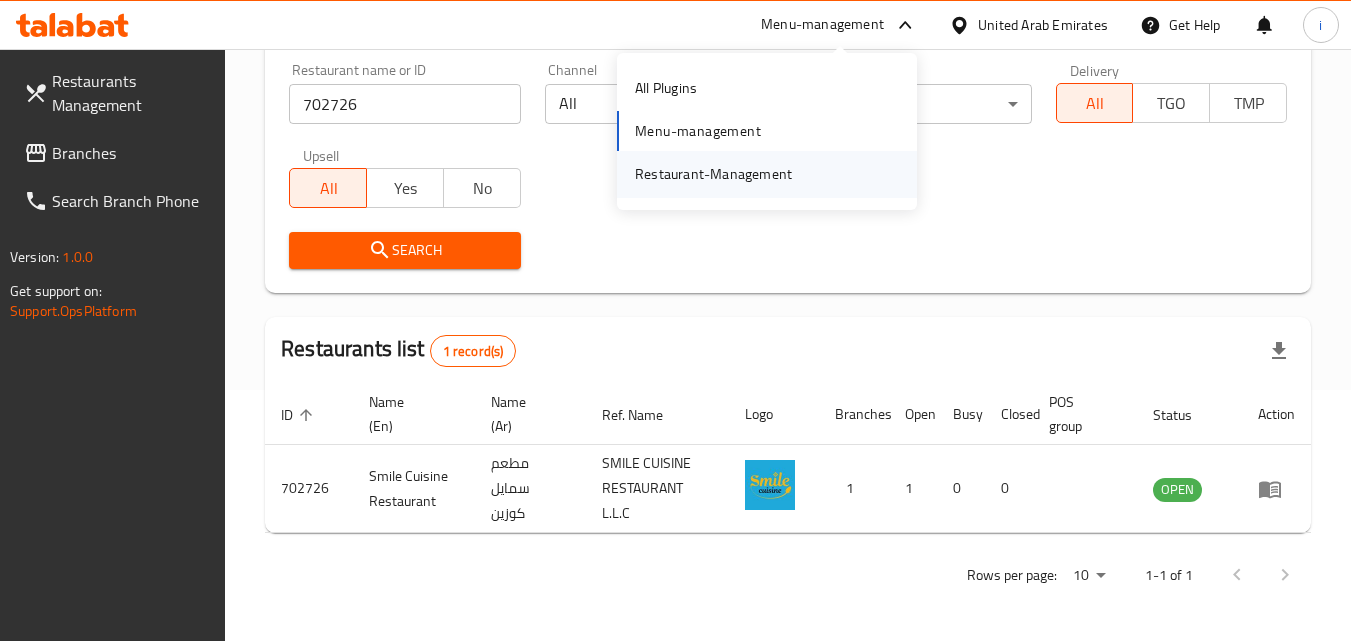 click on "Restaurant-Management" at bounding box center [713, 174] 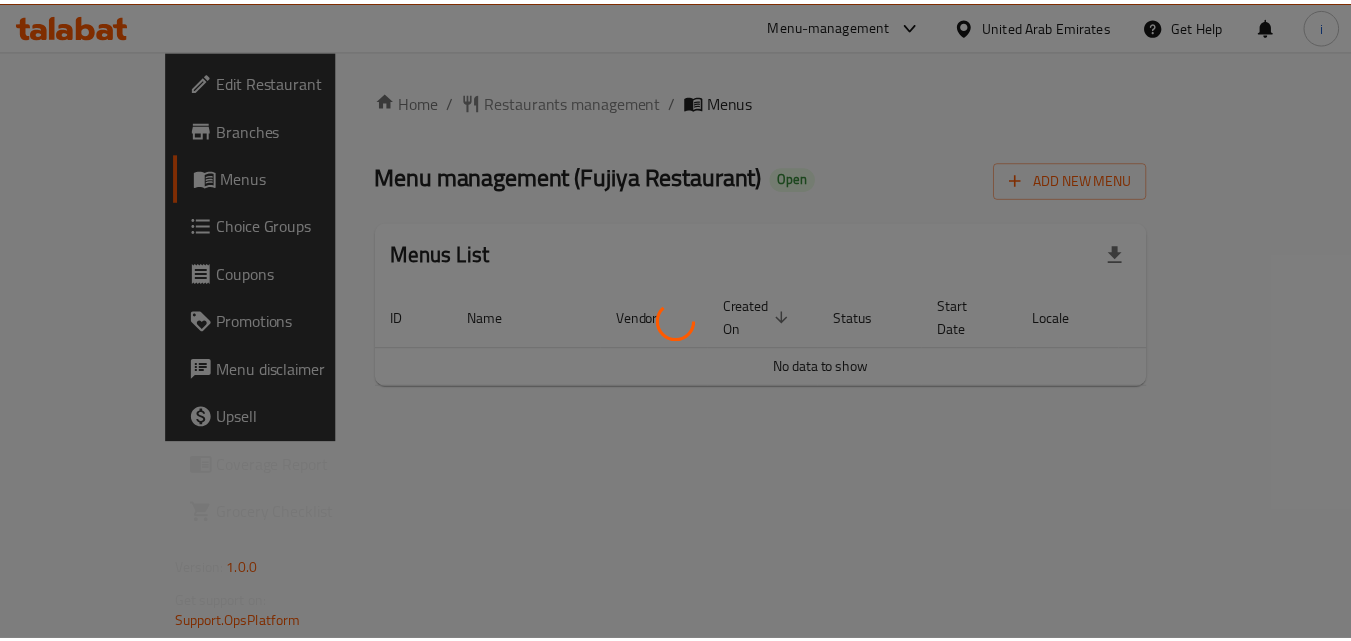 scroll, scrollTop: 0, scrollLeft: 0, axis: both 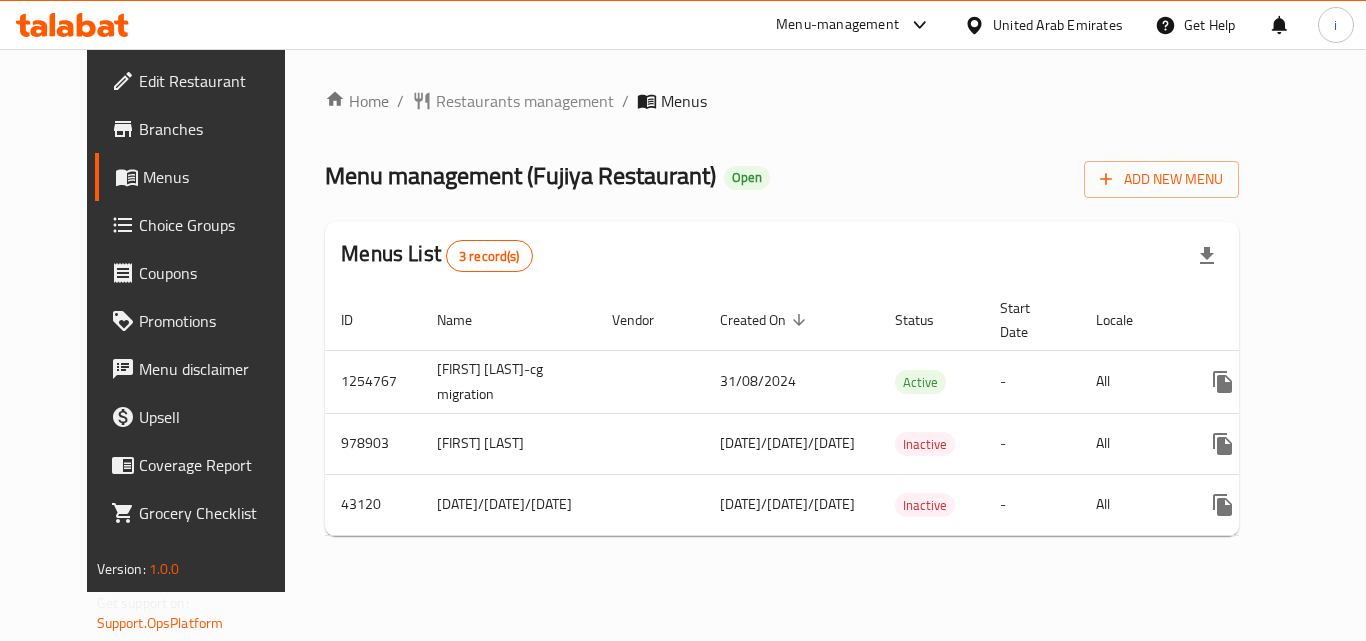 click on "Restaurants management" at bounding box center (525, 101) 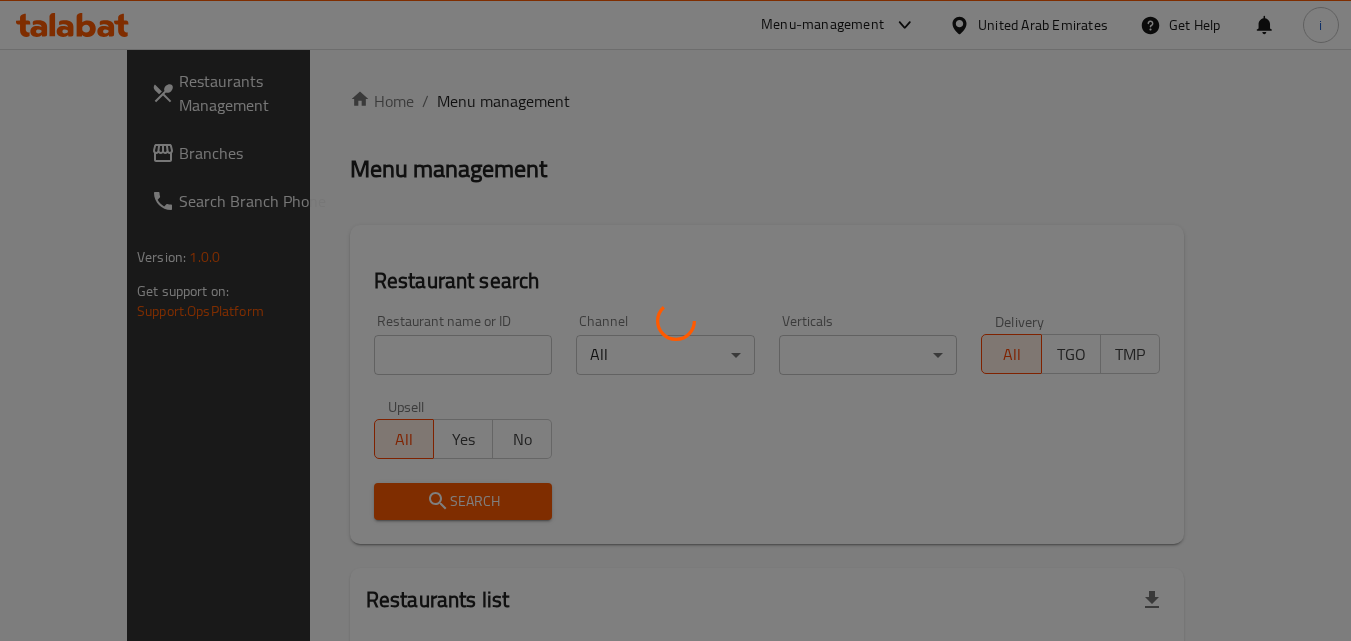 click at bounding box center [675, 320] 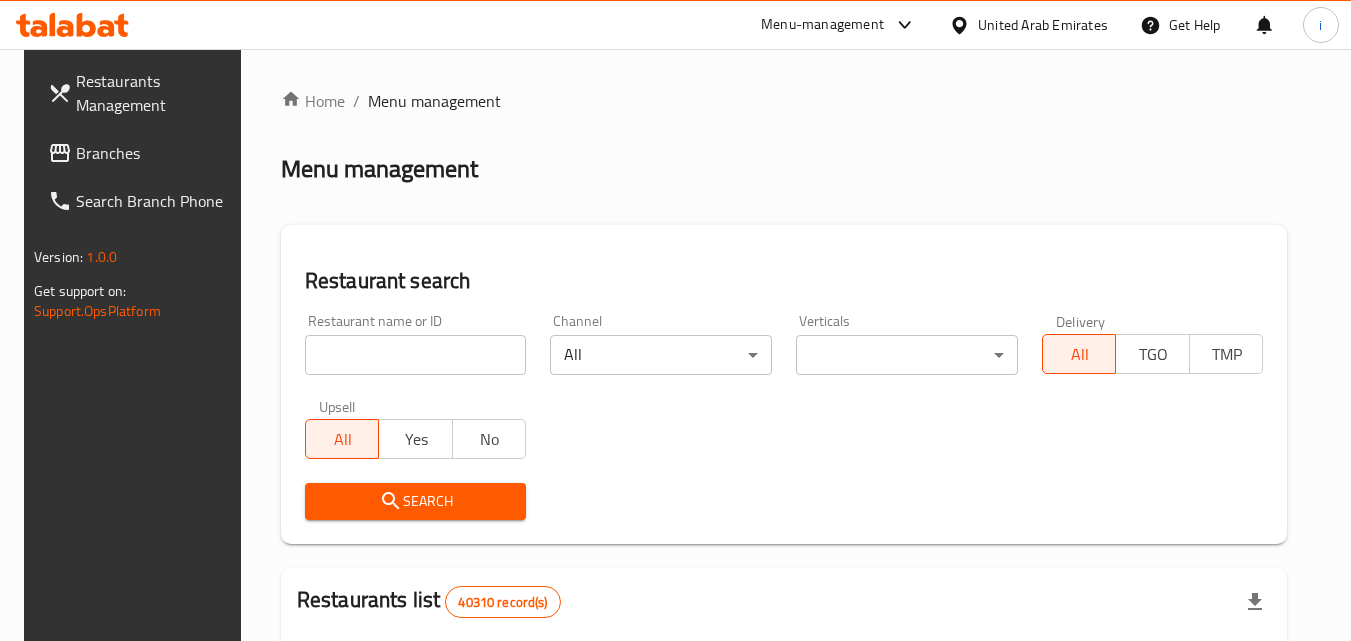 click at bounding box center (416, 355) 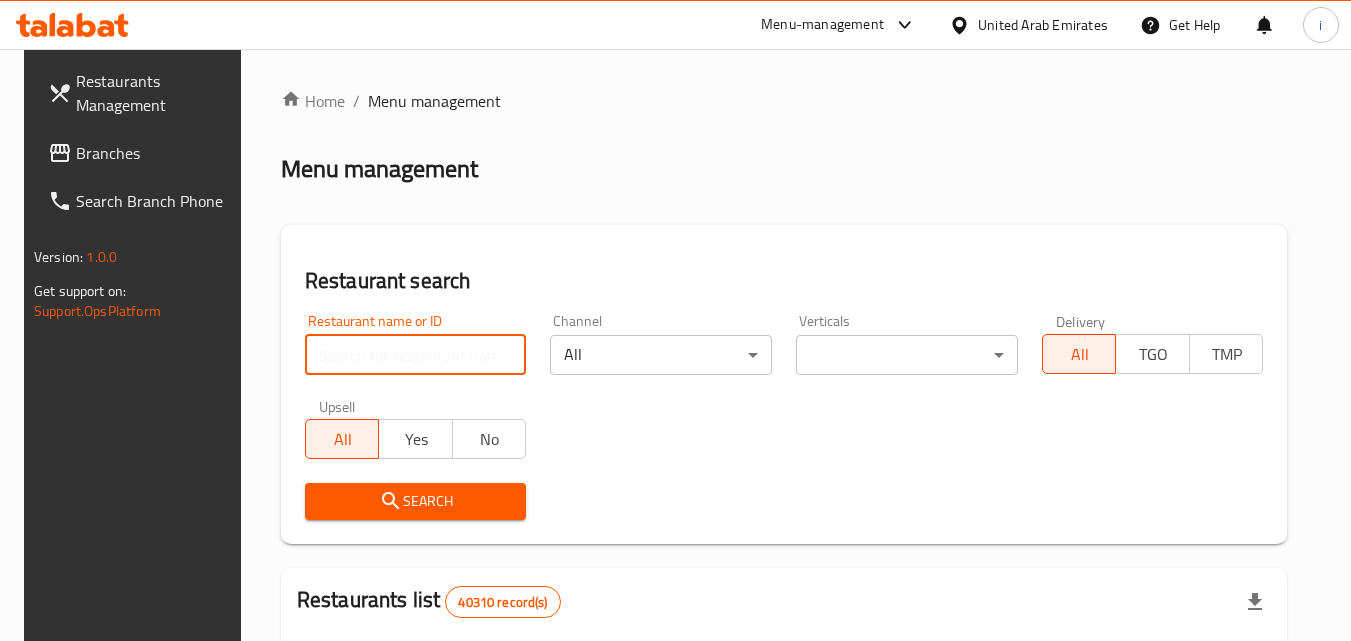 paste on "22349" 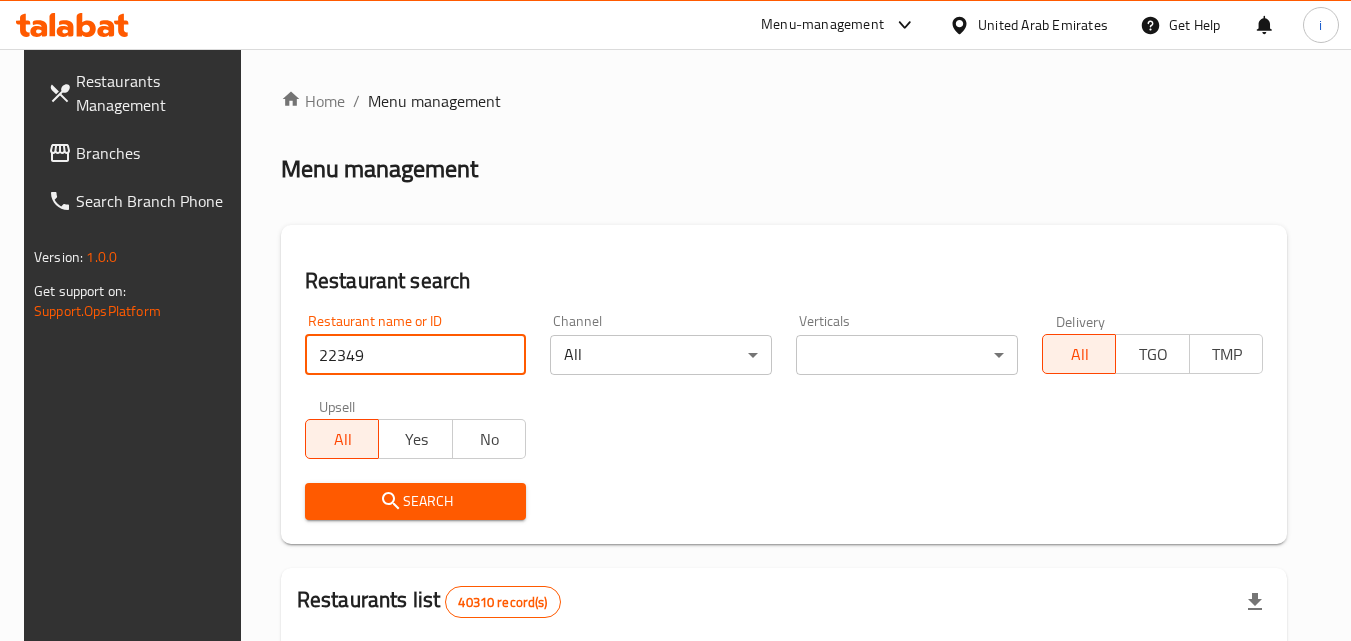 type on "22349" 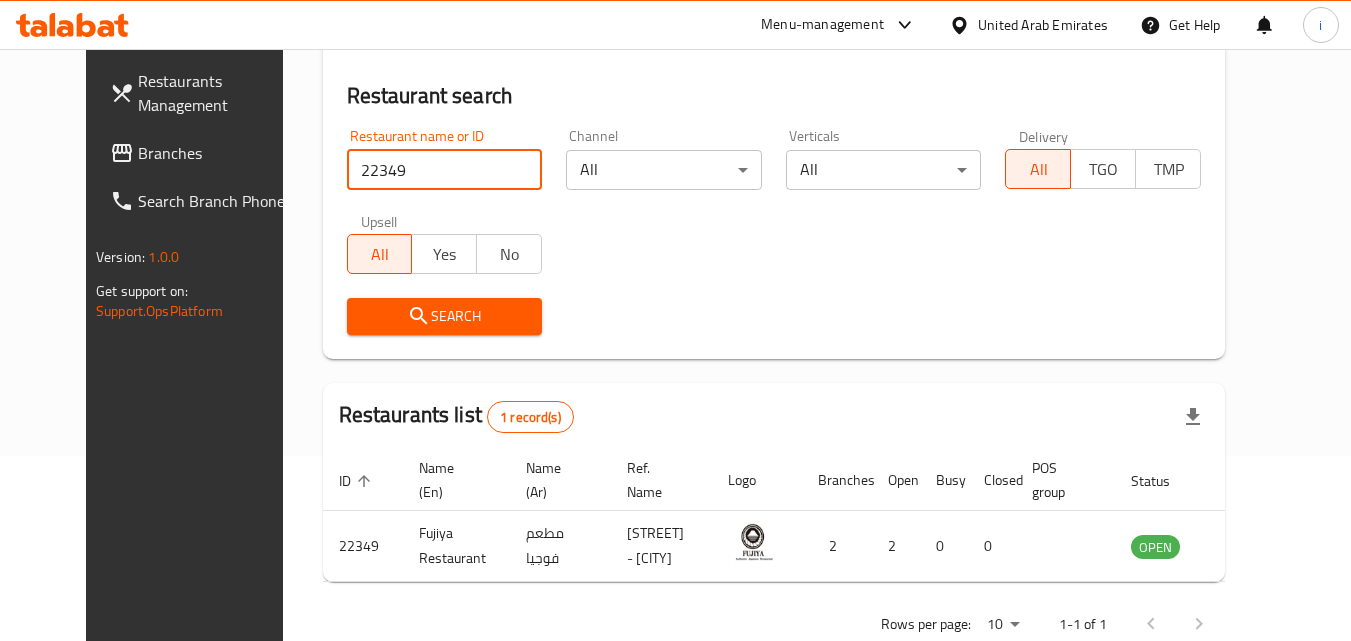 scroll, scrollTop: 234, scrollLeft: 0, axis: vertical 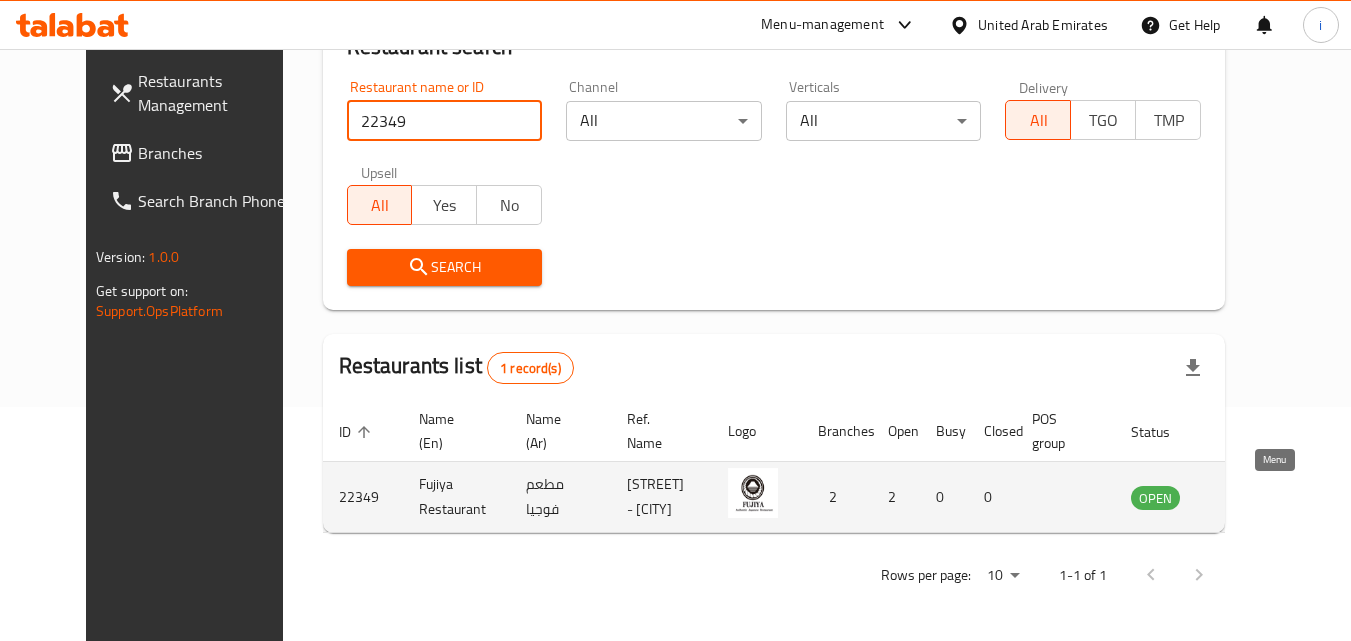 click 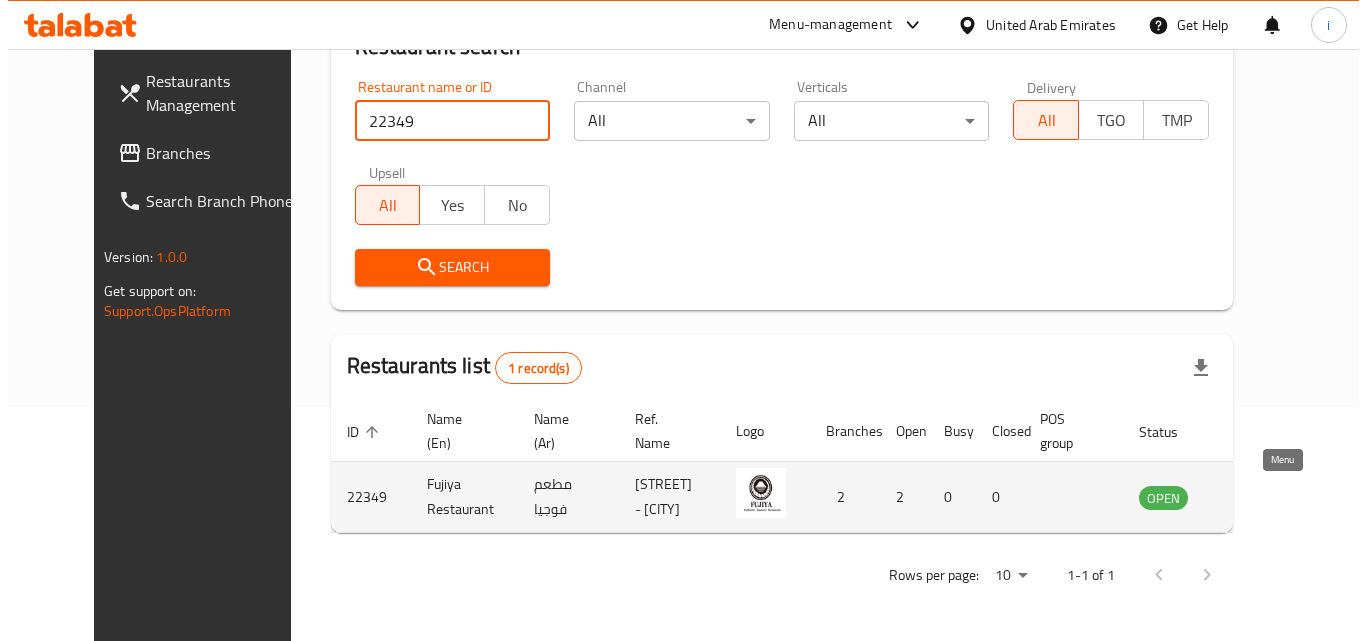 scroll, scrollTop: 0, scrollLeft: 0, axis: both 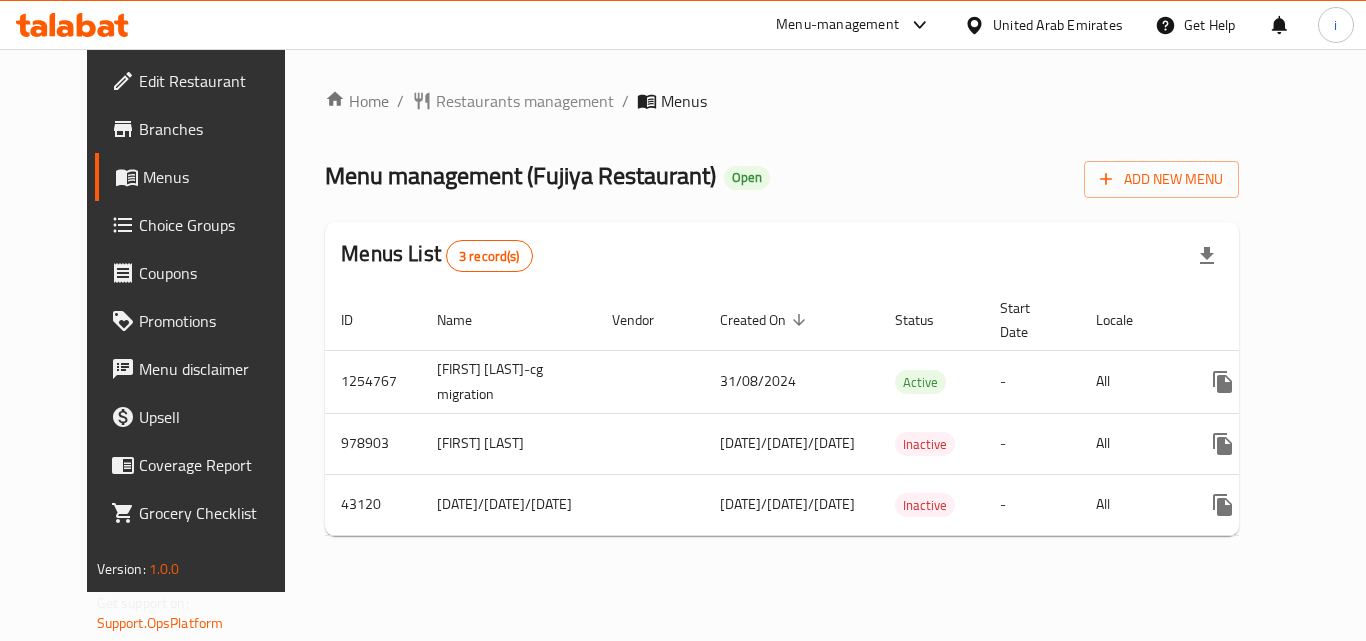 click on "Menu-management" at bounding box center [837, 25] 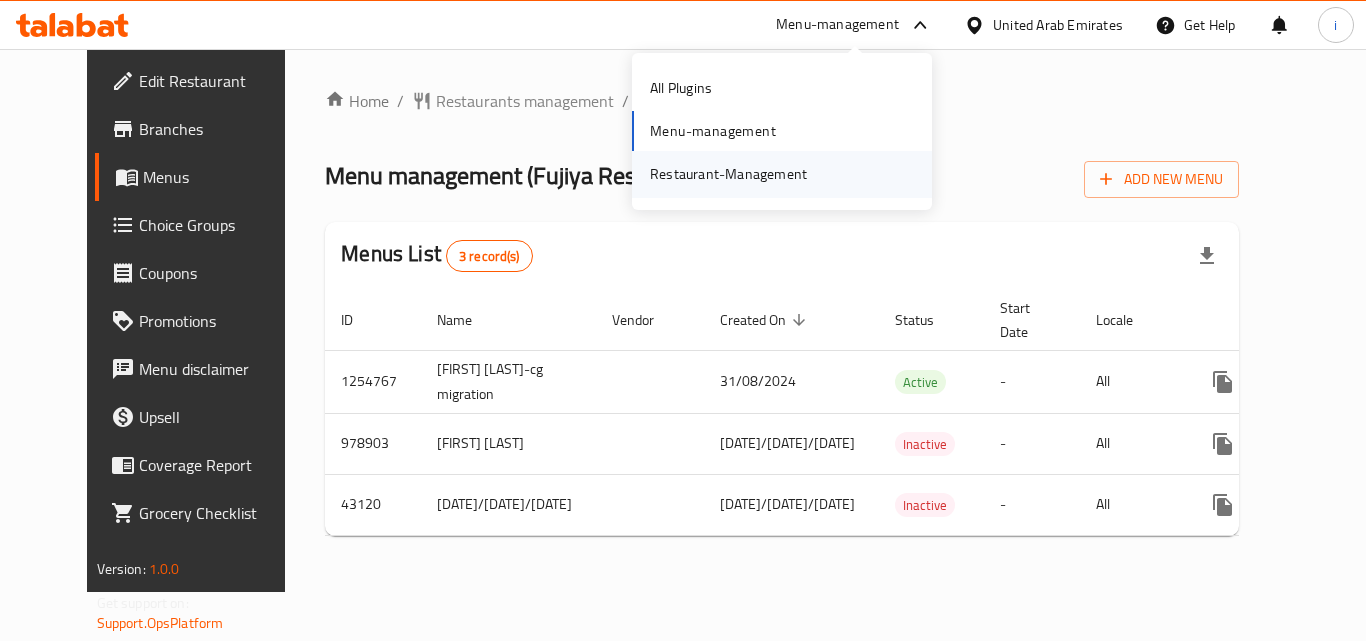 click on "Restaurant-Management" at bounding box center (728, 174) 